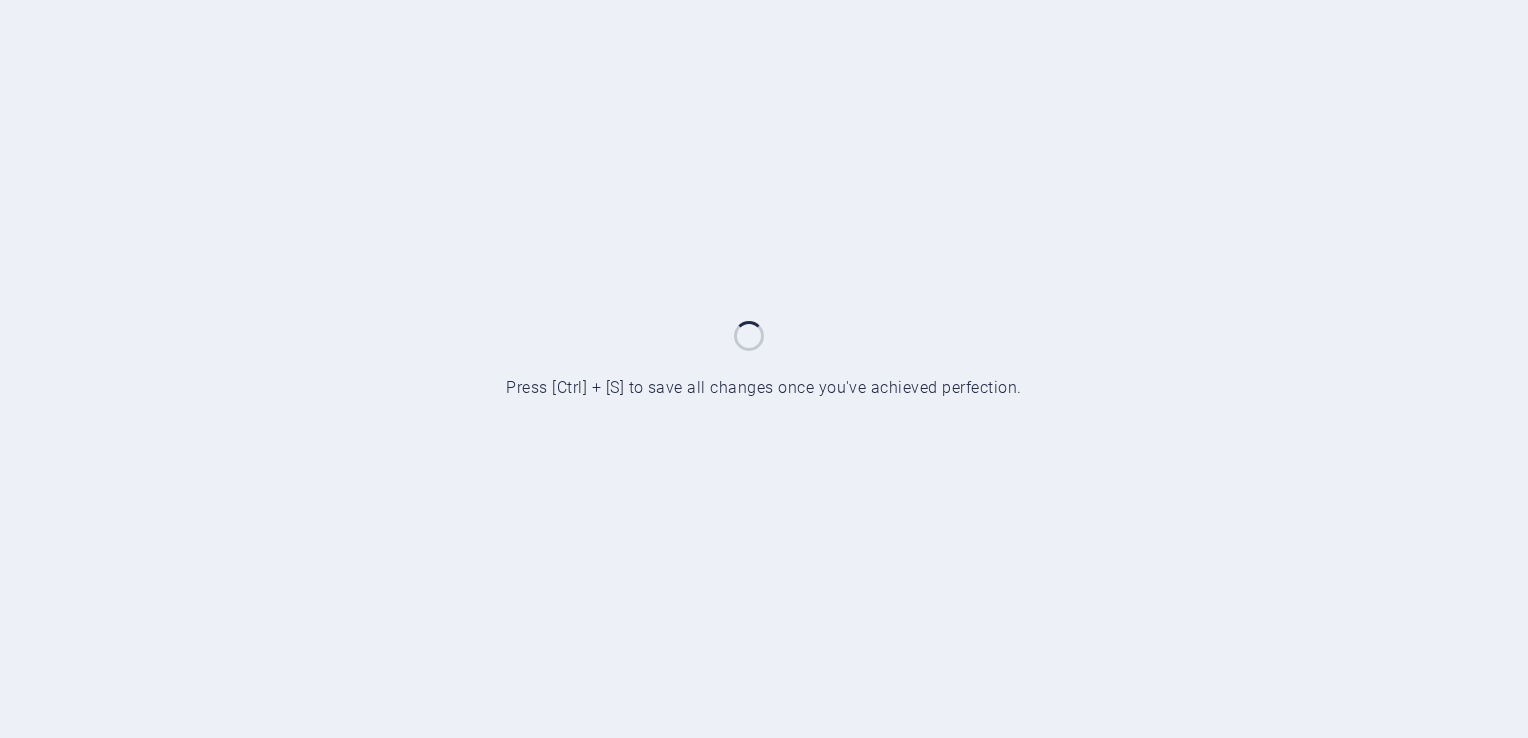 scroll, scrollTop: 0, scrollLeft: 0, axis: both 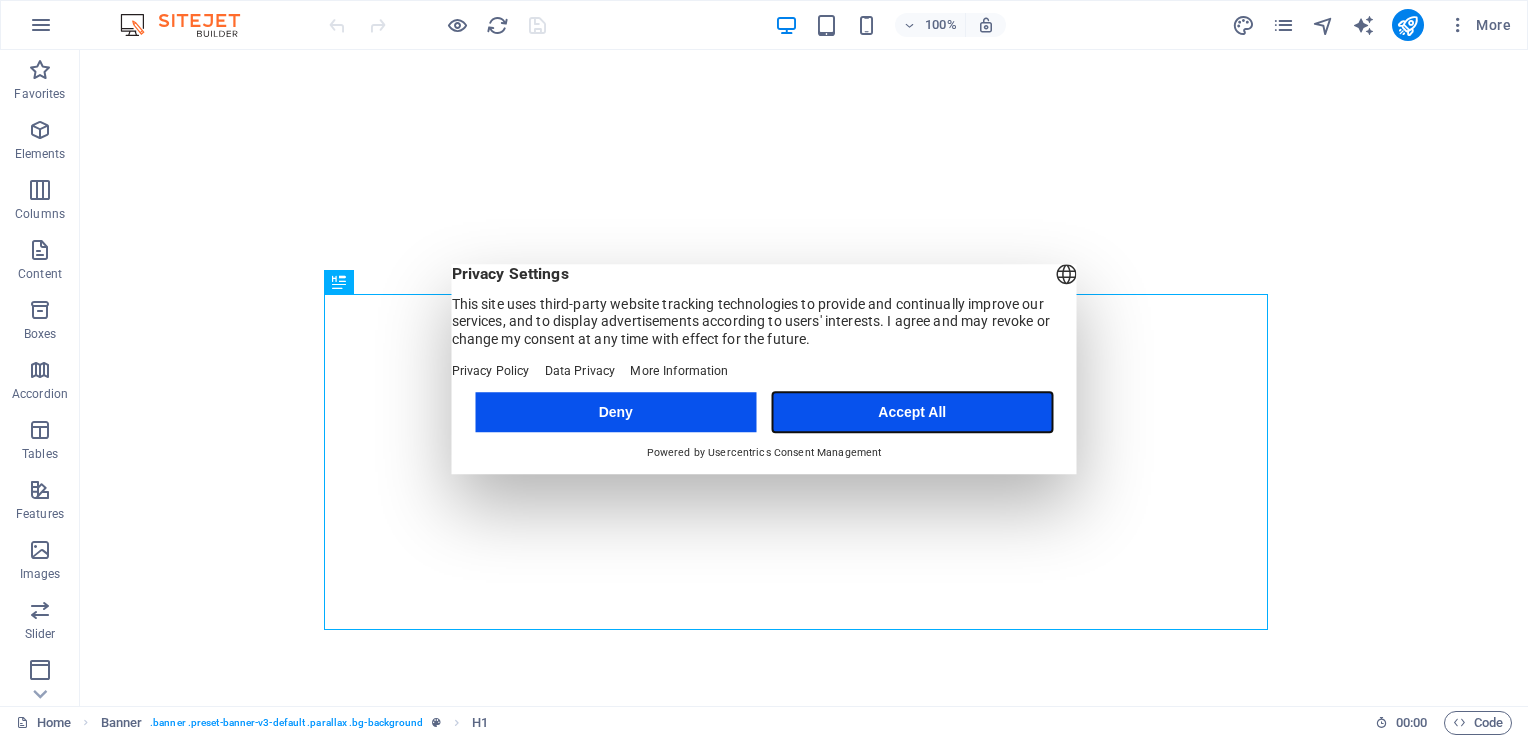 click on "Accept All" at bounding box center (912, 412) 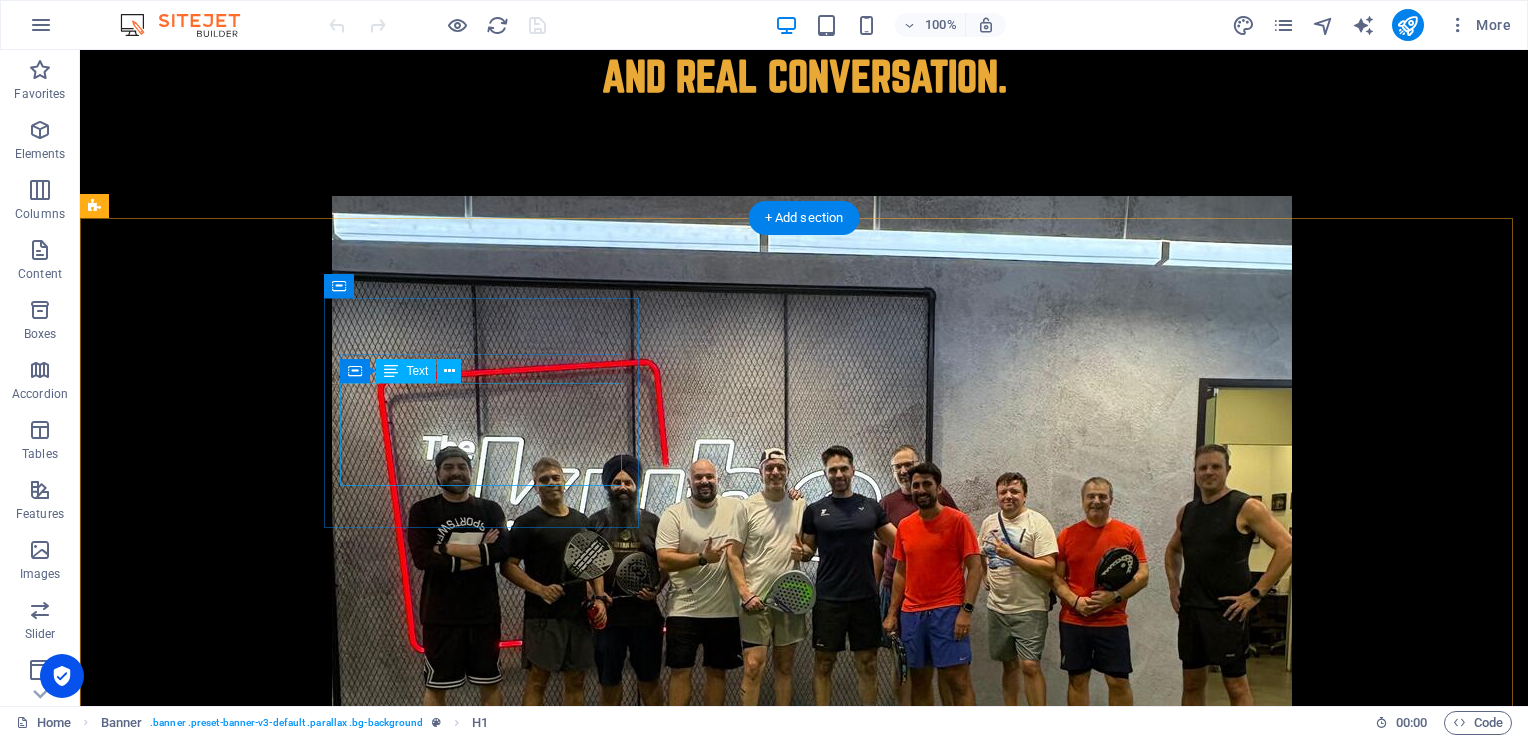 scroll, scrollTop: 600, scrollLeft: 0, axis: vertical 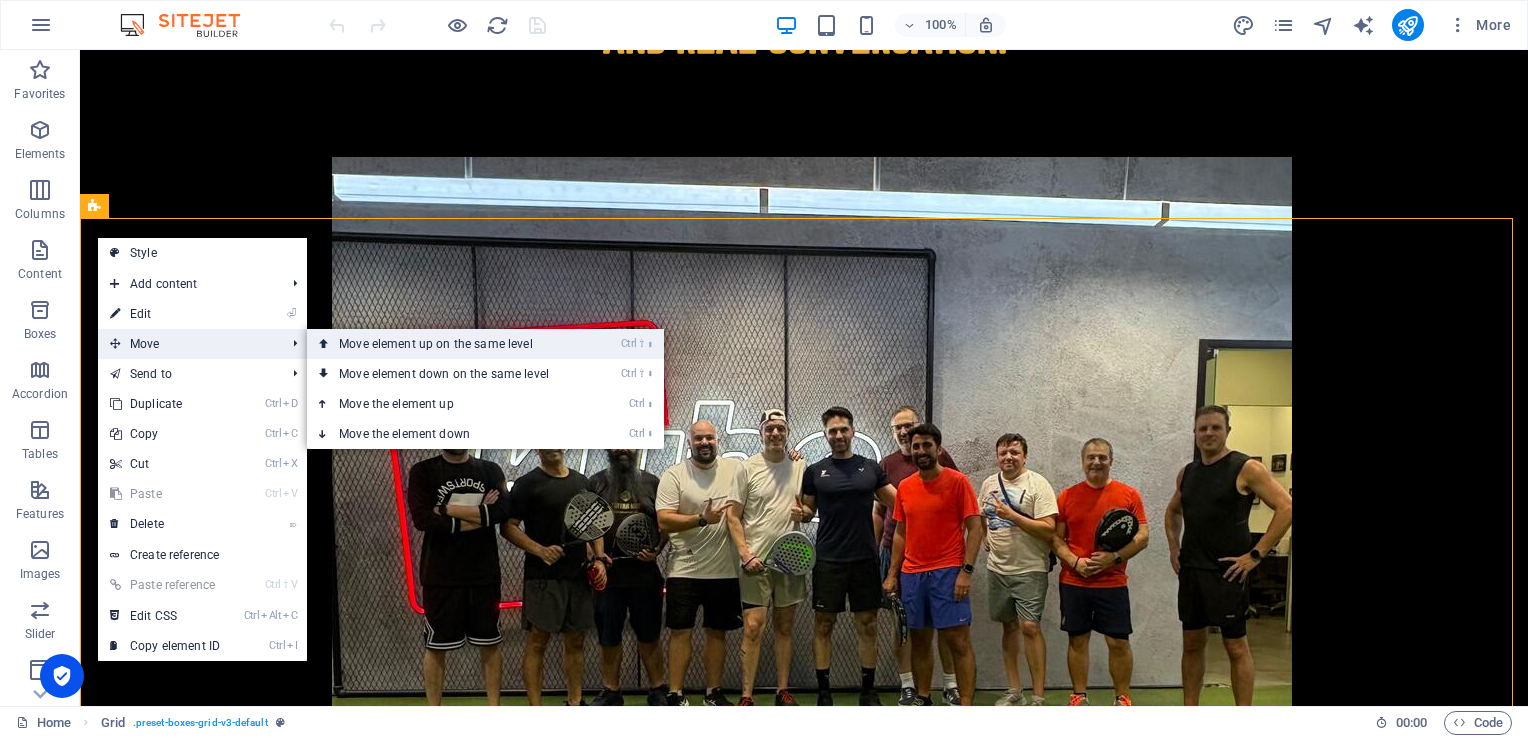 click on "Ctrl ⇧ ⬆  Move element up on the same level" at bounding box center (448, 344) 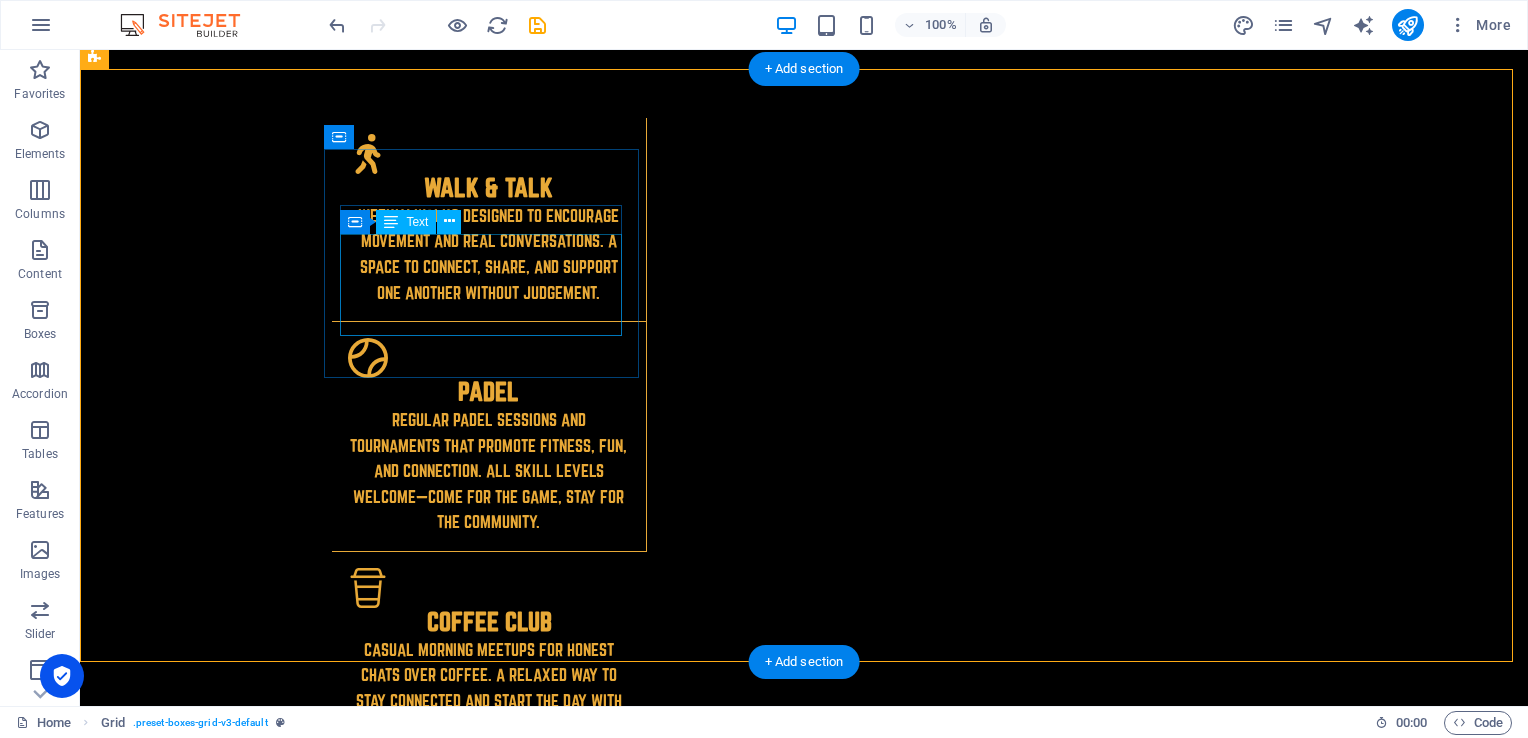 scroll, scrollTop: 619, scrollLeft: 0, axis: vertical 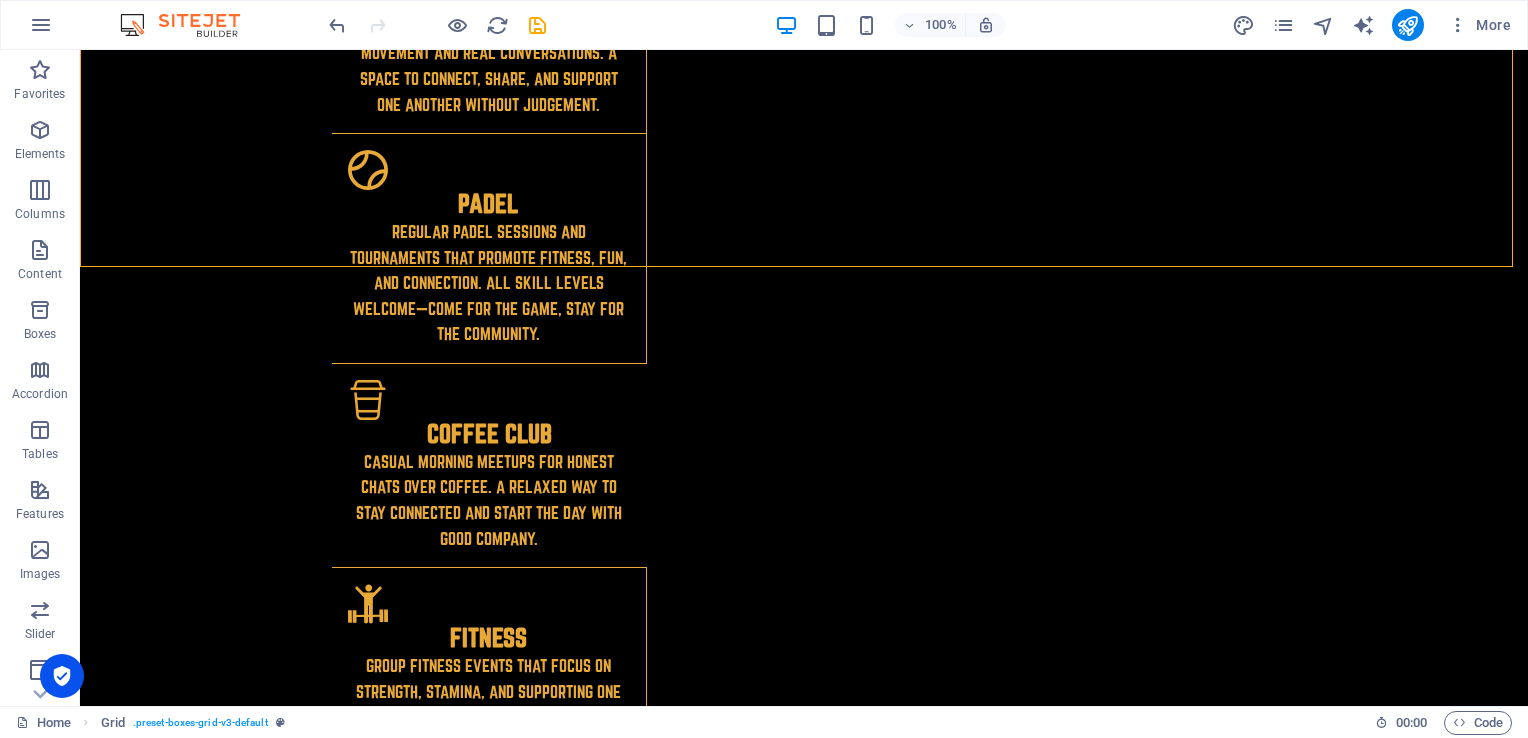 click at bounding box center (437, 25) 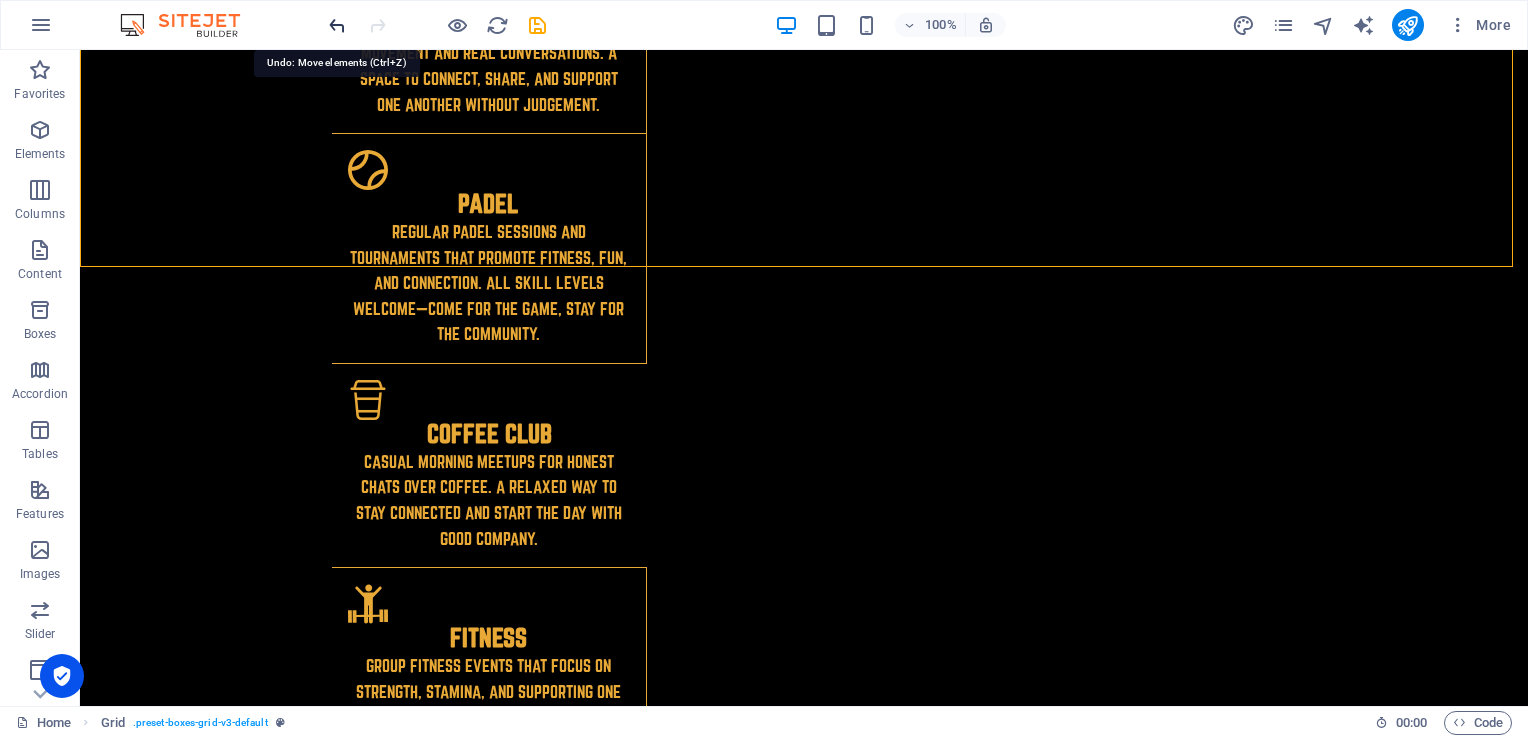 click at bounding box center [337, 25] 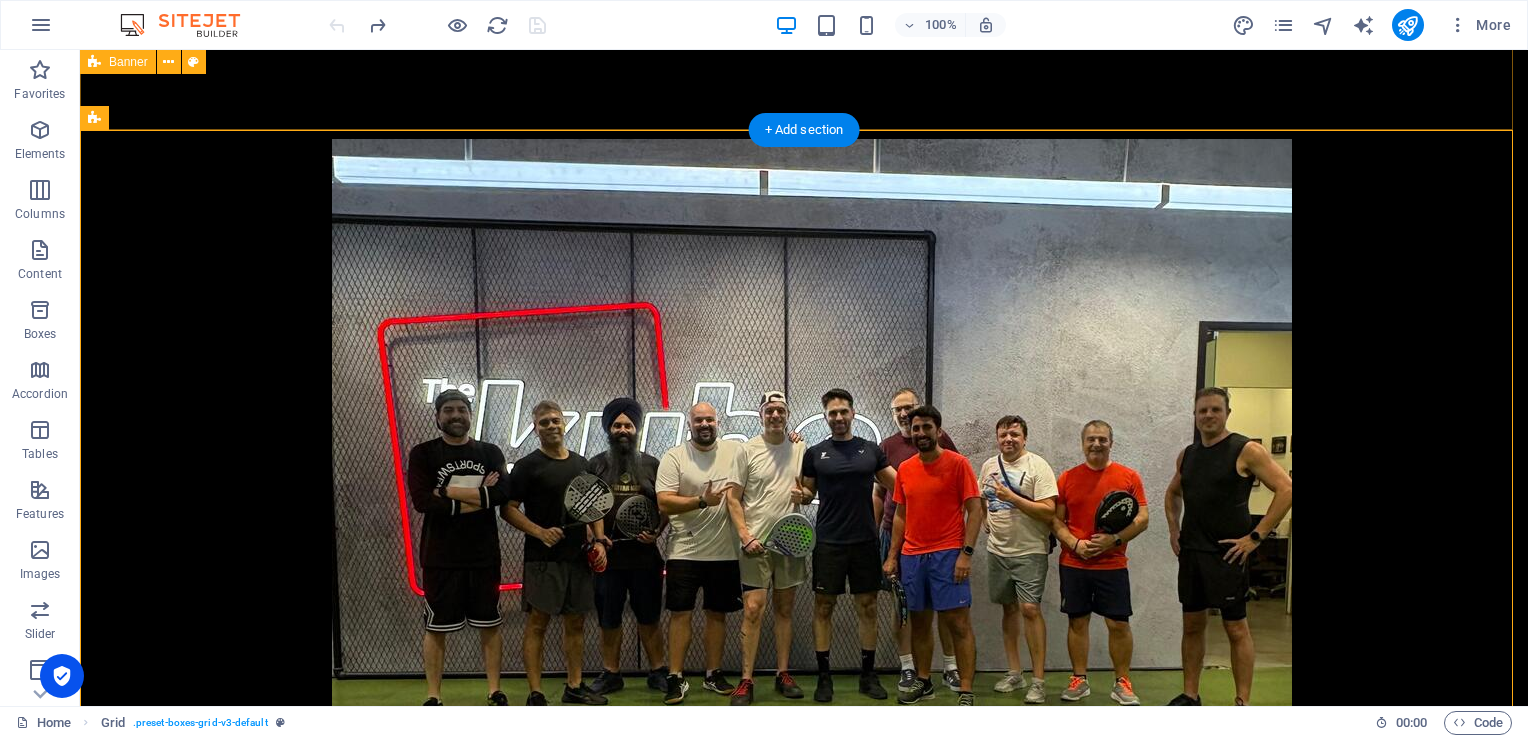 scroll, scrollTop: 443, scrollLeft: 0, axis: vertical 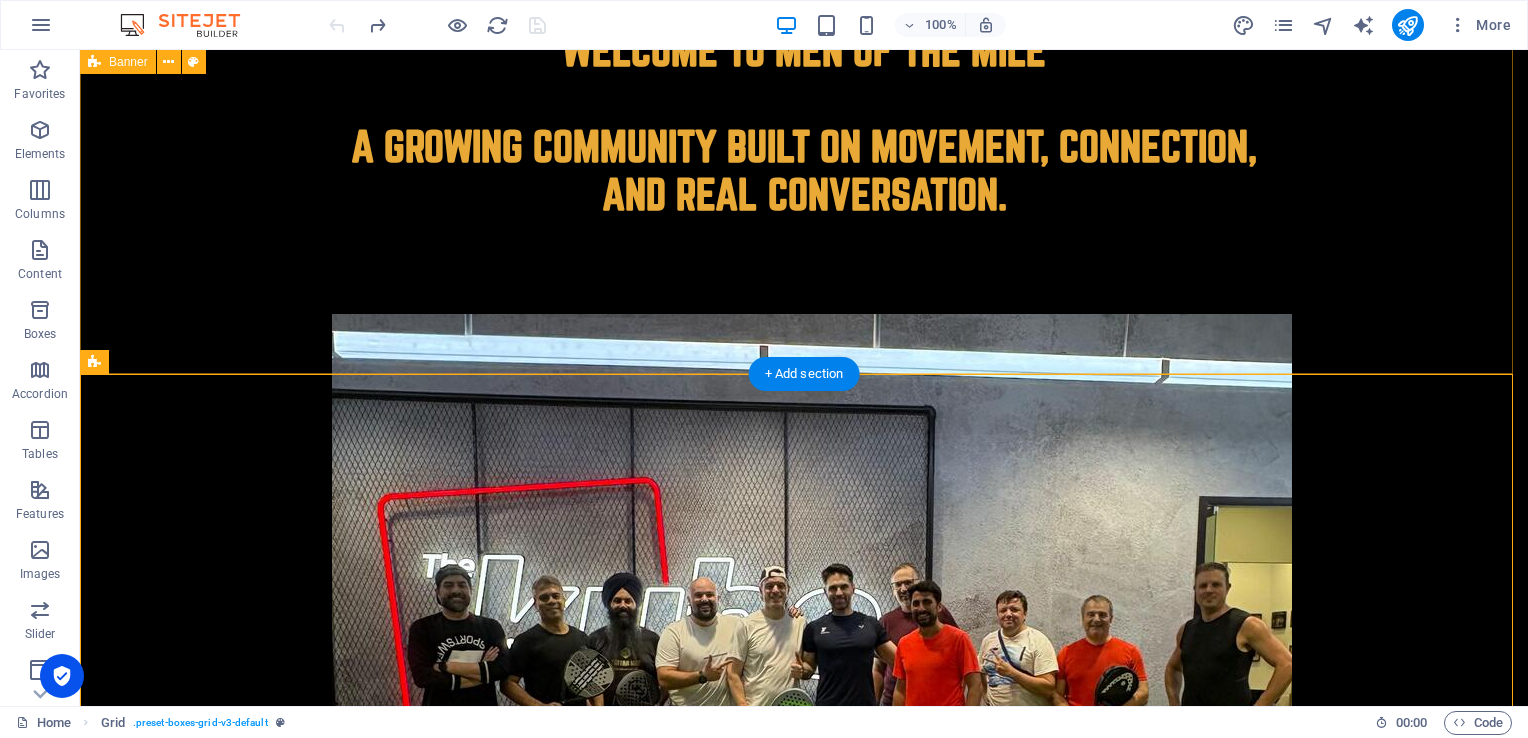 click on "WELCOME TO MEN OF THE MILE A growing community built on movement, connection, and real conversation." at bounding box center (804, 612) 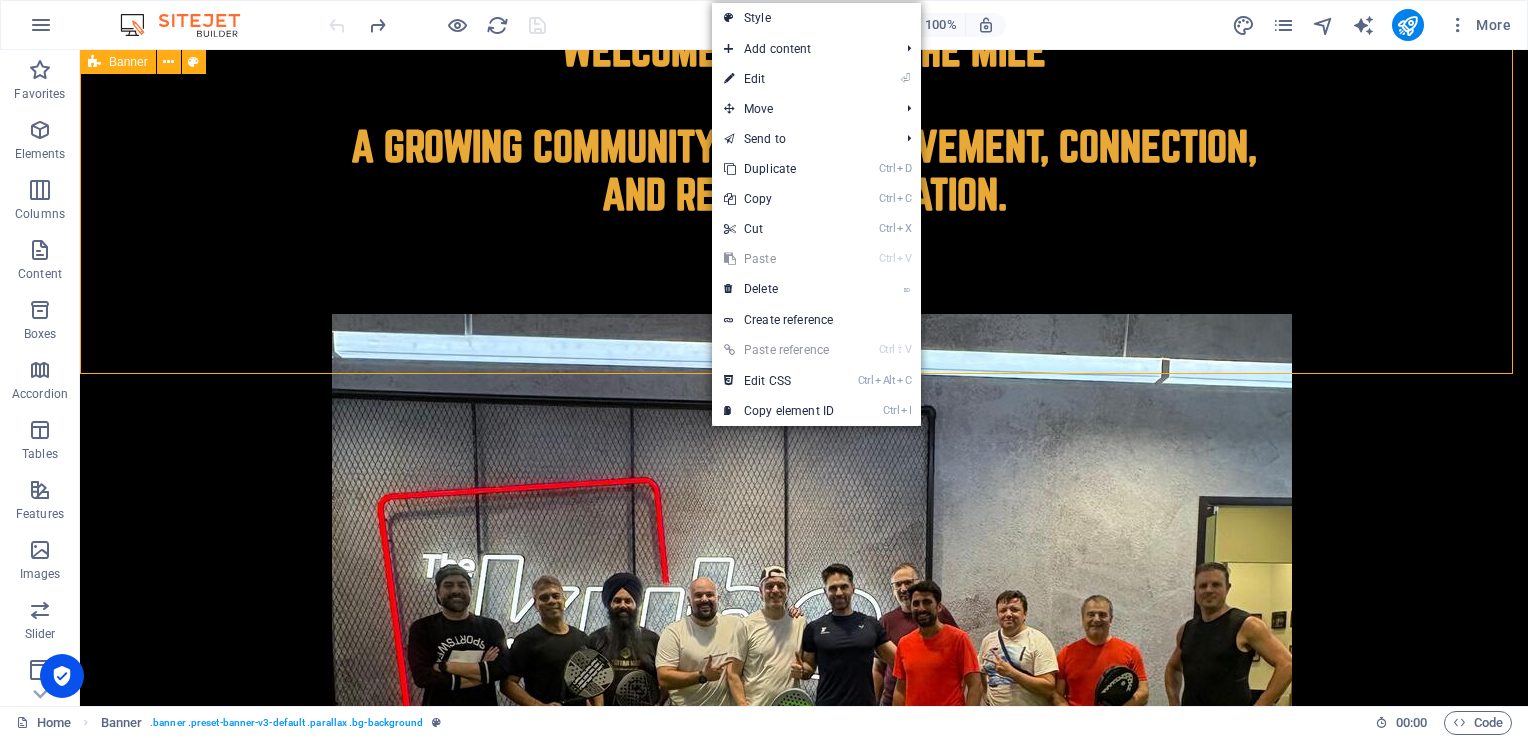 click on "WELCOME TO MEN OF THE MILE A growing community built on movement, connection, and real conversation." at bounding box center [804, 612] 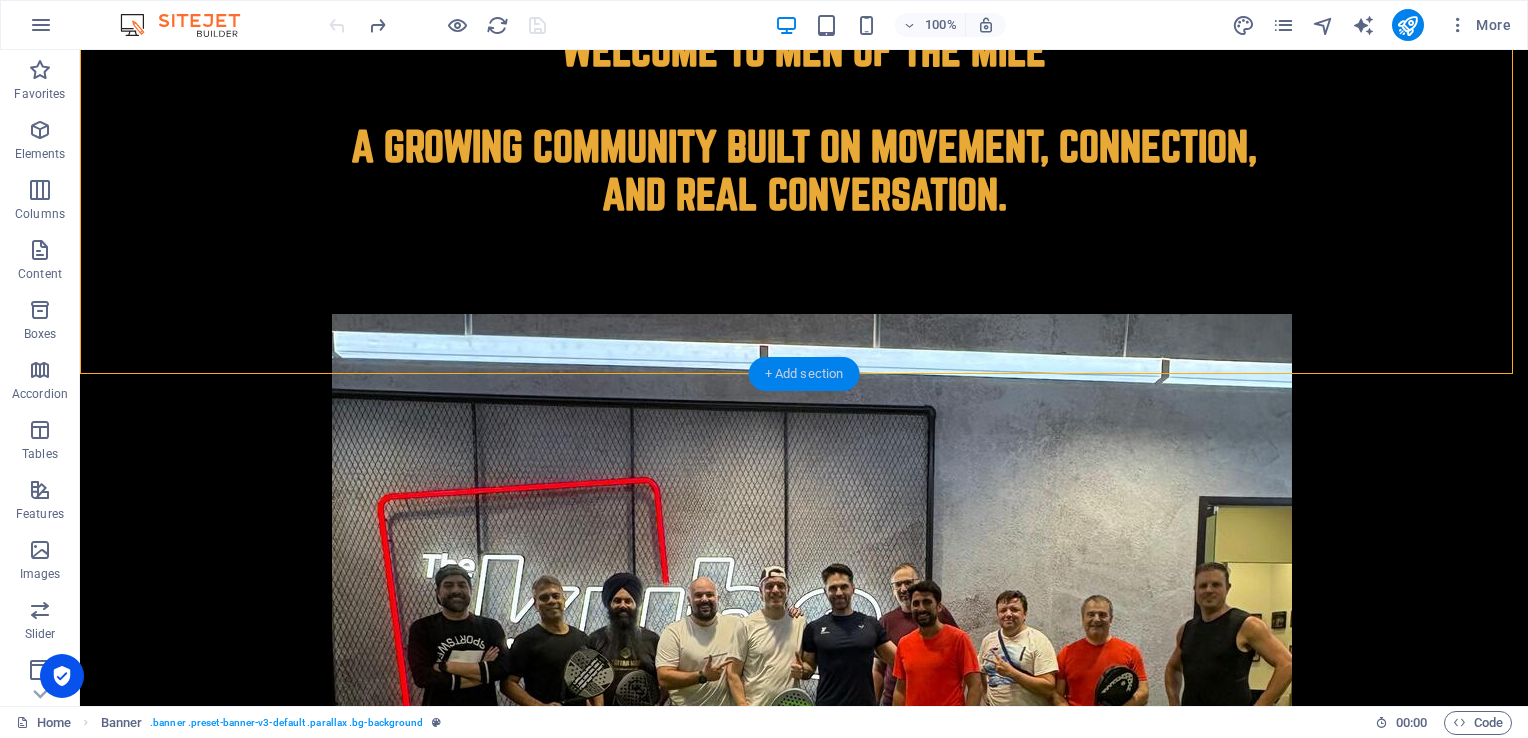 click on "+ Add section" at bounding box center (804, 374) 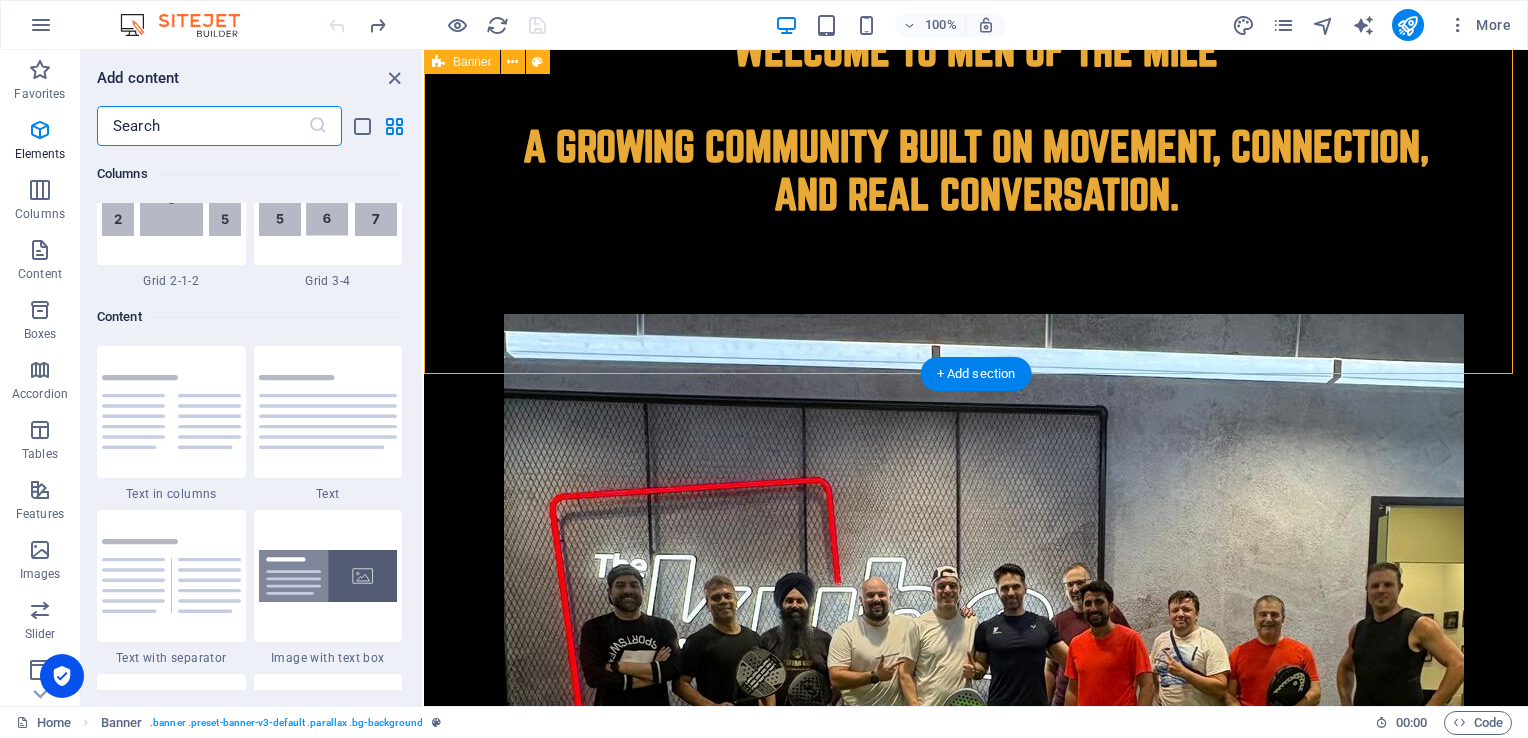 scroll, scrollTop: 3499, scrollLeft: 0, axis: vertical 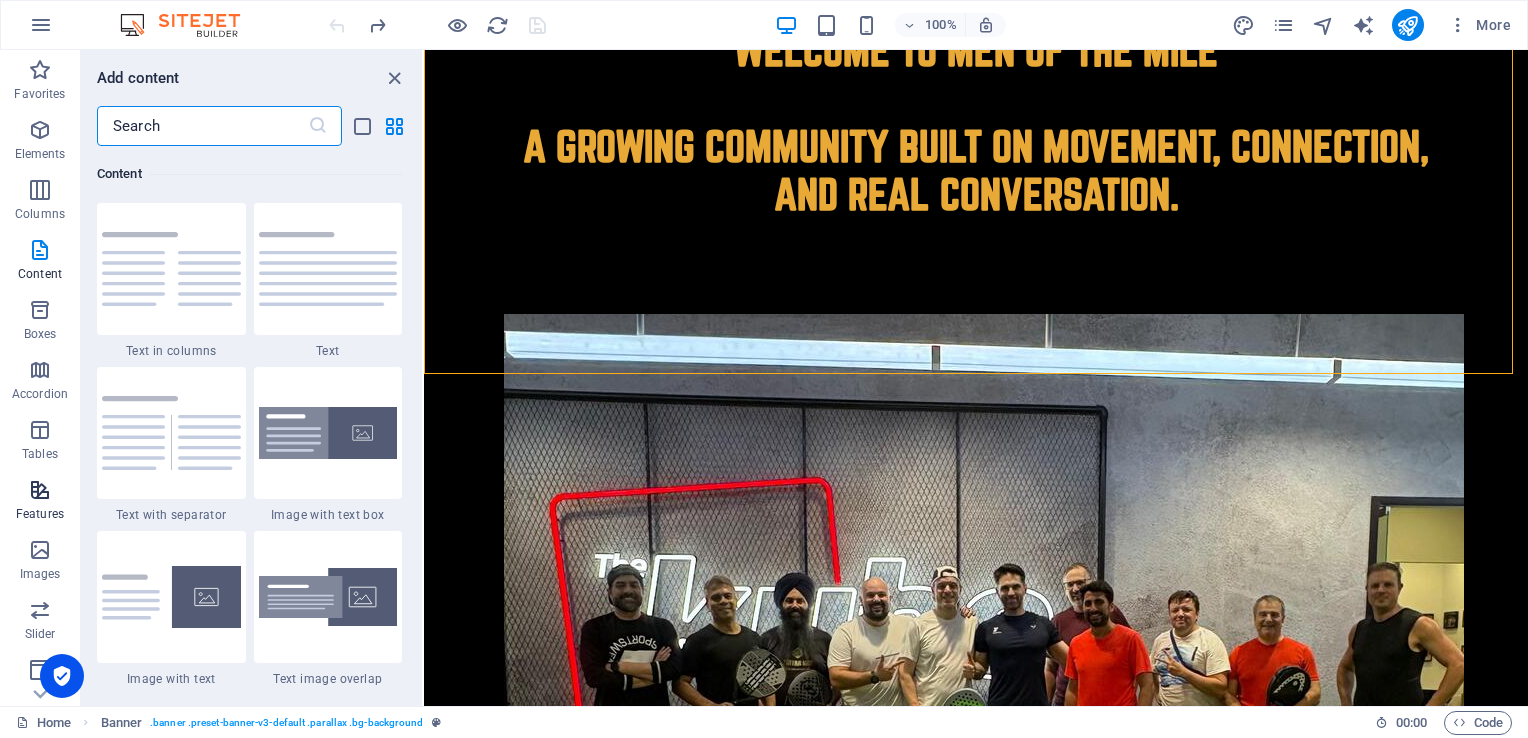 click at bounding box center [40, 490] 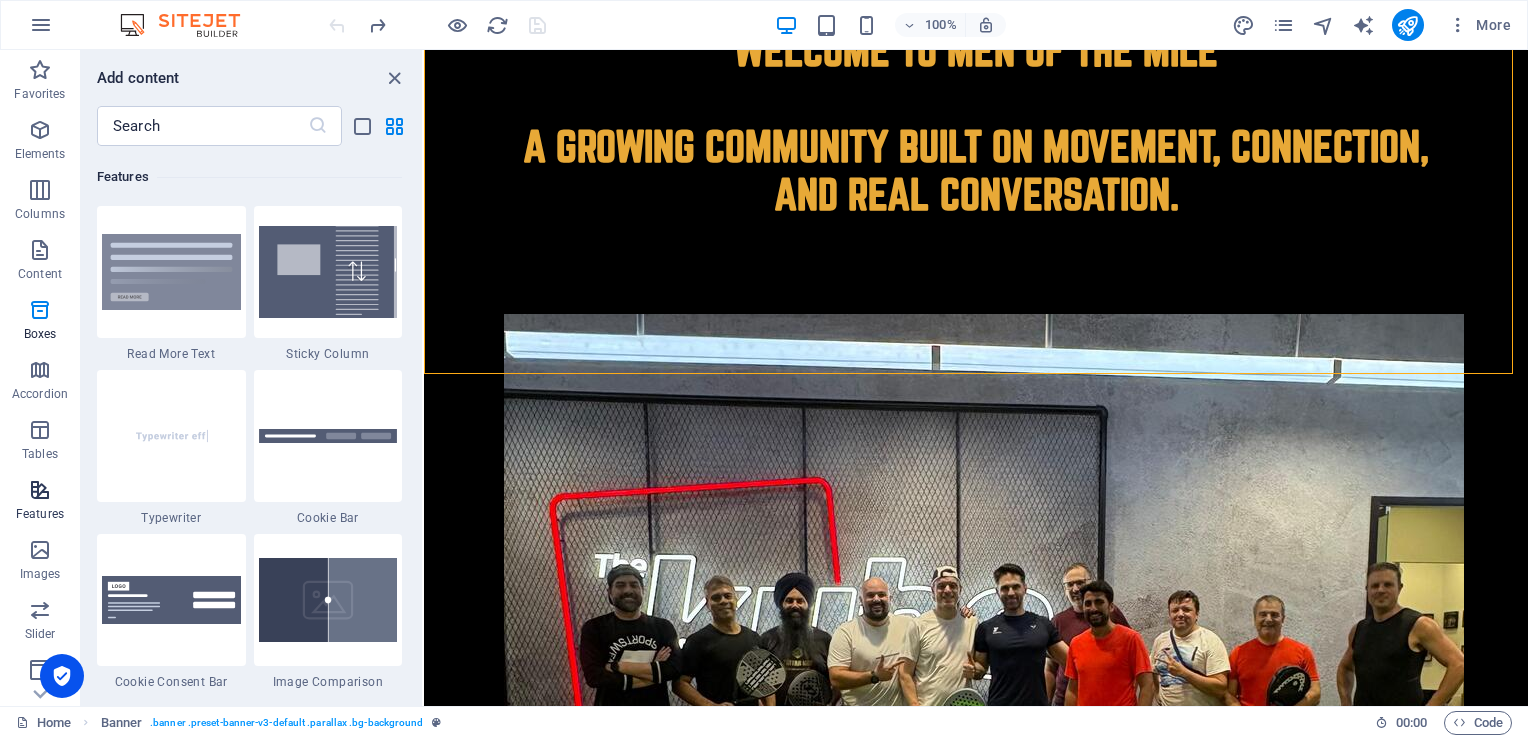 scroll, scrollTop: 7631, scrollLeft: 0, axis: vertical 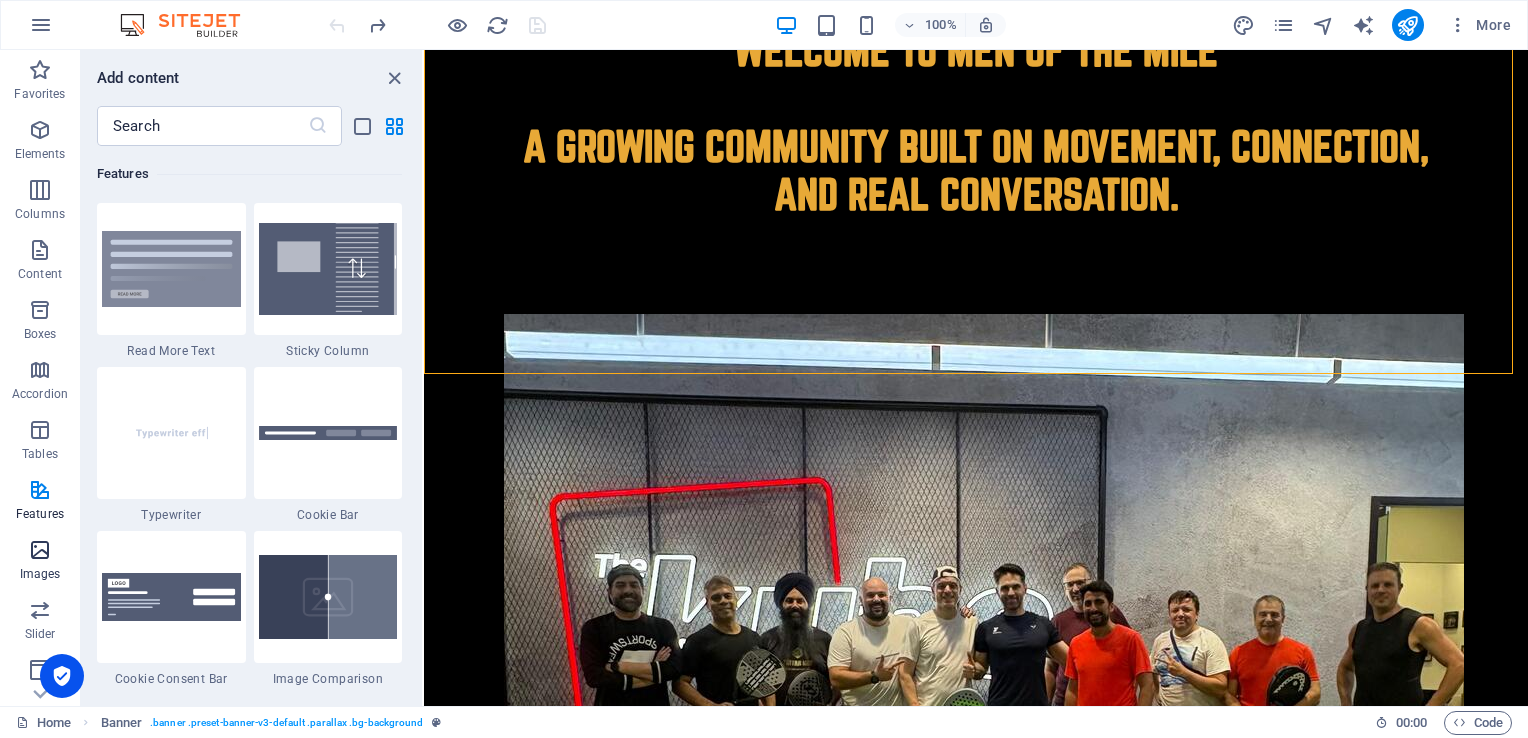 click on "Images" at bounding box center [40, 574] 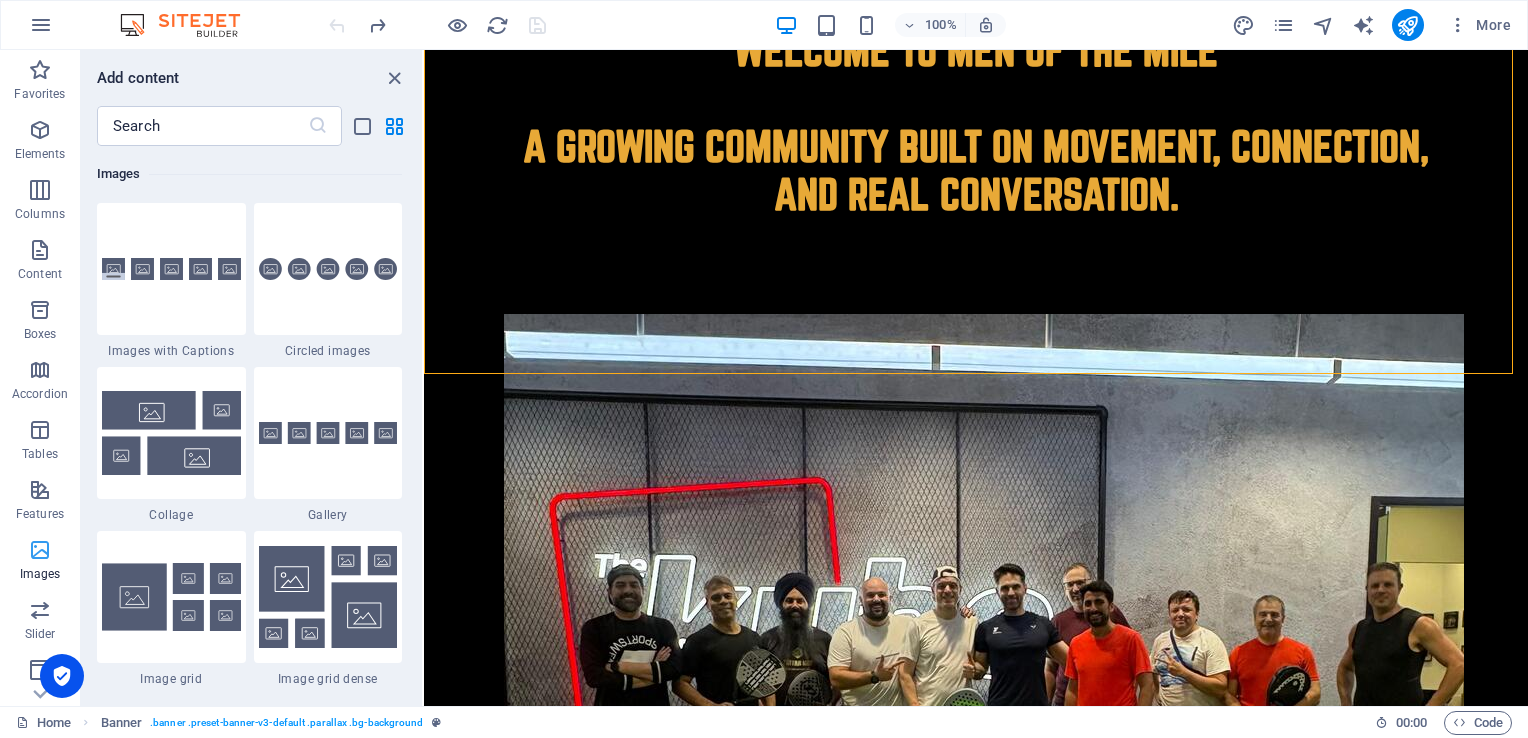 scroll, scrollTop: 9976, scrollLeft: 0, axis: vertical 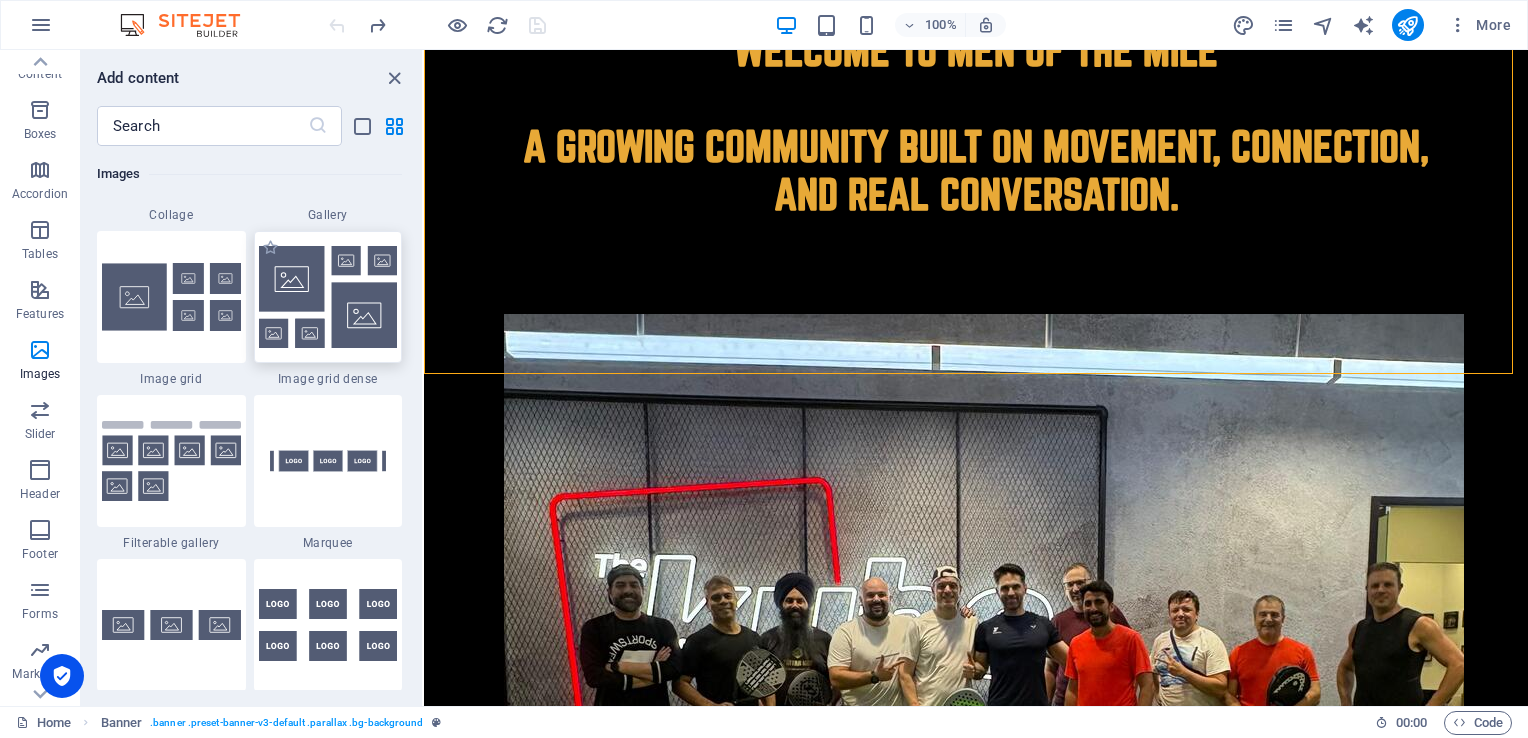 click at bounding box center (328, 297) 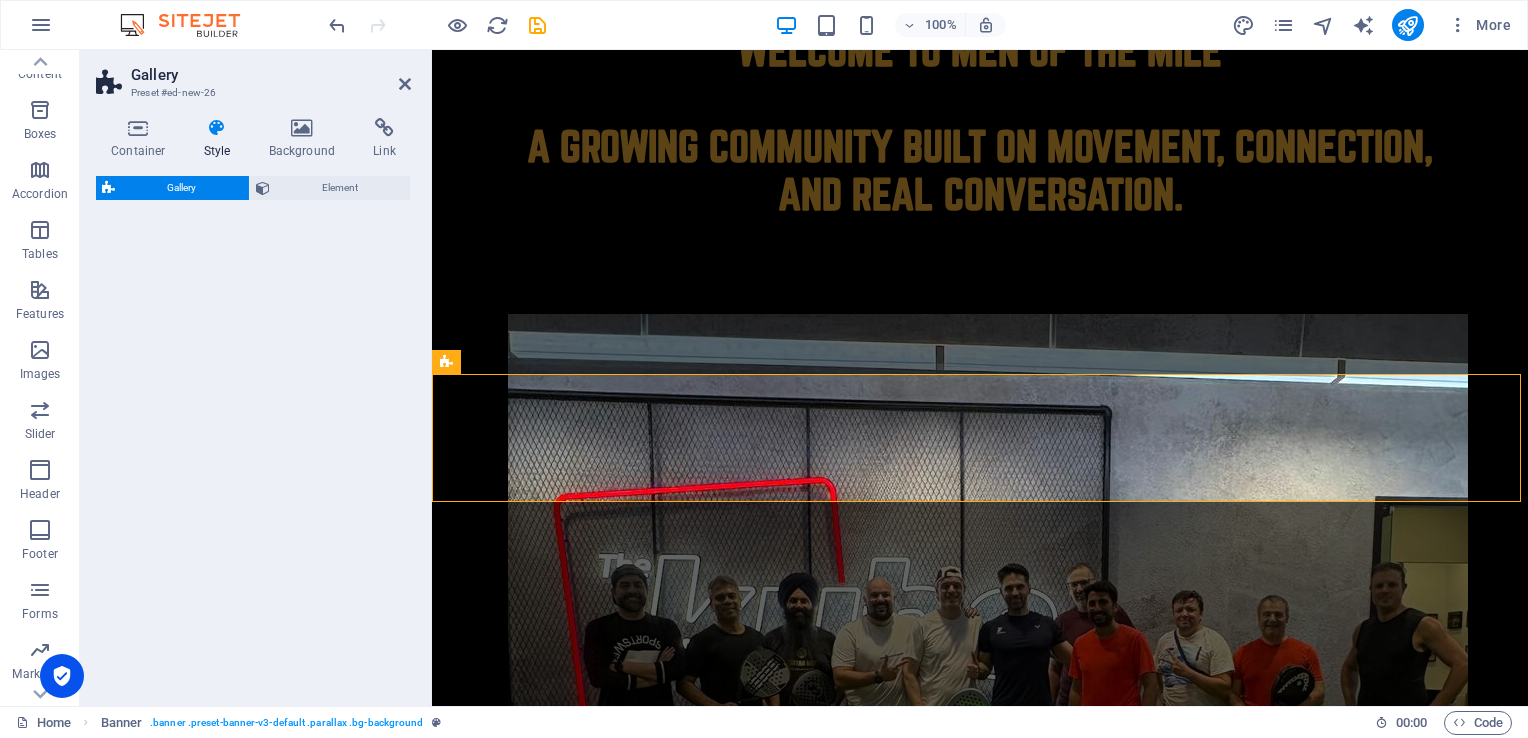 select on "rem" 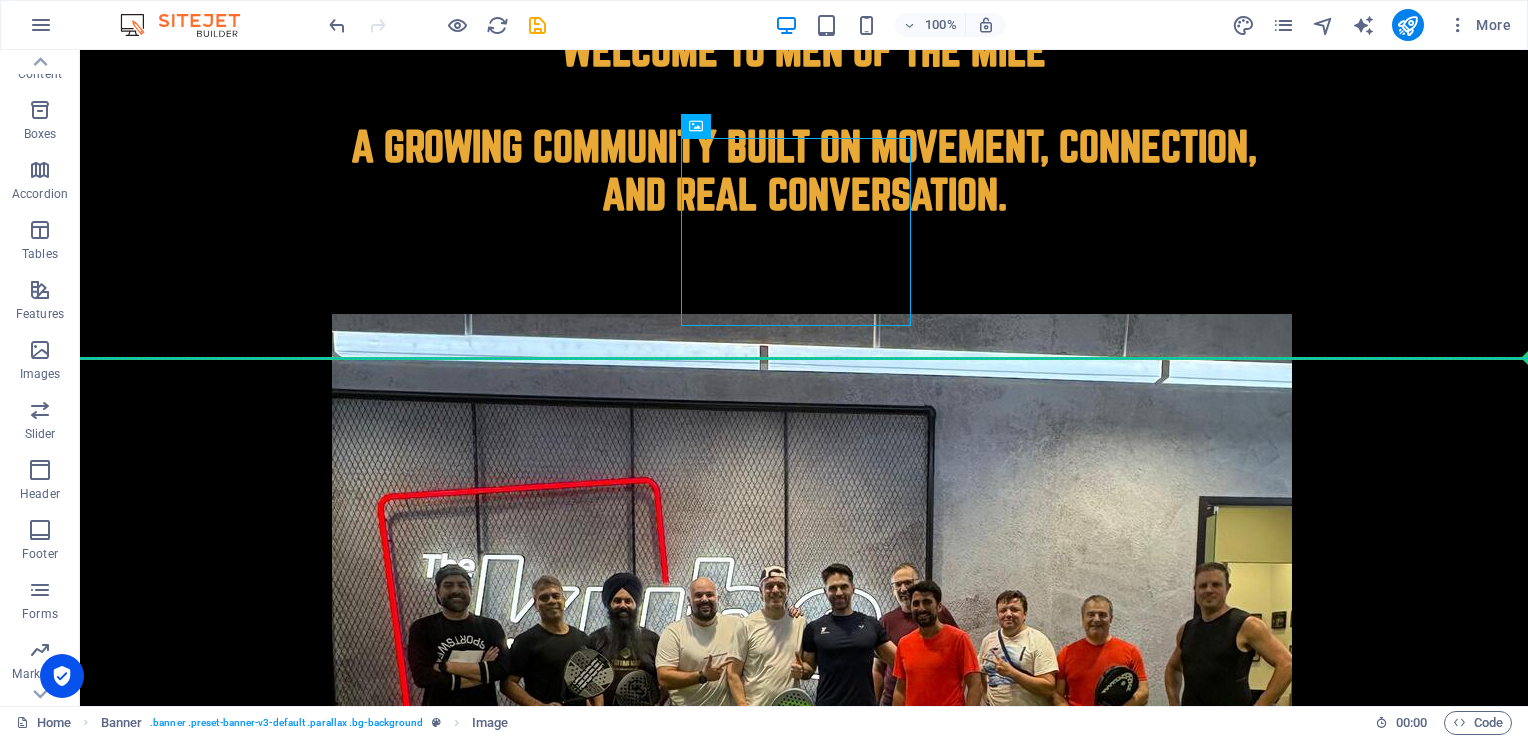drag, startPoint x: 620, startPoint y: 211, endPoint x: 658, endPoint y: 538, distance: 329.20056 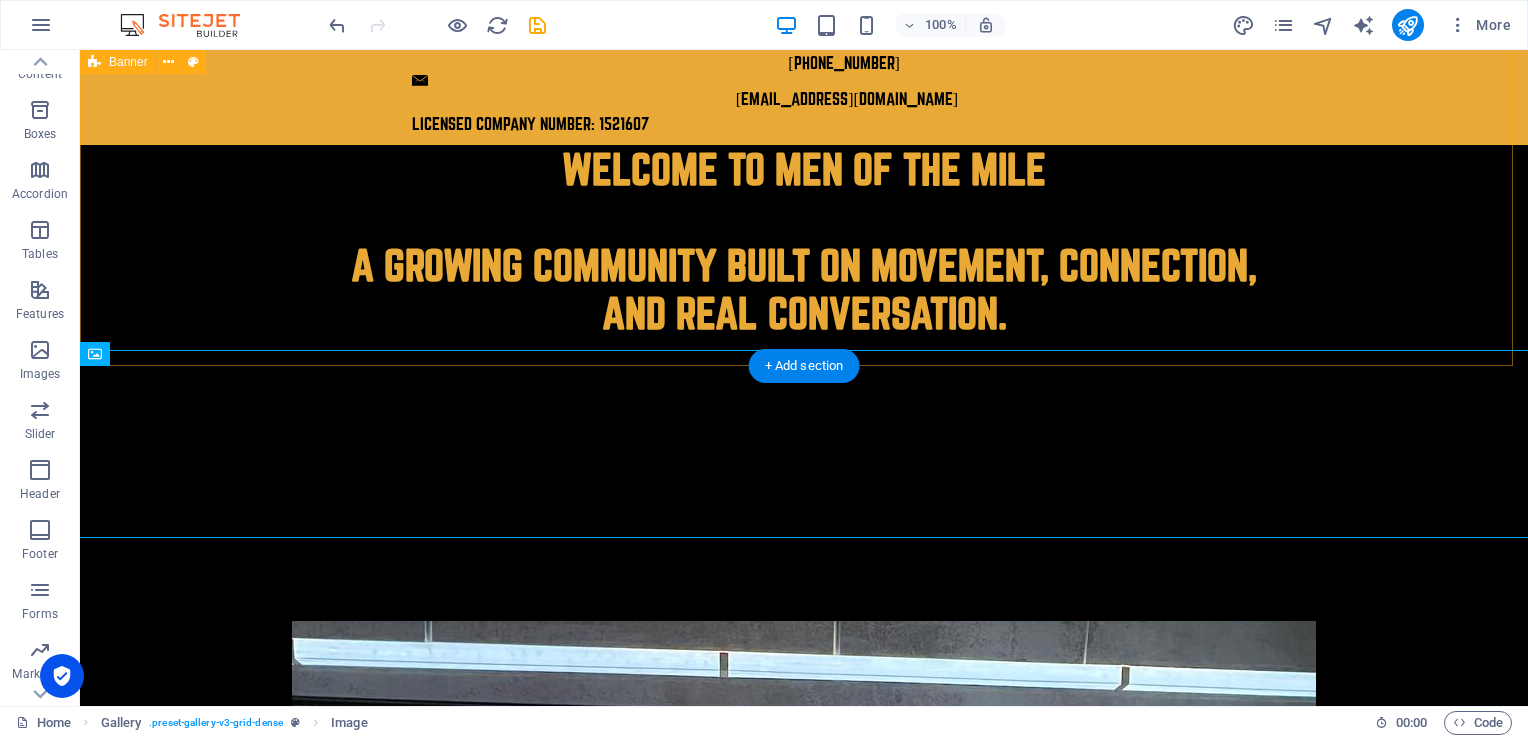 scroll, scrollTop: 420, scrollLeft: 0, axis: vertical 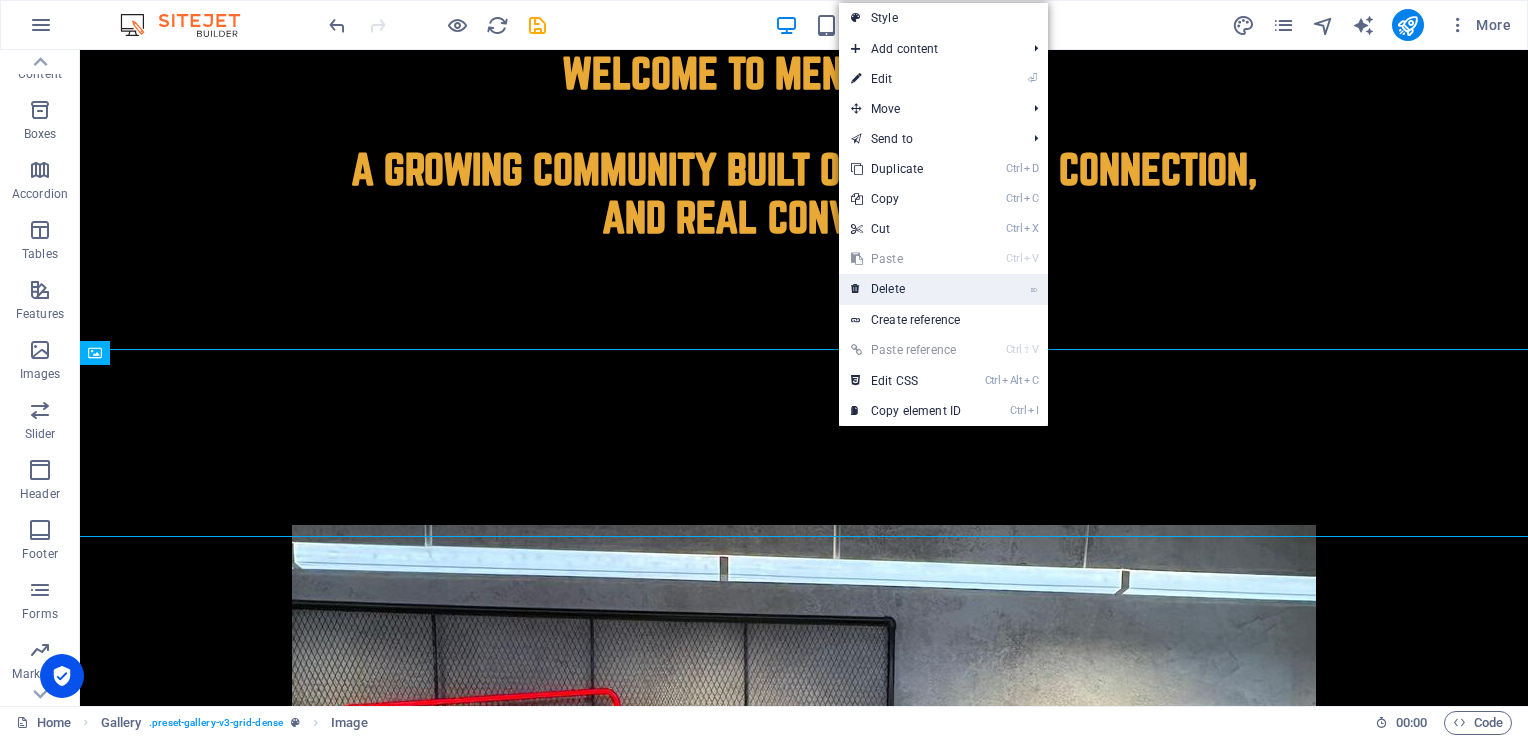 click on "⌦  Delete" at bounding box center [906, 289] 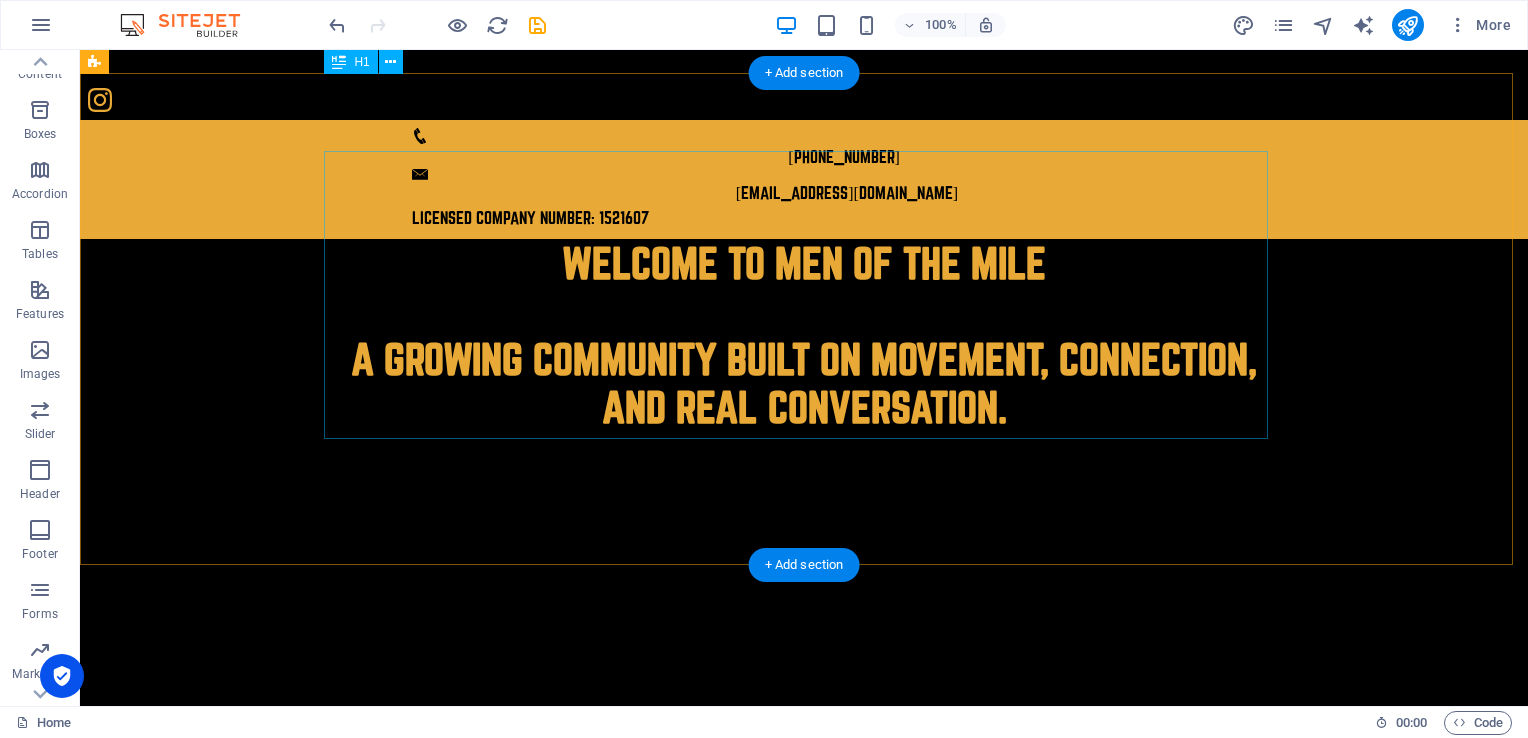 scroll, scrollTop: 220, scrollLeft: 0, axis: vertical 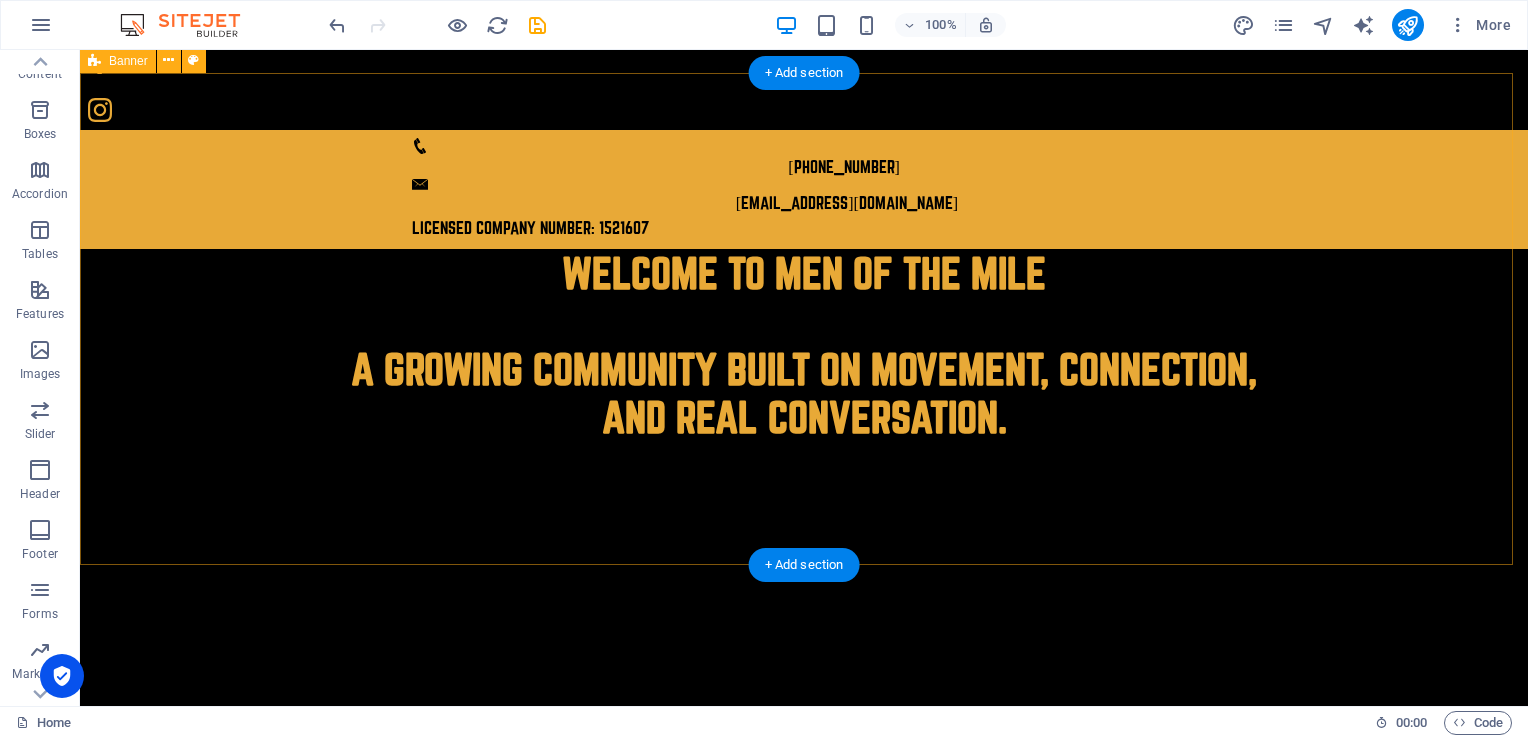 click on "WELCOME TO MEN OF THE MILE A growing community built on movement, connection, and real conversation." at bounding box center [804, 495] 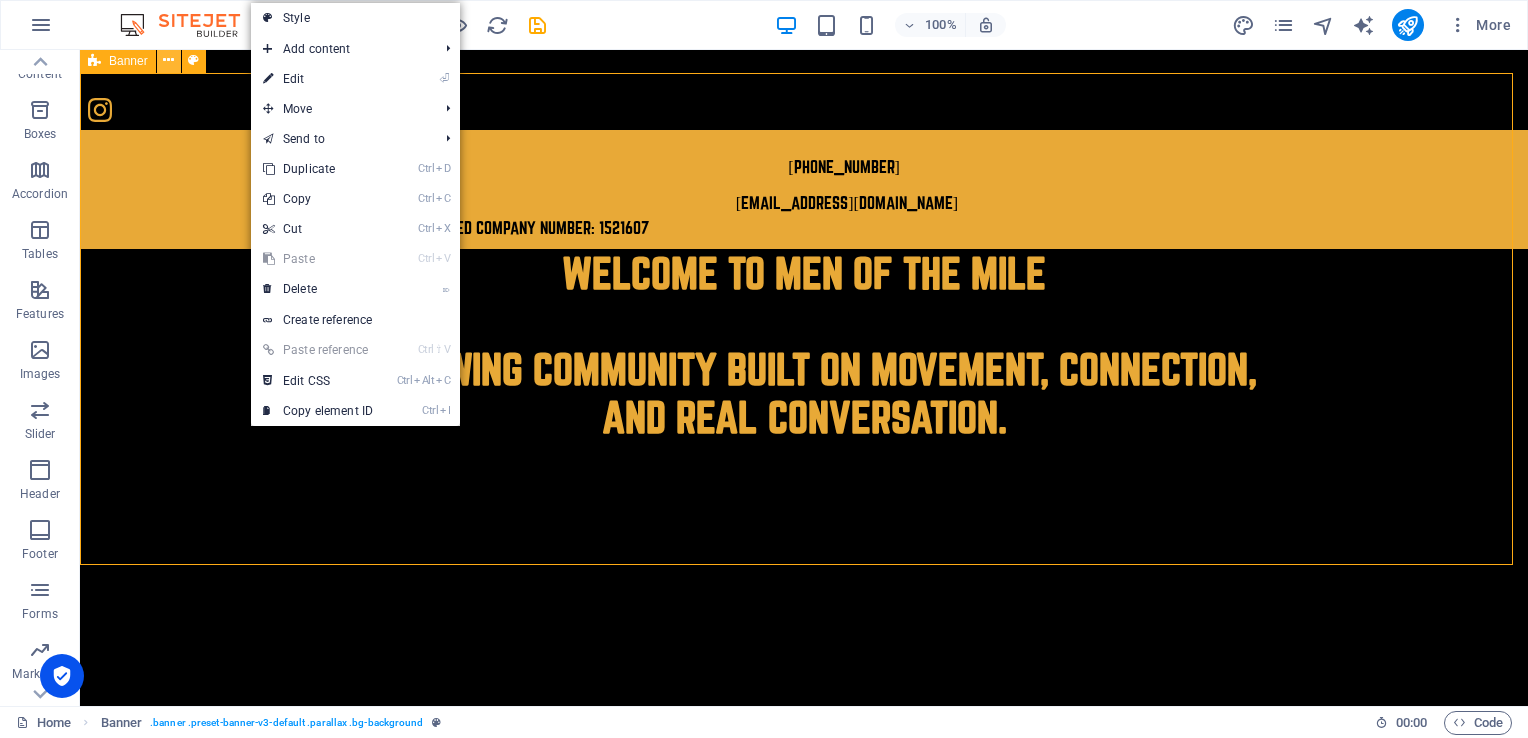 click at bounding box center [168, 60] 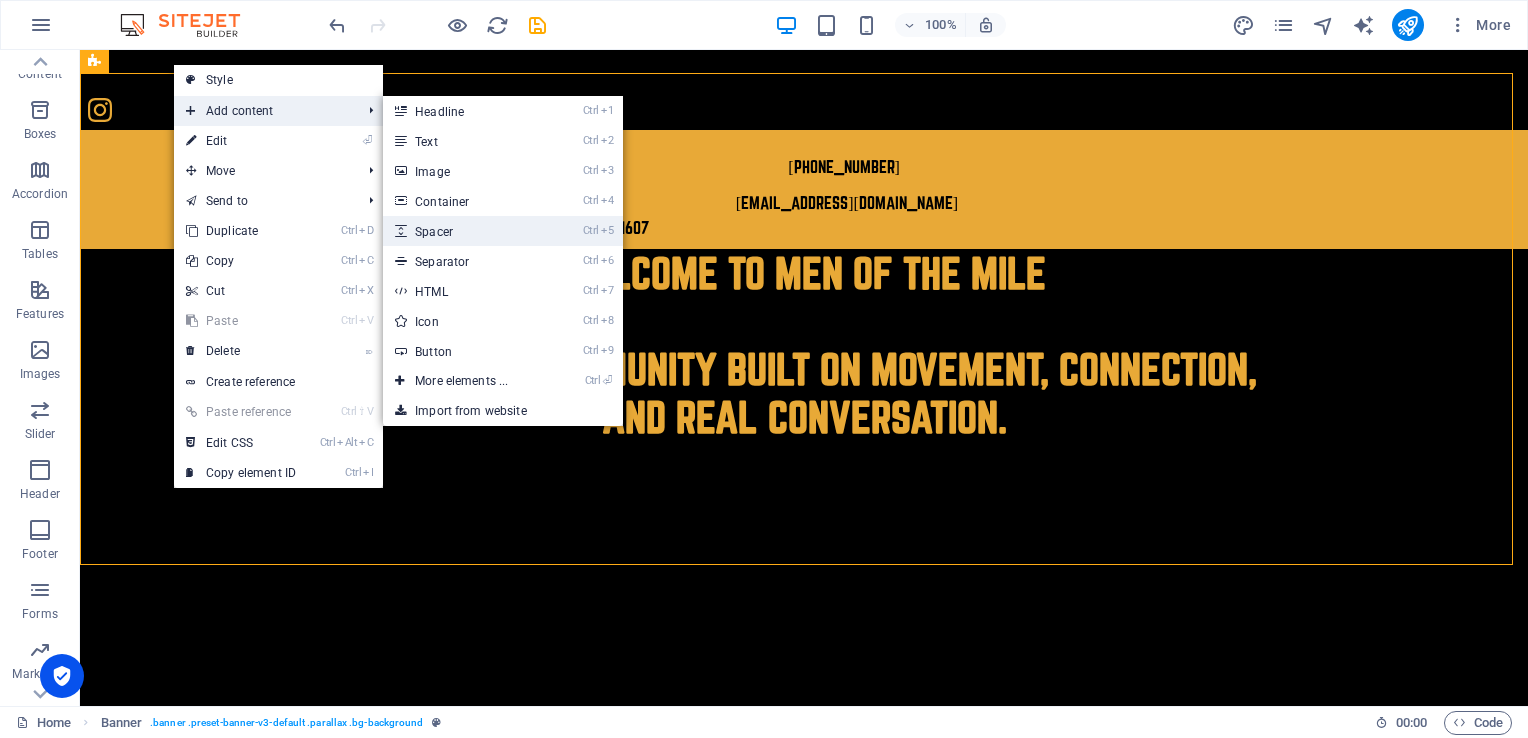 click on "Ctrl 5  Spacer" at bounding box center [465, 231] 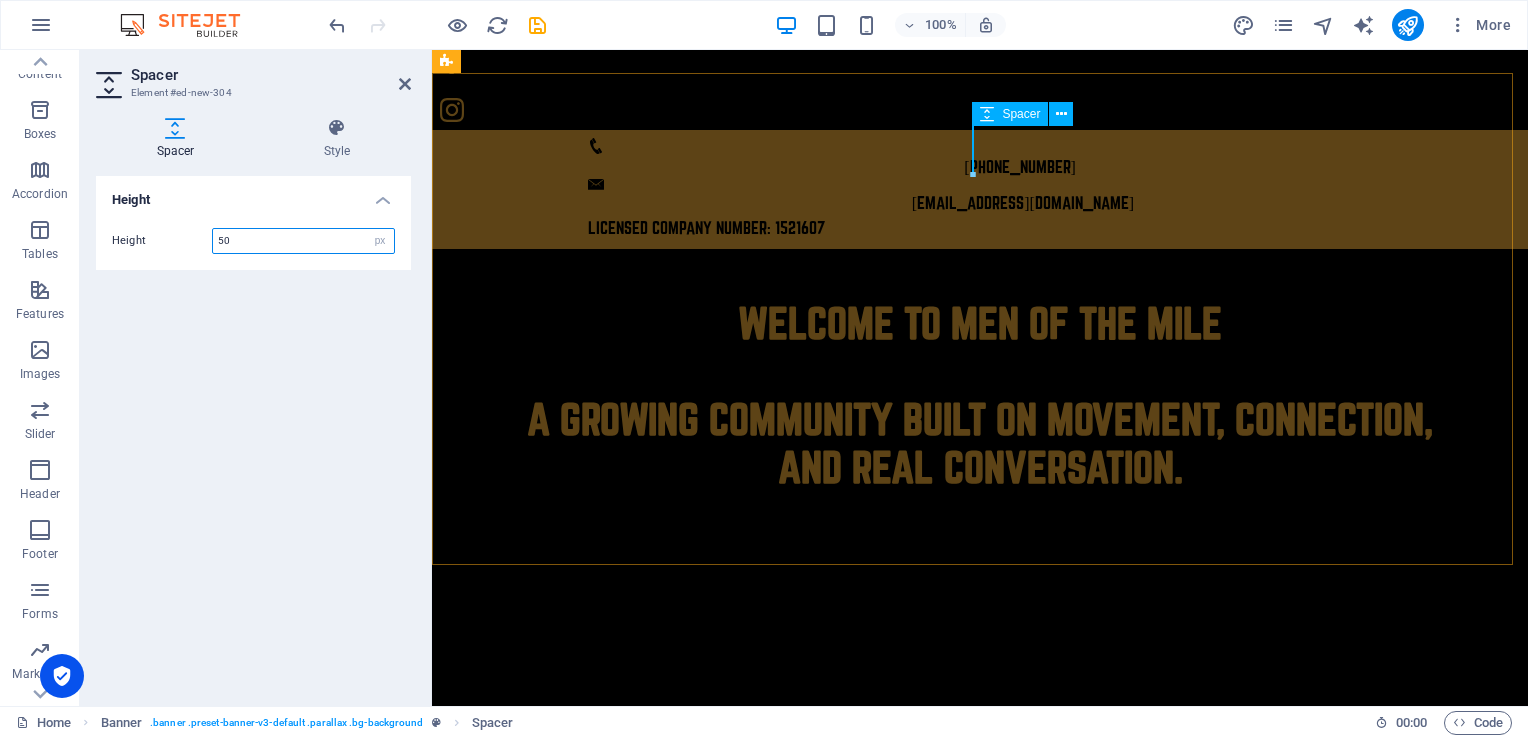 click on "Spacer" at bounding box center [1010, 114] 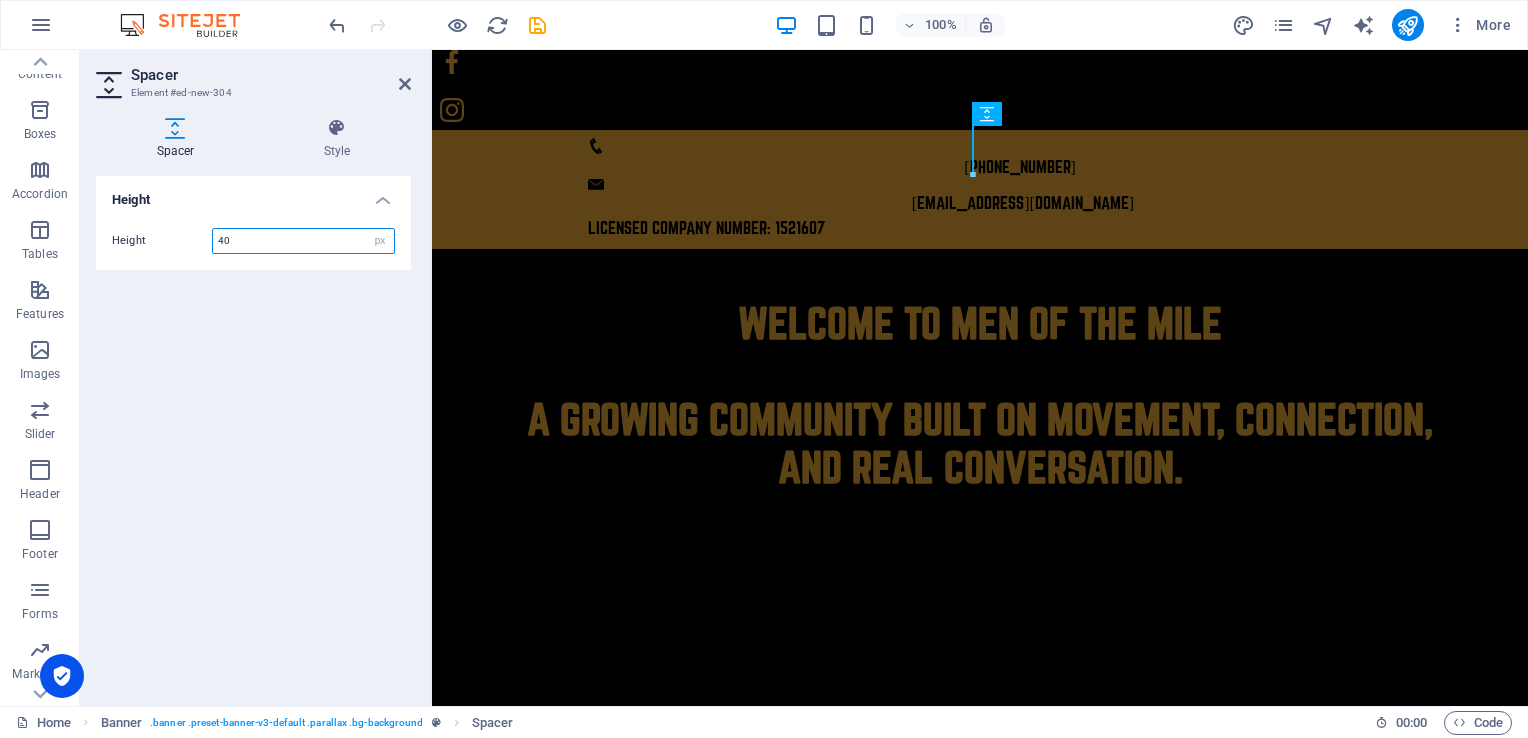 type on "40" 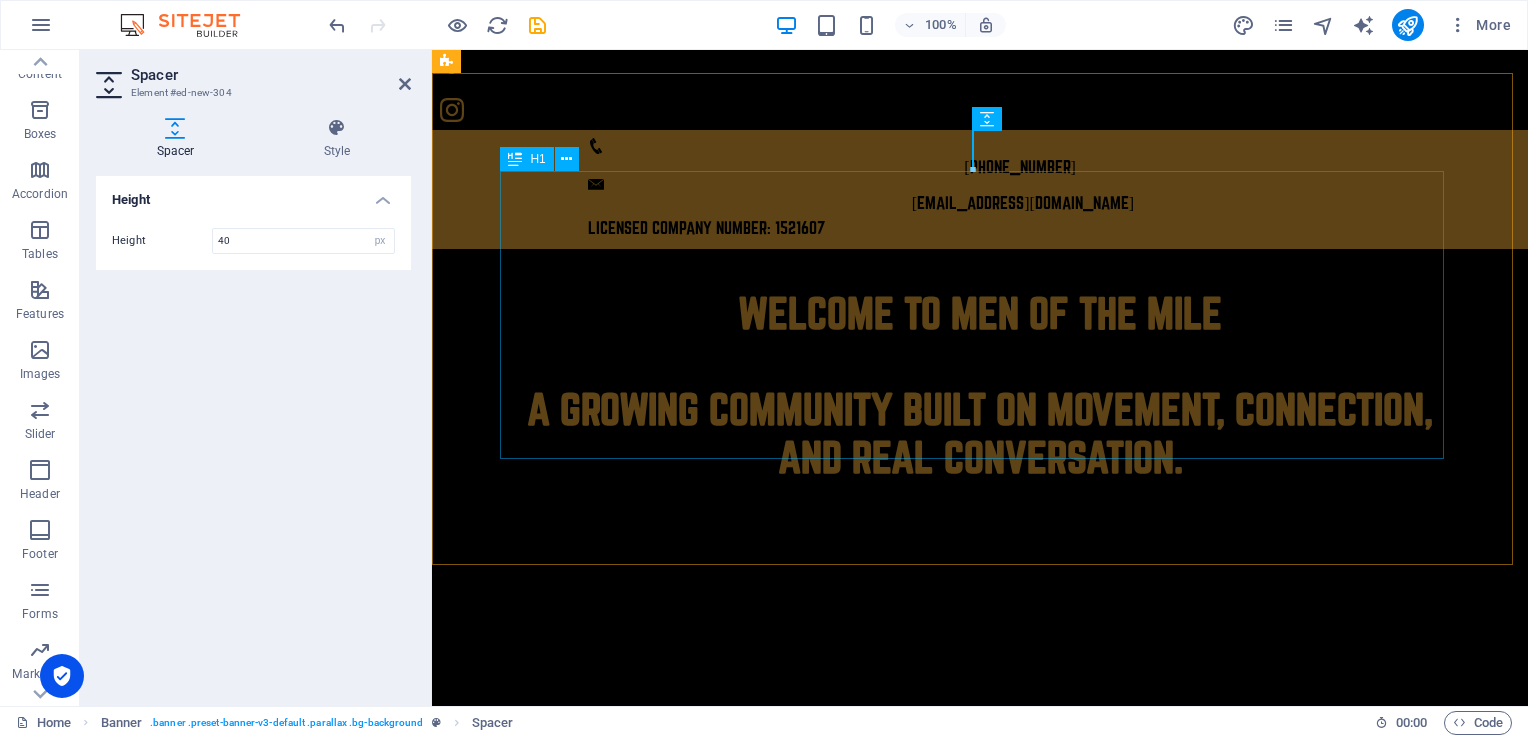 drag, startPoint x: 966, startPoint y: 425, endPoint x: 1320, endPoint y: 425, distance: 354 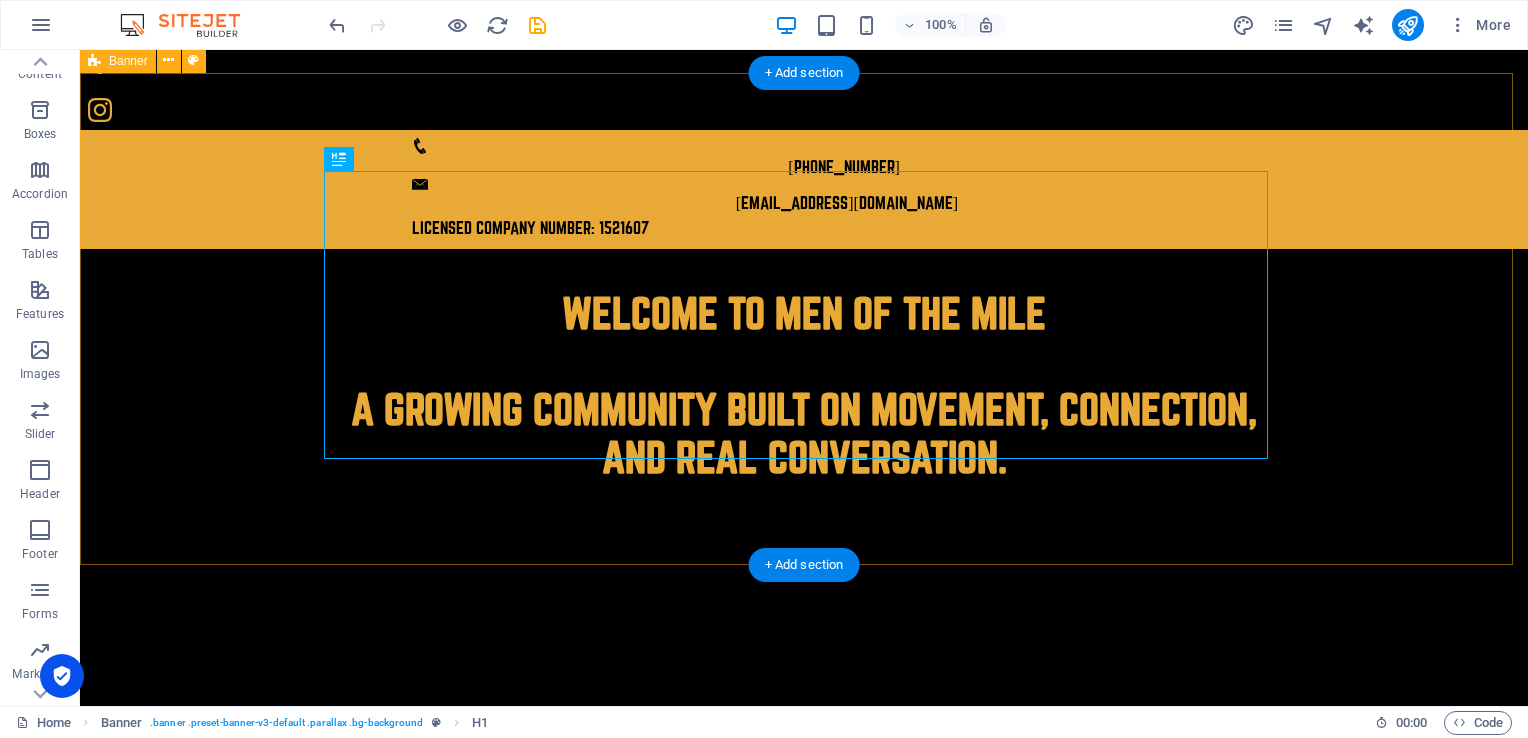 click on "WELCOME TO MEN OF THE MILE A growing community built on movement, connection, and real conversation." at bounding box center (804, 495) 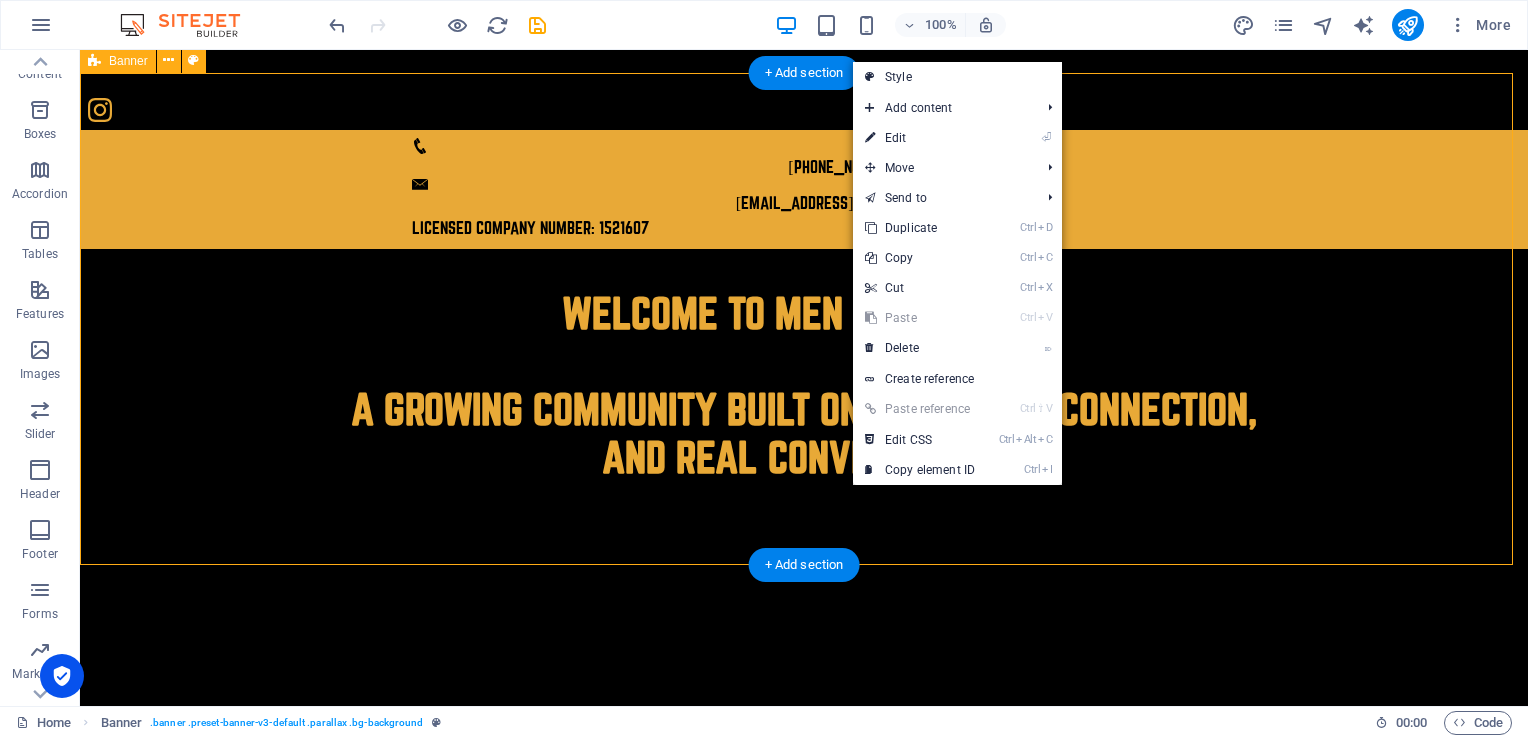 click on "WELCOME TO MEN OF THE MILE A growing community built on movement, connection, and real conversation." at bounding box center [804, 495] 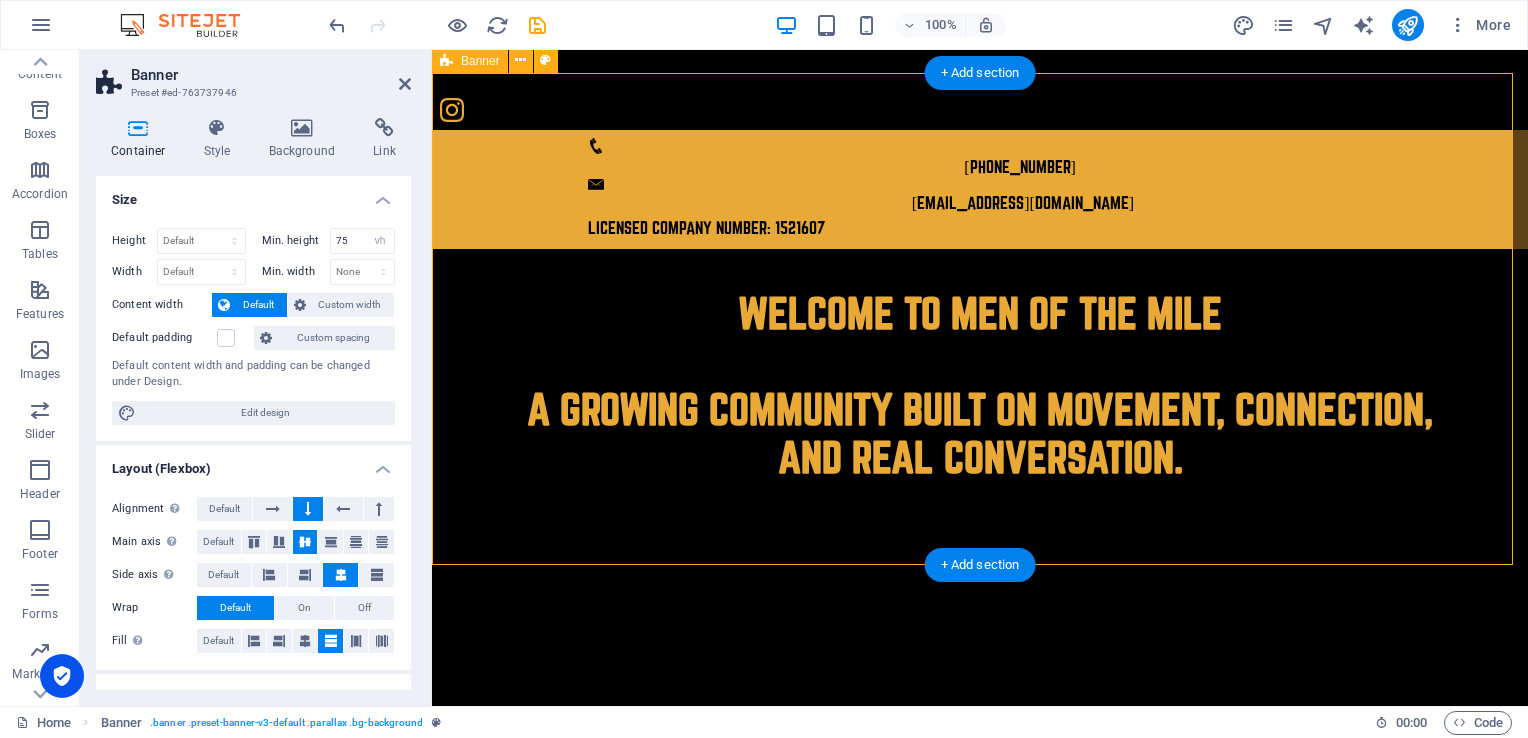 click on "WELCOME TO MEN OF THE MILE A growing community built on movement, connection, and real conversation." at bounding box center [980, 495] 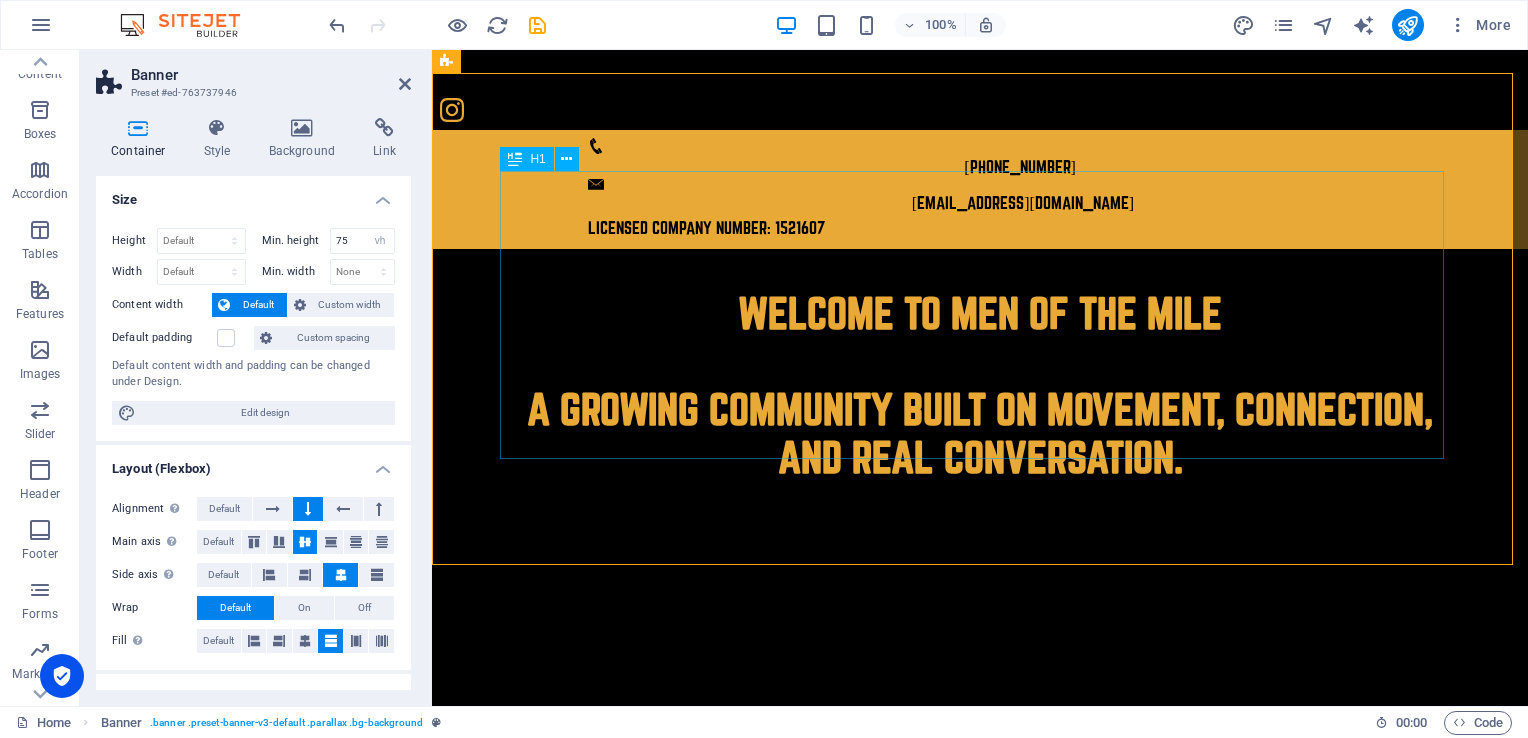 click on "WELCOME TO MEN OF THE MILE A growing community built on movement, connection, and real conversation." at bounding box center (980, 433) 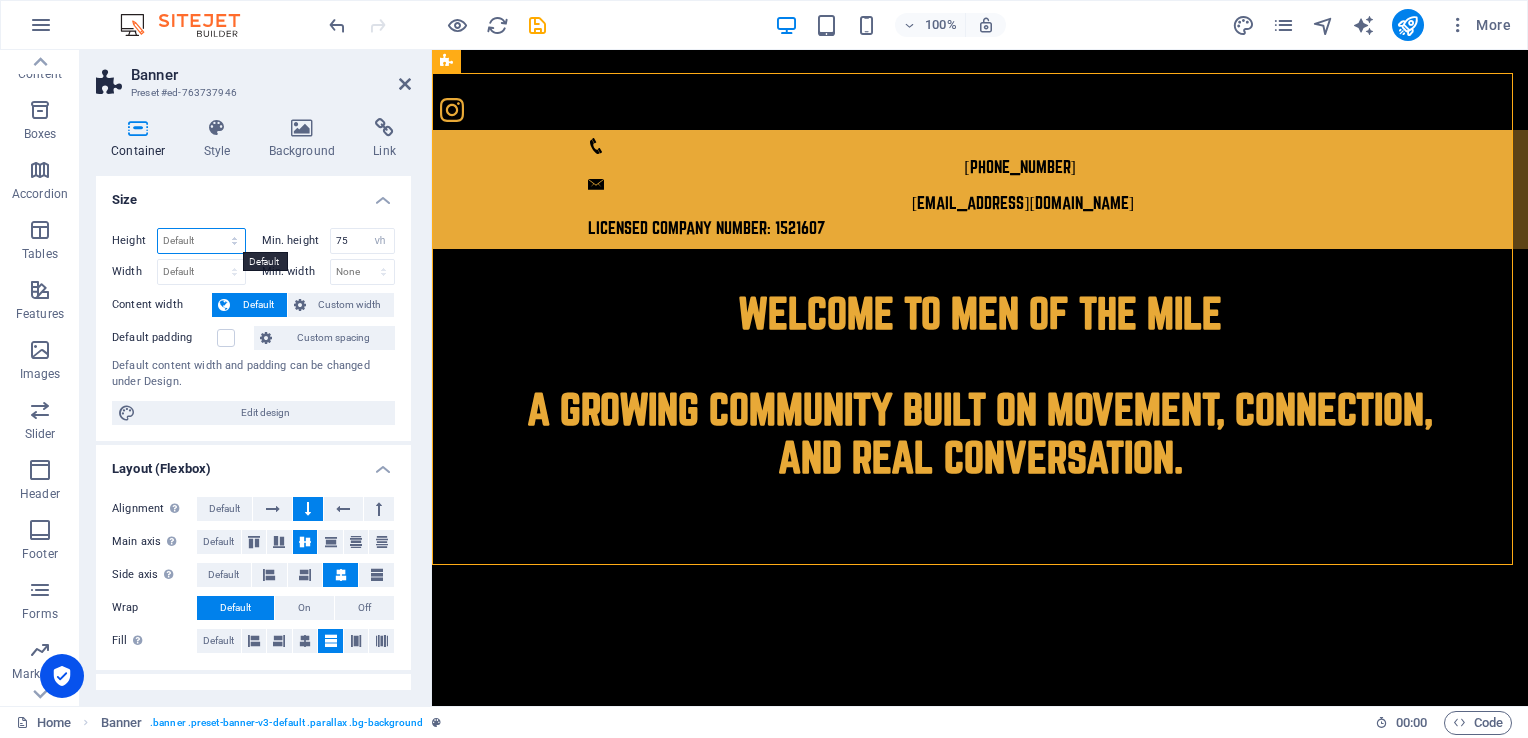 click on "Default px rem % vh vw" at bounding box center (201, 241) 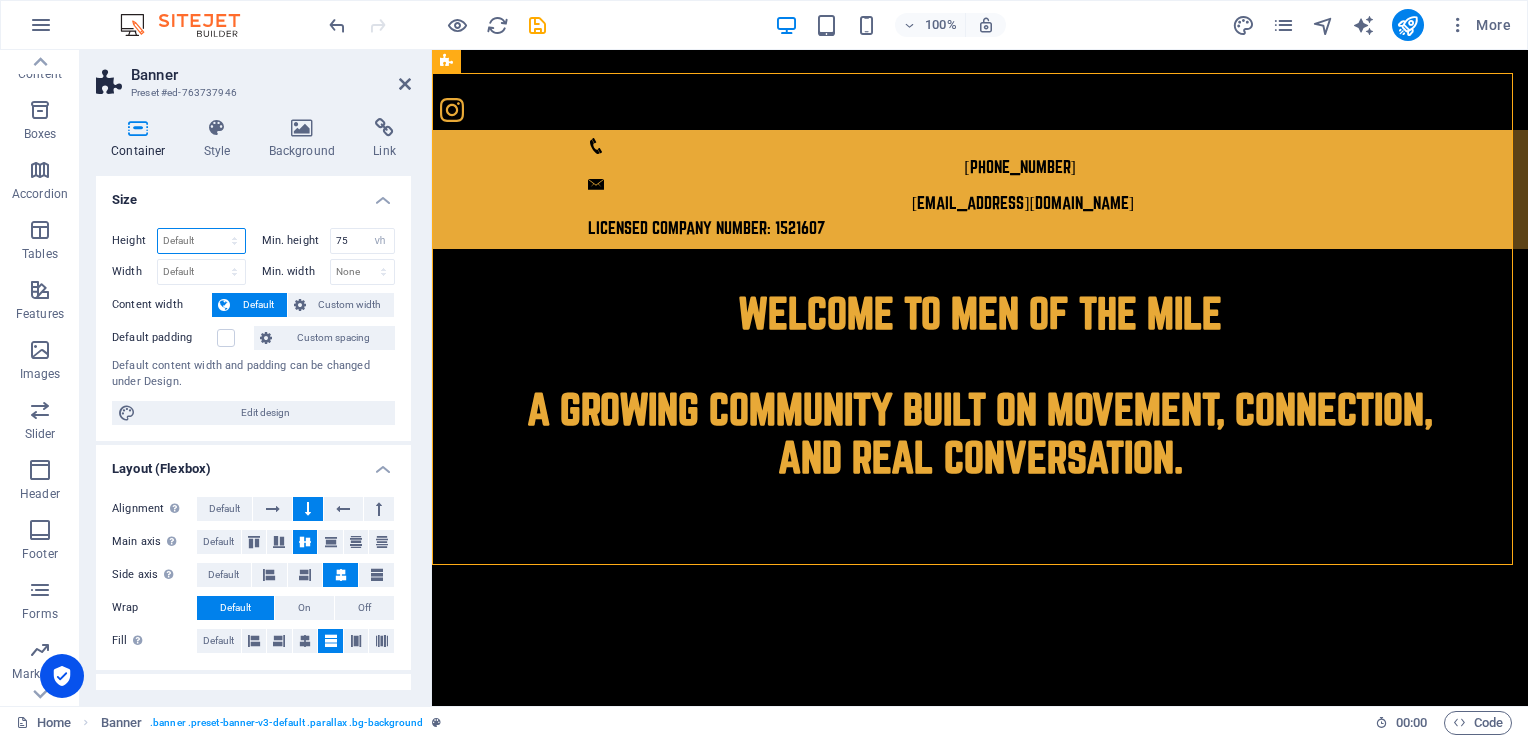 select on "rem" 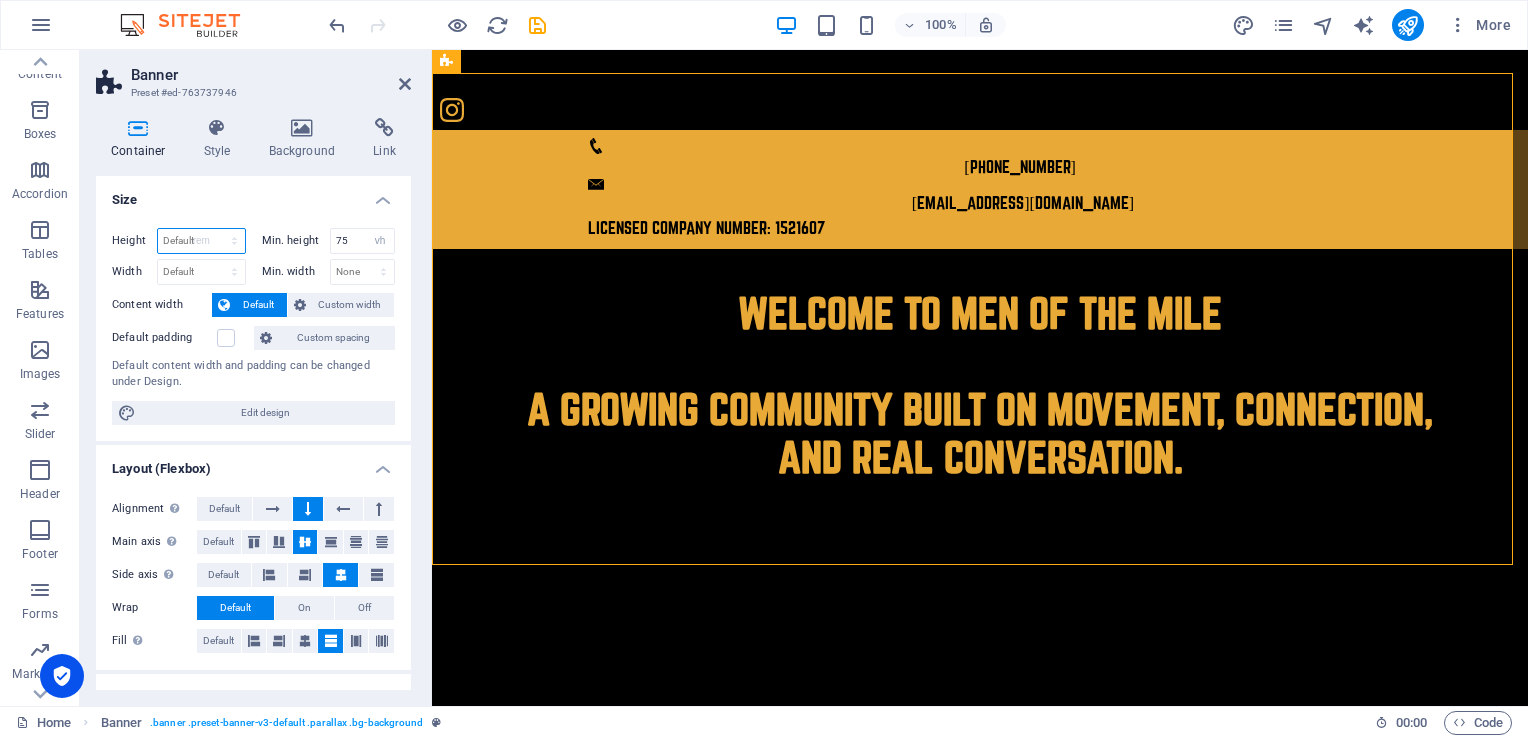click on "Default px rem % vh vw" at bounding box center (201, 241) 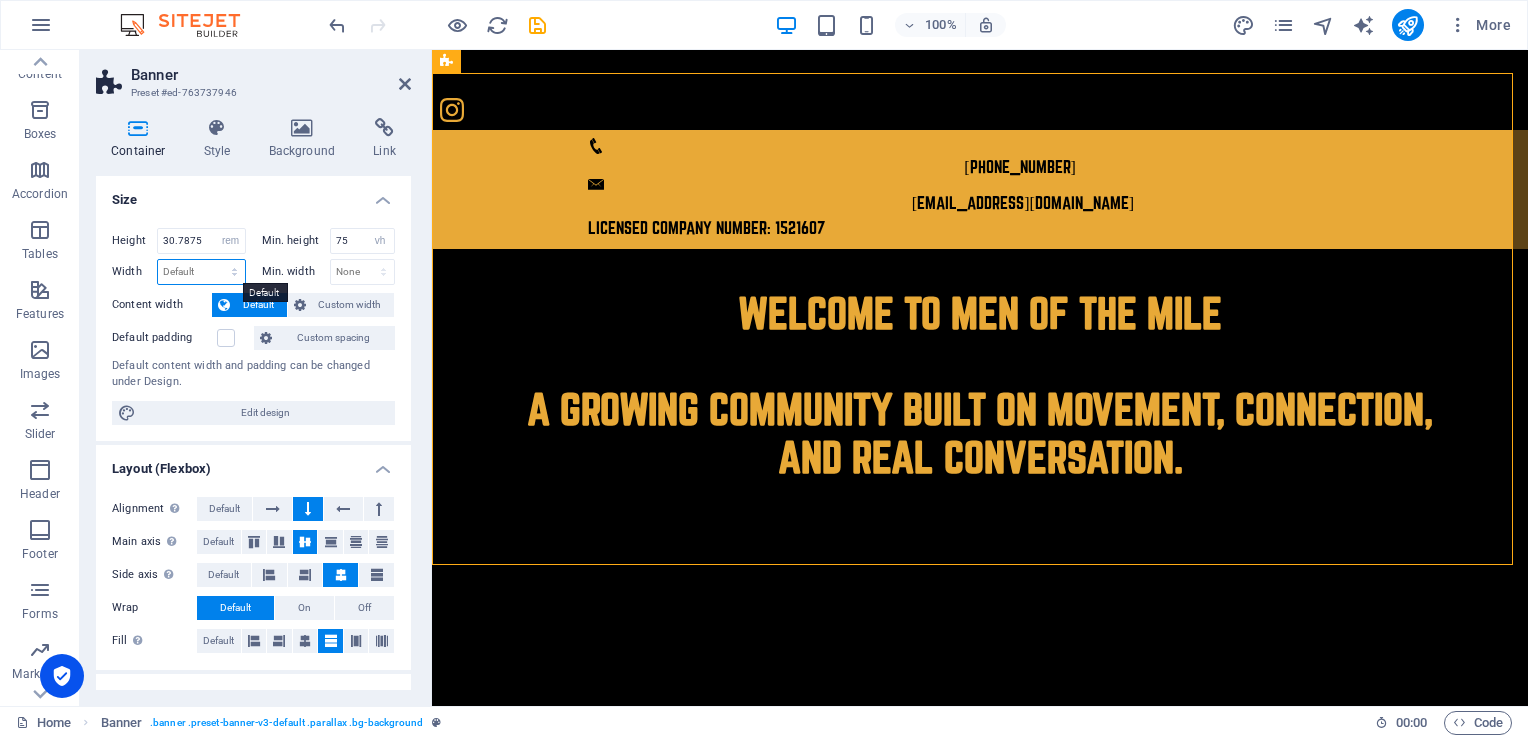 click on "Default px rem % em vh vw" at bounding box center [201, 272] 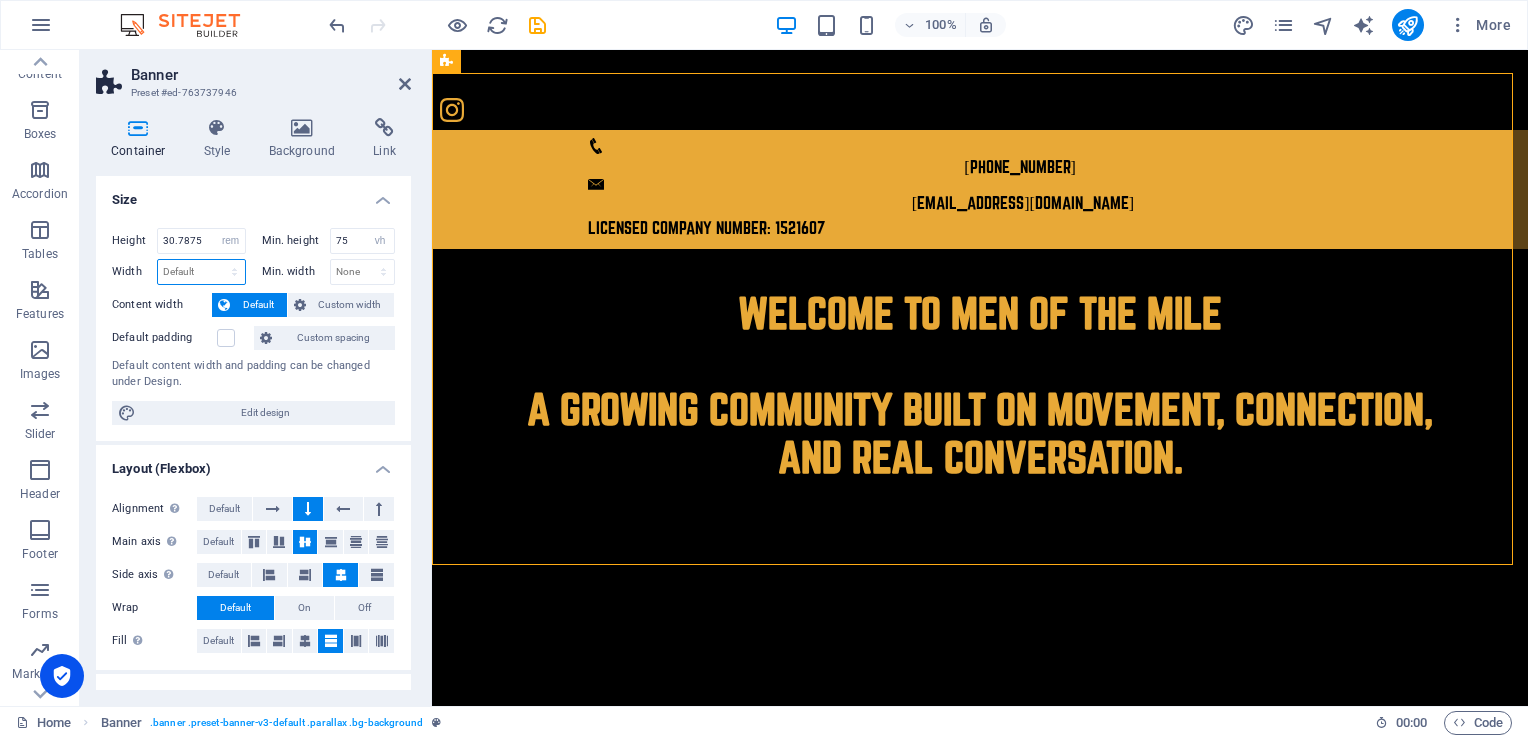 select on "rem" 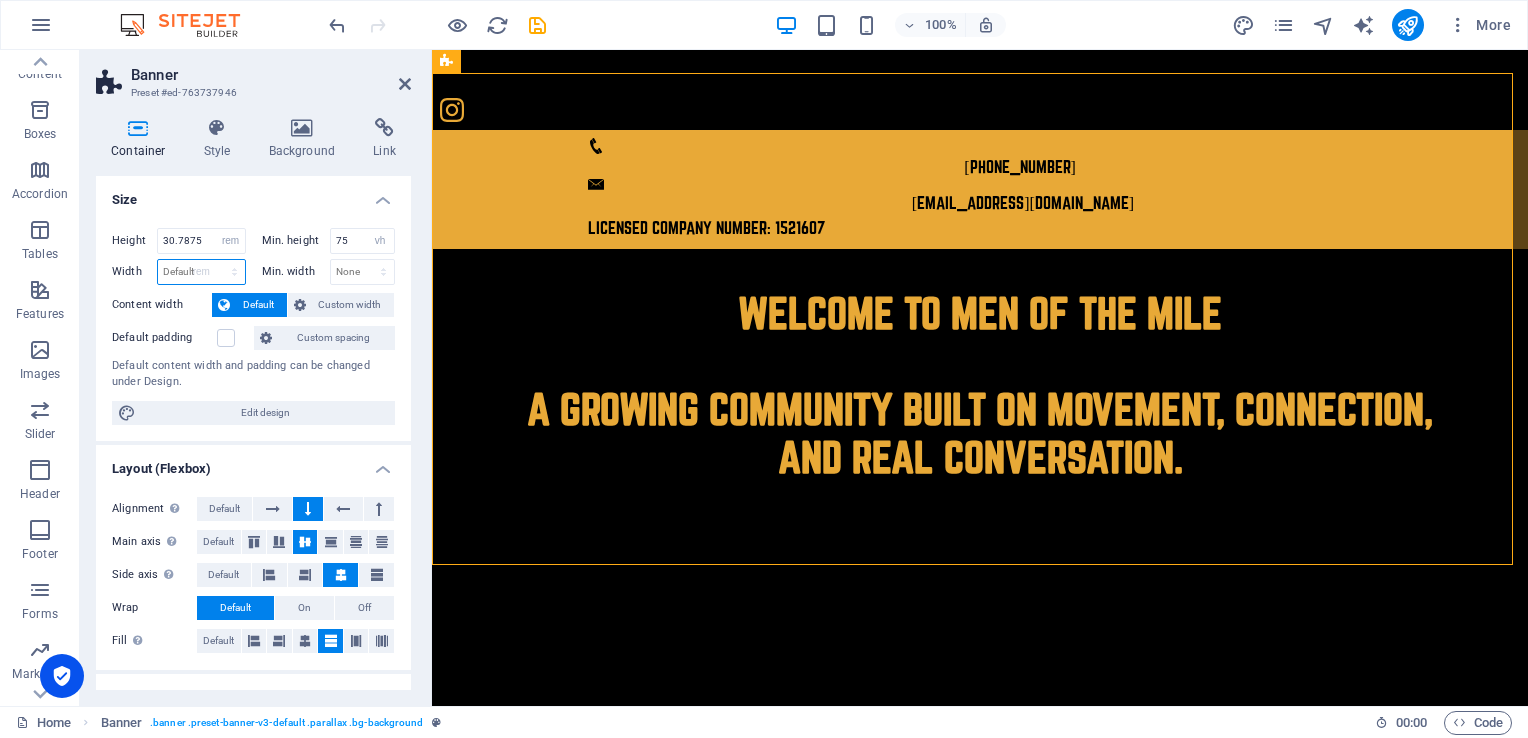 click on "Default px rem % em vh vw" at bounding box center (201, 272) 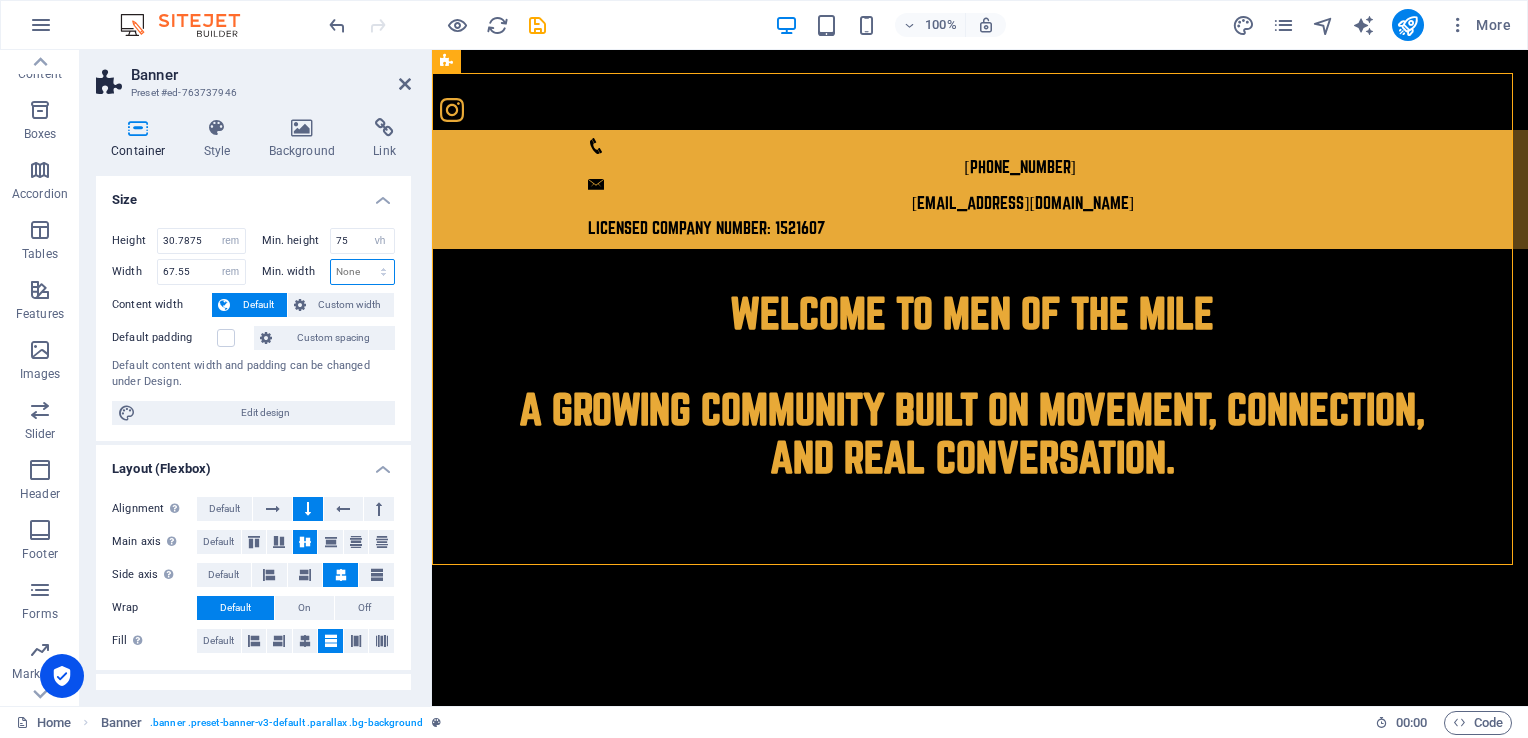 click on "None px rem % vh vw" at bounding box center (363, 272) 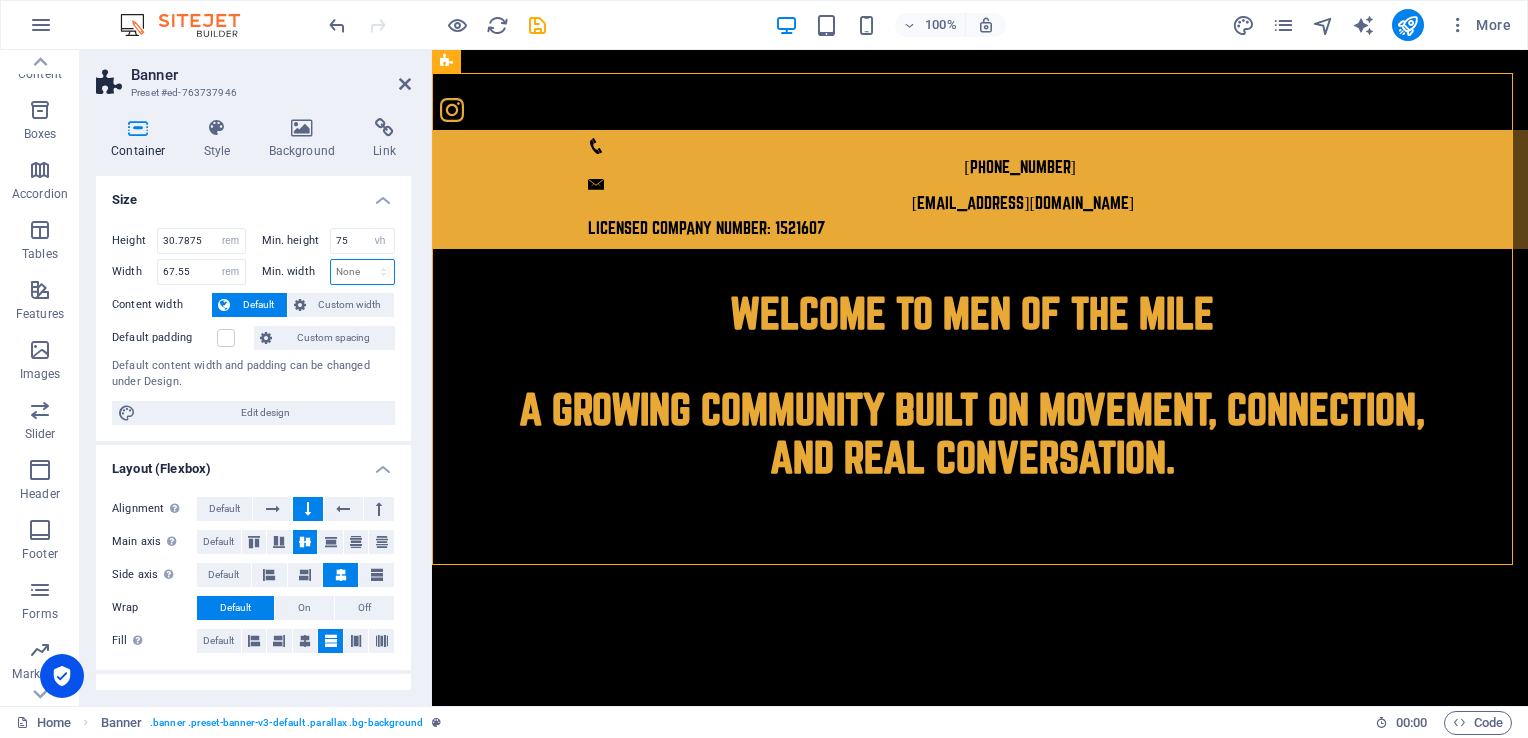 select on "rem" 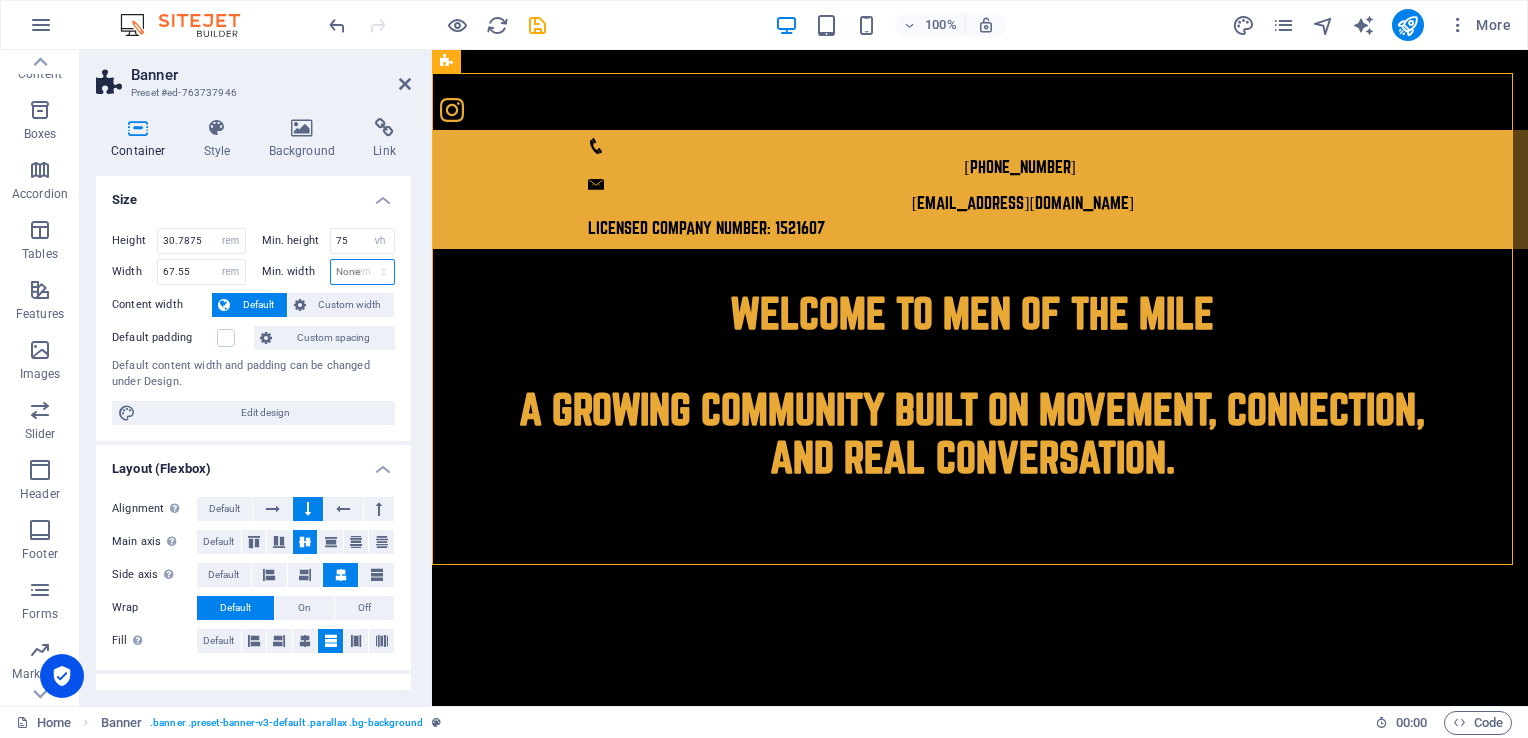 click on "None px rem % vh vw" at bounding box center (363, 272) 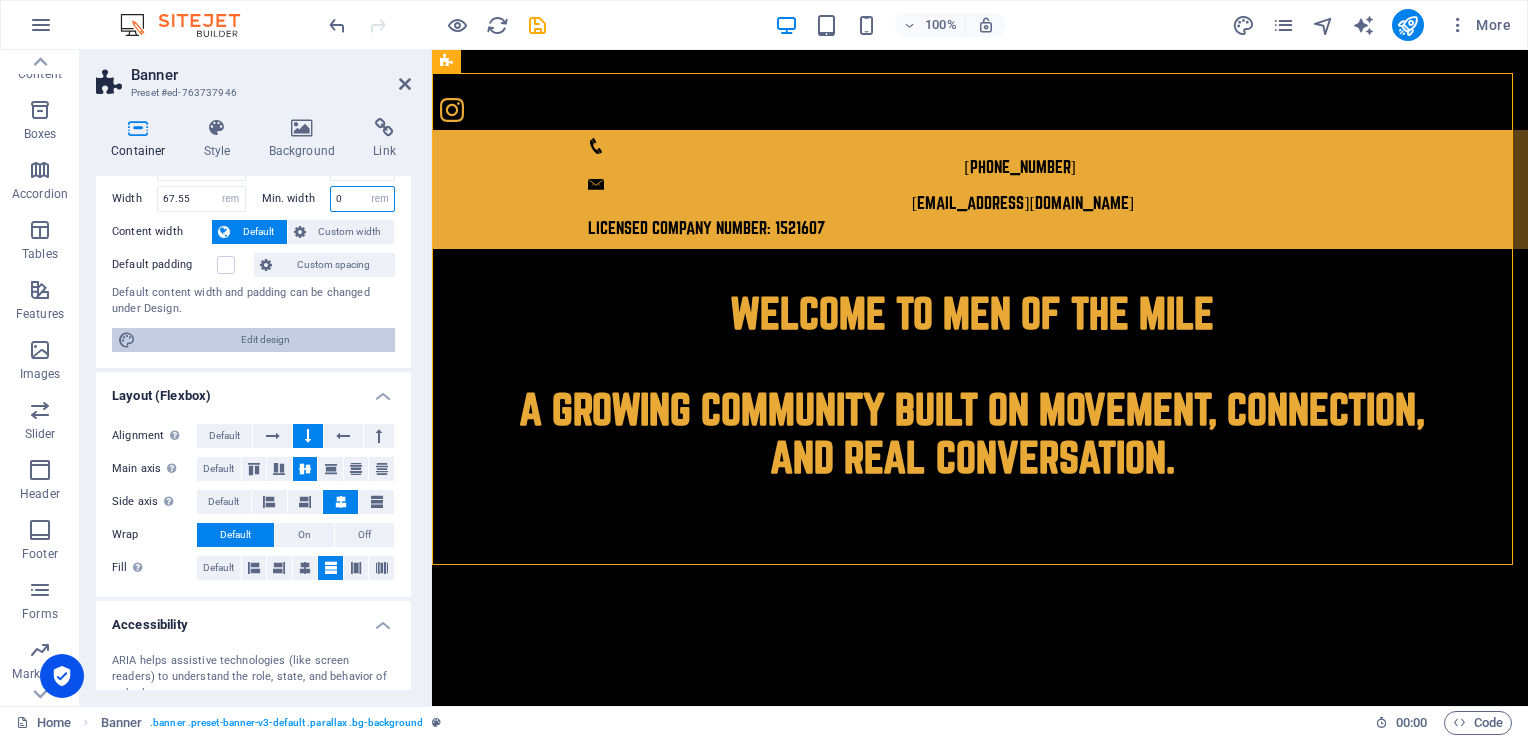 scroll, scrollTop: 100, scrollLeft: 0, axis: vertical 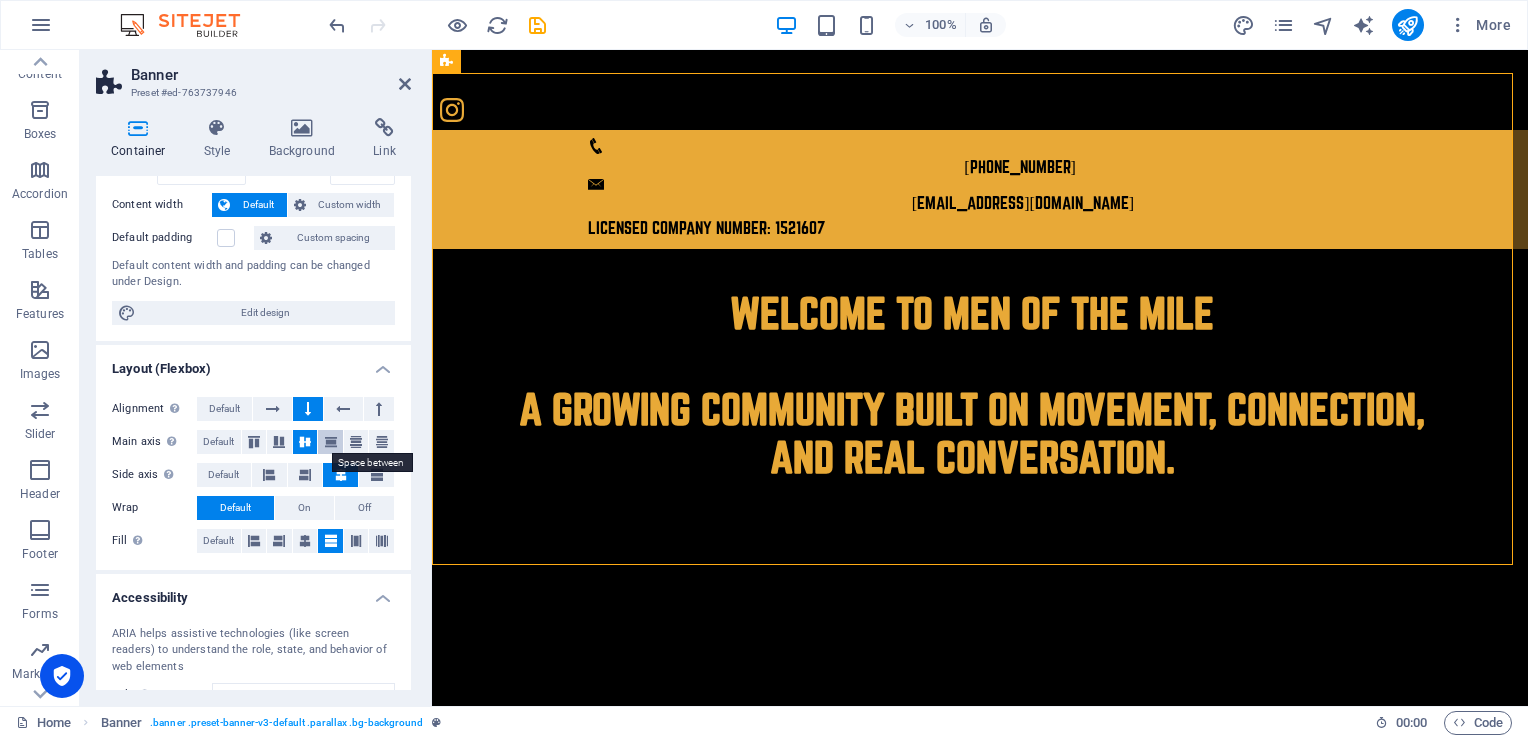click at bounding box center (331, 442) 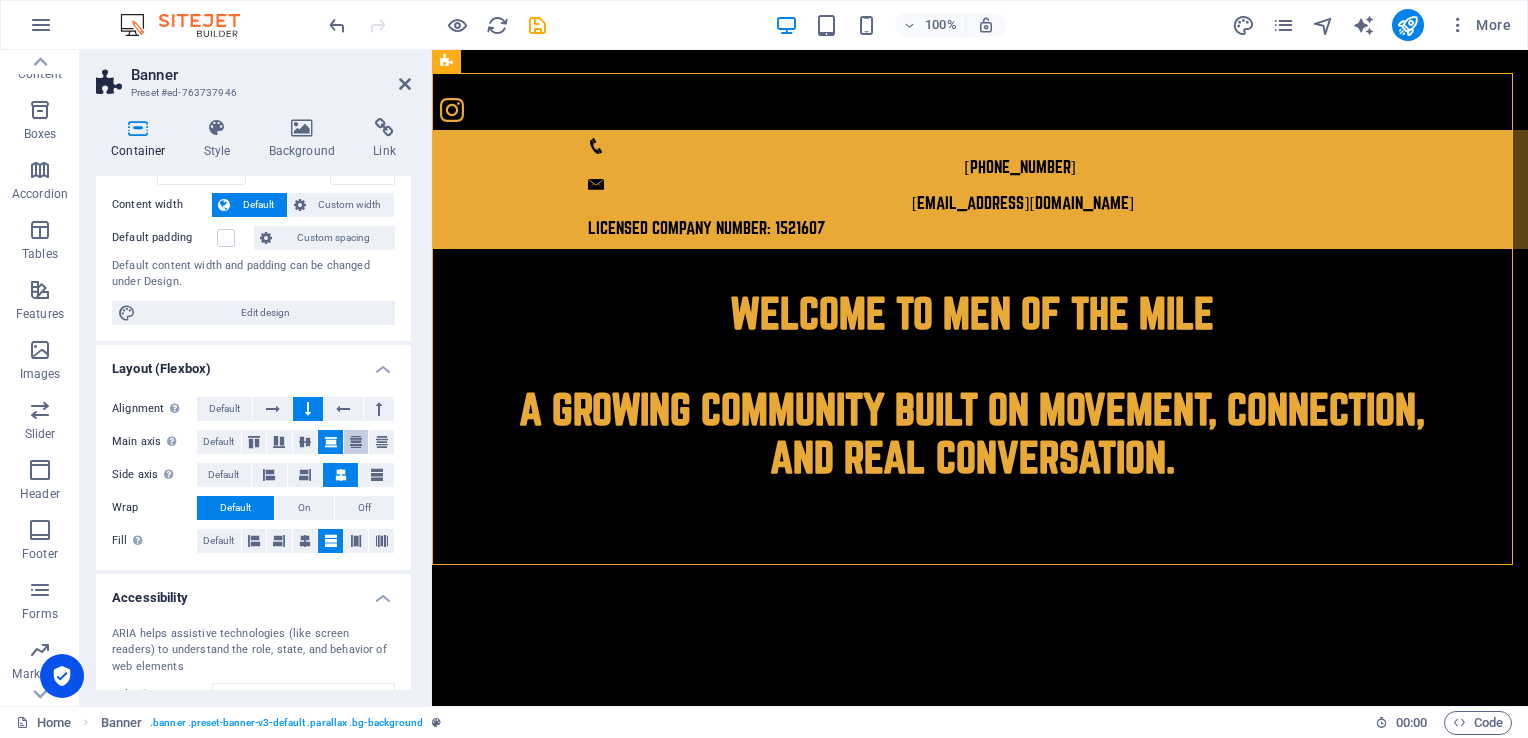 click at bounding box center [356, 442] 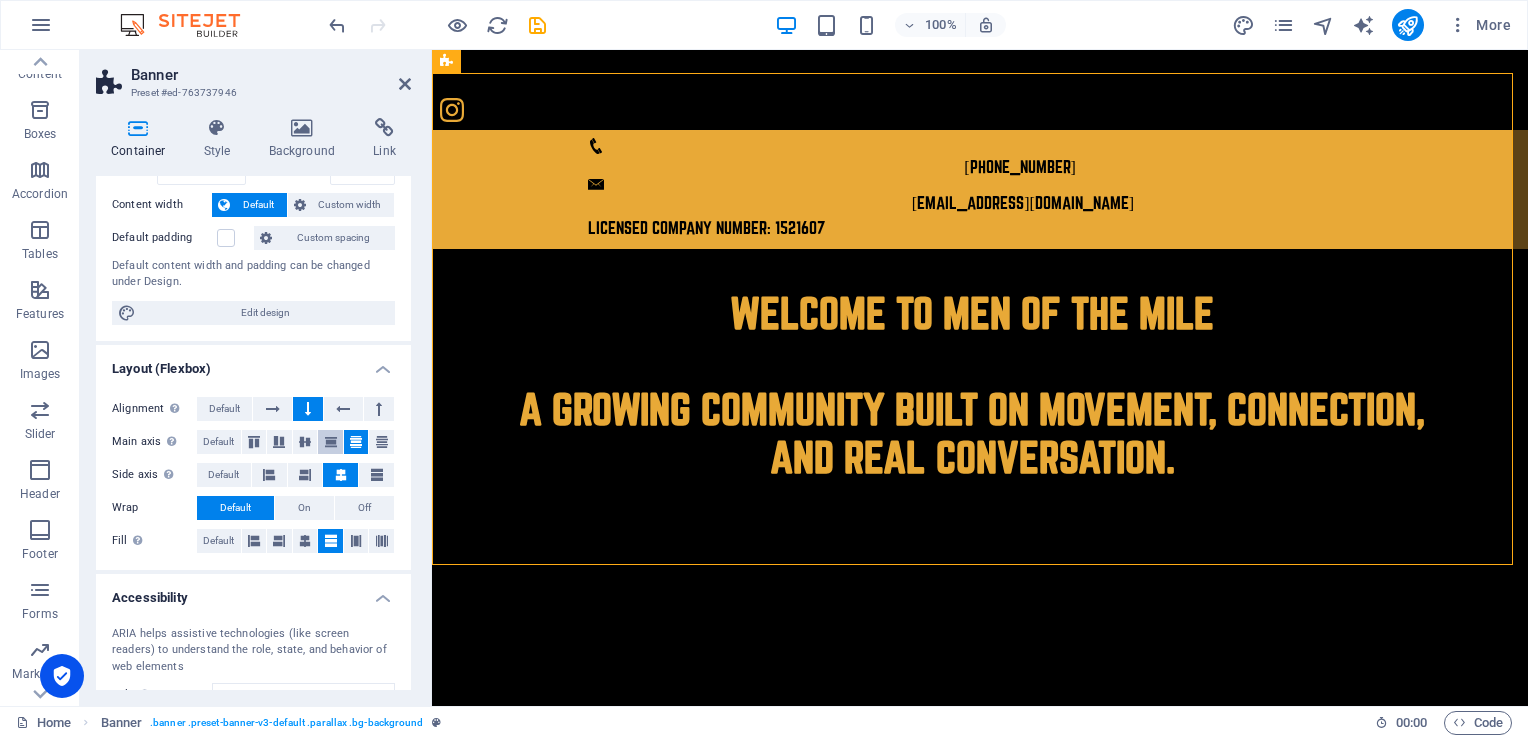 click at bounding box center [331, 442] 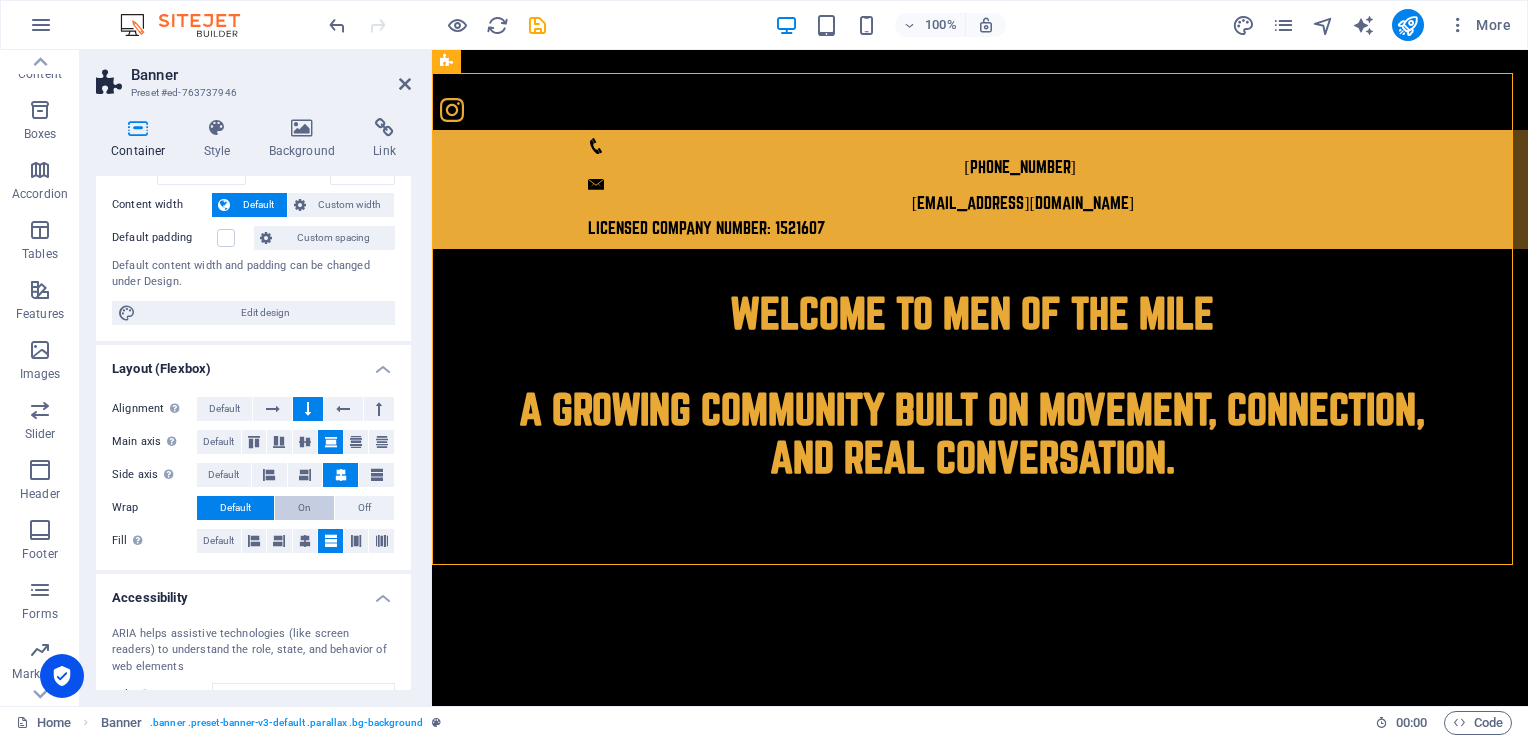 click on "On" at bounding box center (304, 508) 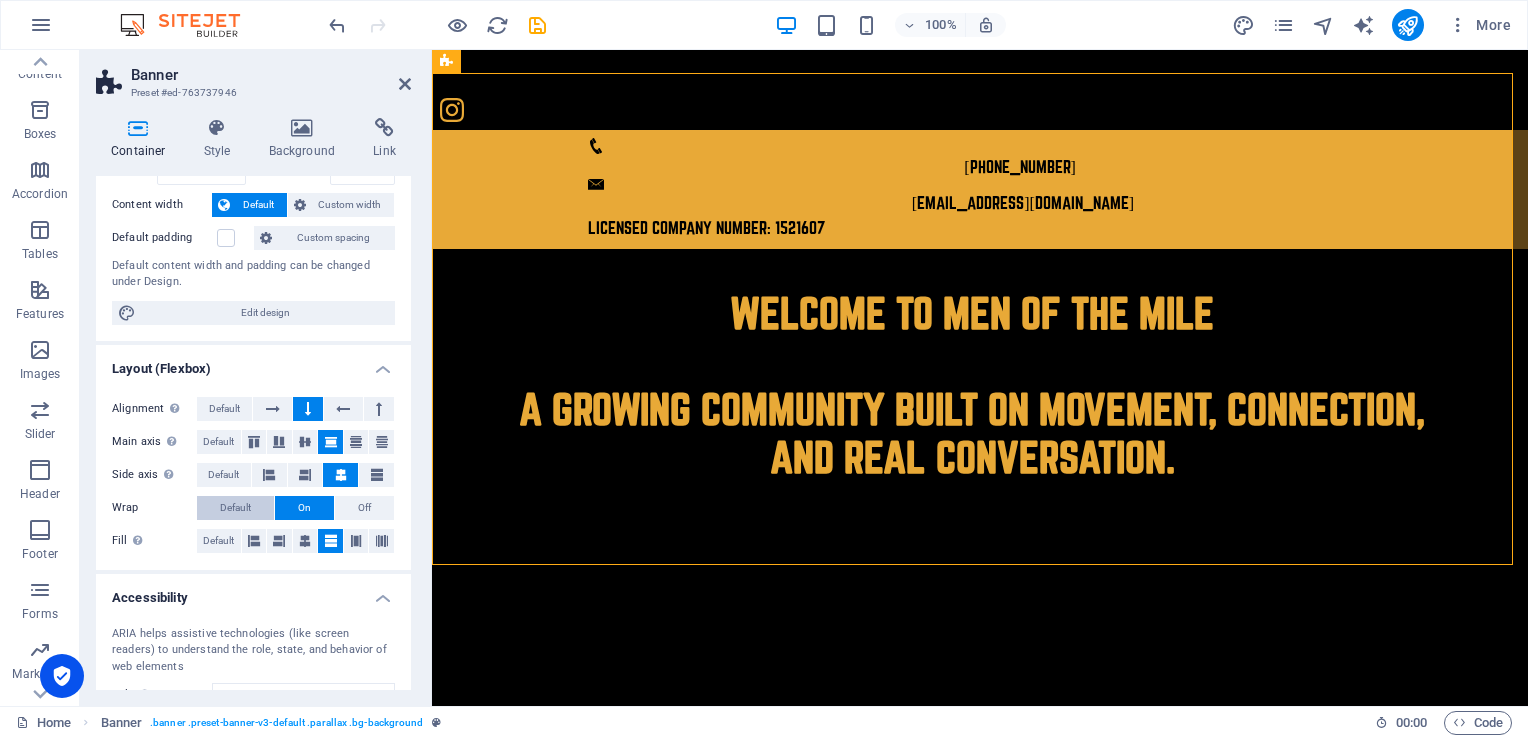 click on "Default" at bounding box center [235, 508] 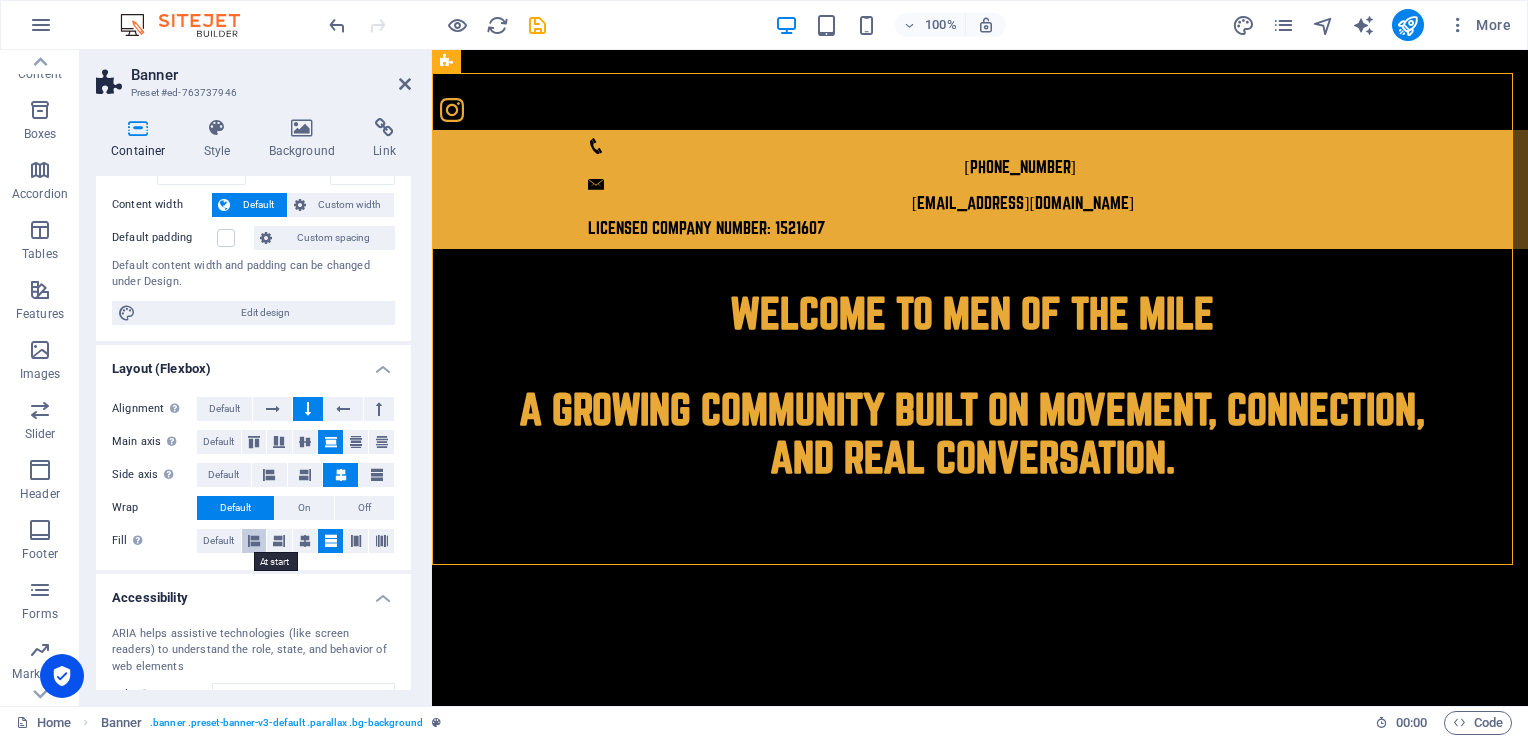 click at bounding box center [254, 541] 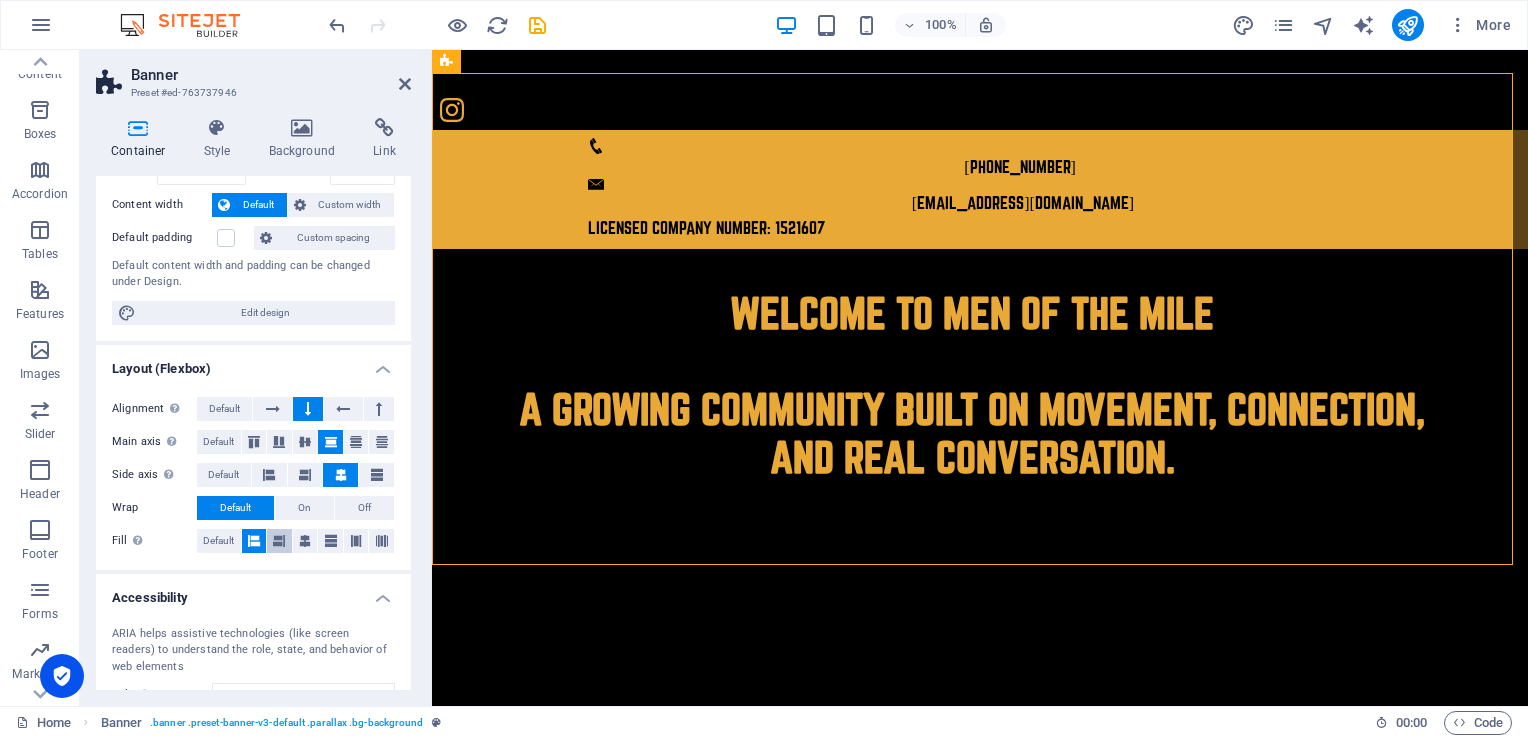 click at bounding box center [279, 541] 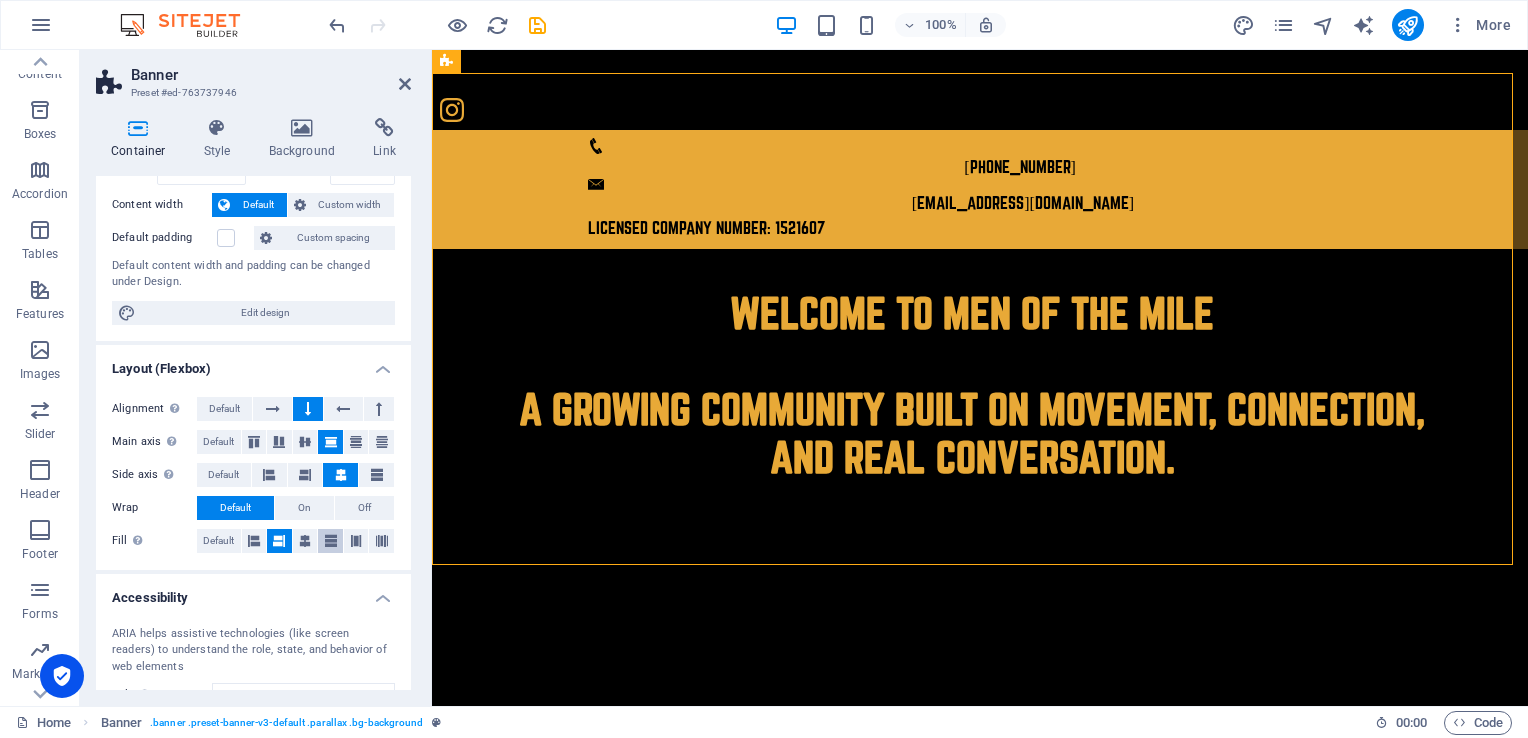 click at bounding box center (330, 541) 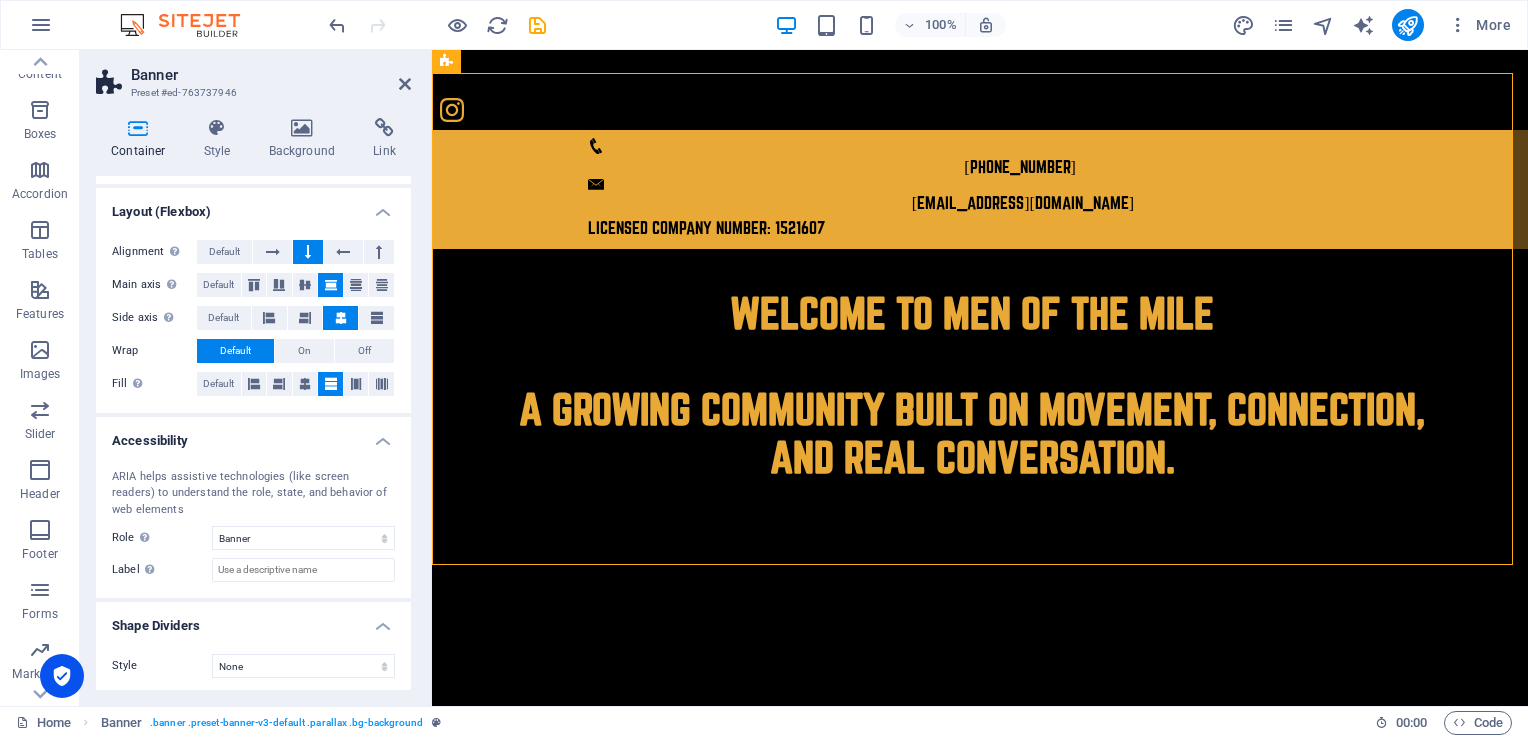 scroll, scrollTop: 259, scrollLeft: 0, axis: vertical 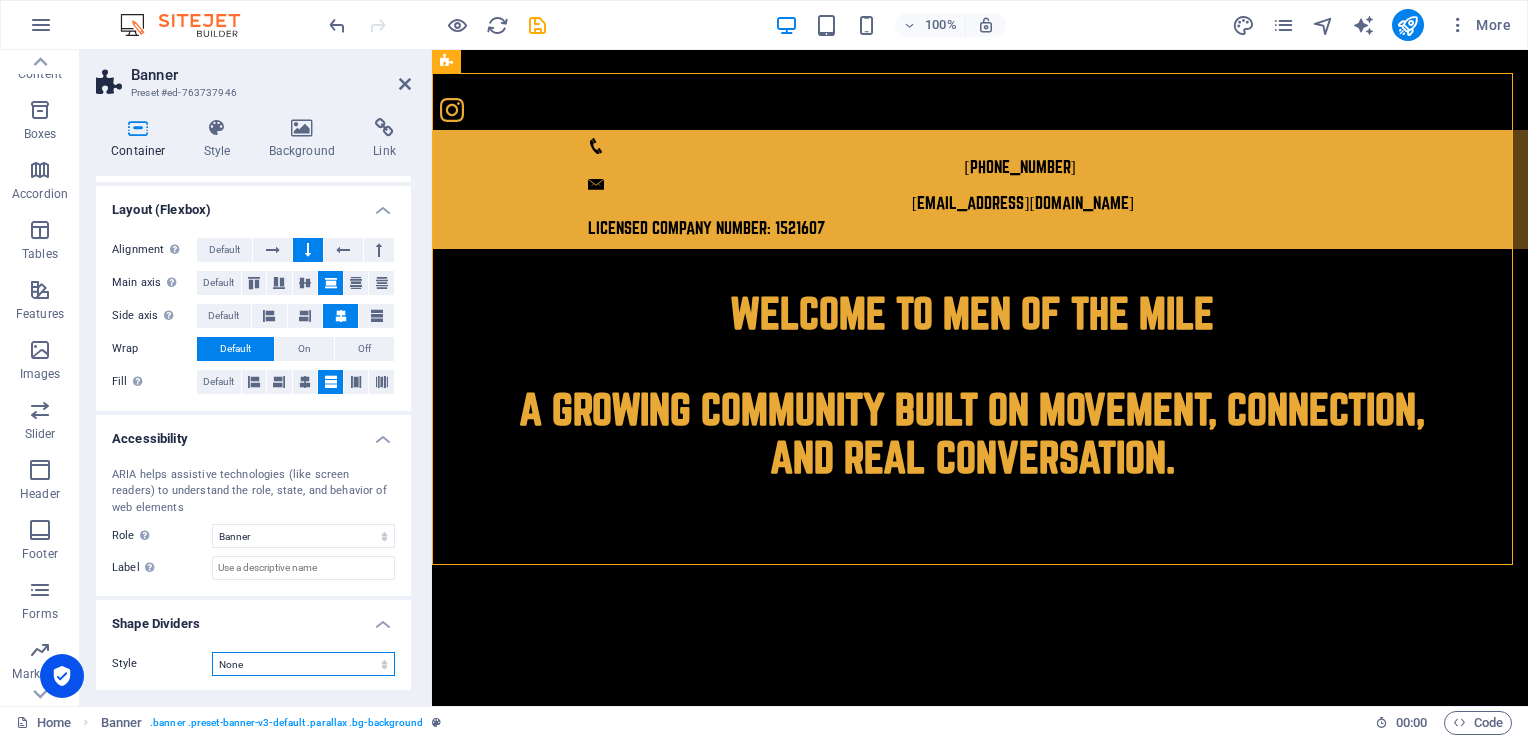 click on "None Triangle Square Diagonal Polygon 1 Polygon 2 Zigzag Multiple Zigzags Waves Multiple Waves Half Circle Circle Circle Shadow Blocks Hexagons Clouds Multiple Clouds Fan Pyramids Book Paint Drip Fire Shredded Paper Arrow" at bounding box center [303, 664] 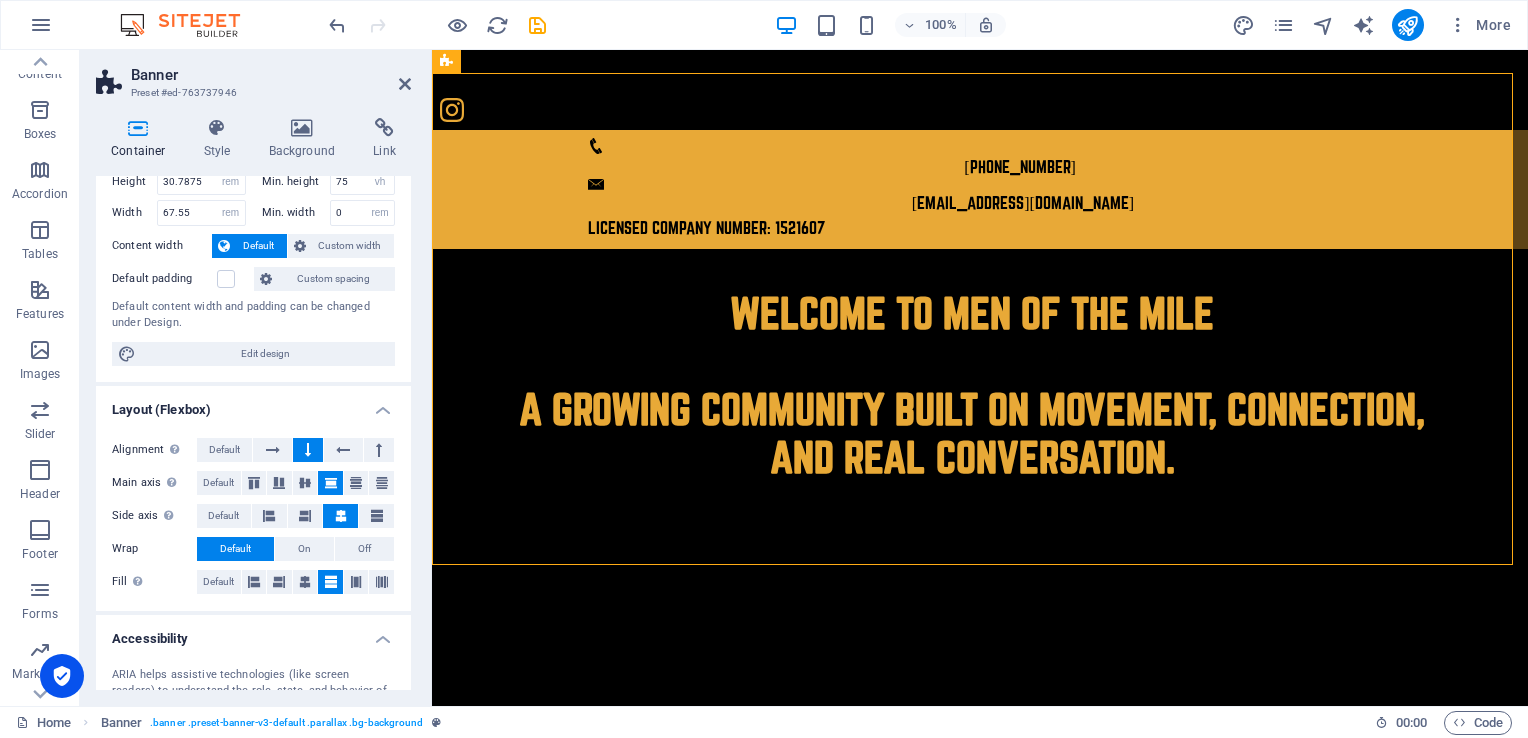 scroll, scrollTop: 0, scrollLeft: 0, axis: both 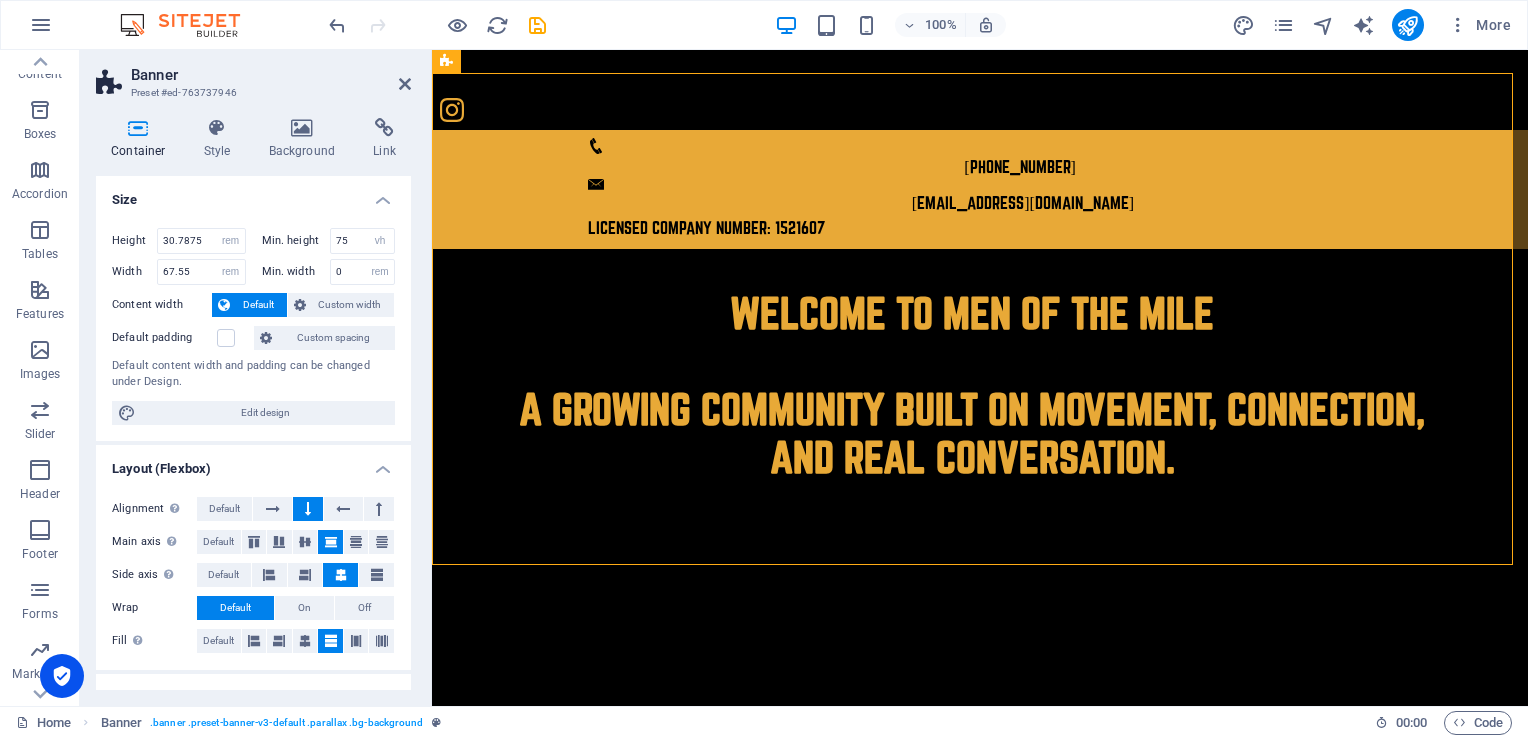 click on "Default" at bounding box center [258, 305] 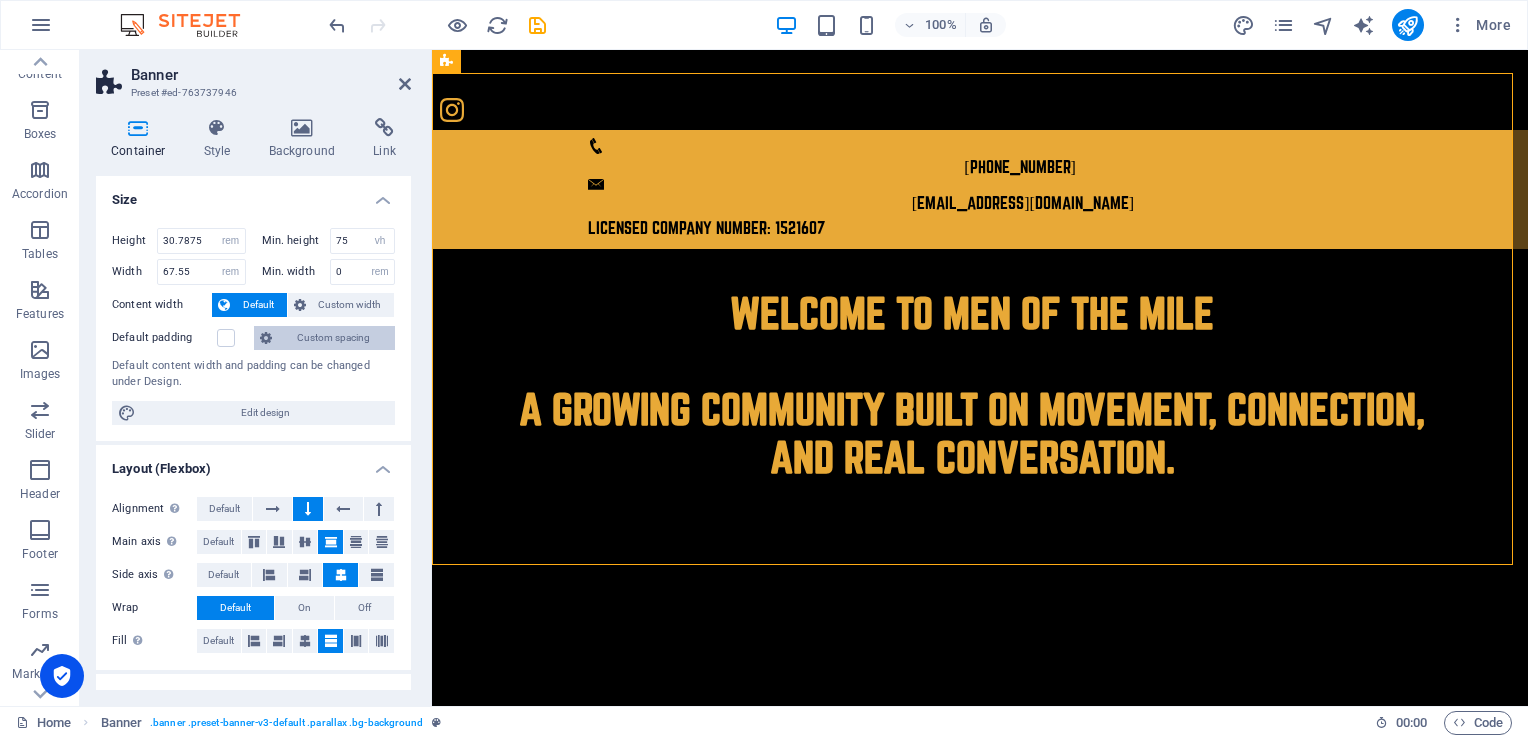 click on "Custom spacing" at bounding box center [333, 338] 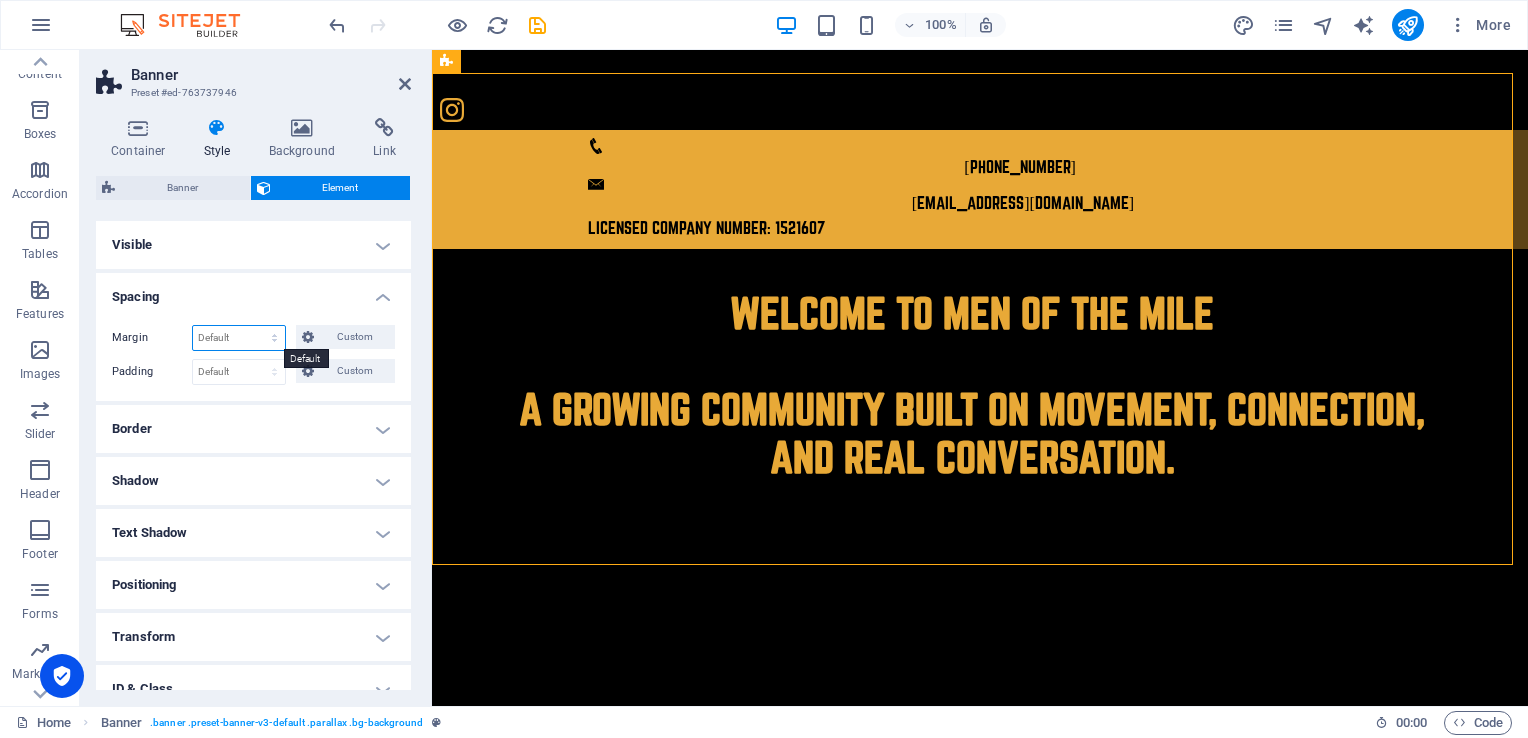 click on "Default auto px % rem vw vh Custom" at bounding box center (239, 338) 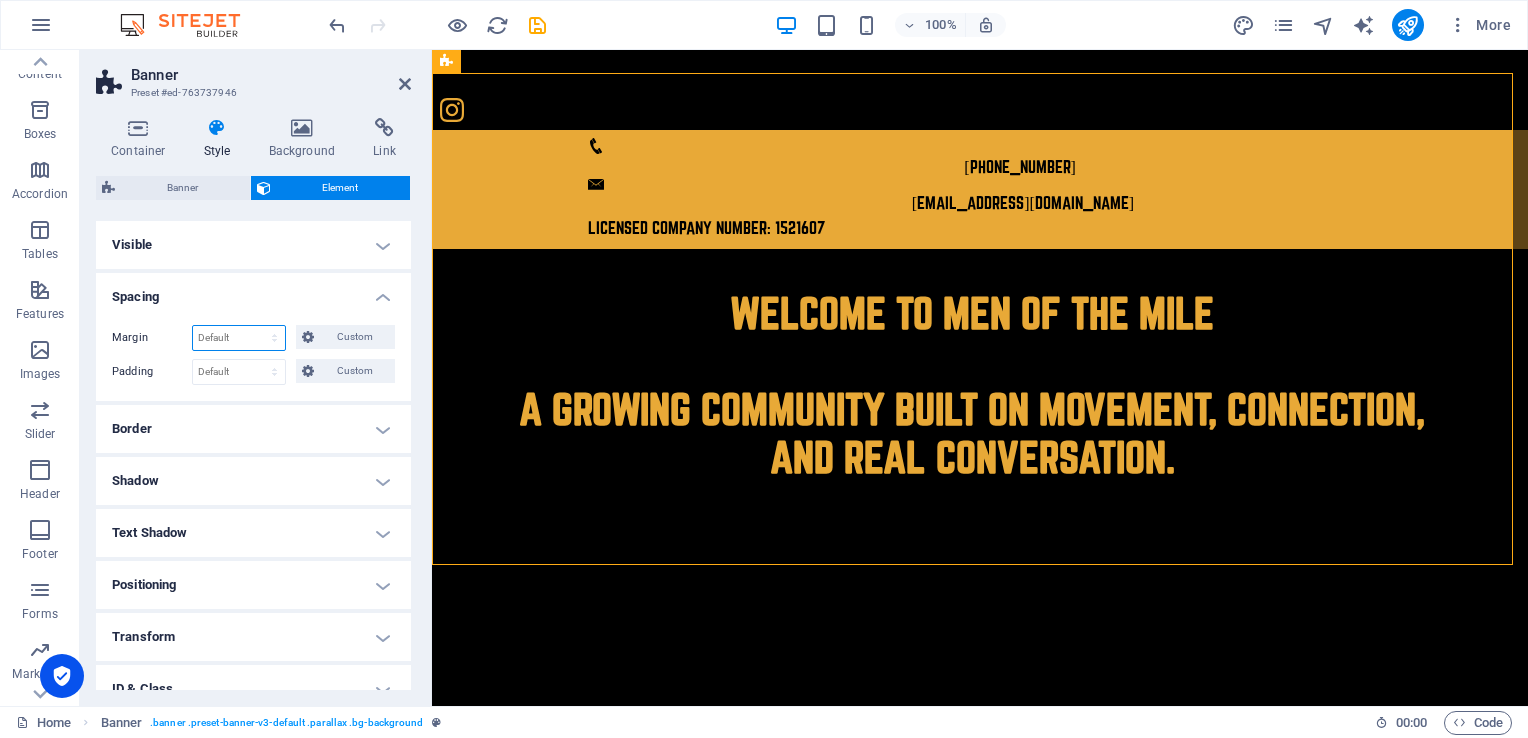 select on "rem" 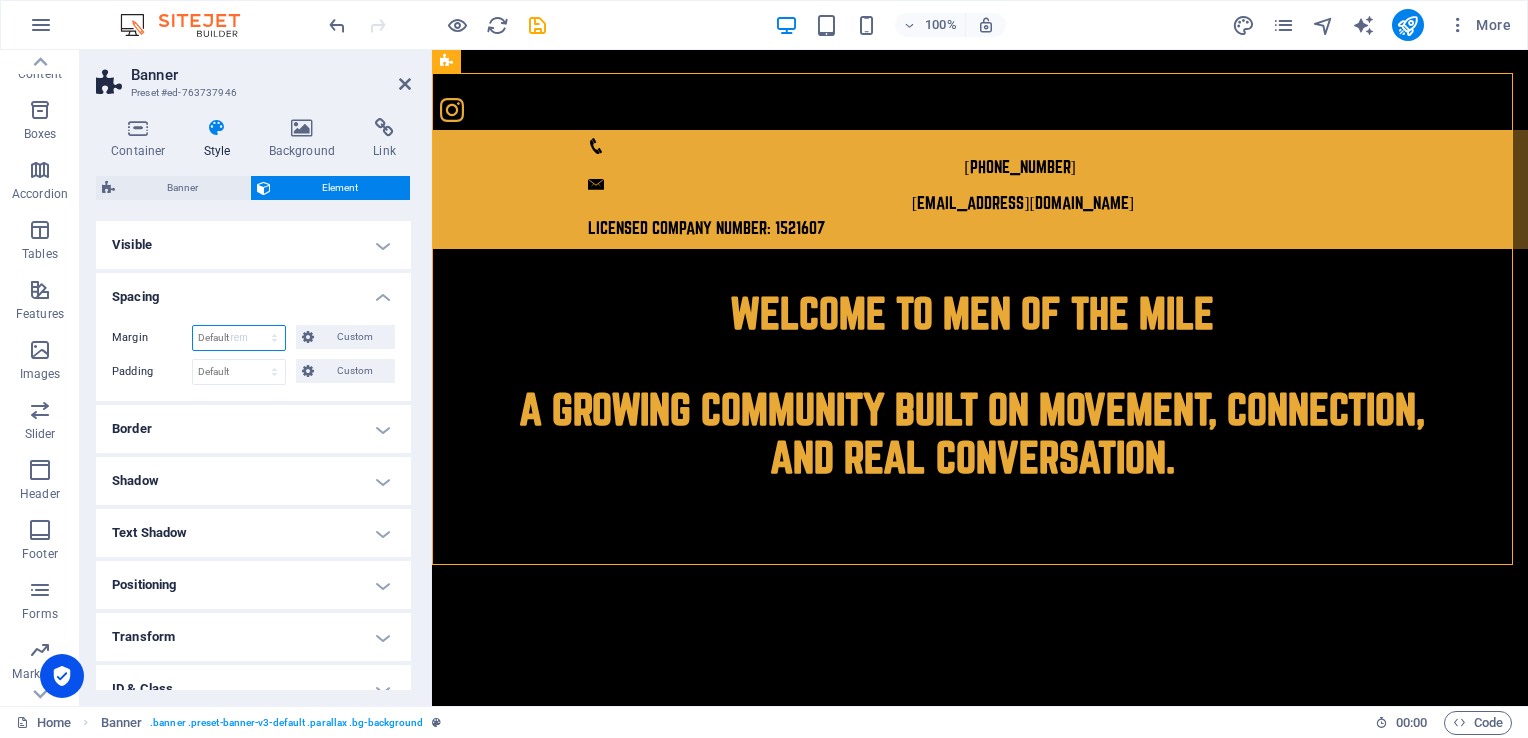 click on "Default auto px % rem vw vh Custom" at bounding box center [239, 338] 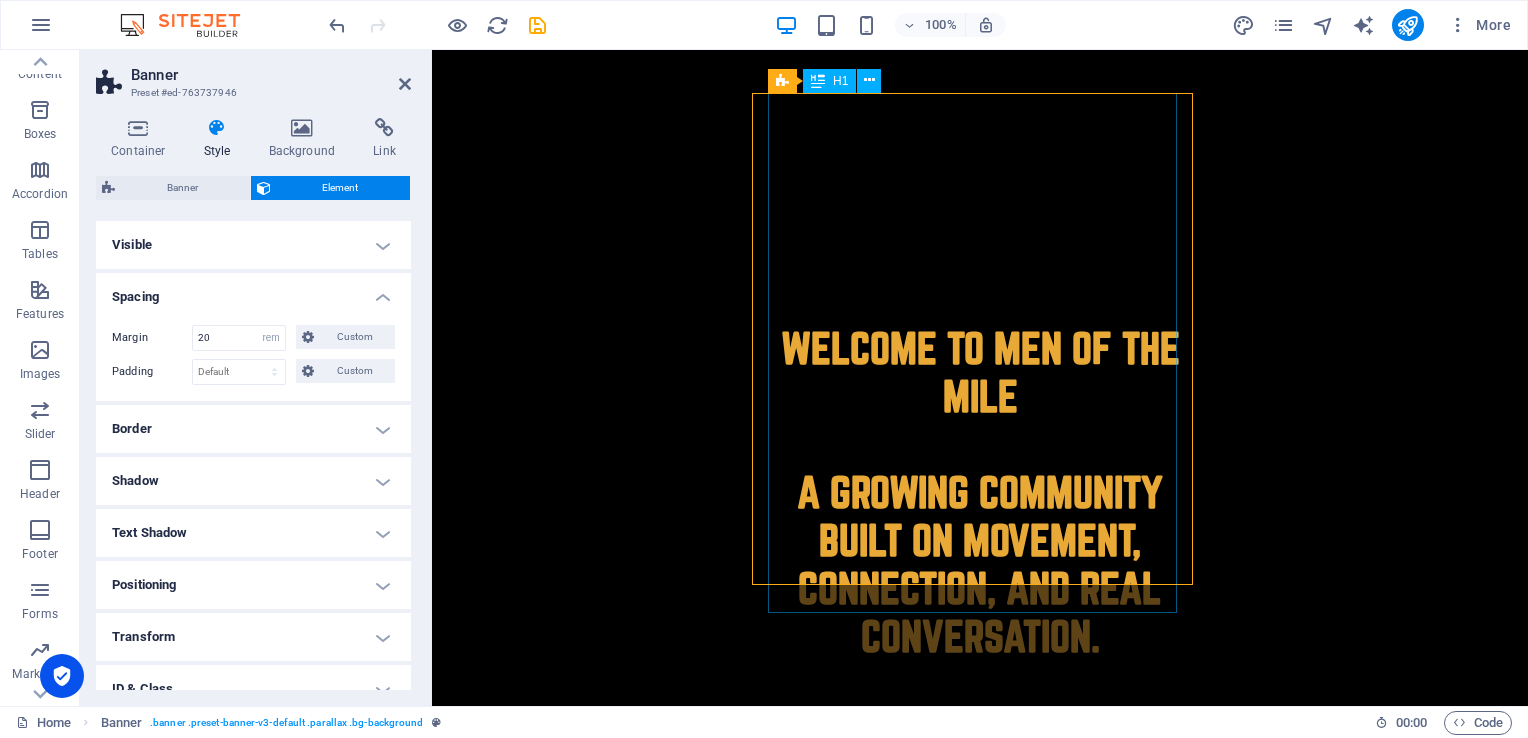 scroll, scrollTop: 420, scrollLeft: 0, axis: vertical 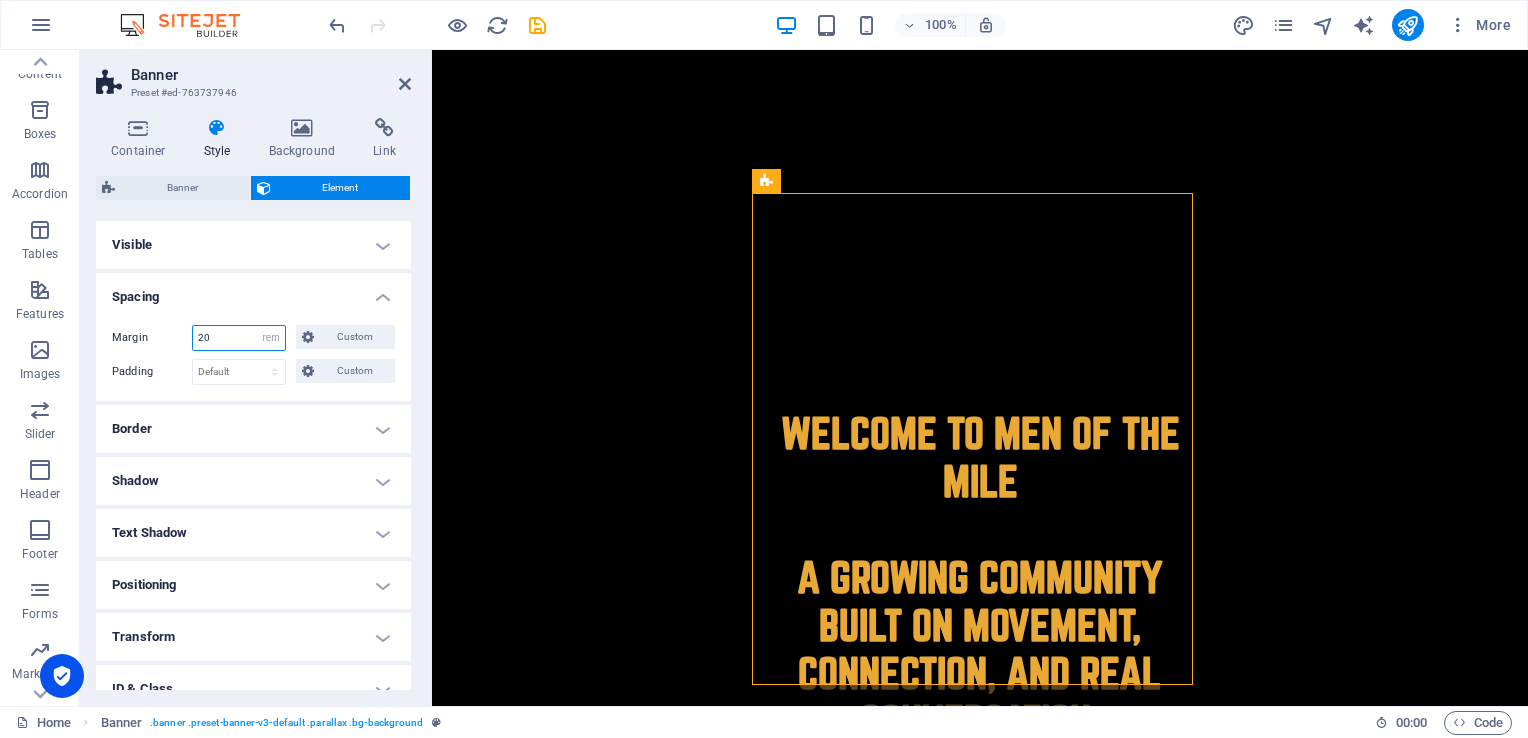 click on "20" at bounding box center [239, 338] 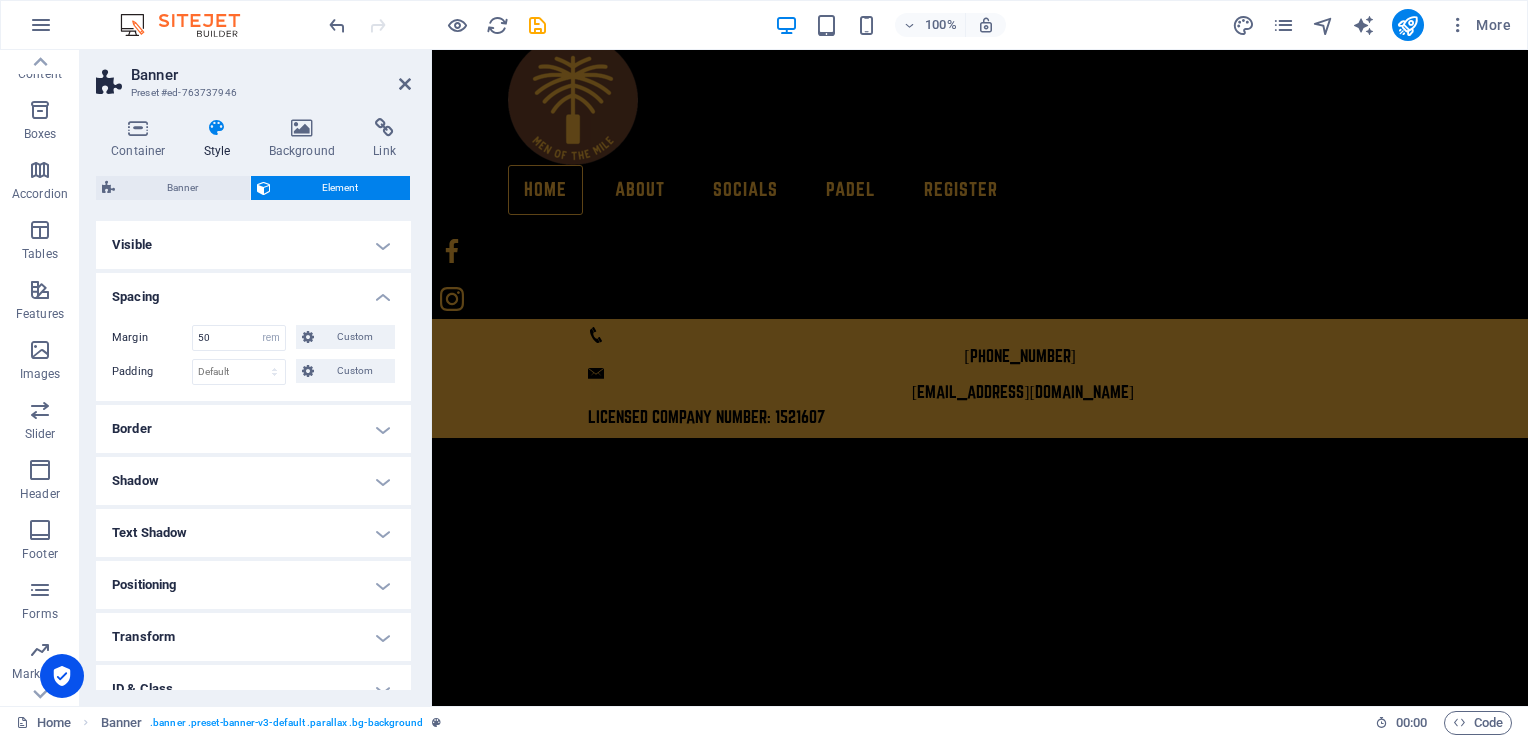 scroll, scrollTop: 0, scrollLeft: 0, axis: both 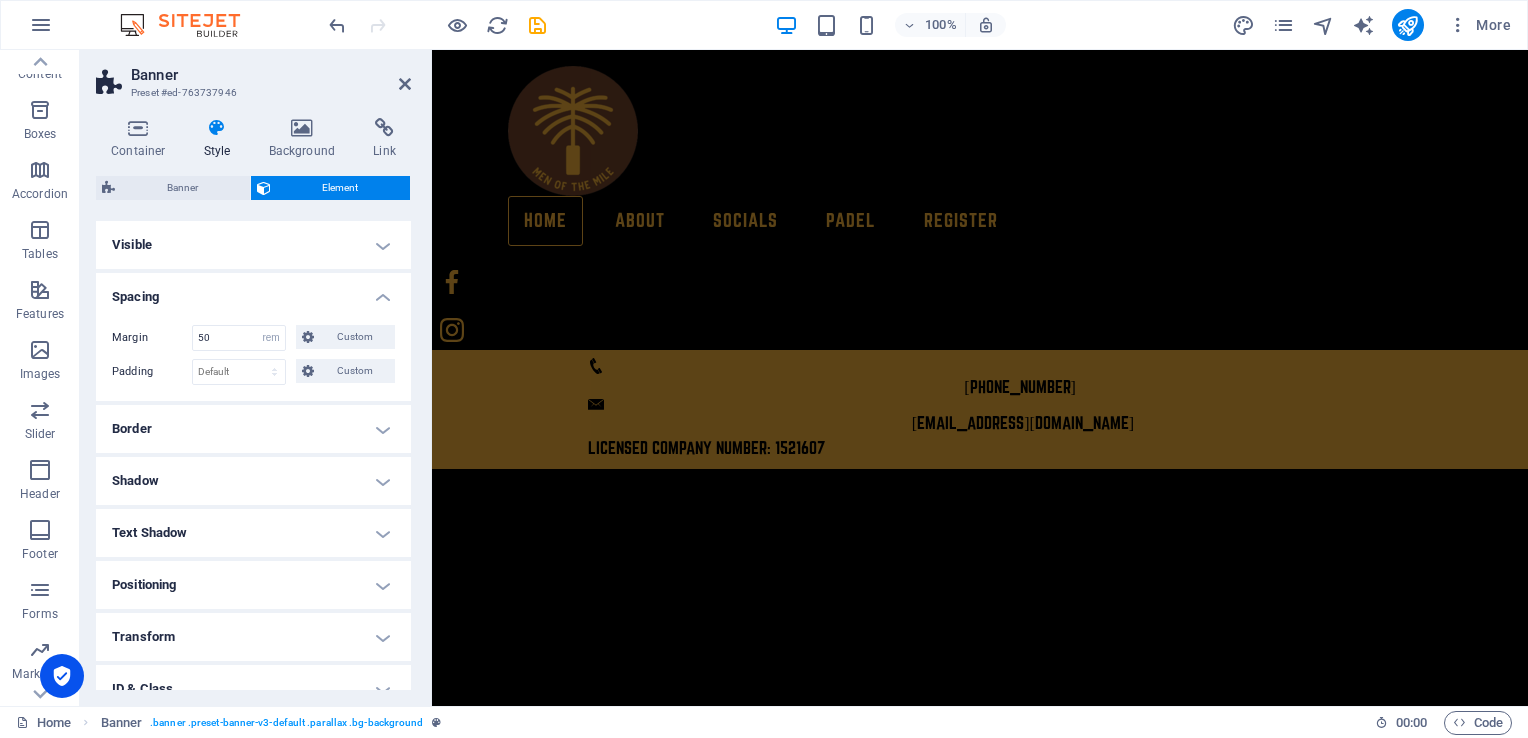 click at bounding box center [437, 25] 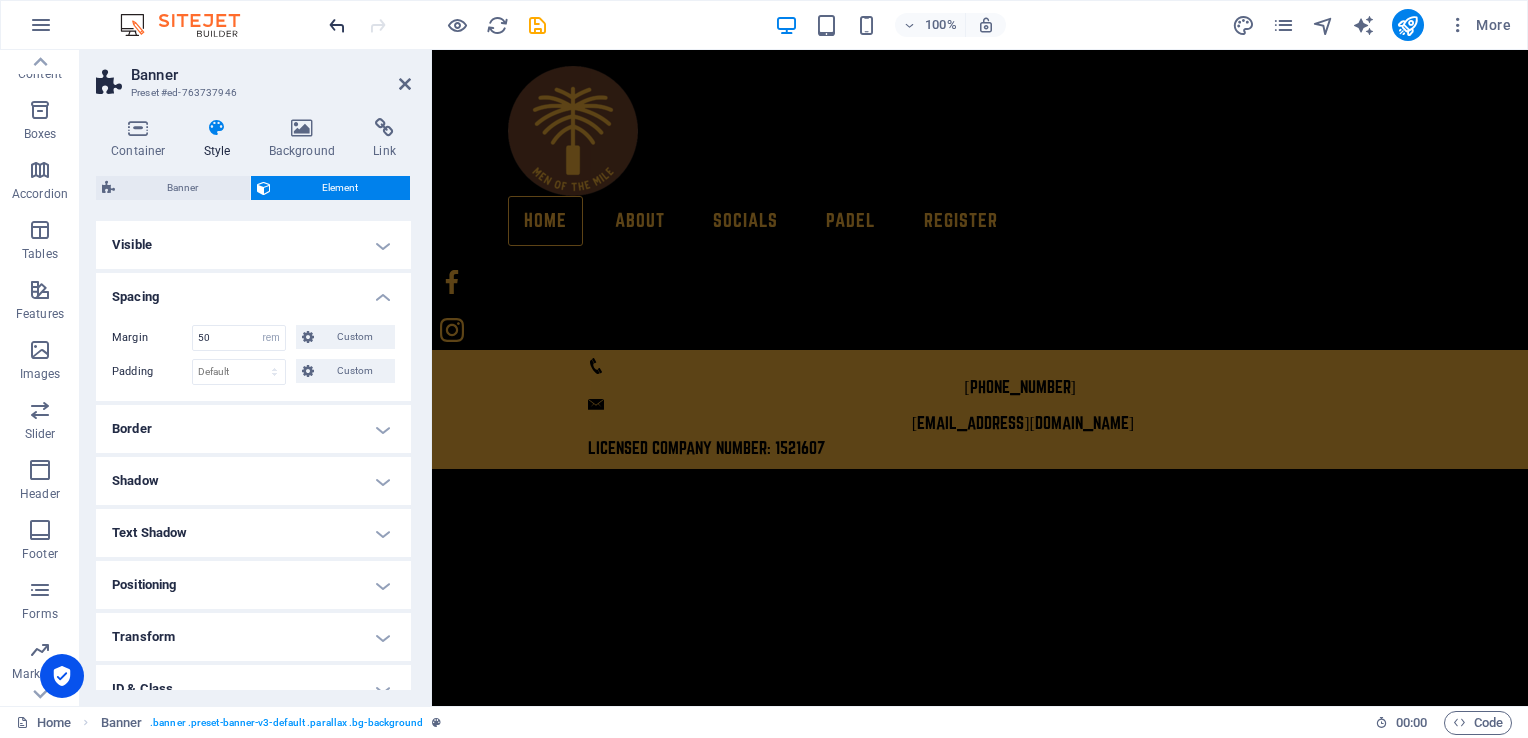 click at bounding box center (337, 25) 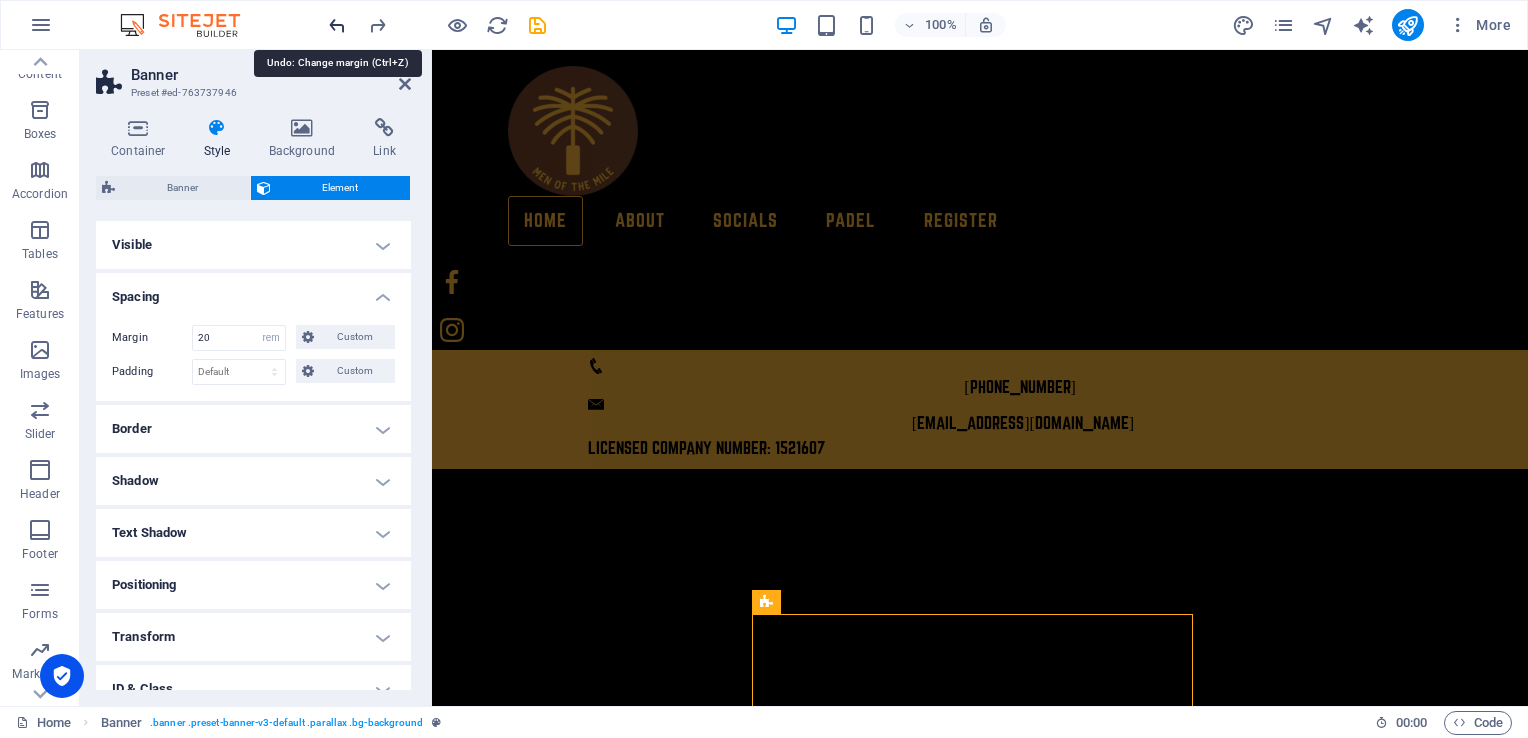 click at bounding box center (337, 25) 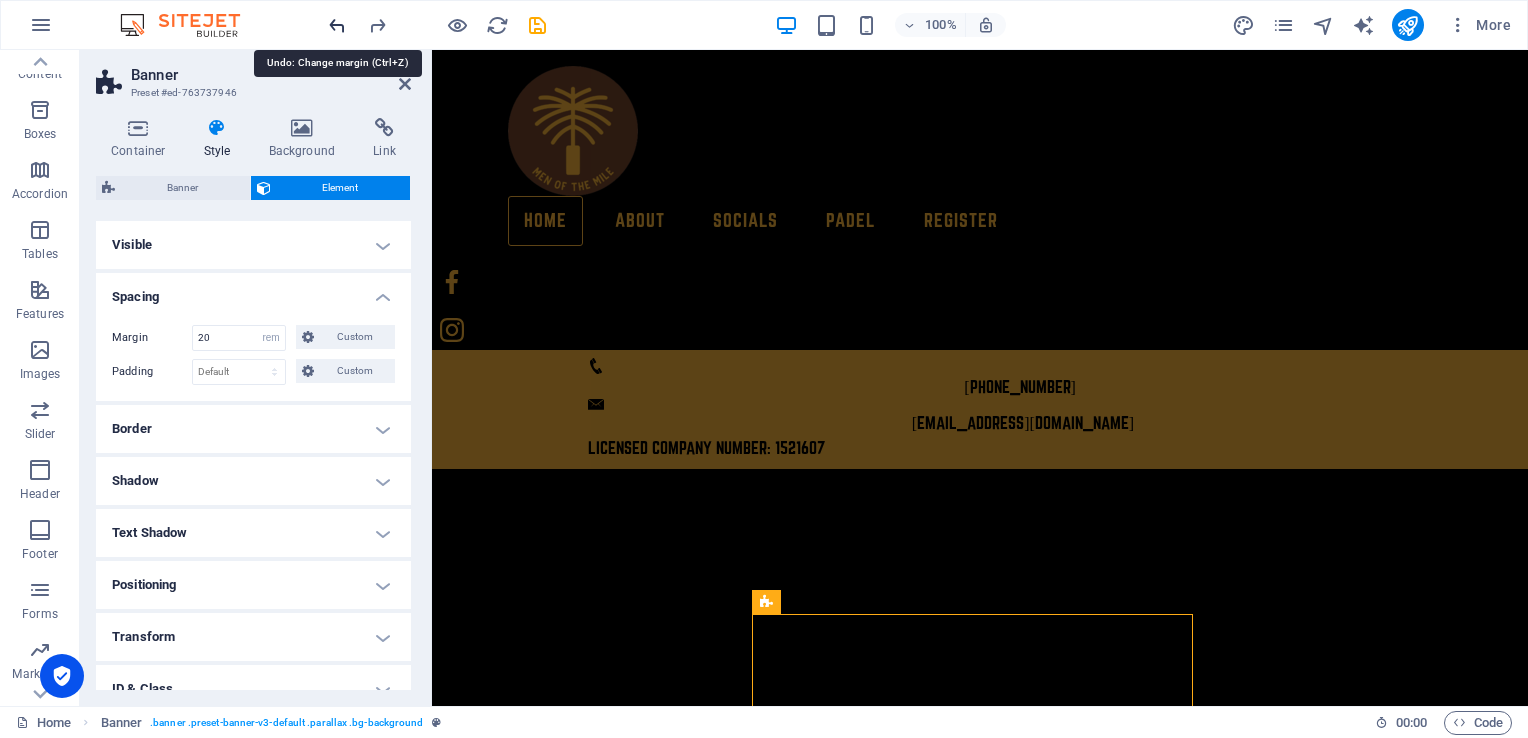 type on "0" 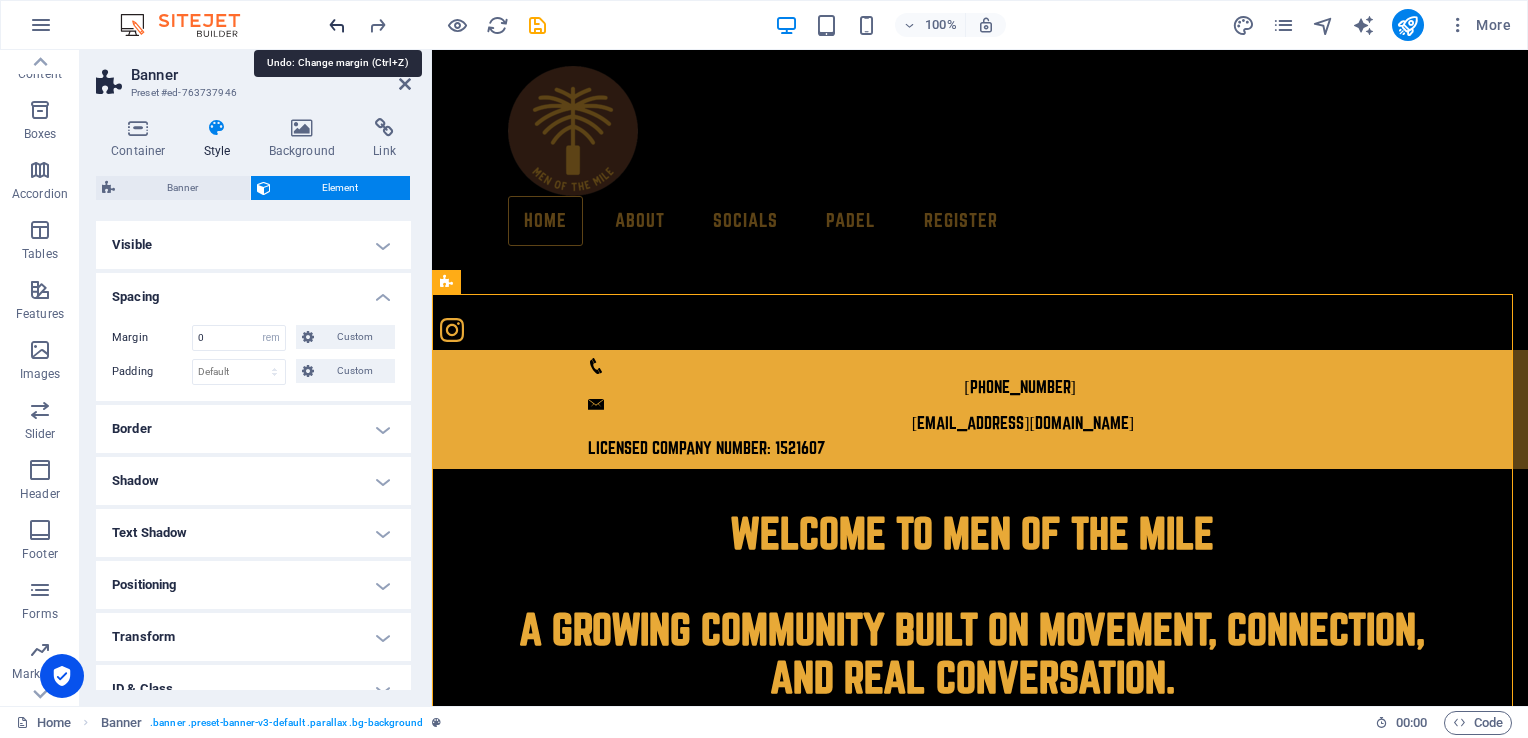 click at bounding box center (337, 25) 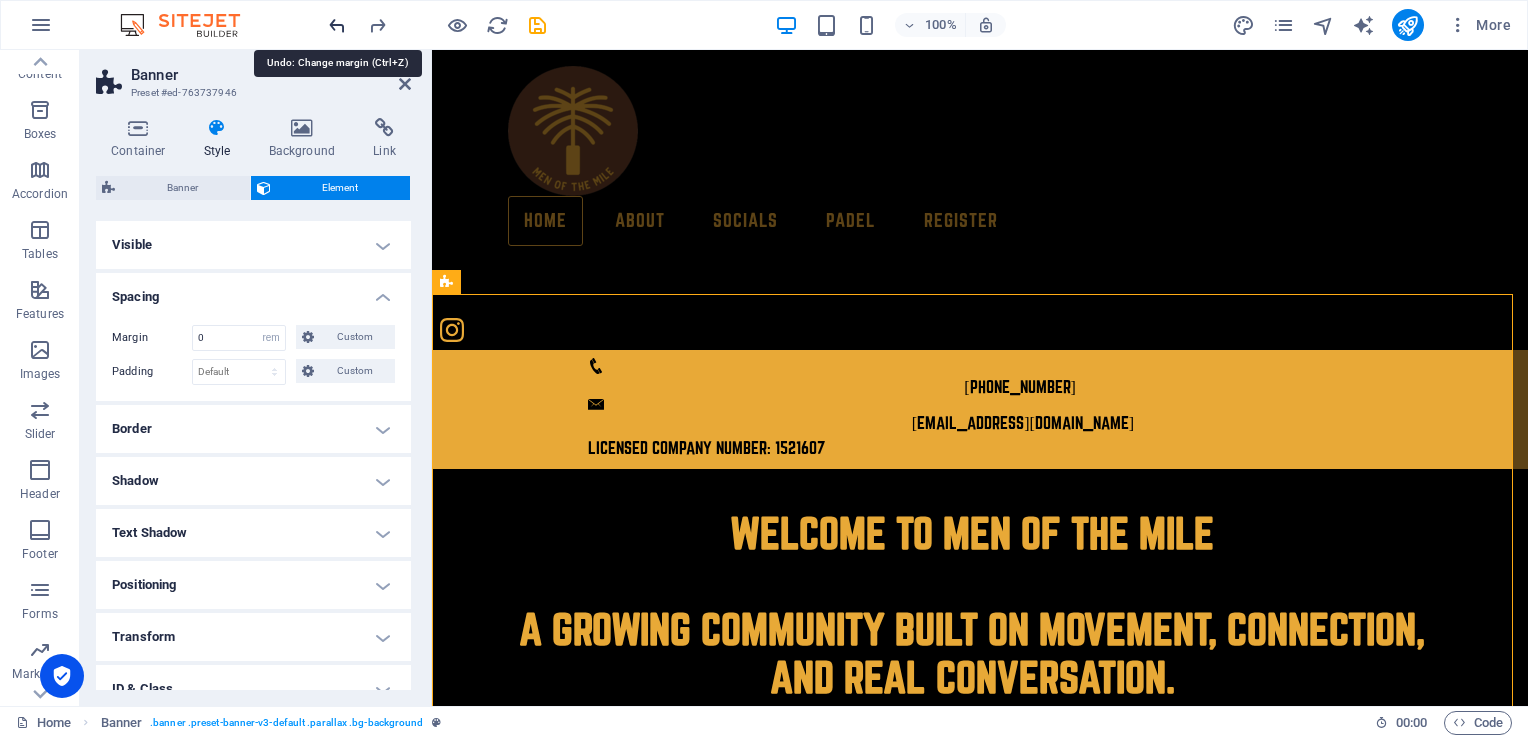 type 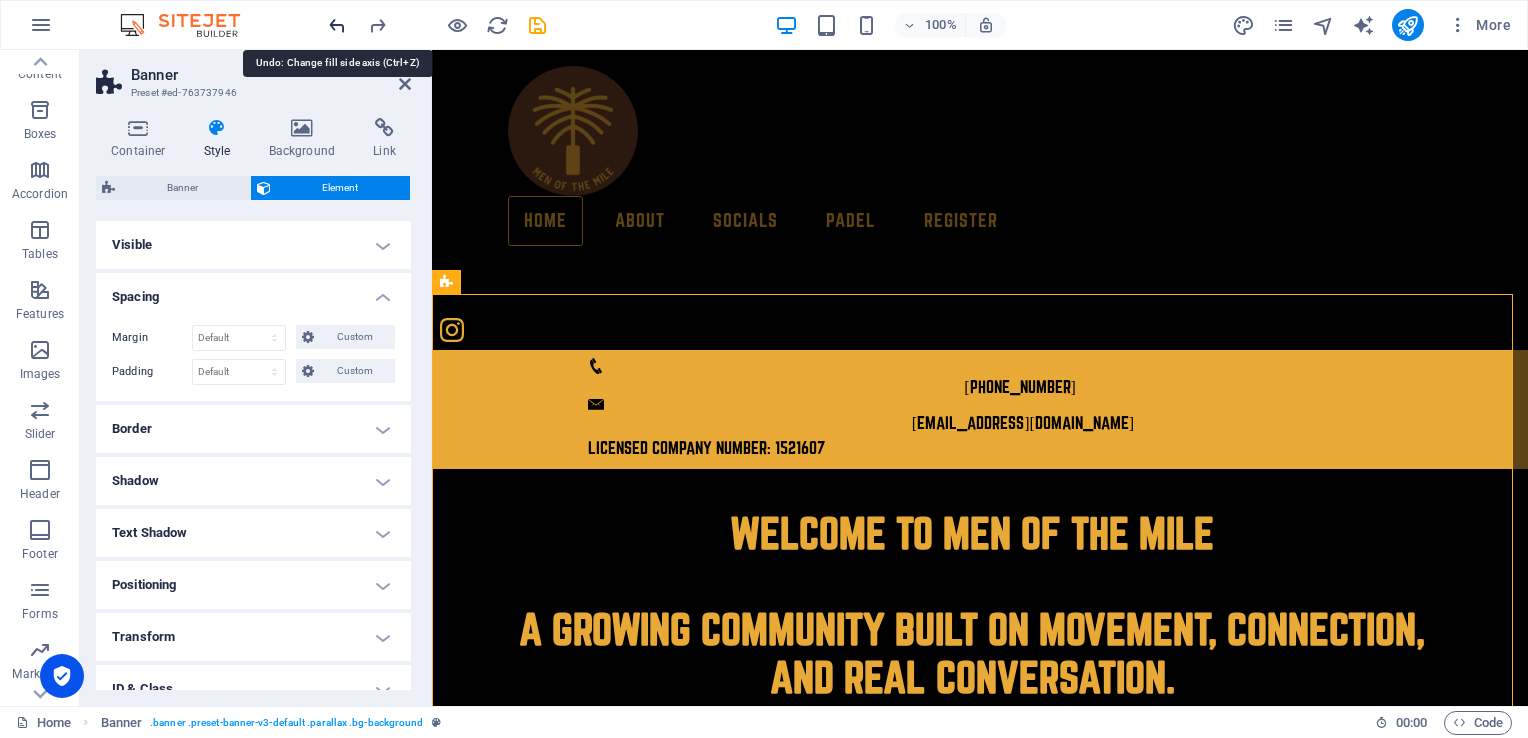 click at bounding box center [337, 25] 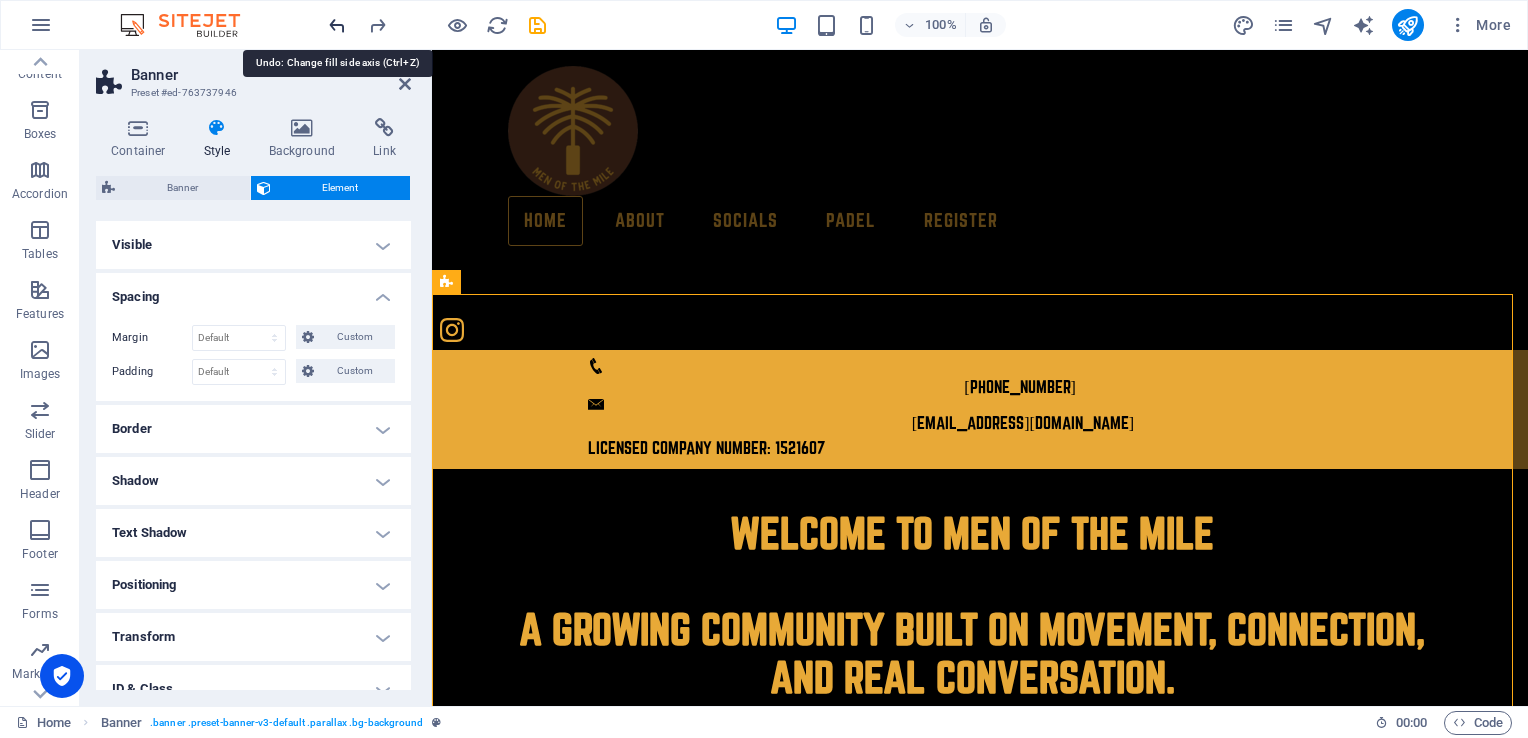 click at bounding box center (337, 25) 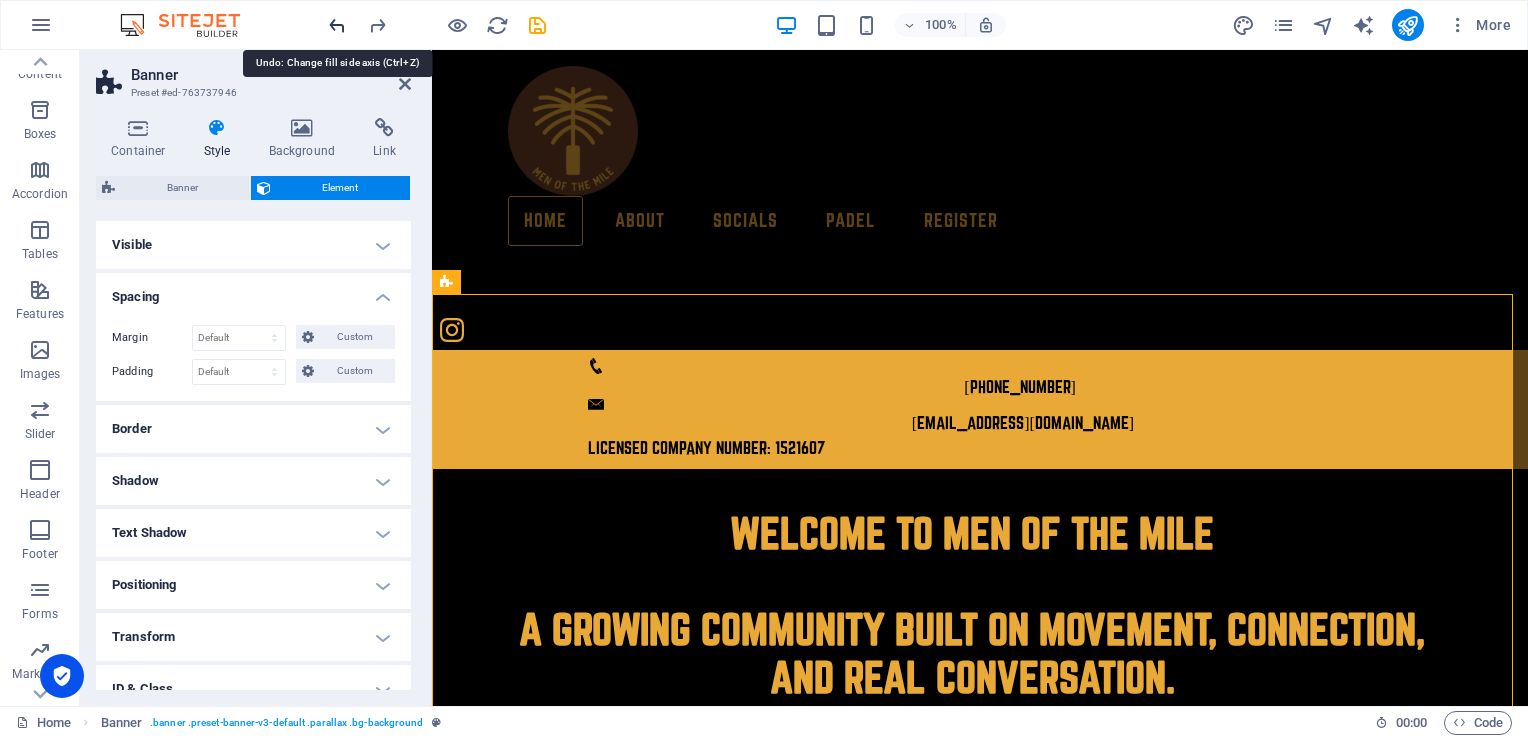 click at bounding box center (337, 25) 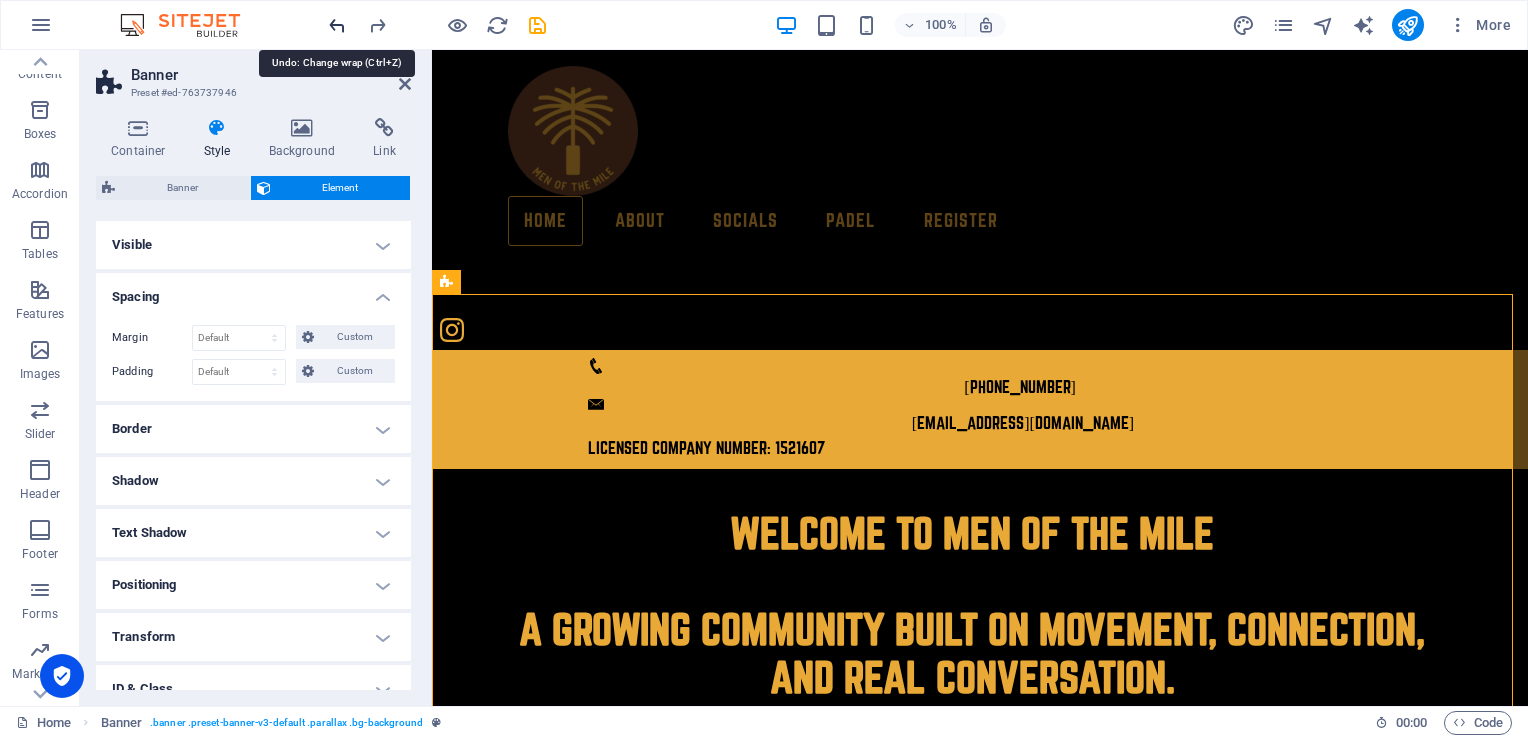 click at bounding box center [337, 25] 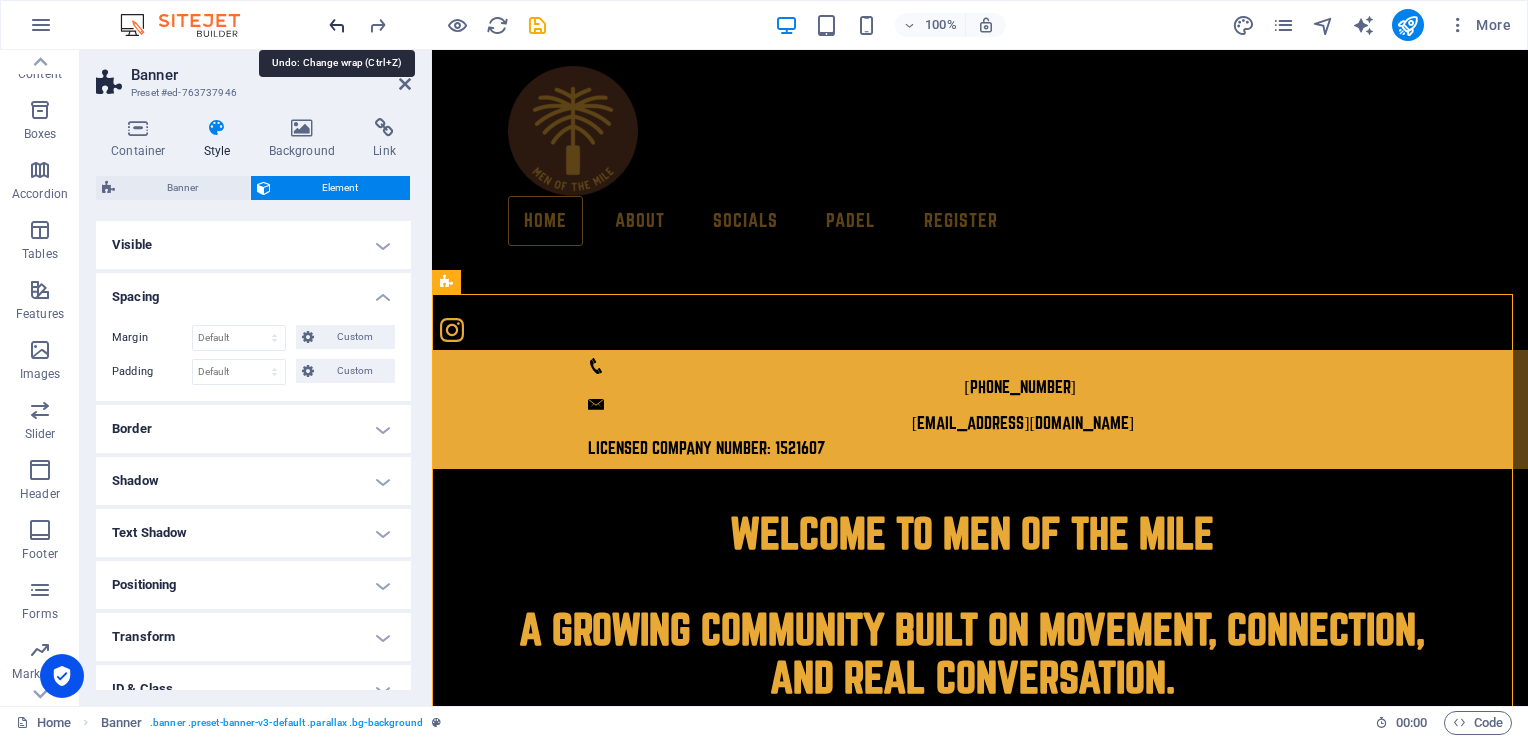 click at bounding box center (337, 25) 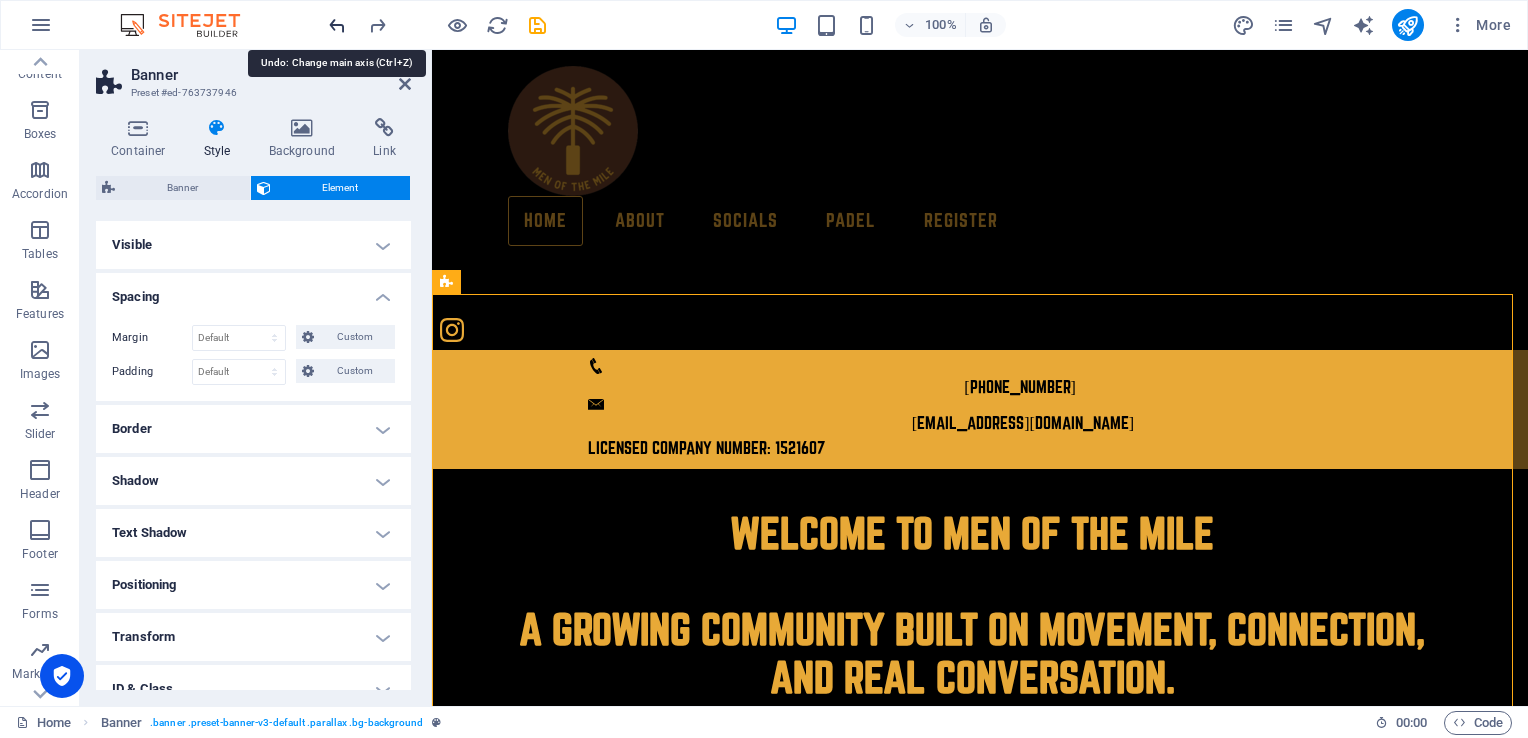 click at bounding box center (337, 25) 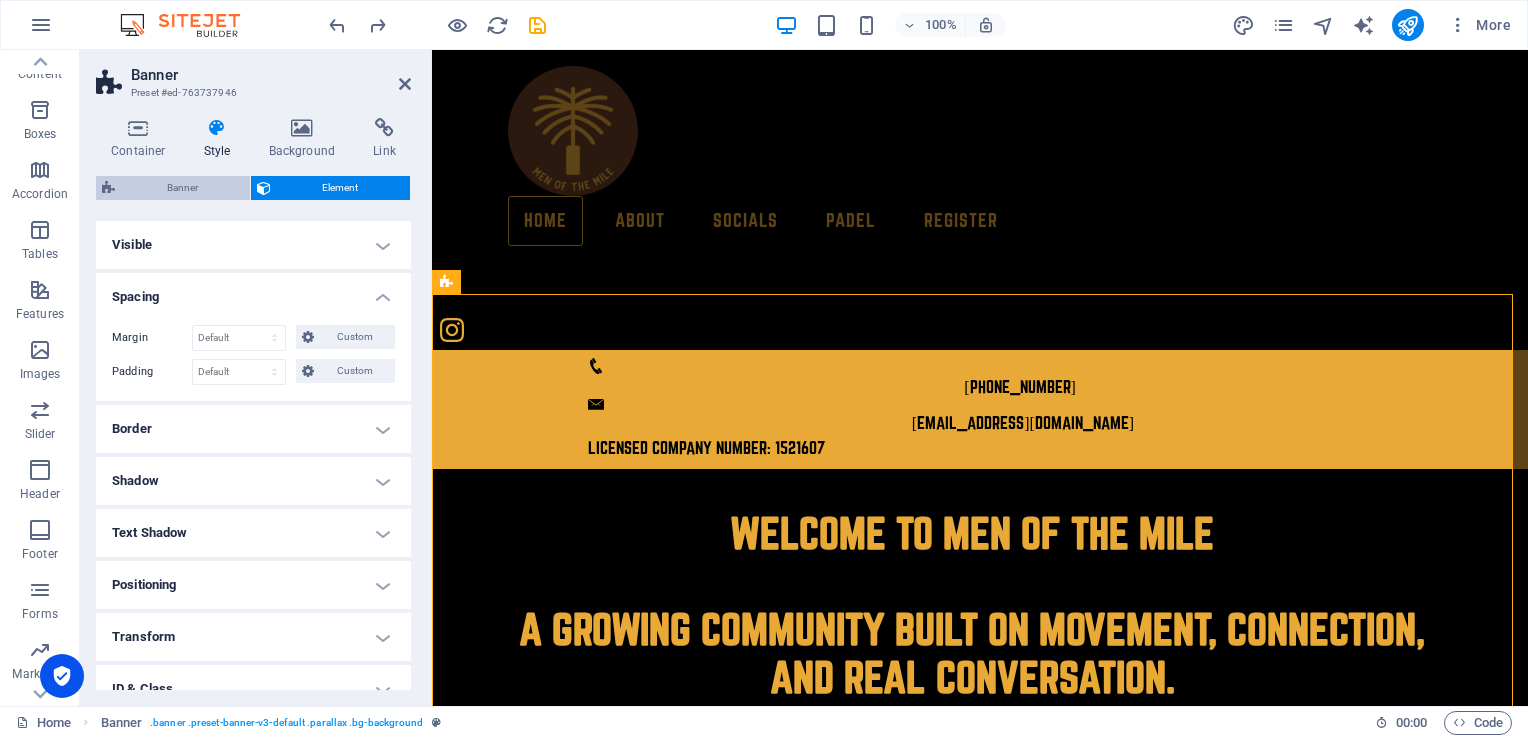 click on "Banner" at bounding box center (182, 188) 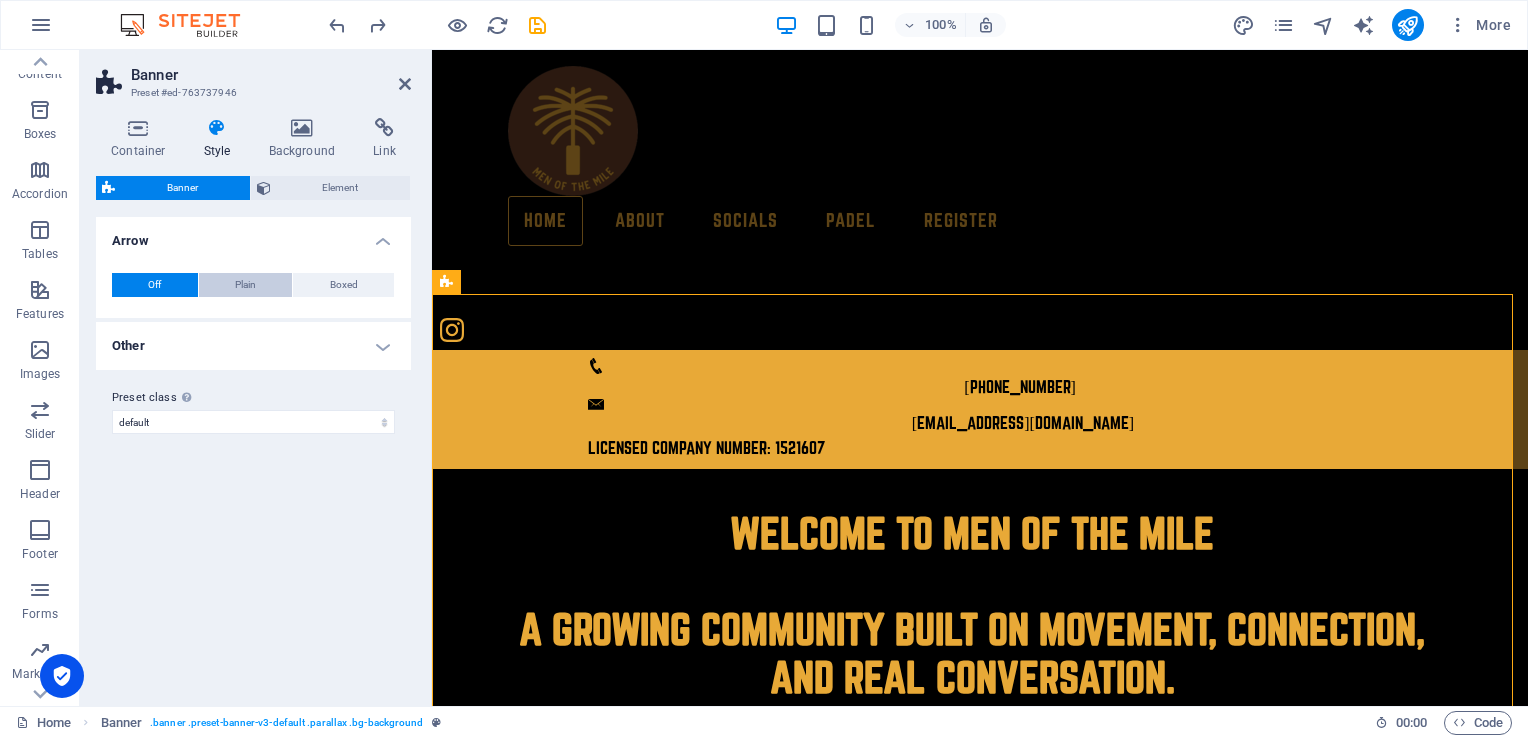 click on "Plain" at bounding box center (245, 285) 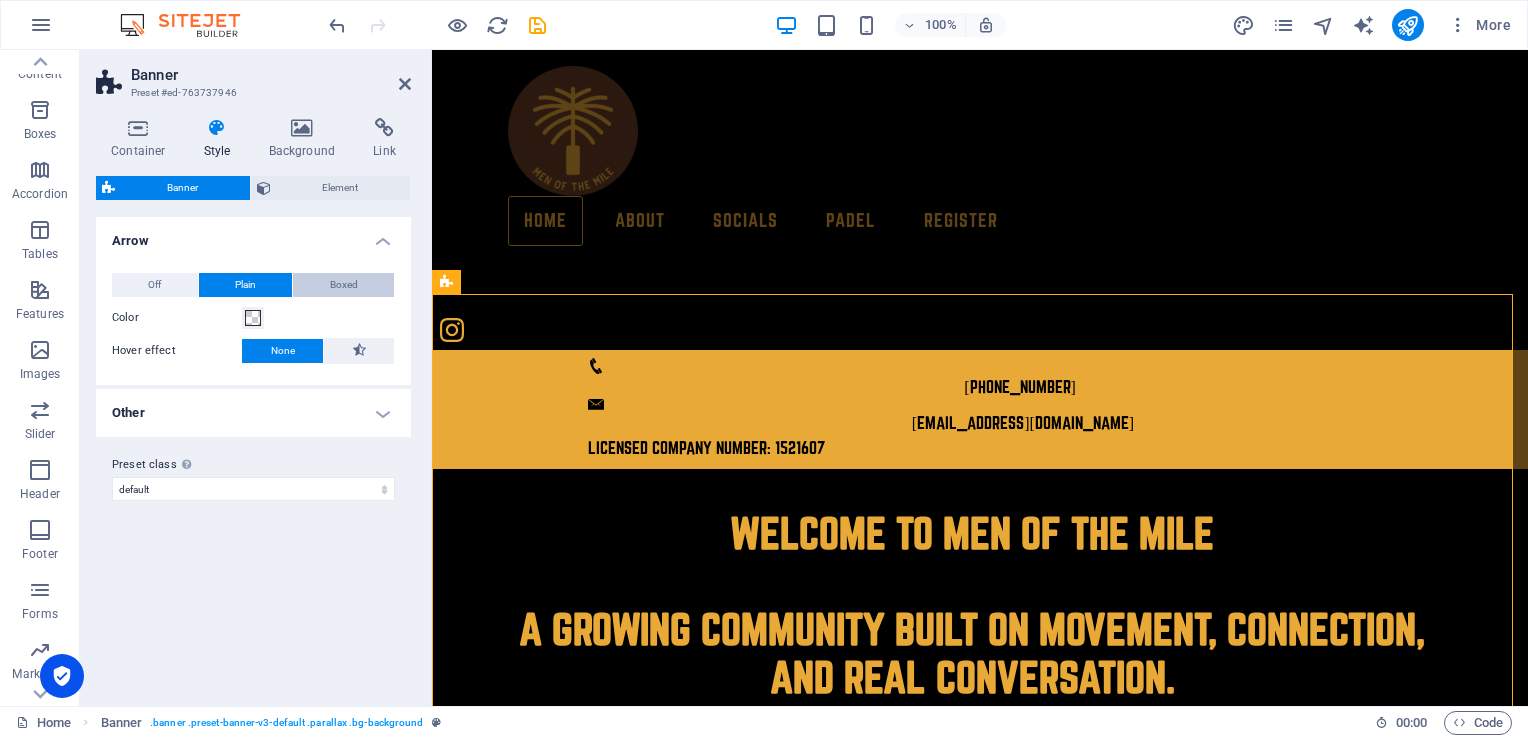click on "Boxed" at bounding box center [344, 285] 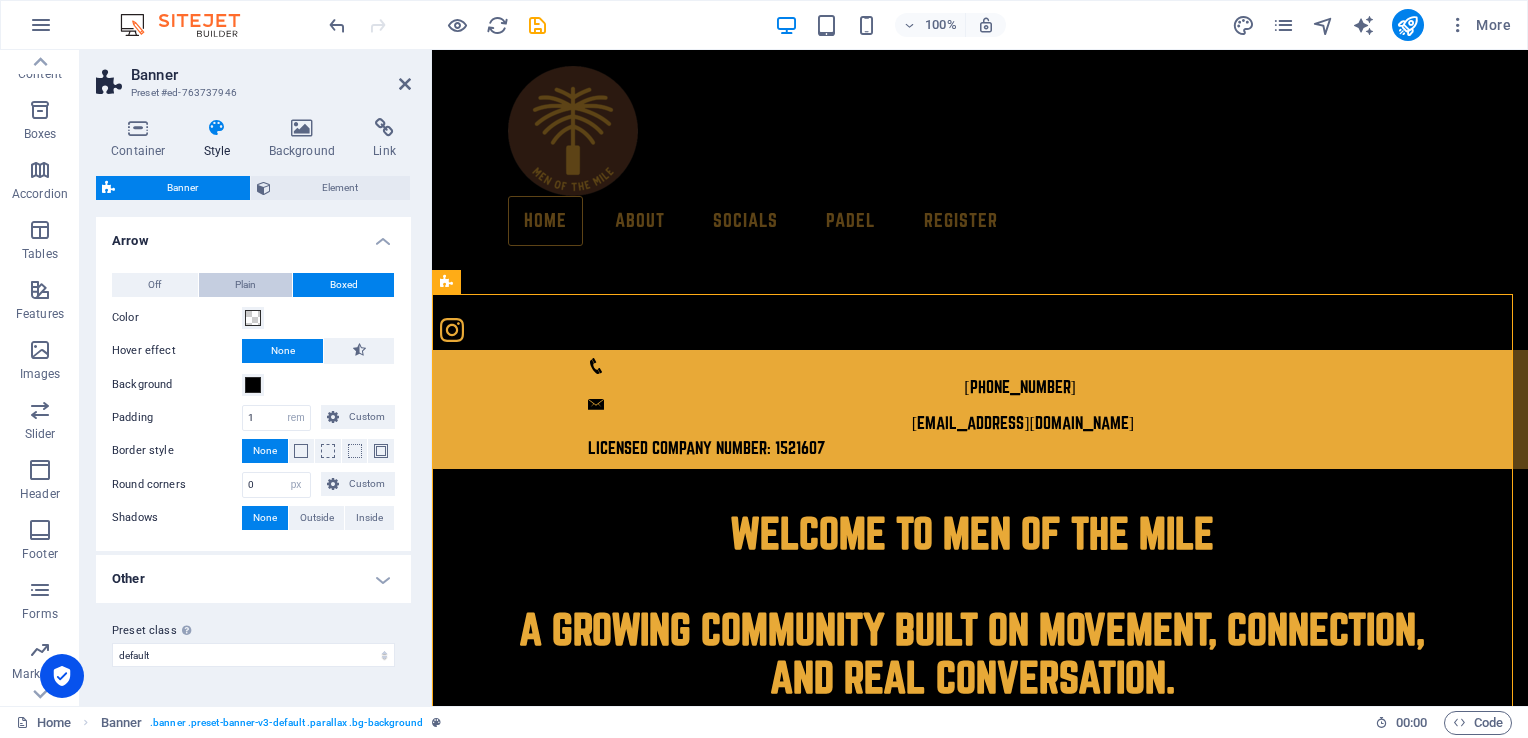 click on "Plain" at bounding box center [245, 285] 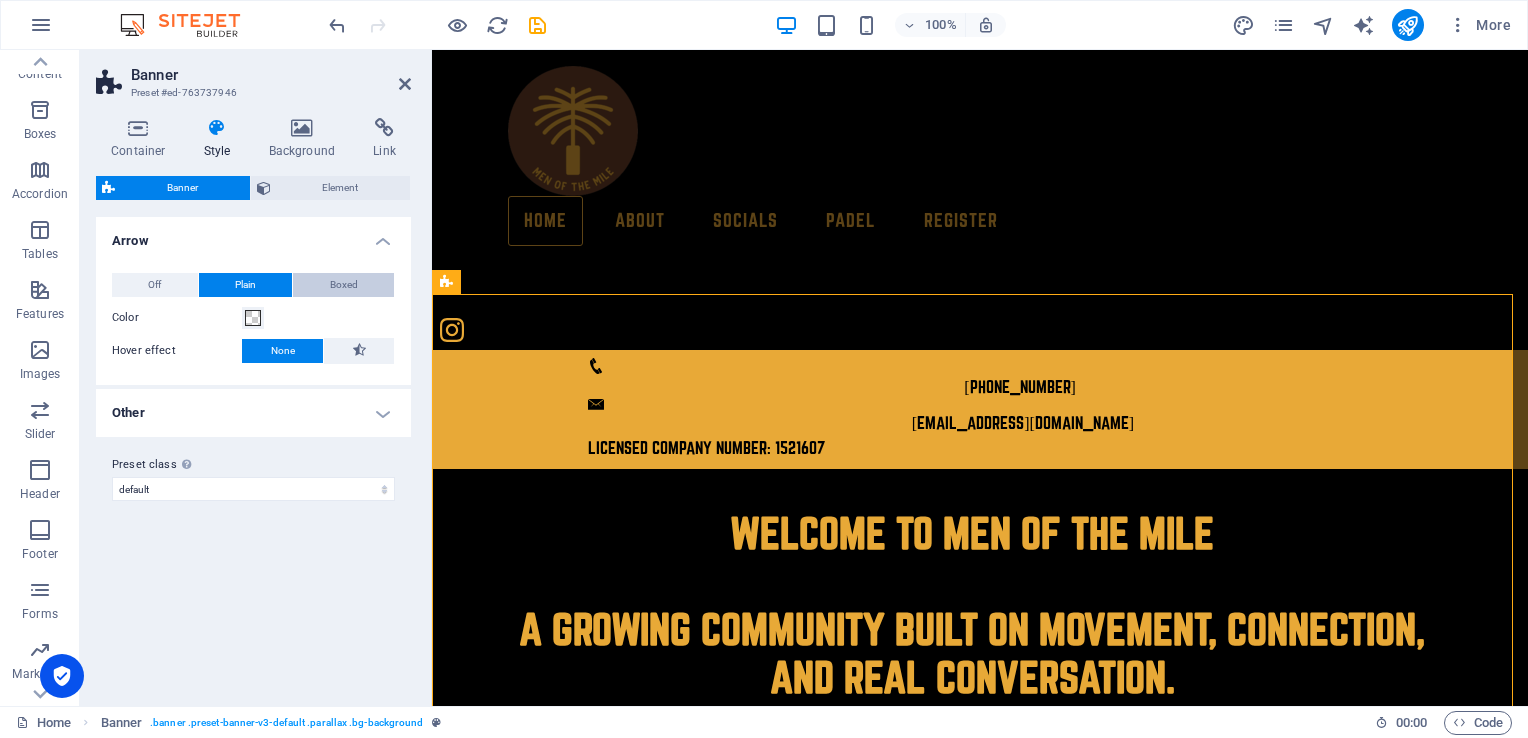 click on "Boxed" at bounding box center (343, 285) 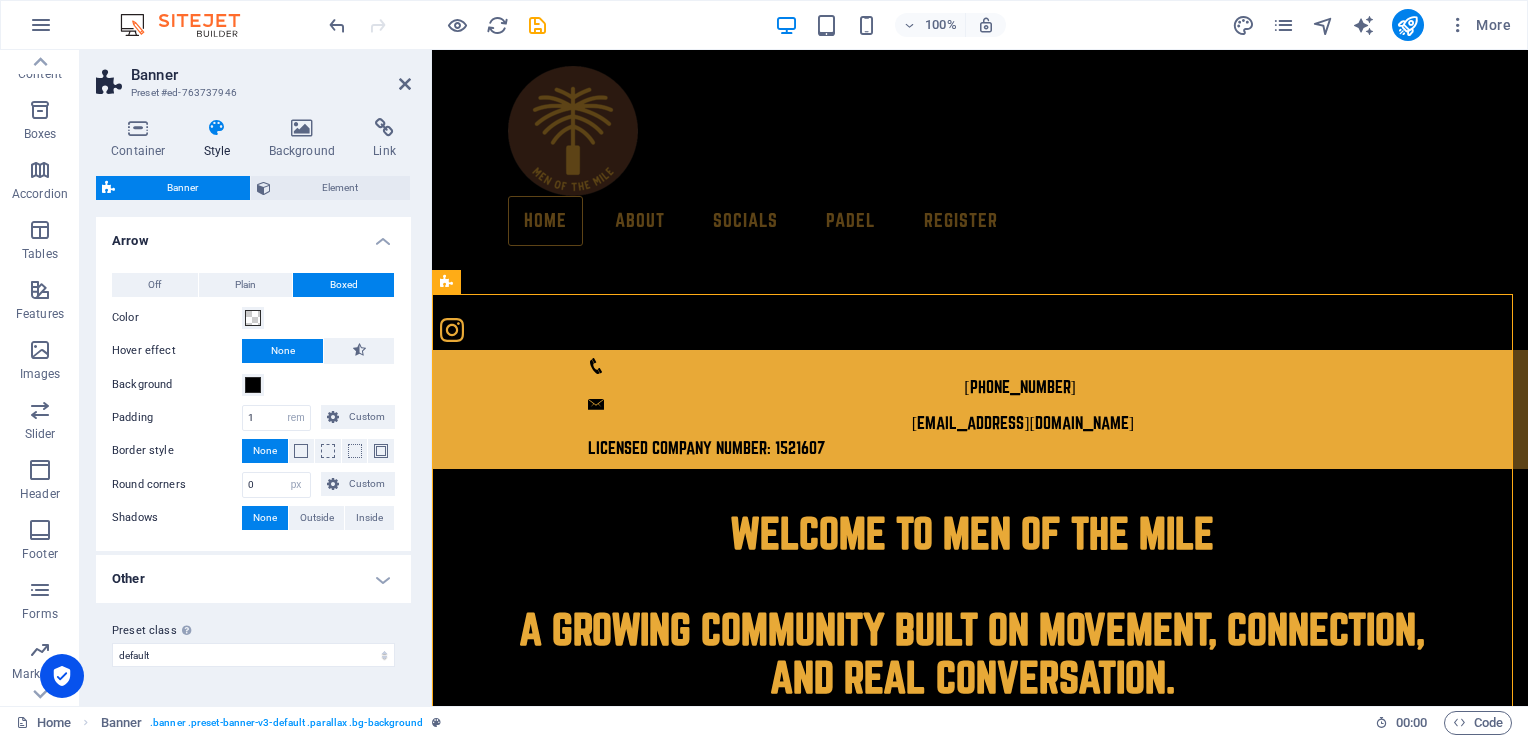 click on "Other" at bounding box center (253, 579) 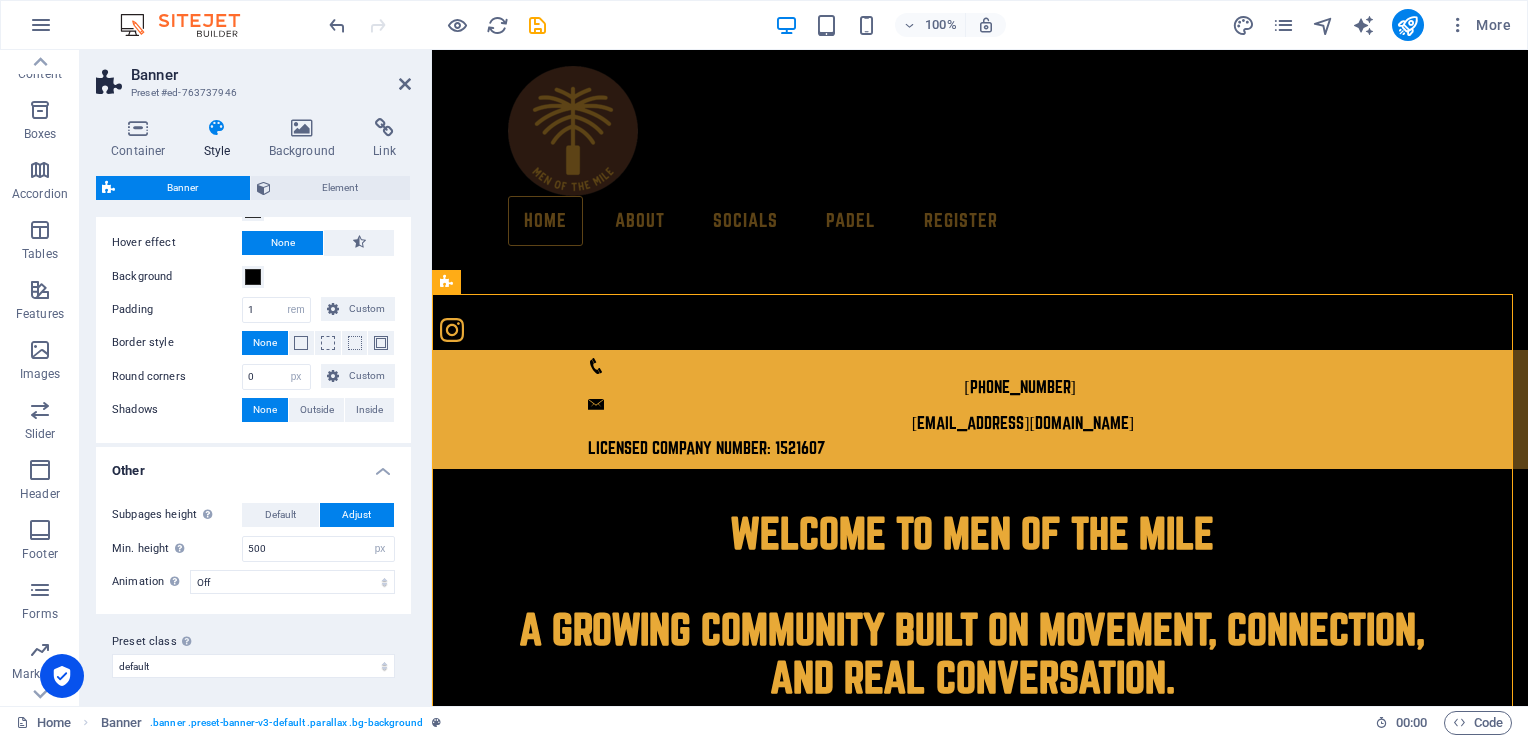 scroll, scrollTop: 109, scrollLeft: 0, axis: vertical 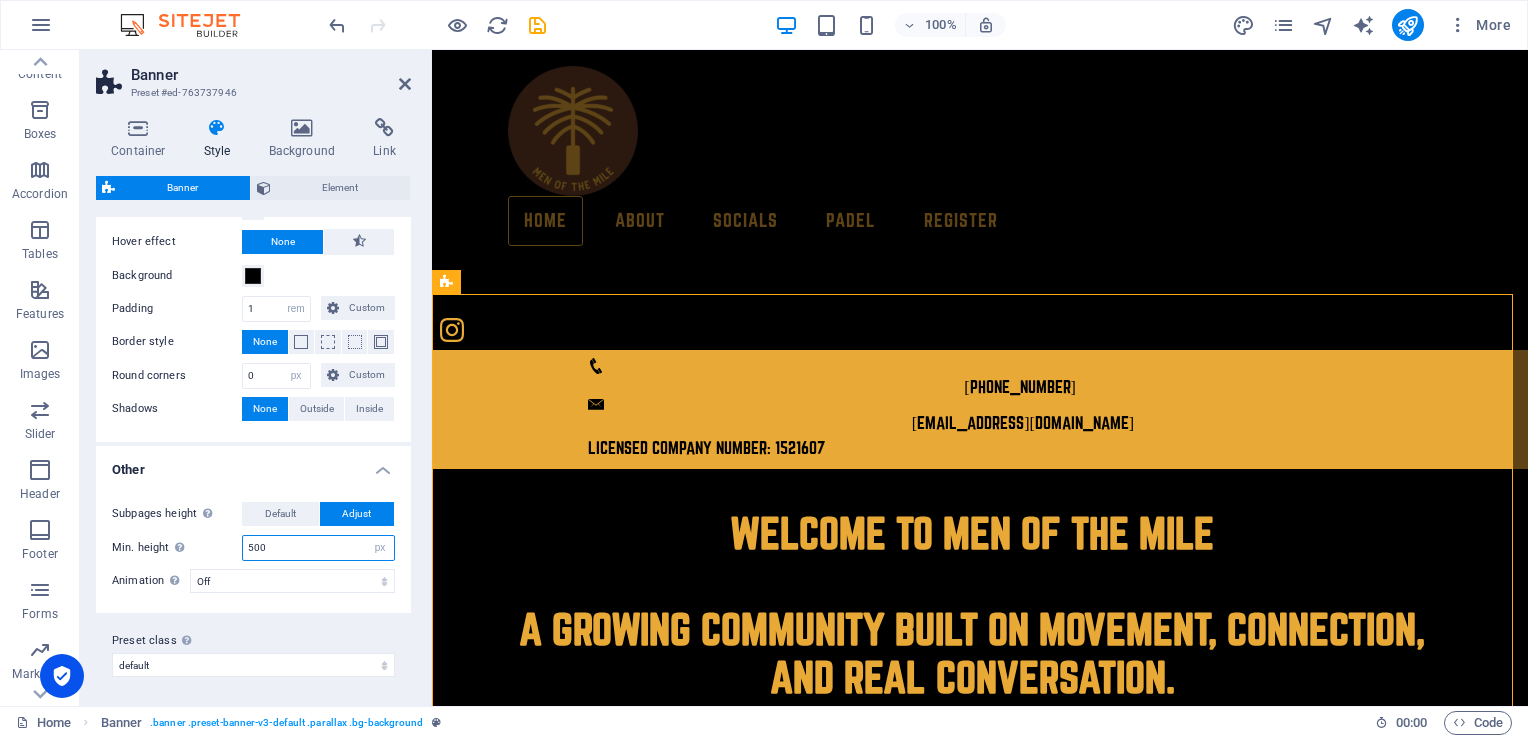 click on "500" at bounding box center (318, 548) 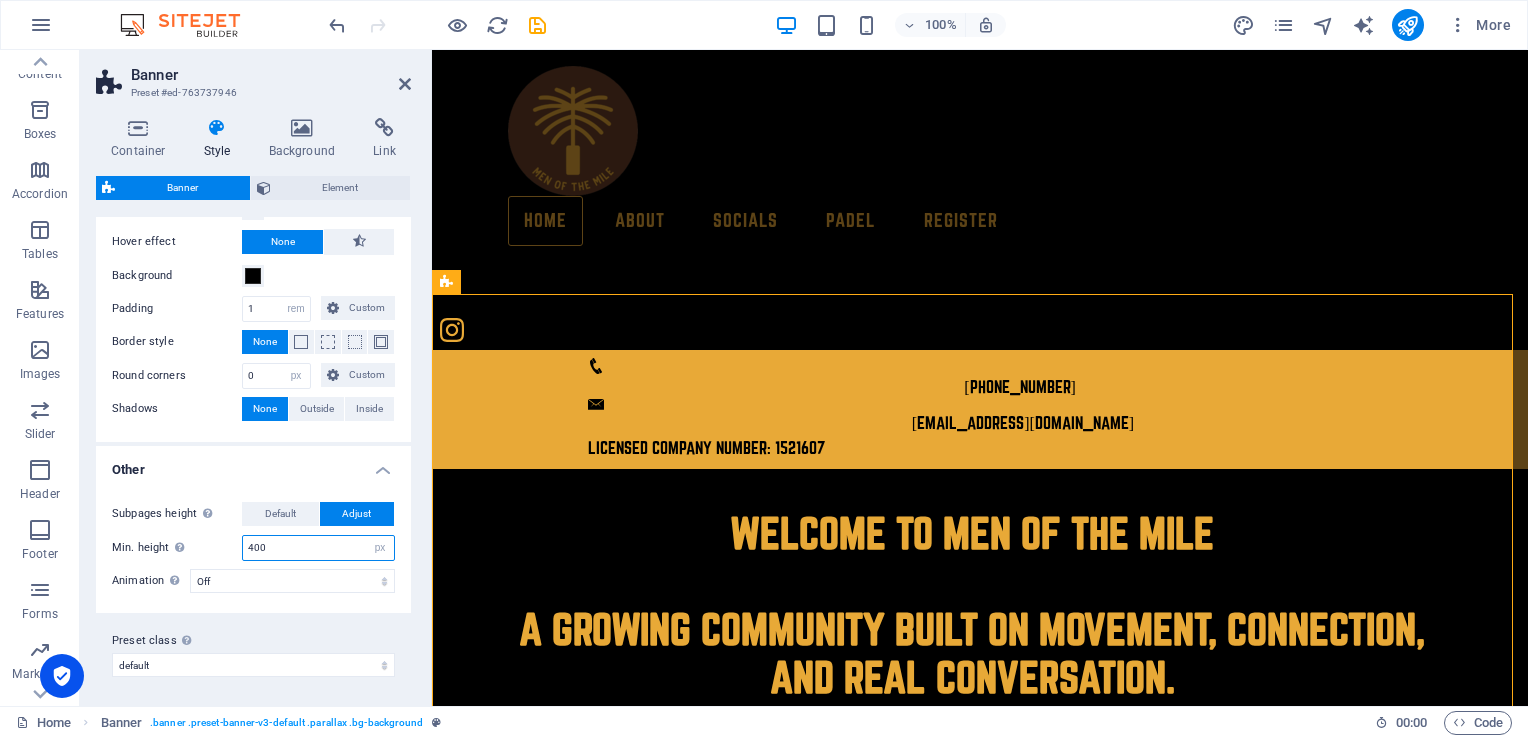 type on "400" 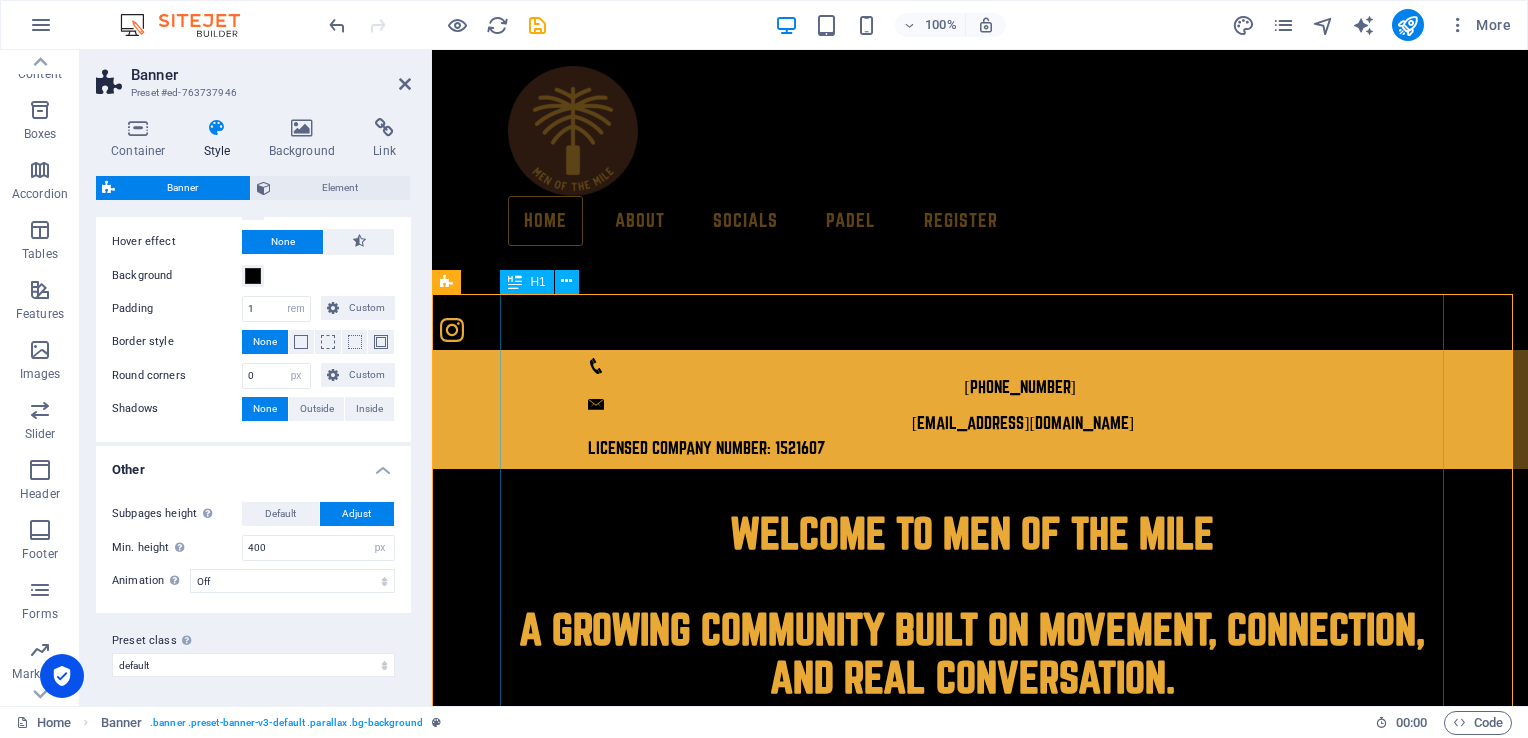 click on "WELCOME TO MEN OF THE MILE A growing community built on movement, connection, and real conversation." at bounding box center (972, 653) 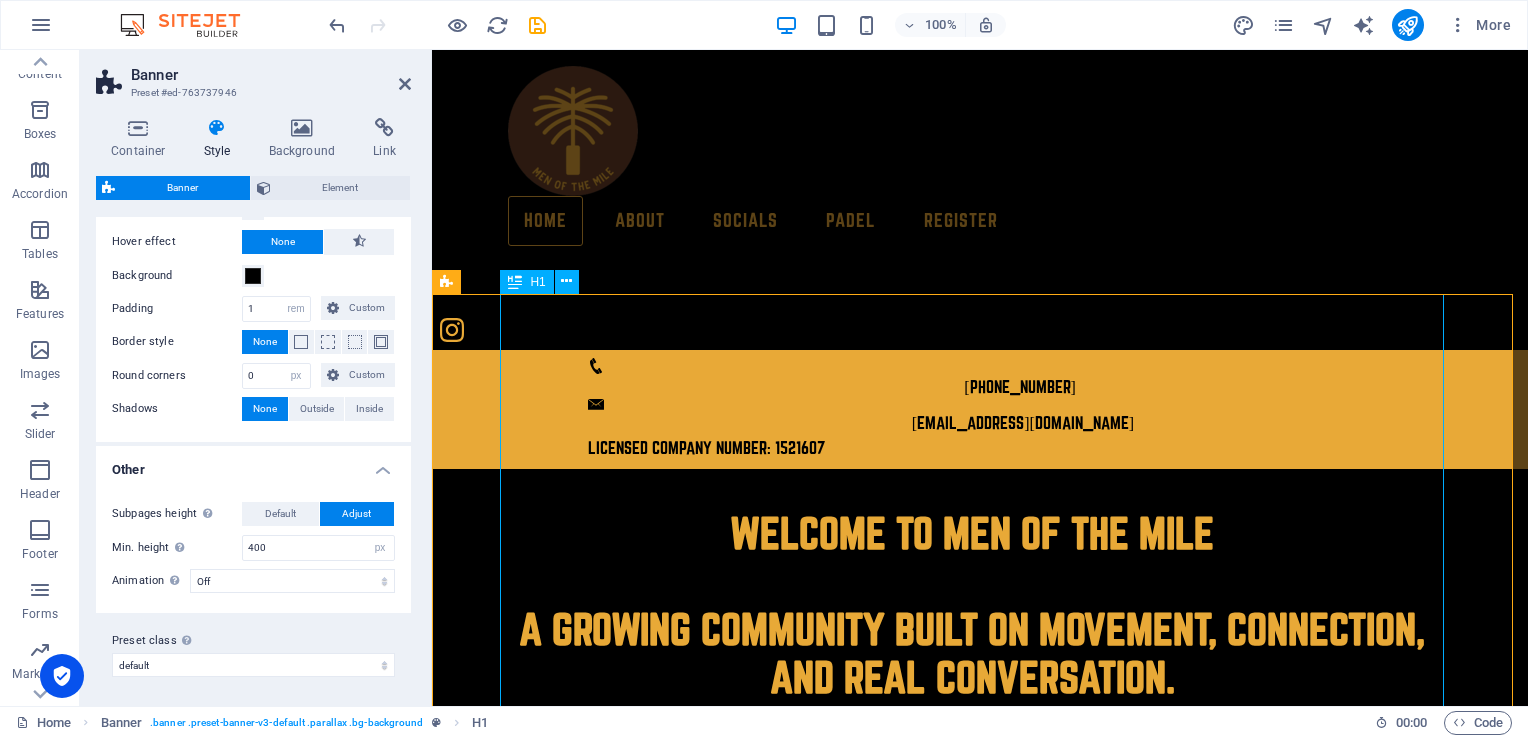 click on "WELCOME TO MEN OF THE MILE A growing community built on movement, connection, and real conversation." at bounding box center (972, 653) 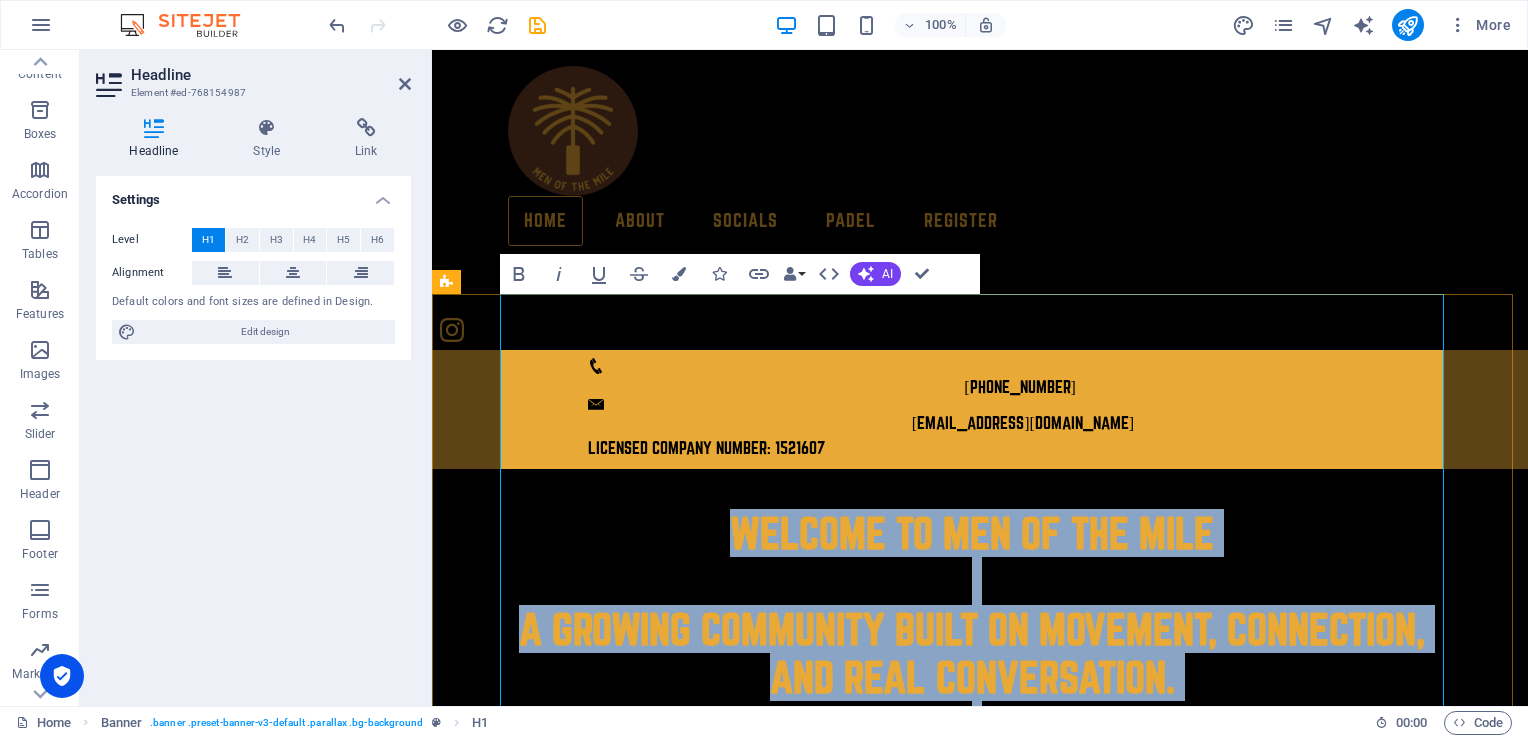 click on "WELCOME TO MEN OF THE MILE A growing community built on movement, connection, and real conversation." at bounding box center (972, 653) 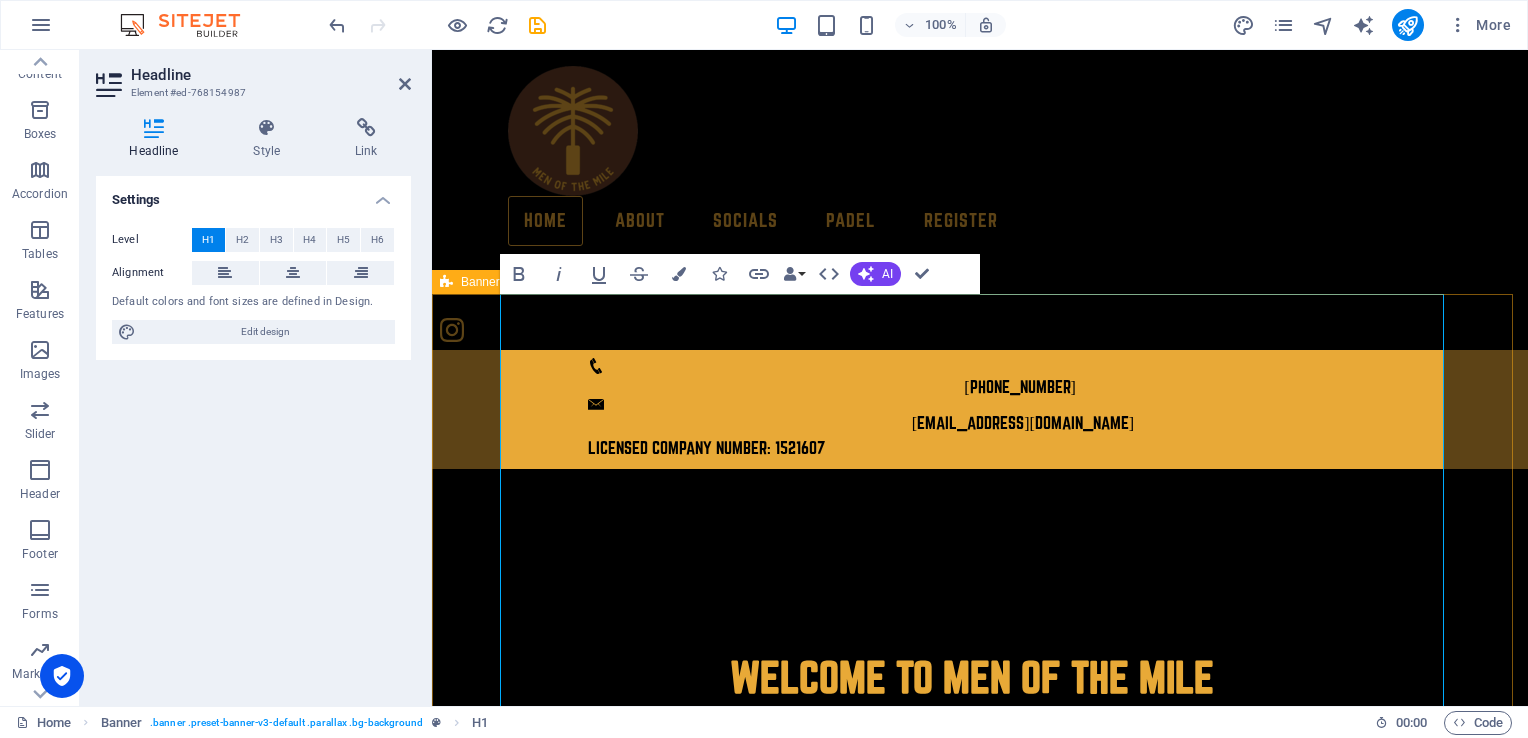 click on "‌ ‌ ‌WELCOME TO MEN OF THE MILE A growing community built on movement, connection, and real conversation." at bounding box center (972, 715) 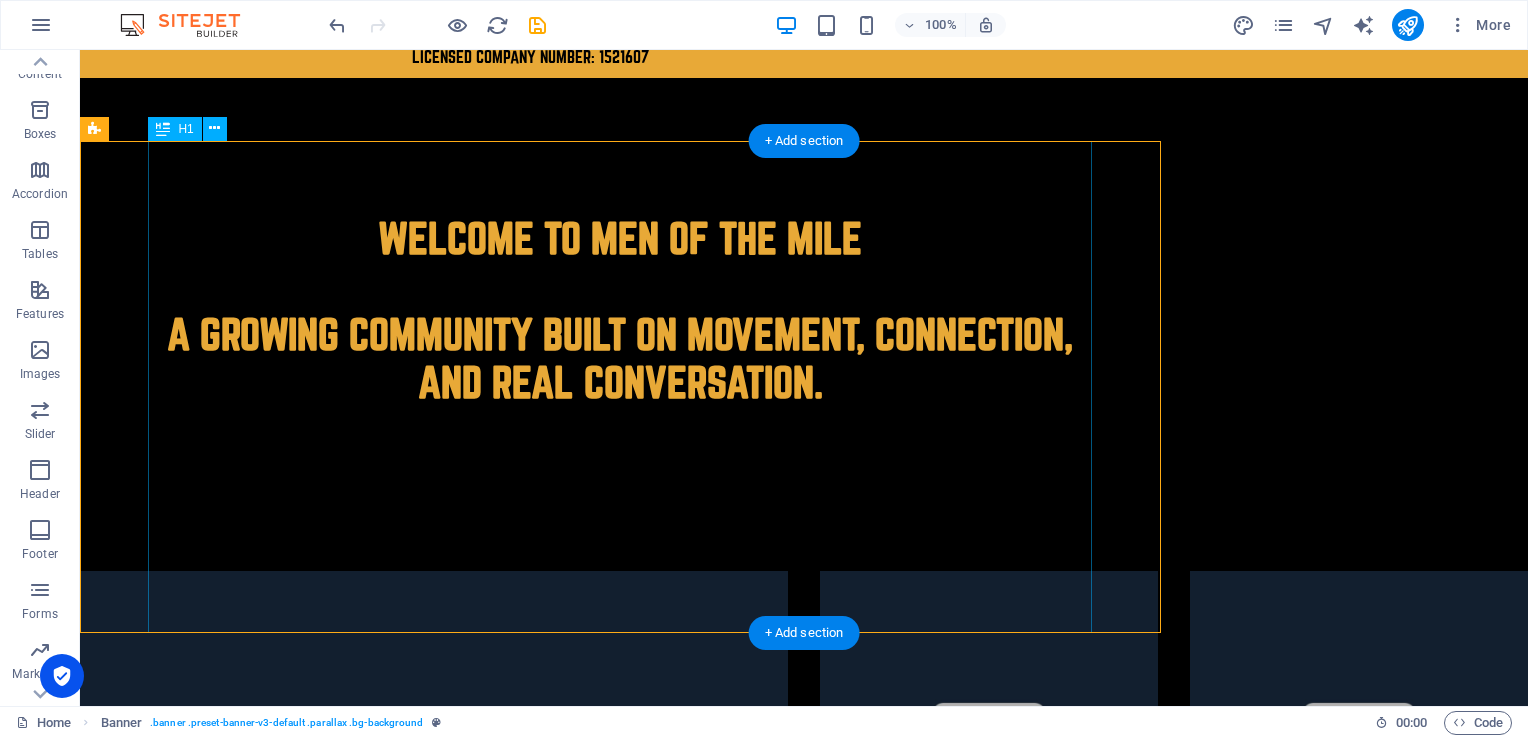 scroll, scrollTop: 100, scrollLeft: 0, axis: vertical 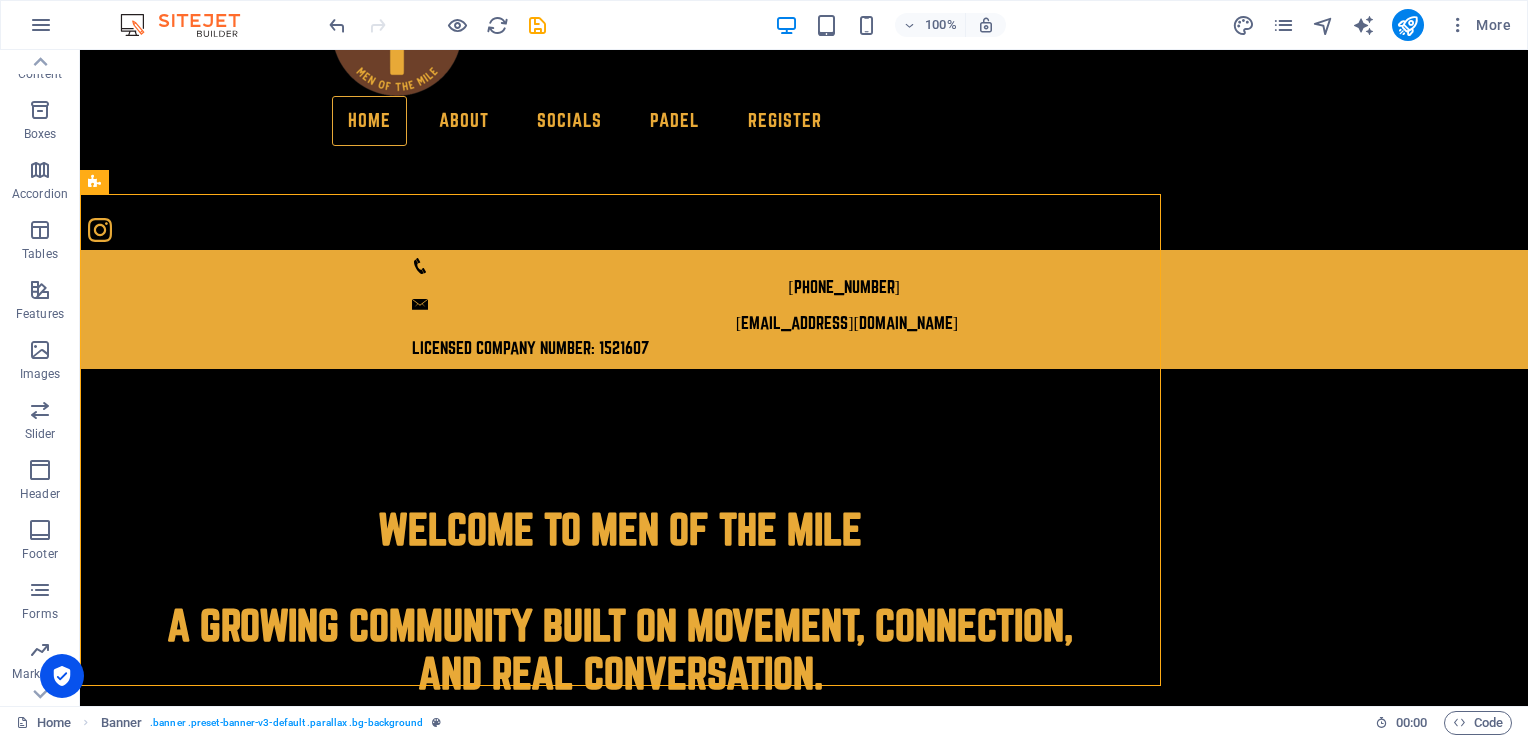 click on "Home About Socials Padel Register +971526780550 info@motm.ae Licensed Company Number: 1521607      WELCOME TO MEN OF THE MILE A growing community built on movement, connection, and real conversation. WALK & TALK Weekly walks designed to encourage movement and real conversations. A space to connect, share, and support one another without judgement. PADEL Regular Padel sessions and tournaments that promote fitness, fun, and connection. All skill levels welcome—come for the game, stay for the cOMMUNITY. COFFEE CLUB Casual morning meetups for honest chats over coffee. A relaxed way to stay connected and start the day with good company. FITNESS Group fitness events that focus on strength, stamina, and supporting one another. Move together, grow stronger together. COMMUNITY More than events—this is a brotherhood. Socials, collaborations, and initiatives that bring men together with purpose. SUPPORT ‌Special Event The First-Ever Men of the Mile Padel Event Is Here! We’re excited to announce our very first" at bounding box center [804, 3793] 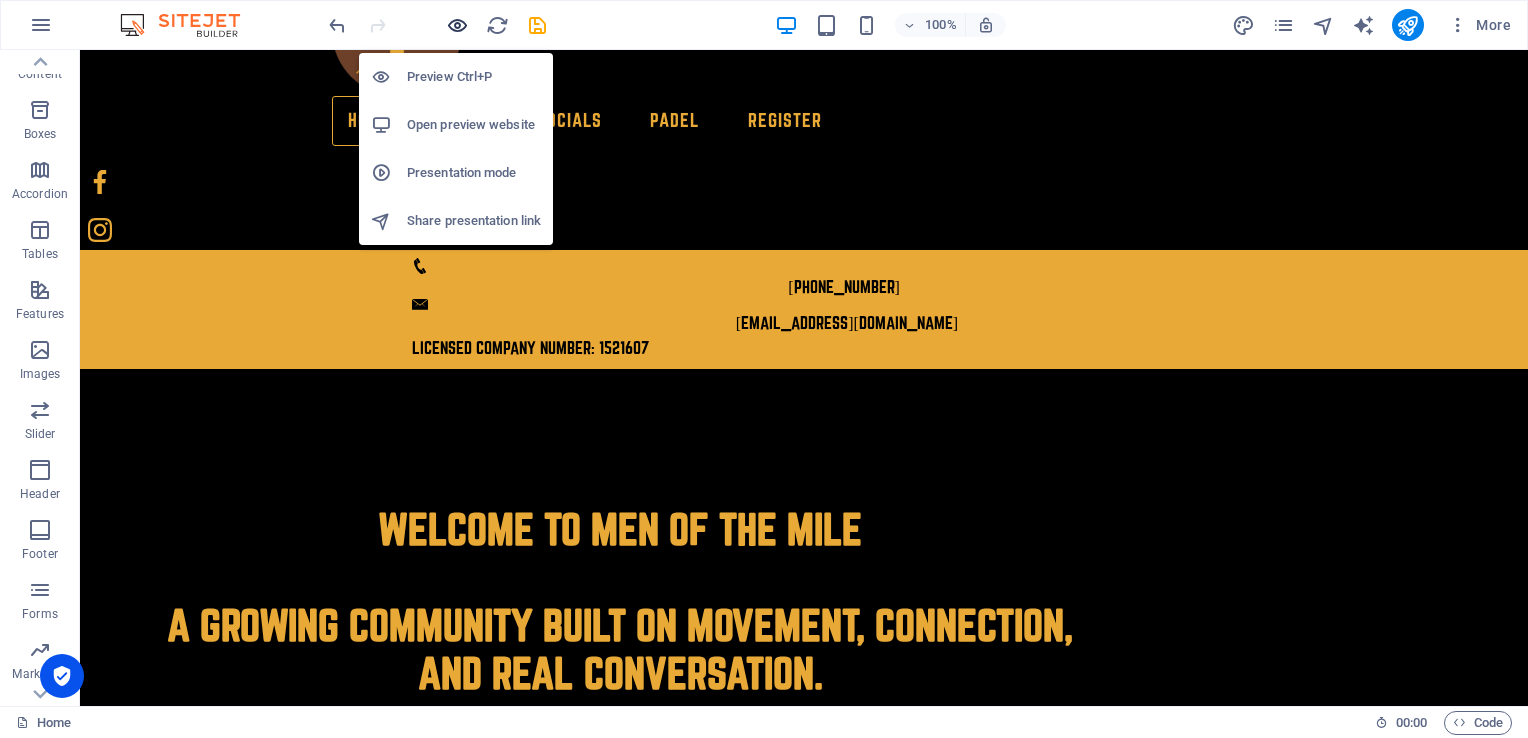 click at bounding box center (457, 25) 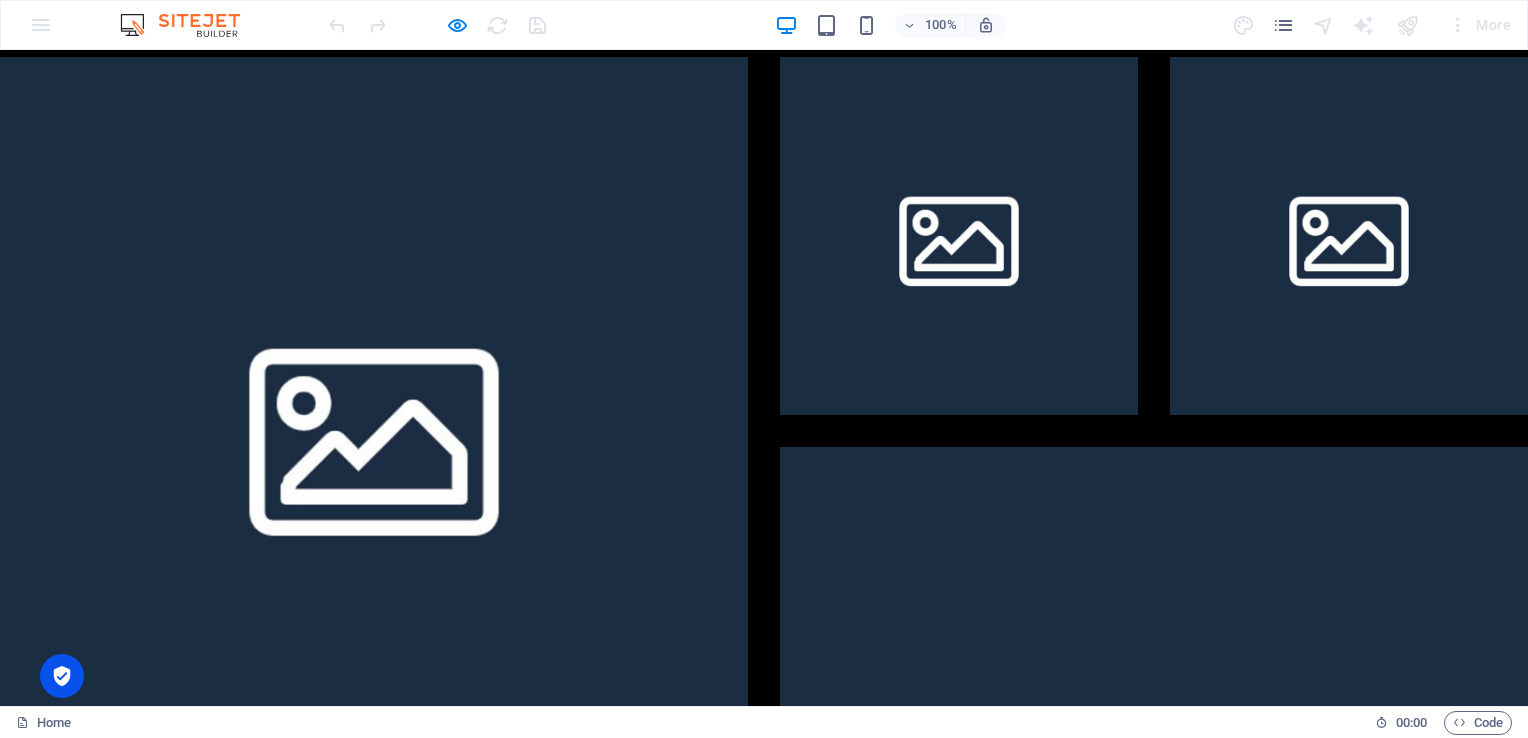 scroll, scrollTop: 900, scrollLeft: 0, axis: vertical 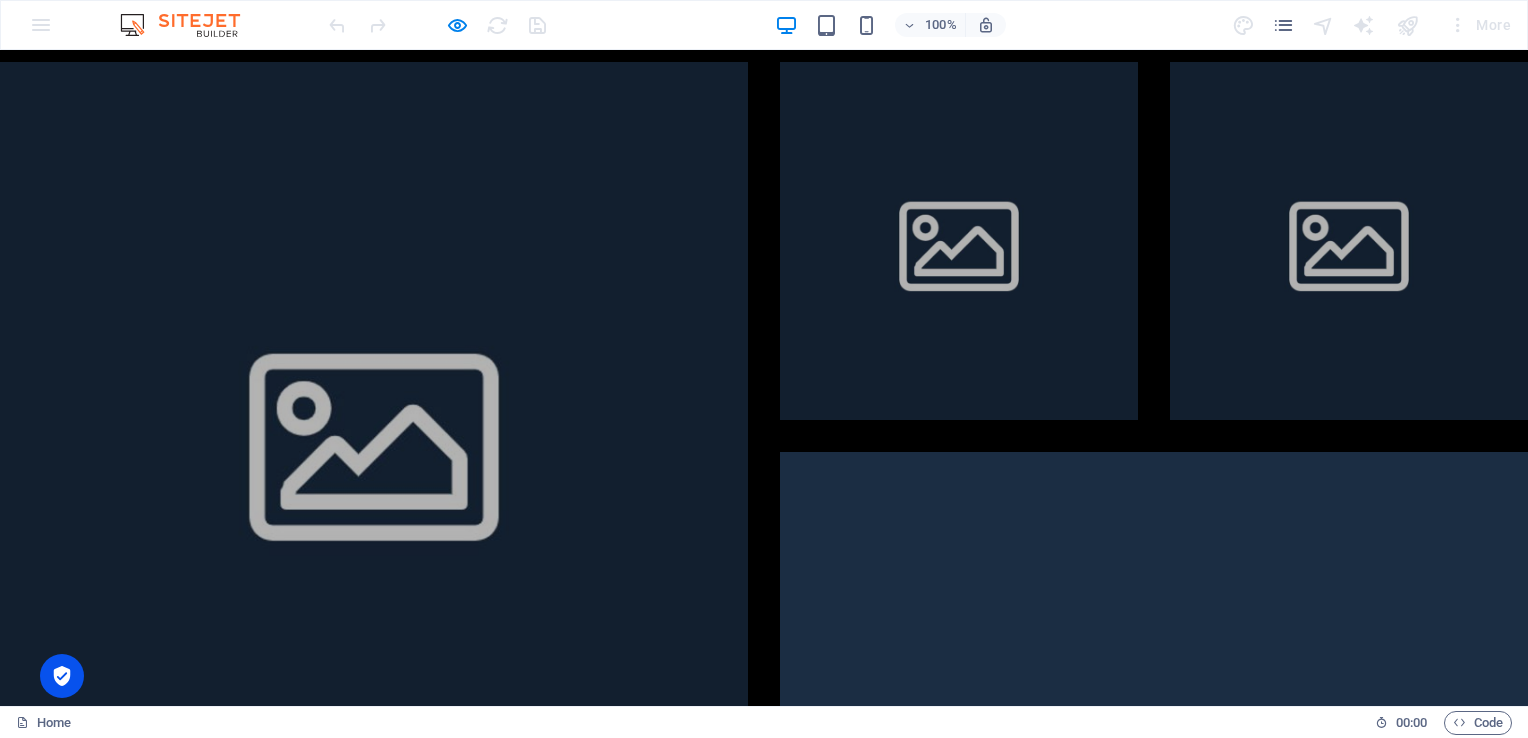 click at bounding box center [1154, 826] 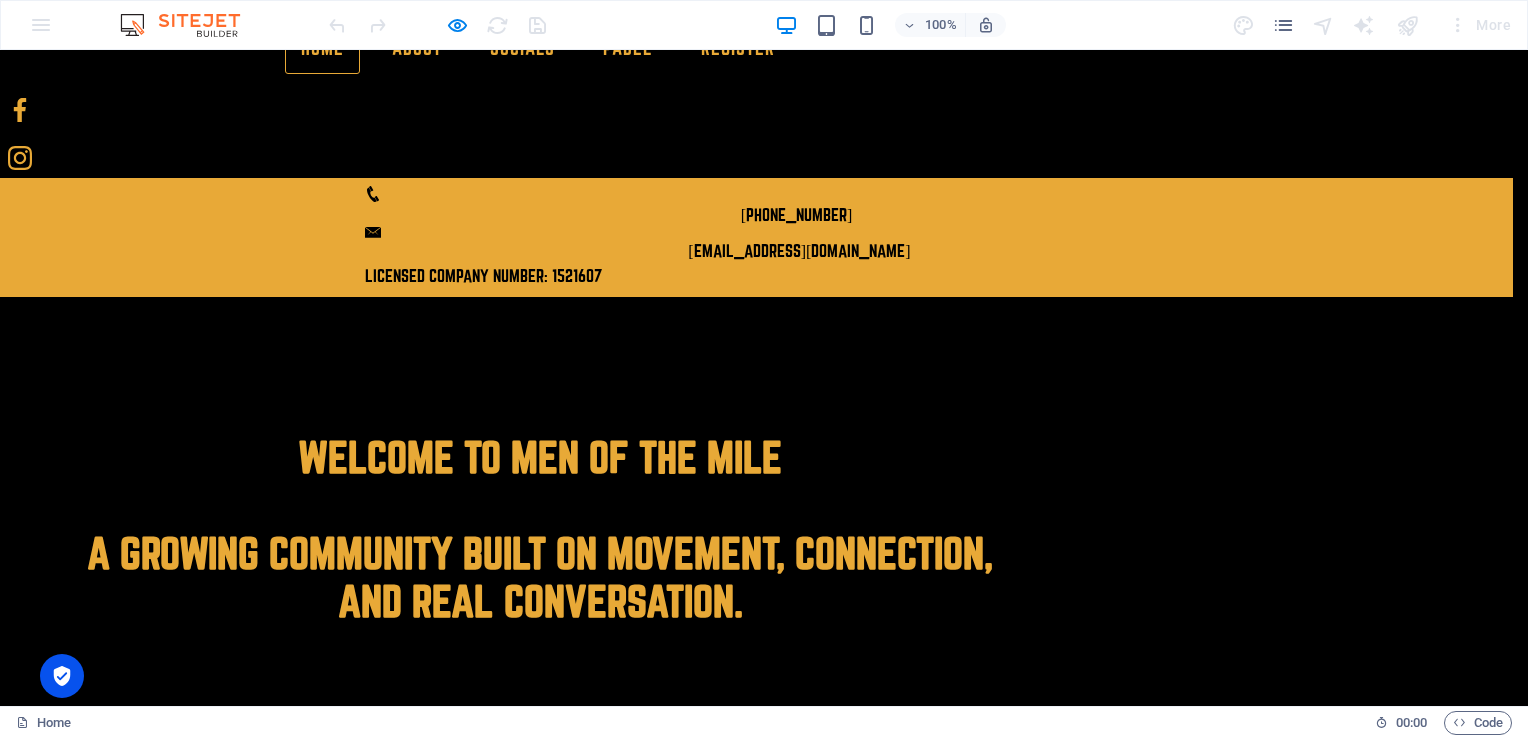 click at bounding box center (757, -129) 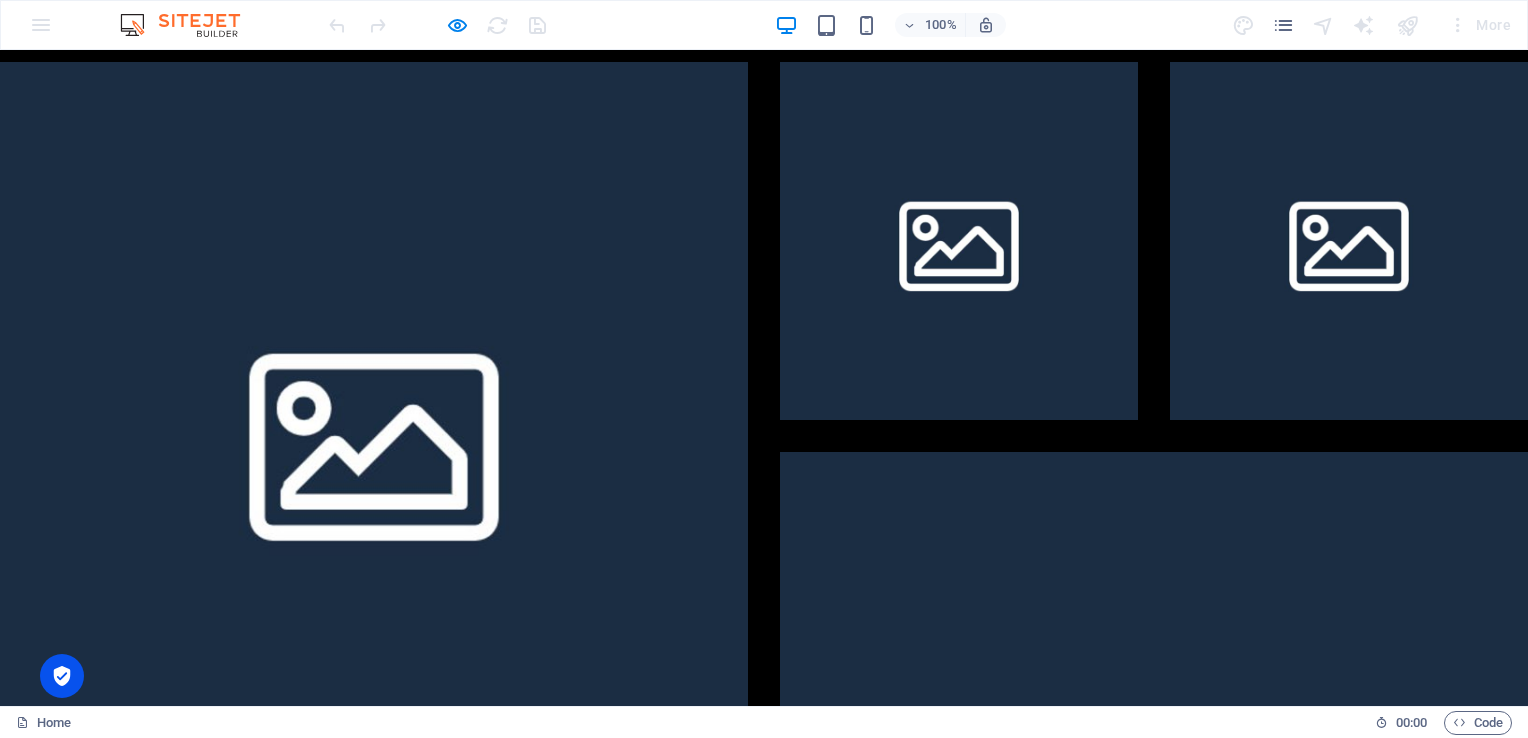 scroll, scrollTop: 1122, scrollLeft: 0, axis: vertical 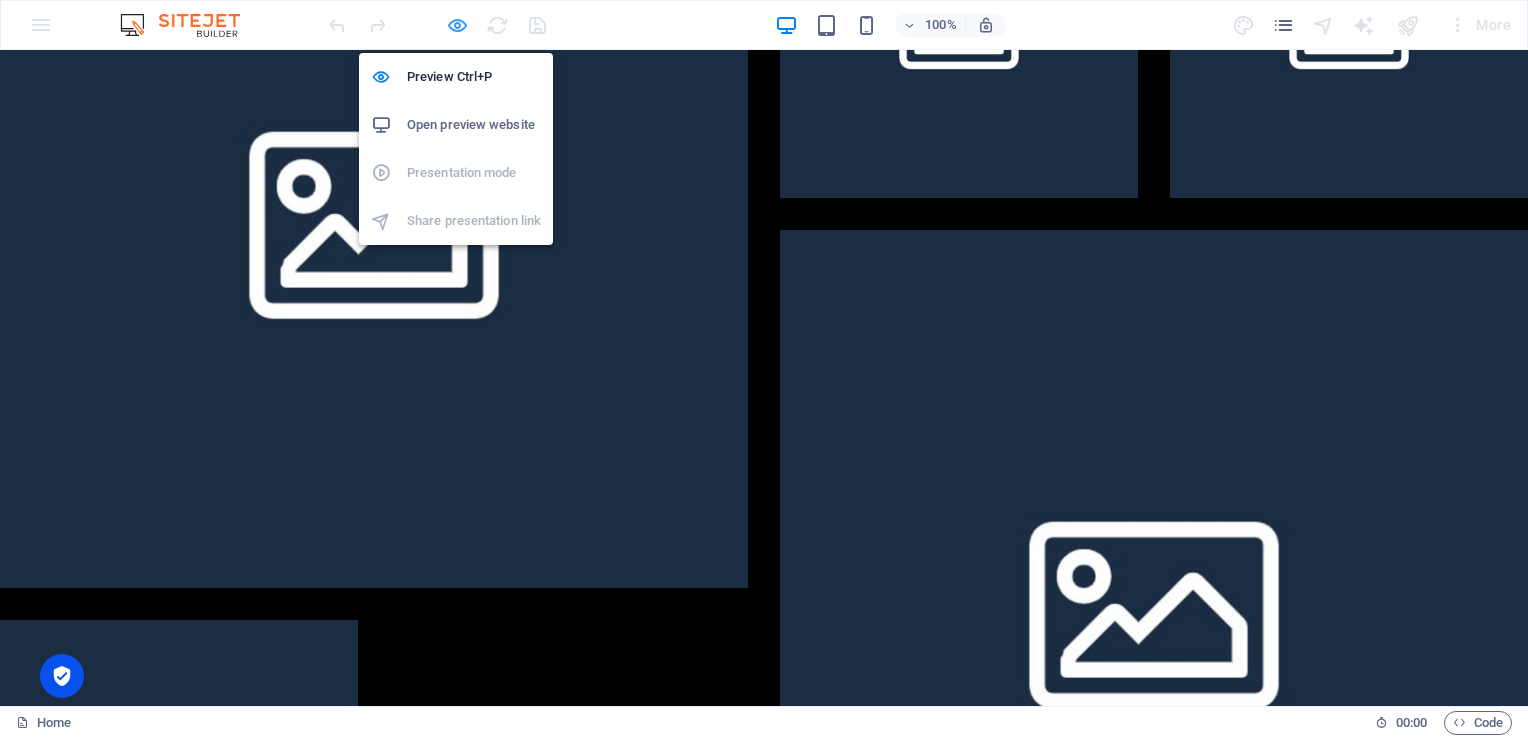 click at bounding box center (457, 25) 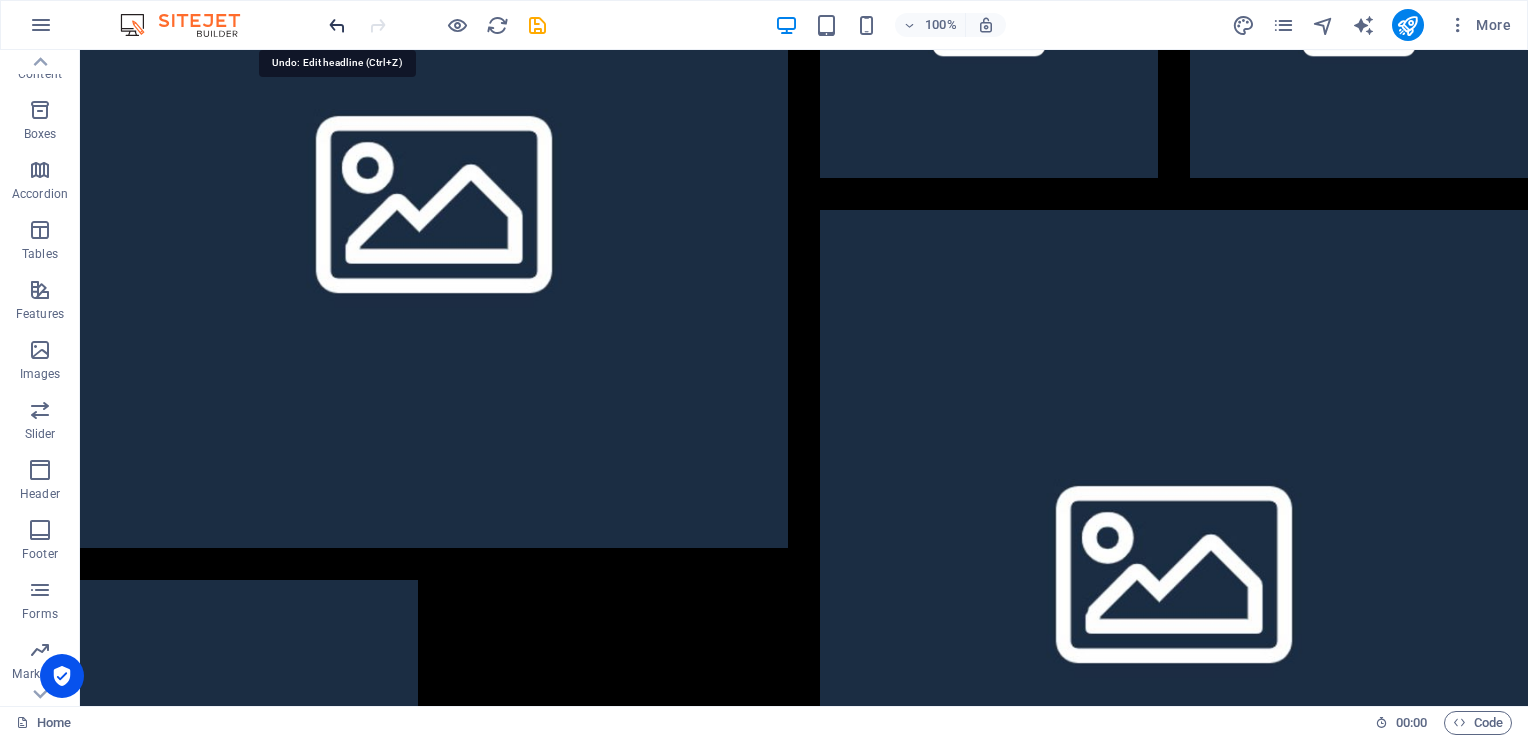 click at bounding box center (337, 25) 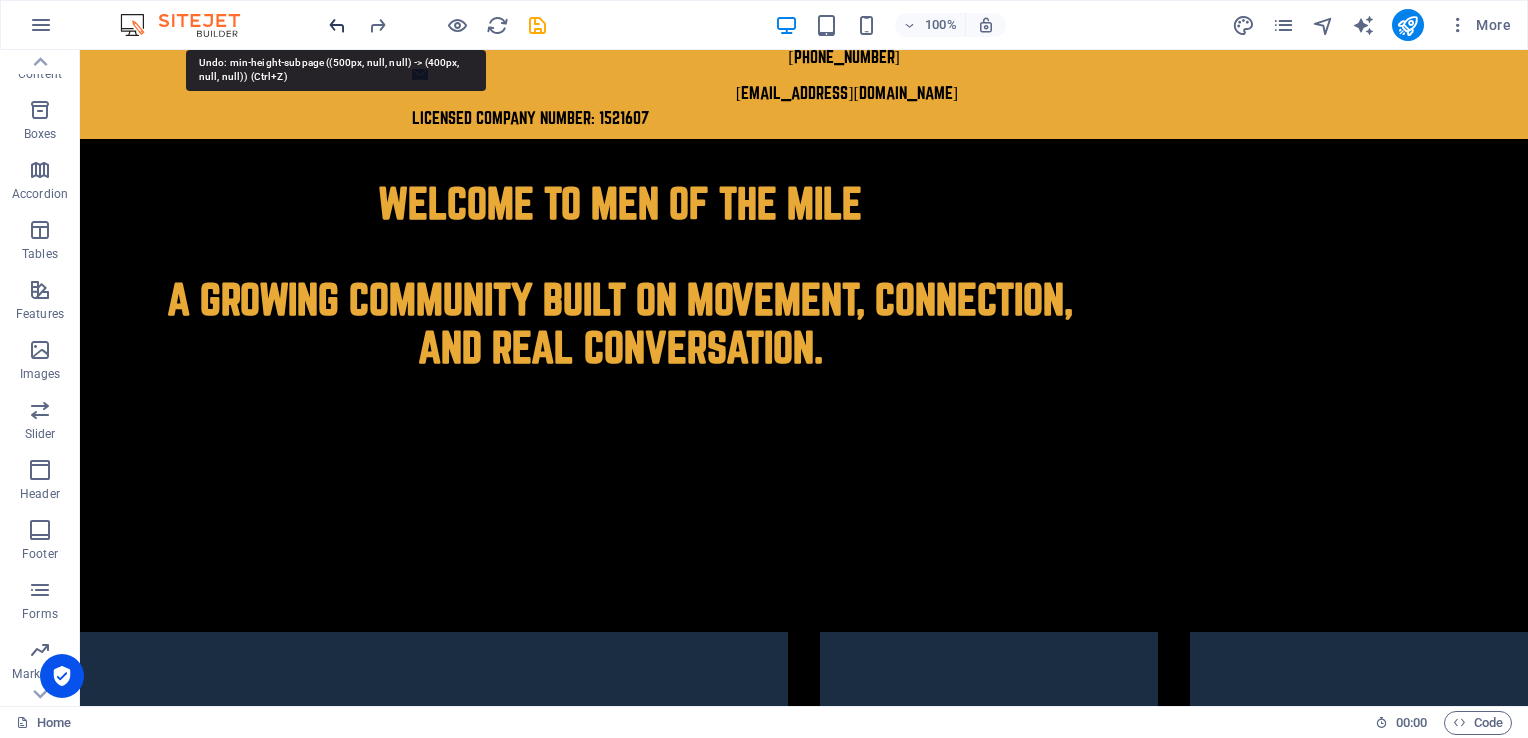scroll, scrollTop: 168, scrollLeft: 0, axis: vertical 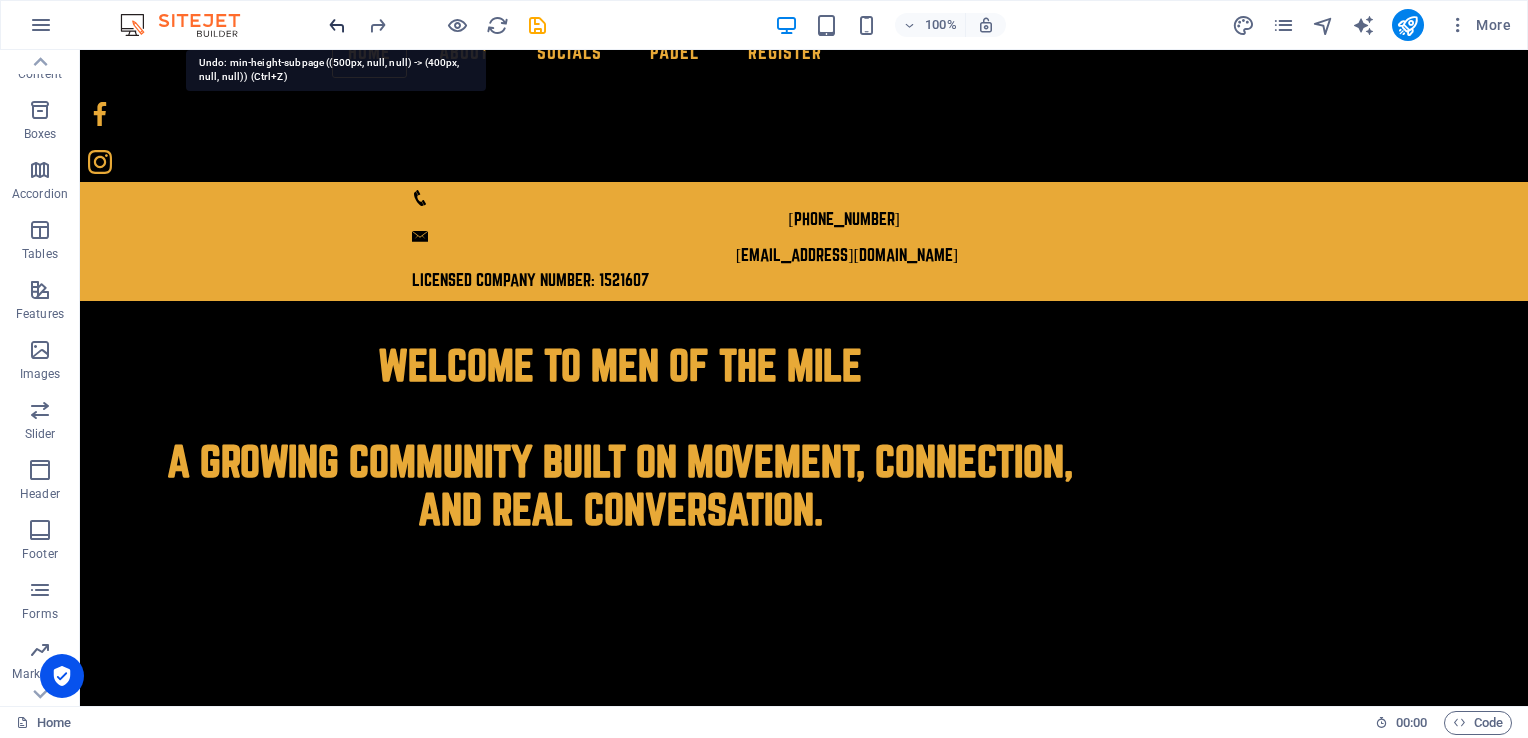 click at bounding box center [337, 25] 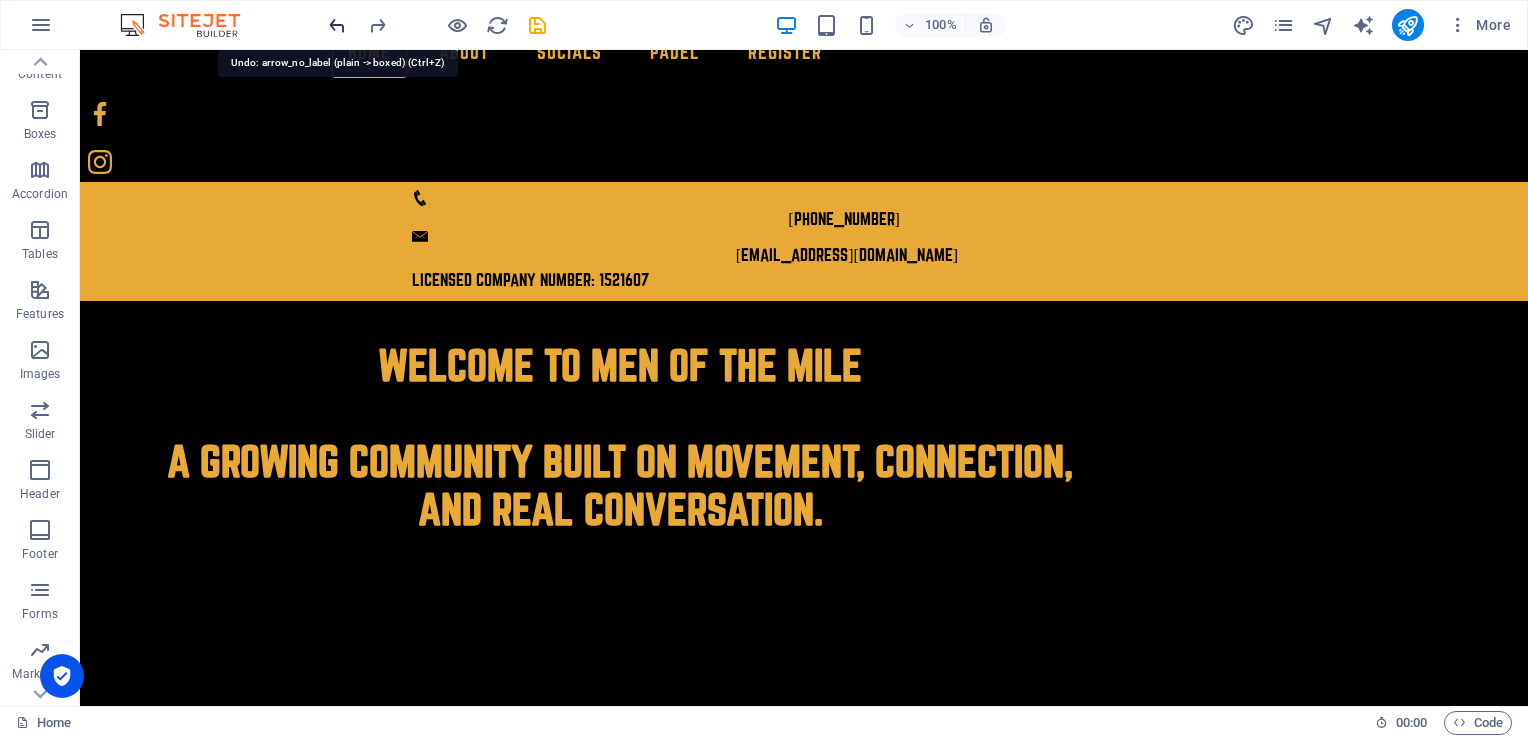 click at bounding box center (337, 25) 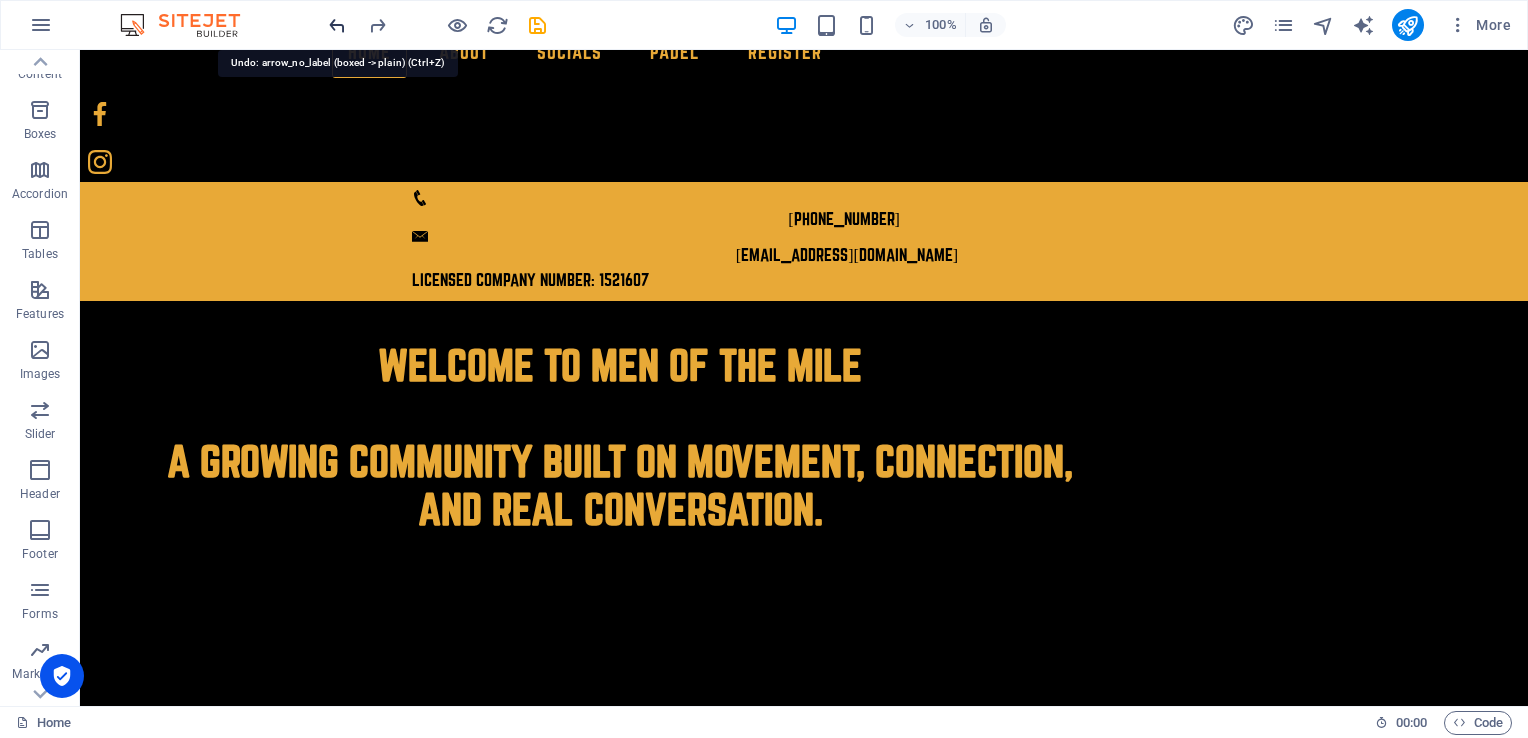 click at bounding box center (337, 25) 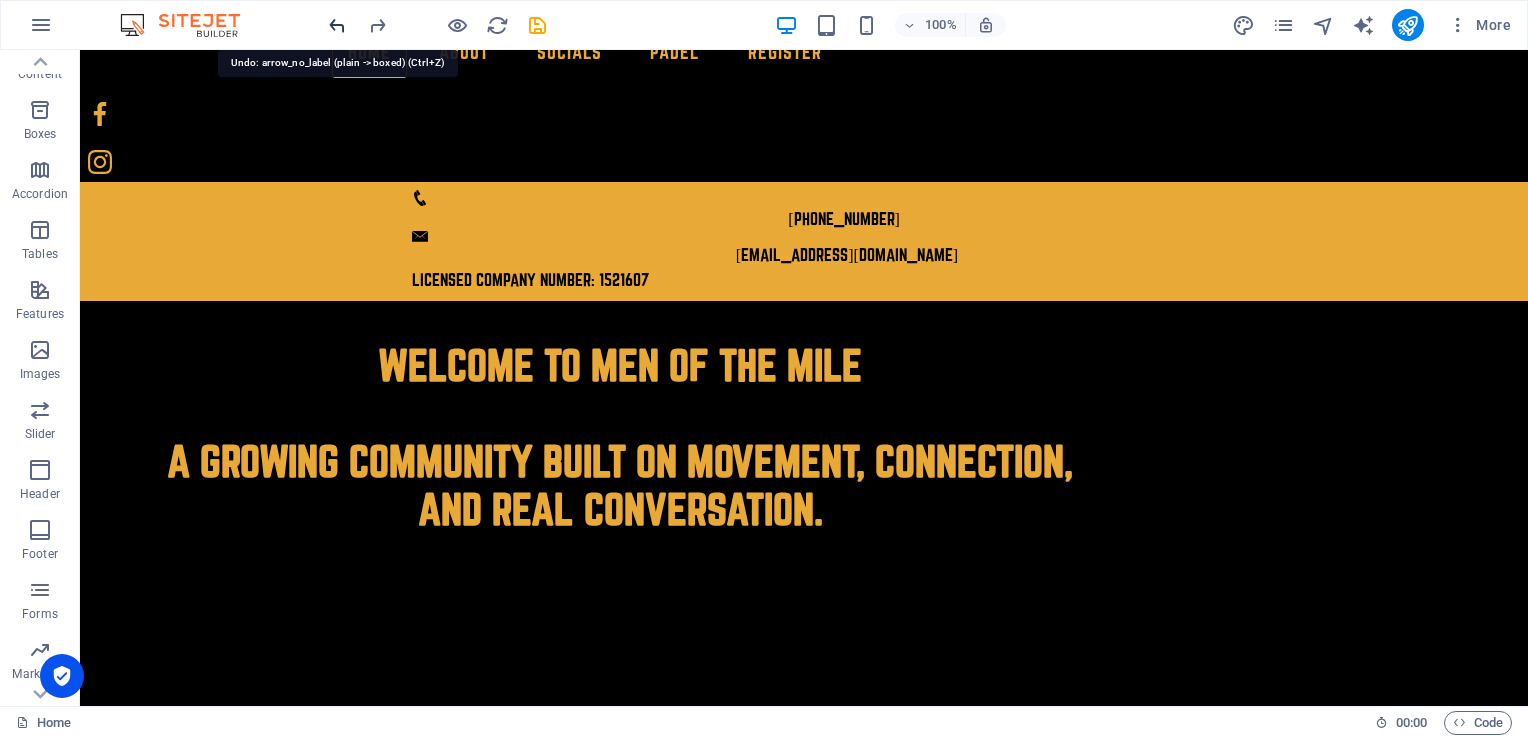 click at bounding box center [337, 25] 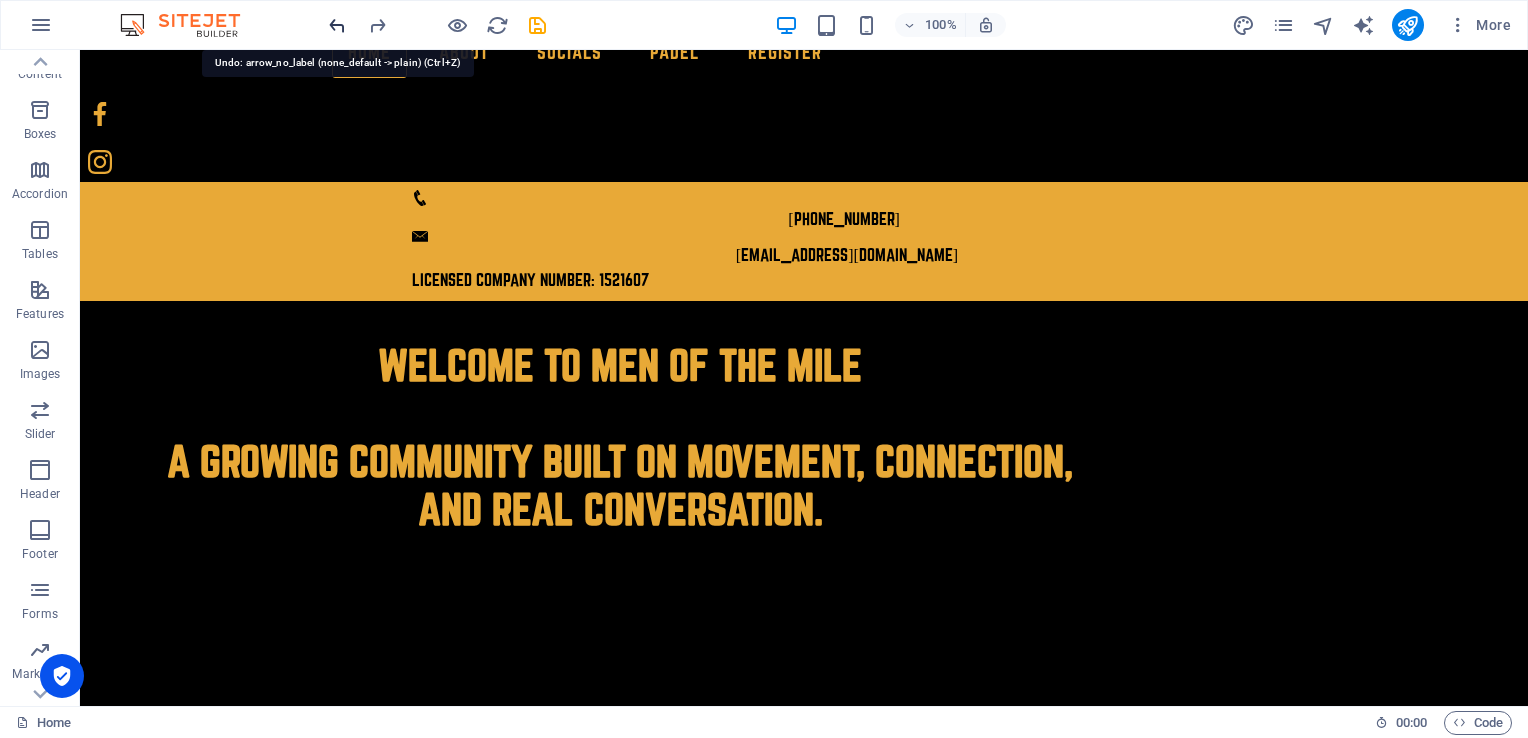 click at bounding box center [337, 25] 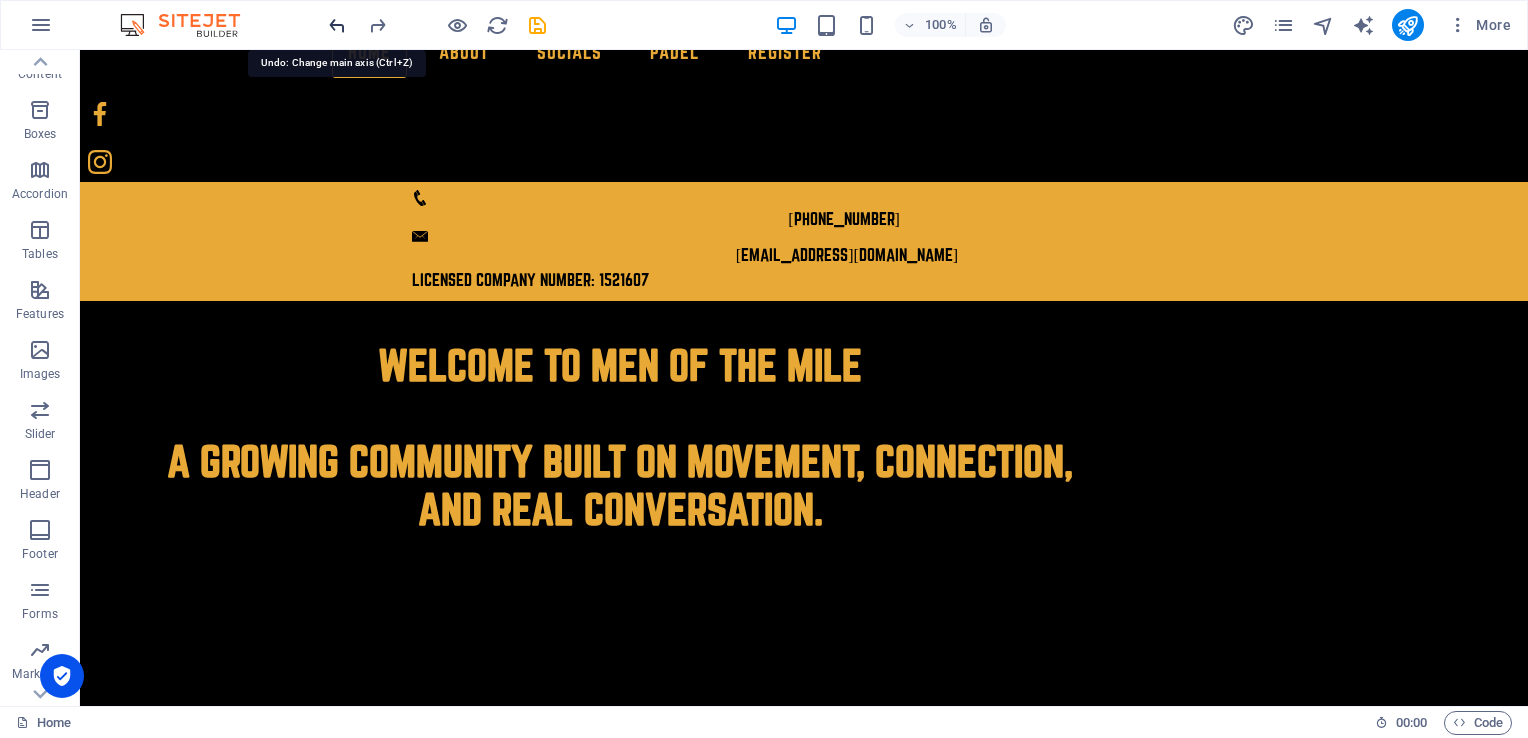 click at bounding box center (337, 25) 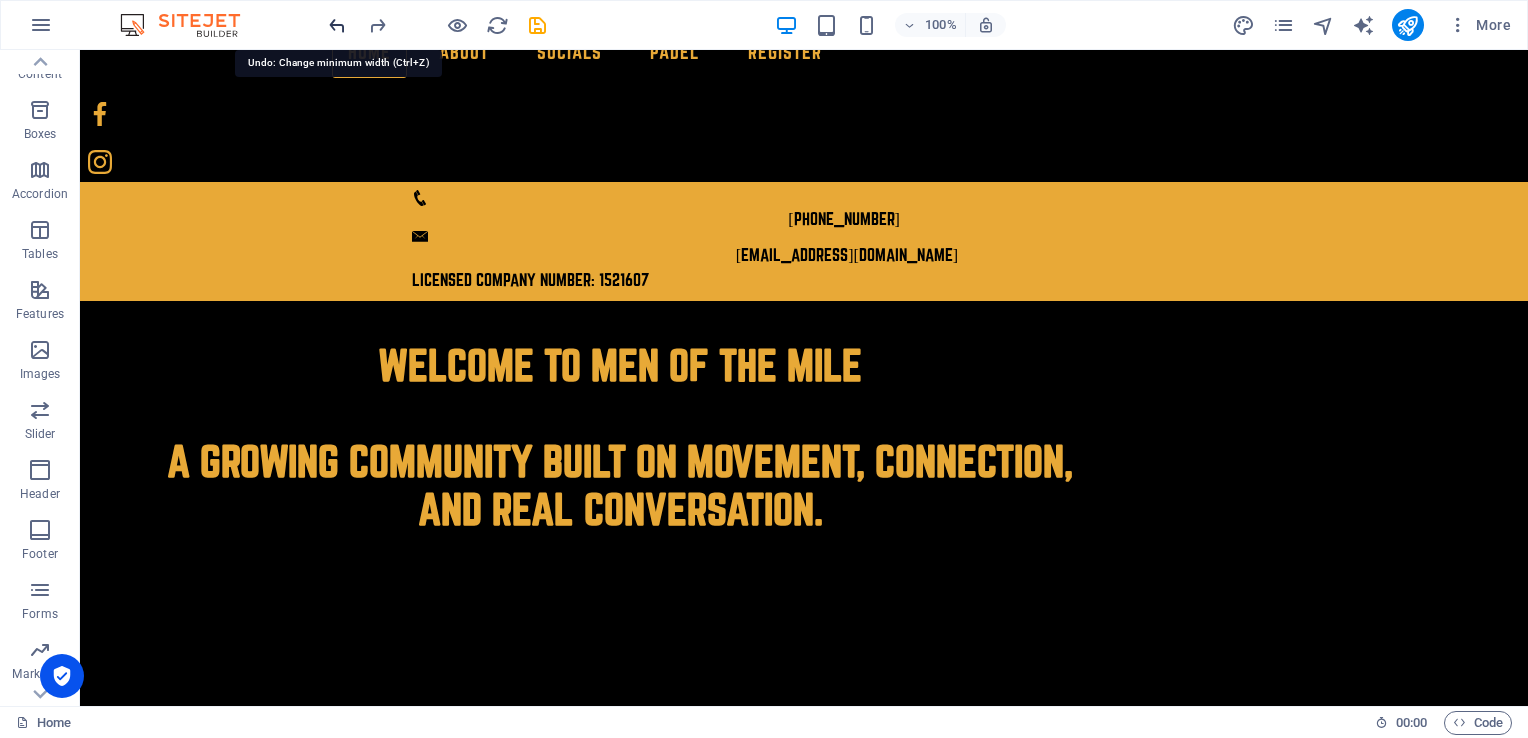 click at bounding box center (337, 25) 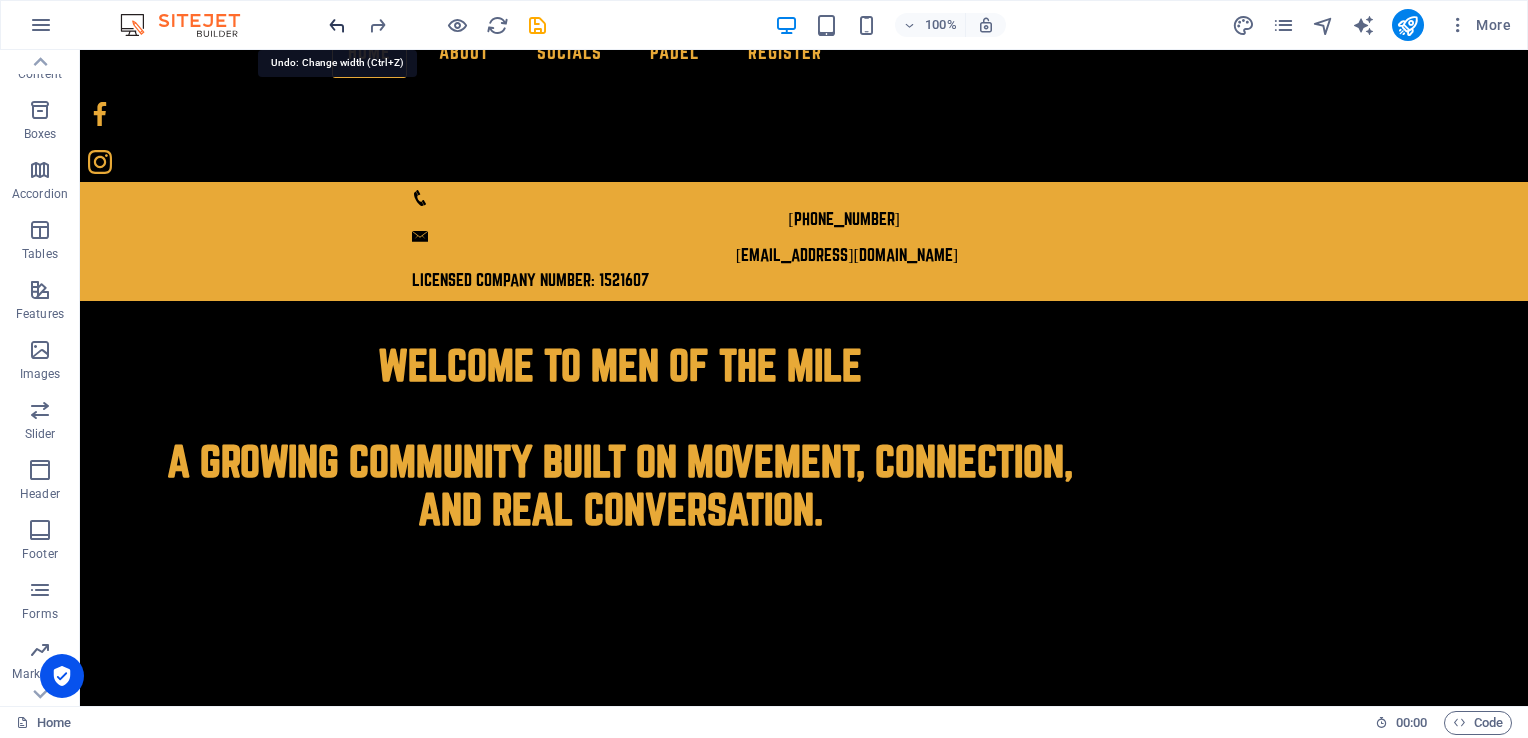 click at bounding box center (337, 25) 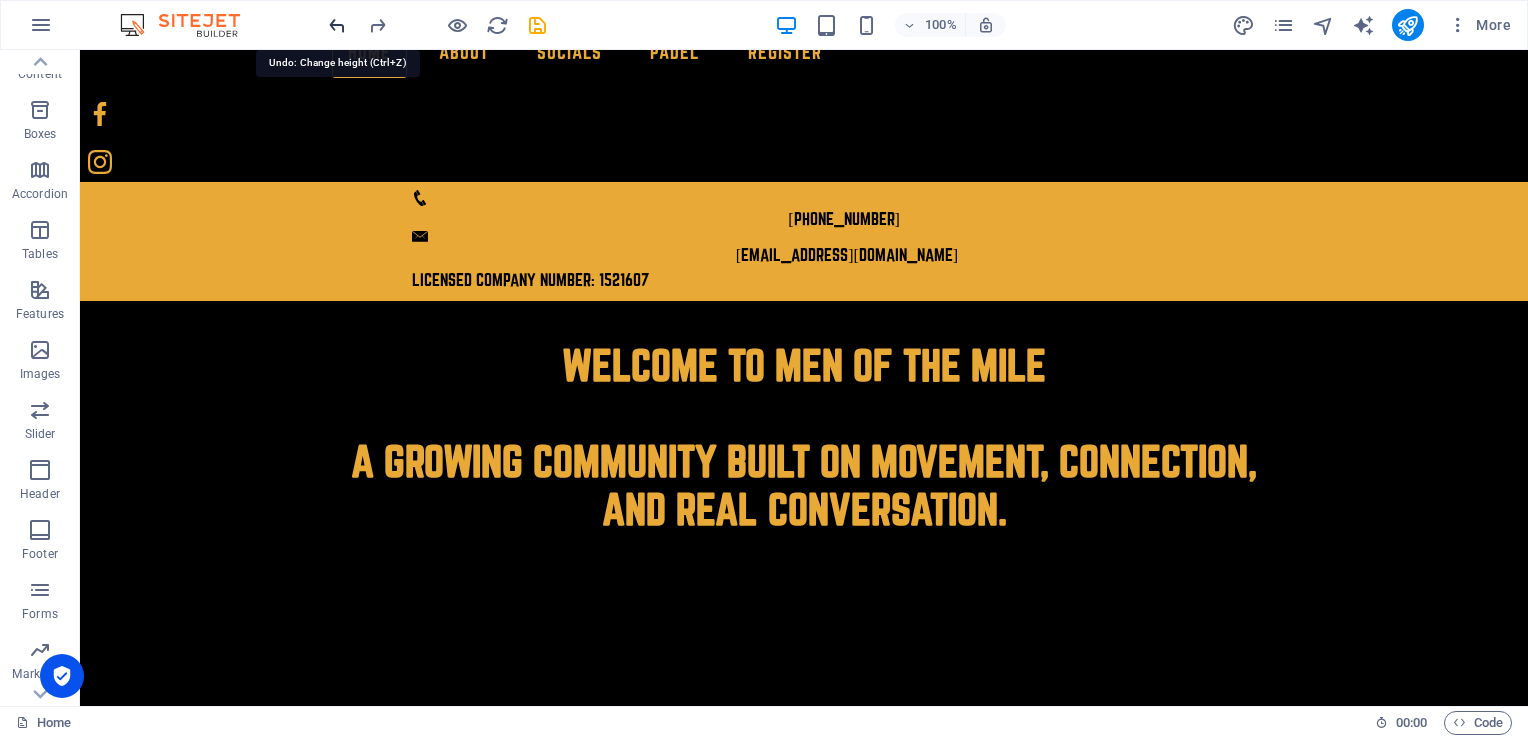 click at bounding box center [337, 25] 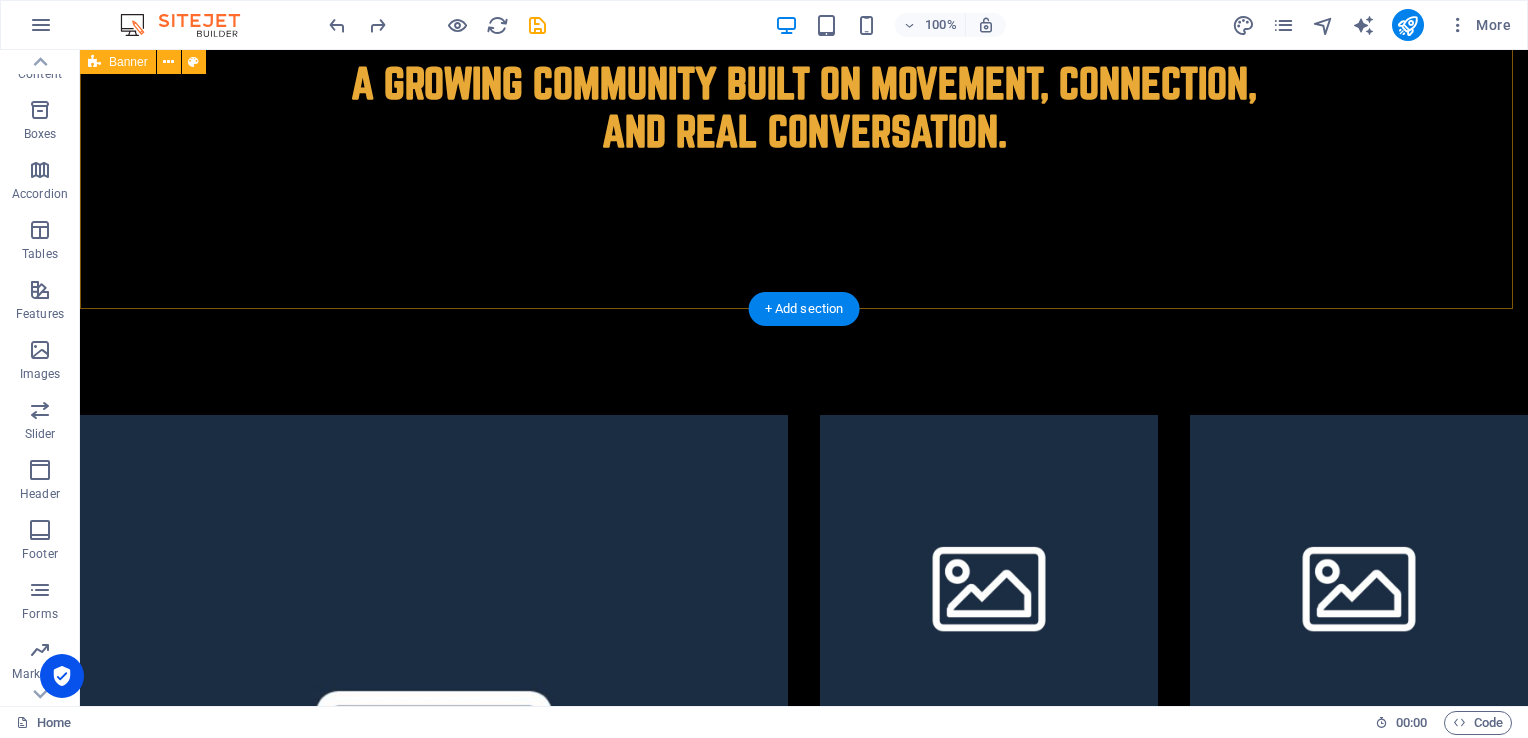 scroll, scrollTop: 468, scrollLeft: 0, axis: vertical 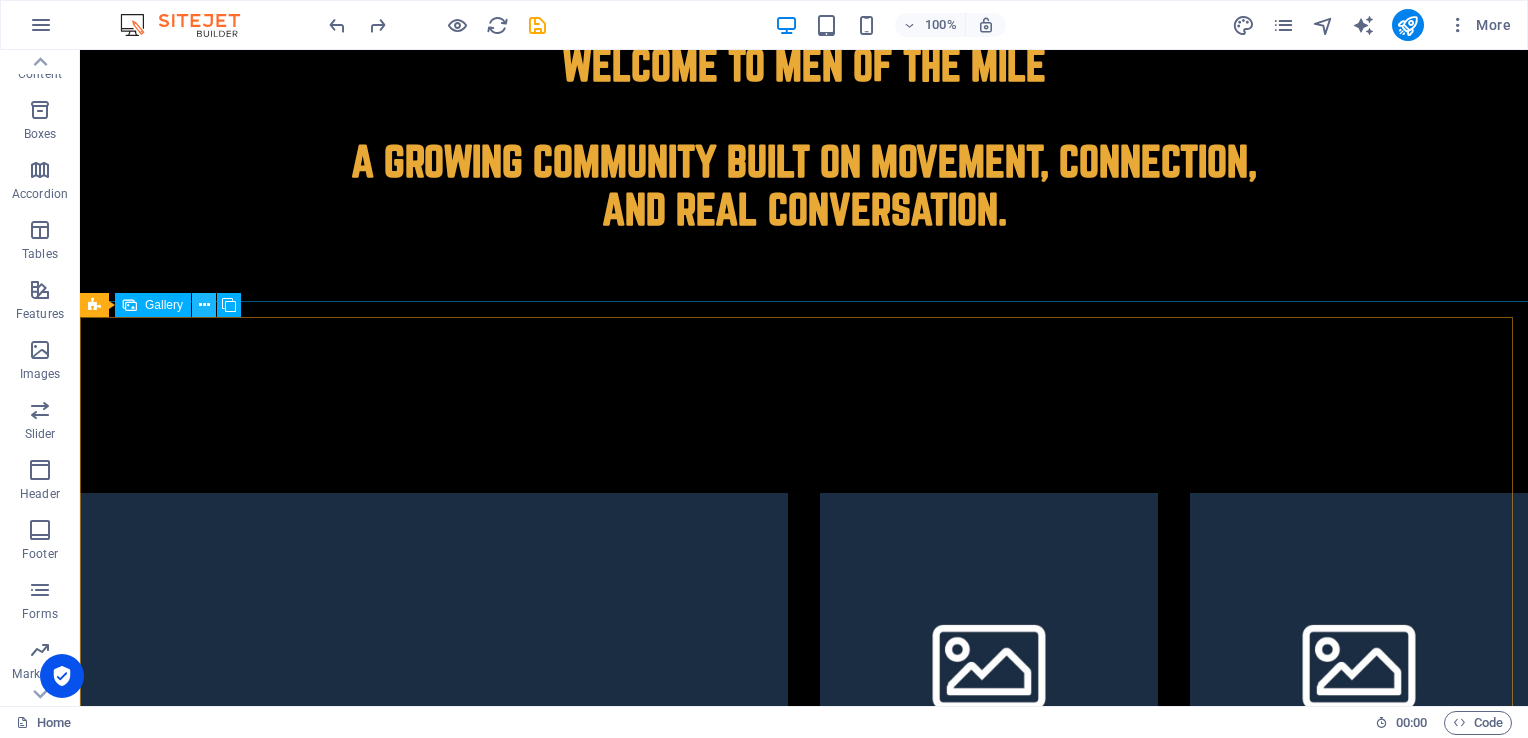 click at bounding box center (204, 305) 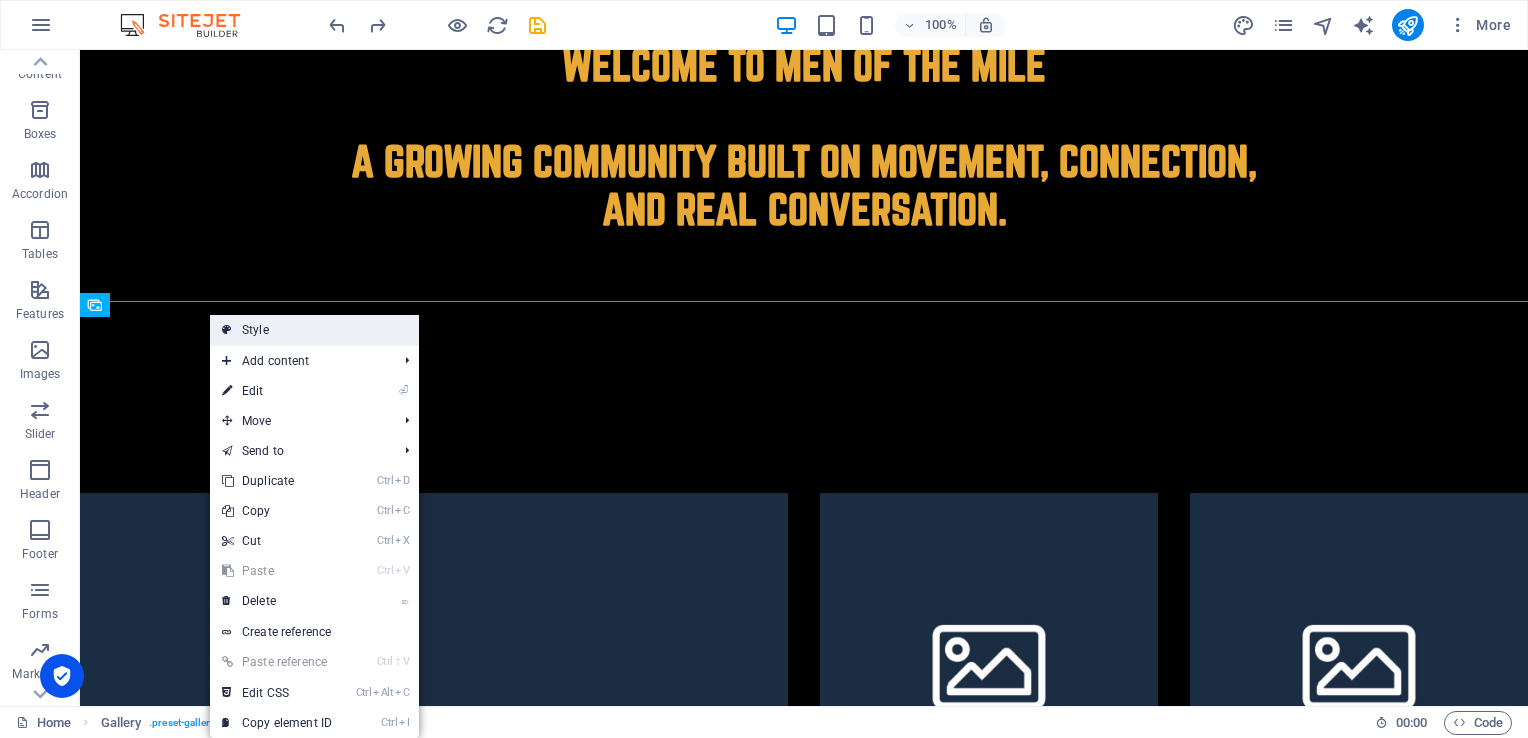 click on "Style" at bounding box center (314, 330) 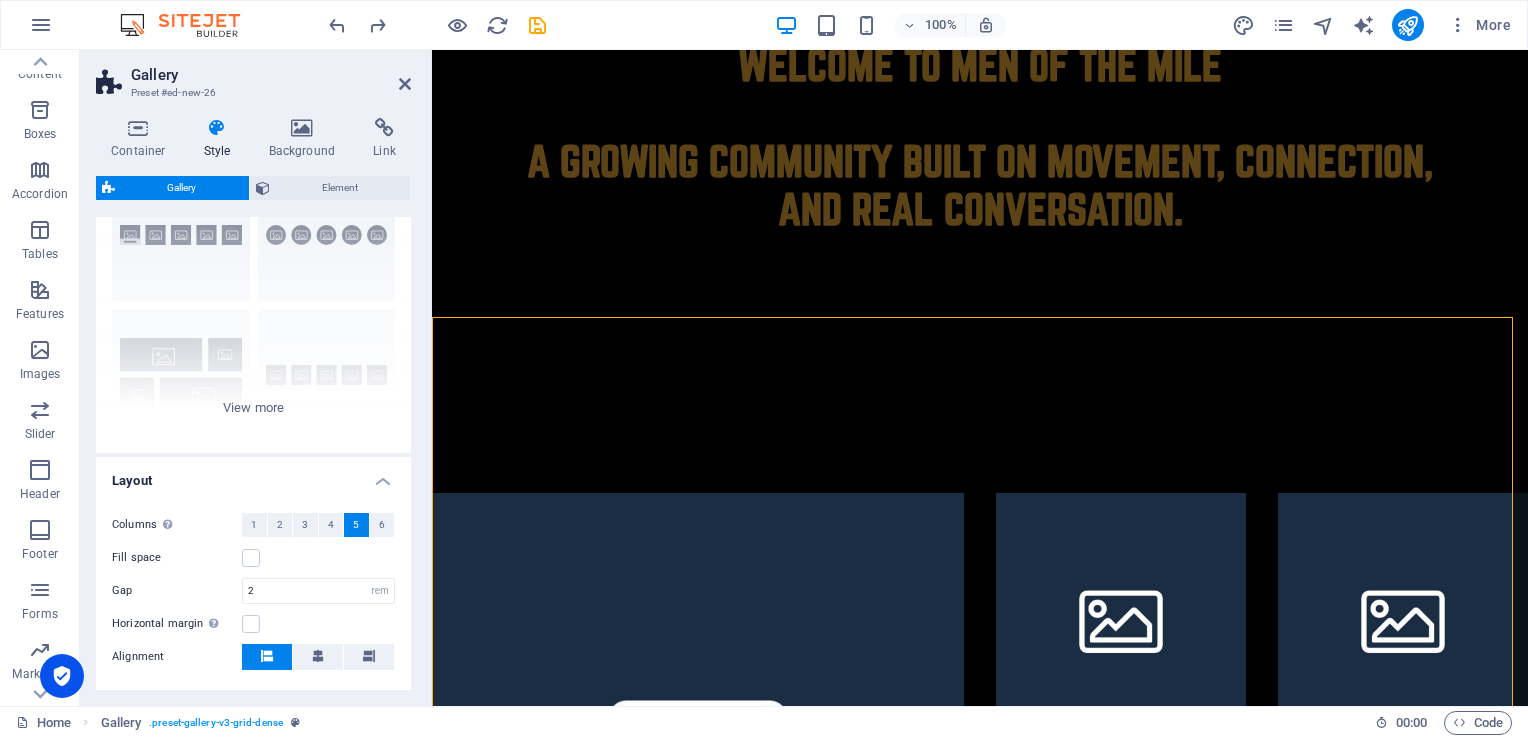 scroll, scrollTop: 0, scrollLeft: 0, axis: both 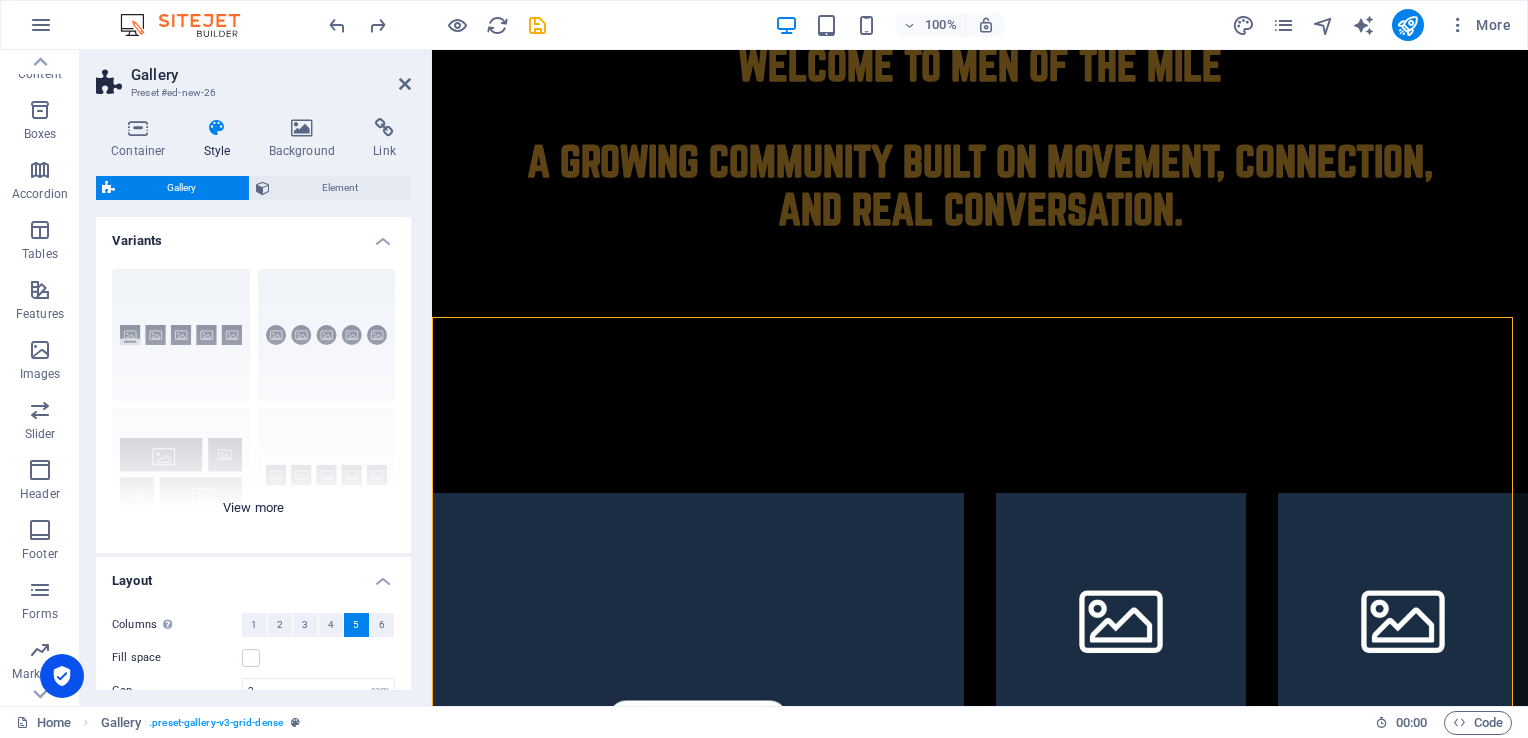 click on "Captions Circle Collage Default Grid Grid shifted" at bounding box center (253, 403) 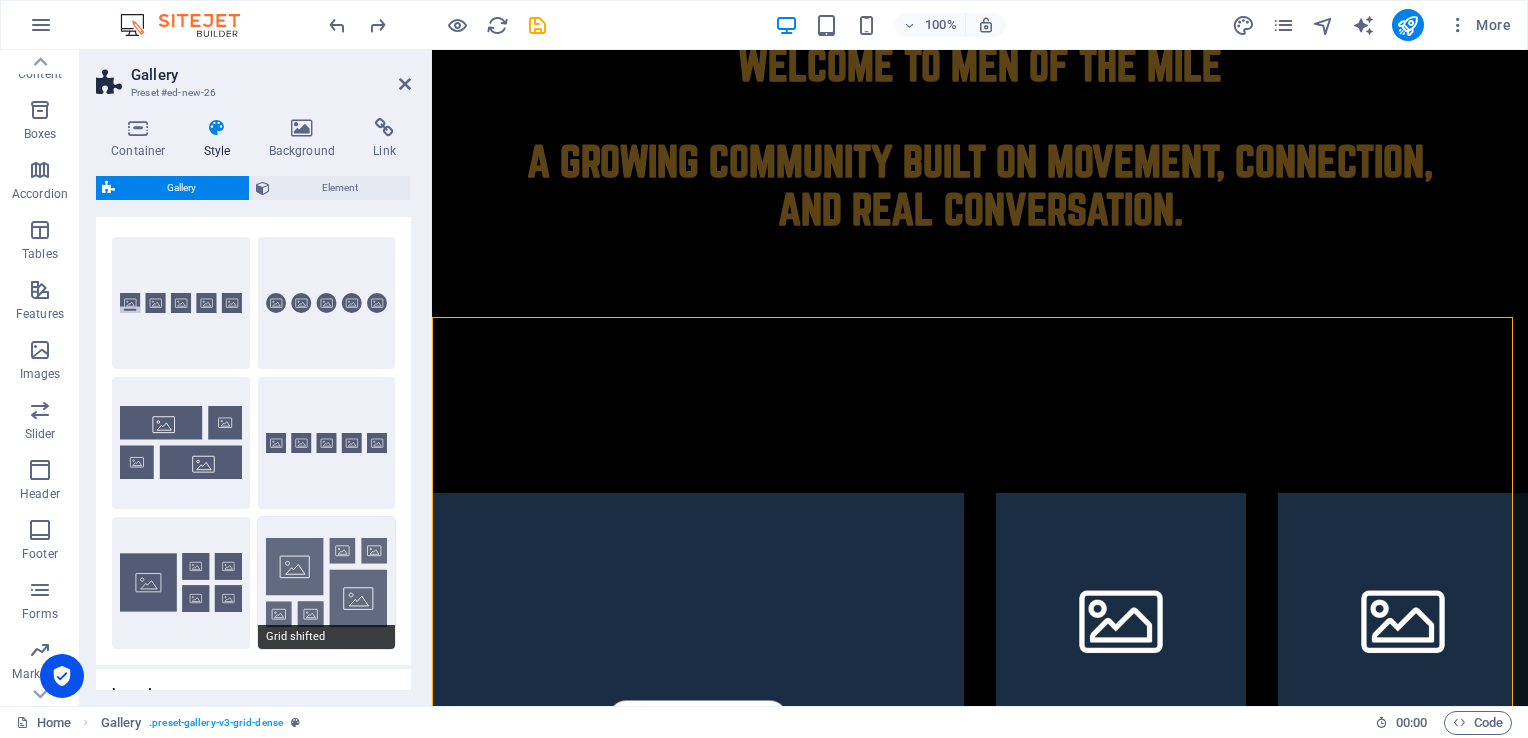 scroll, scrollTop: 0, scrollLeft: 0, axis: both 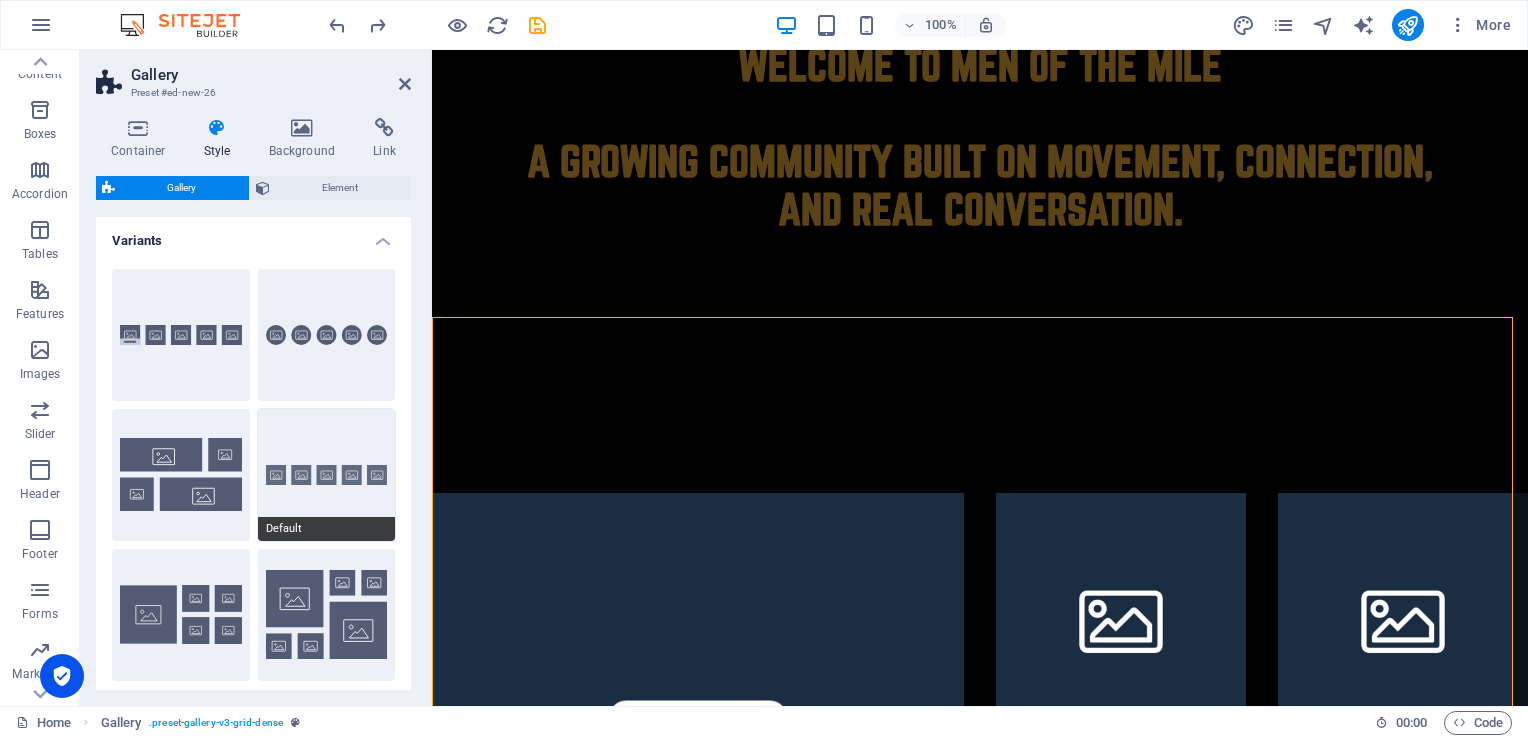 click on "Default" at bounding box center (327, 475) 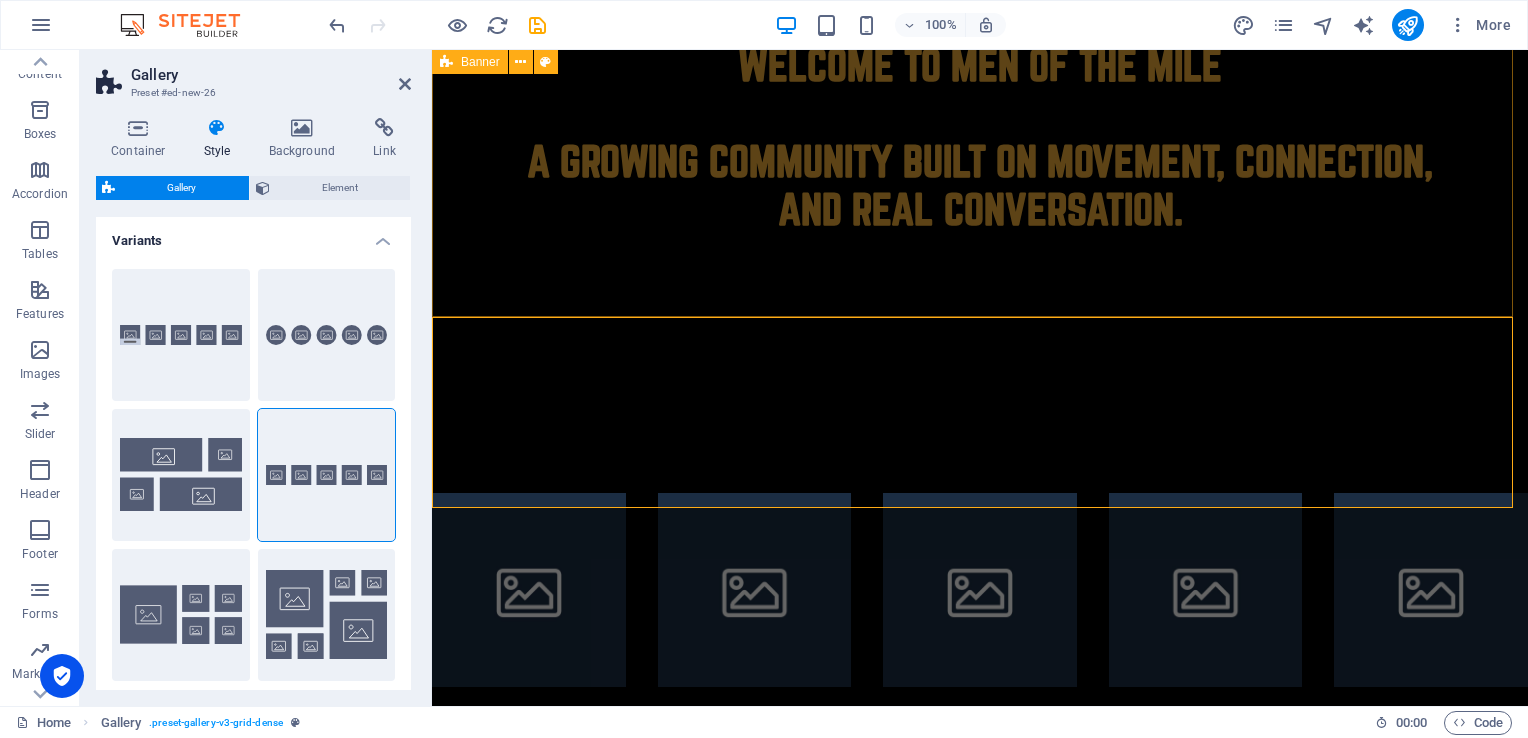 click on "WELCOME TO MEN OF THE MILE A growing community built on movement, connection, and real conversation." at bounding box center [980, 247] 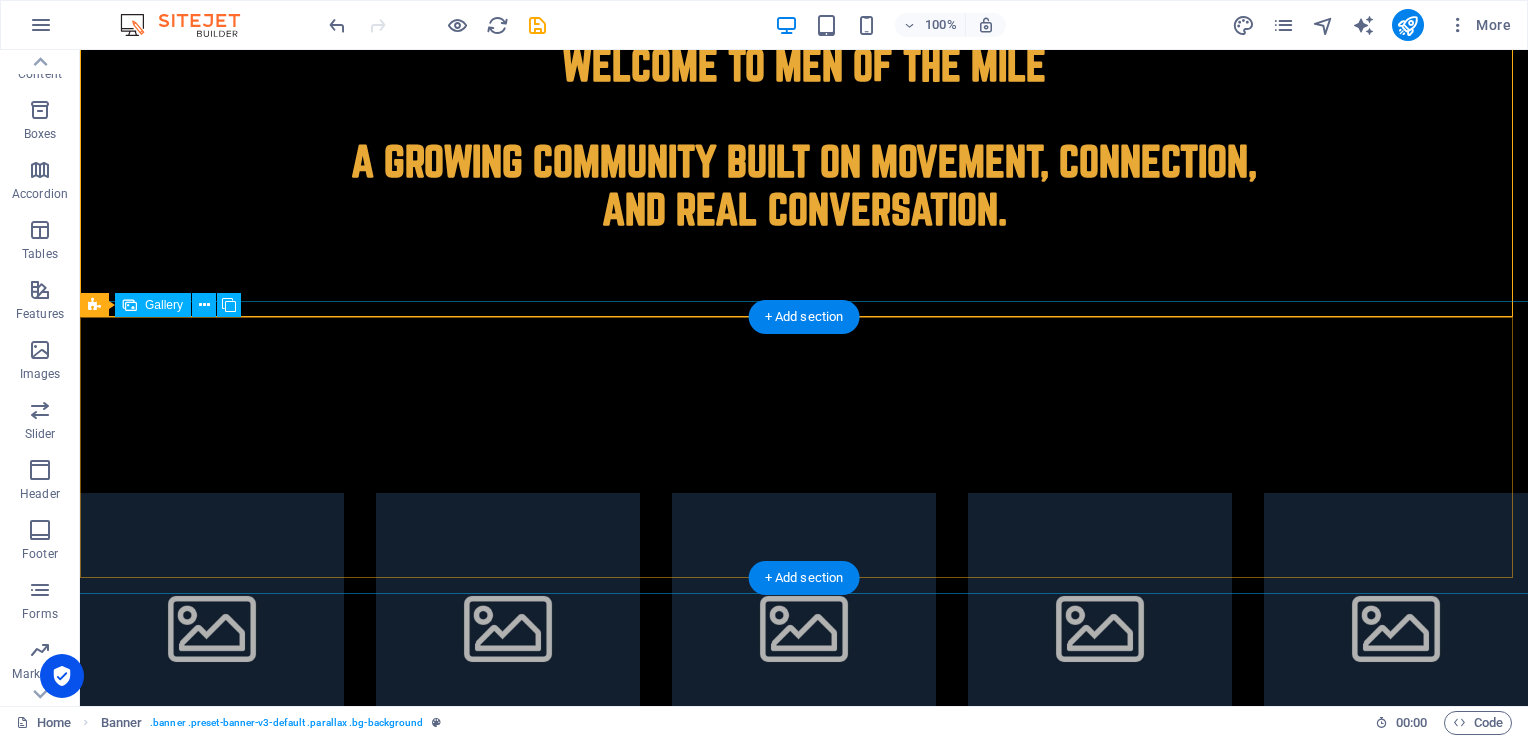 click at bounding box center [212, 625] 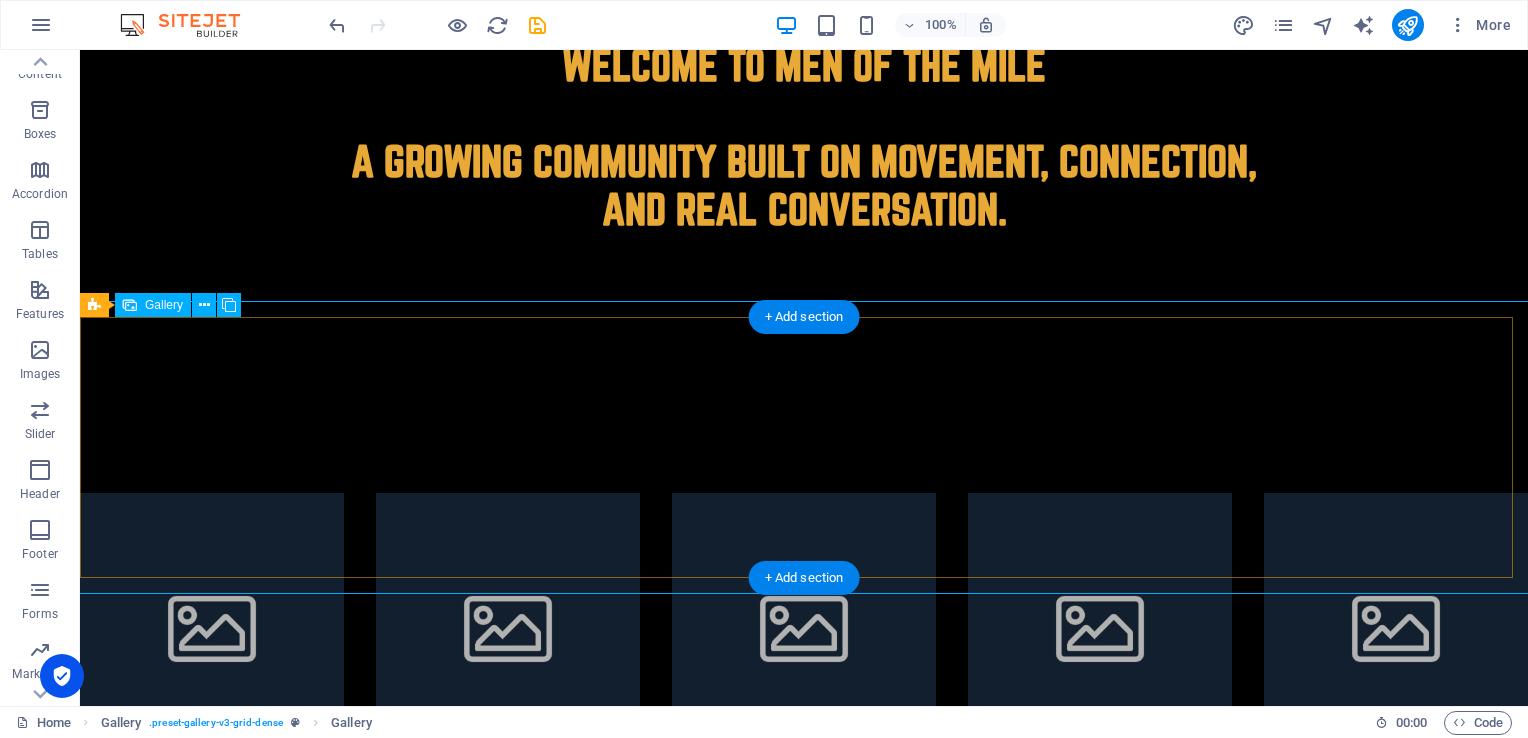 click at bounding box center [212, 625] 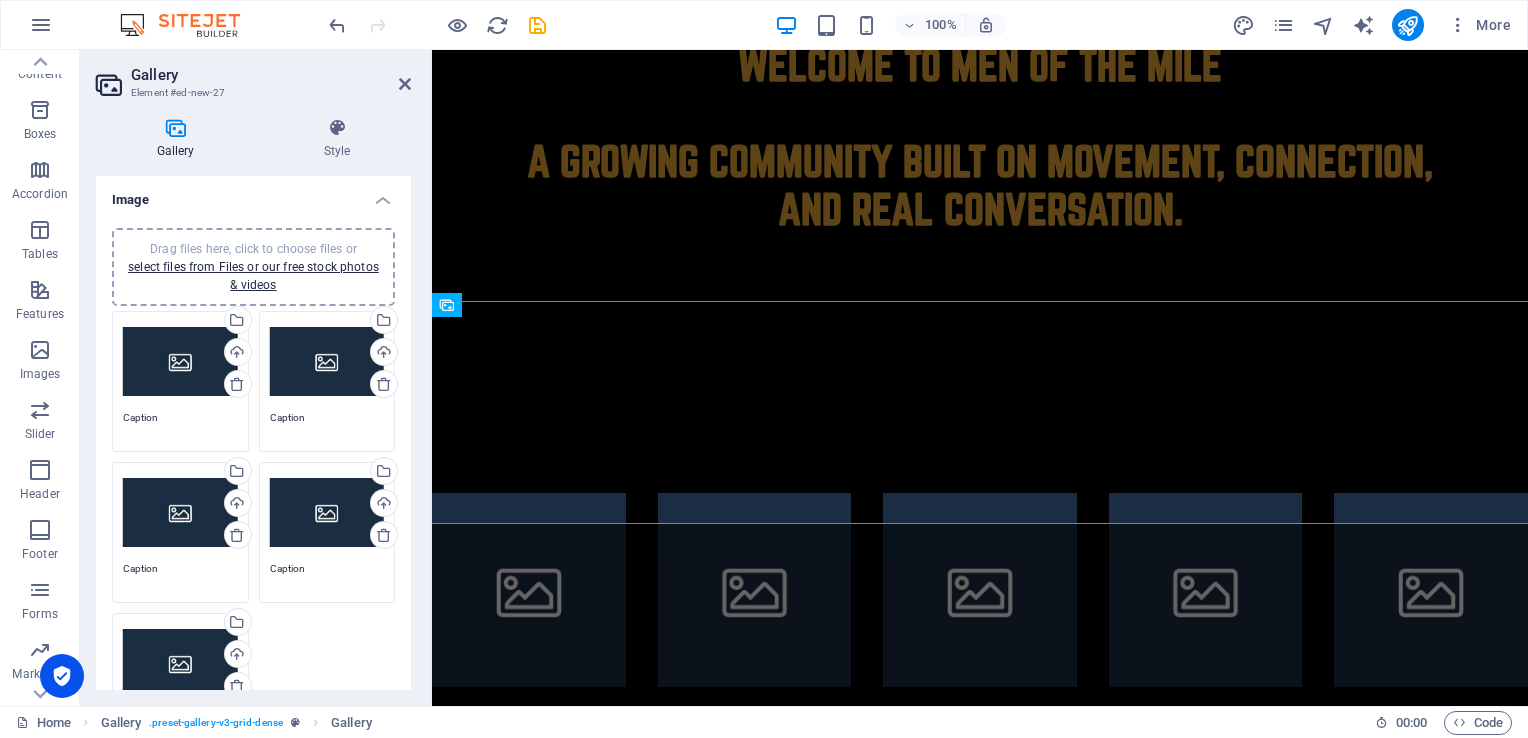 click on "Drag files here, click to choose files or select files from Files or our free stock photos & videos" at bounding box center [253, 267] 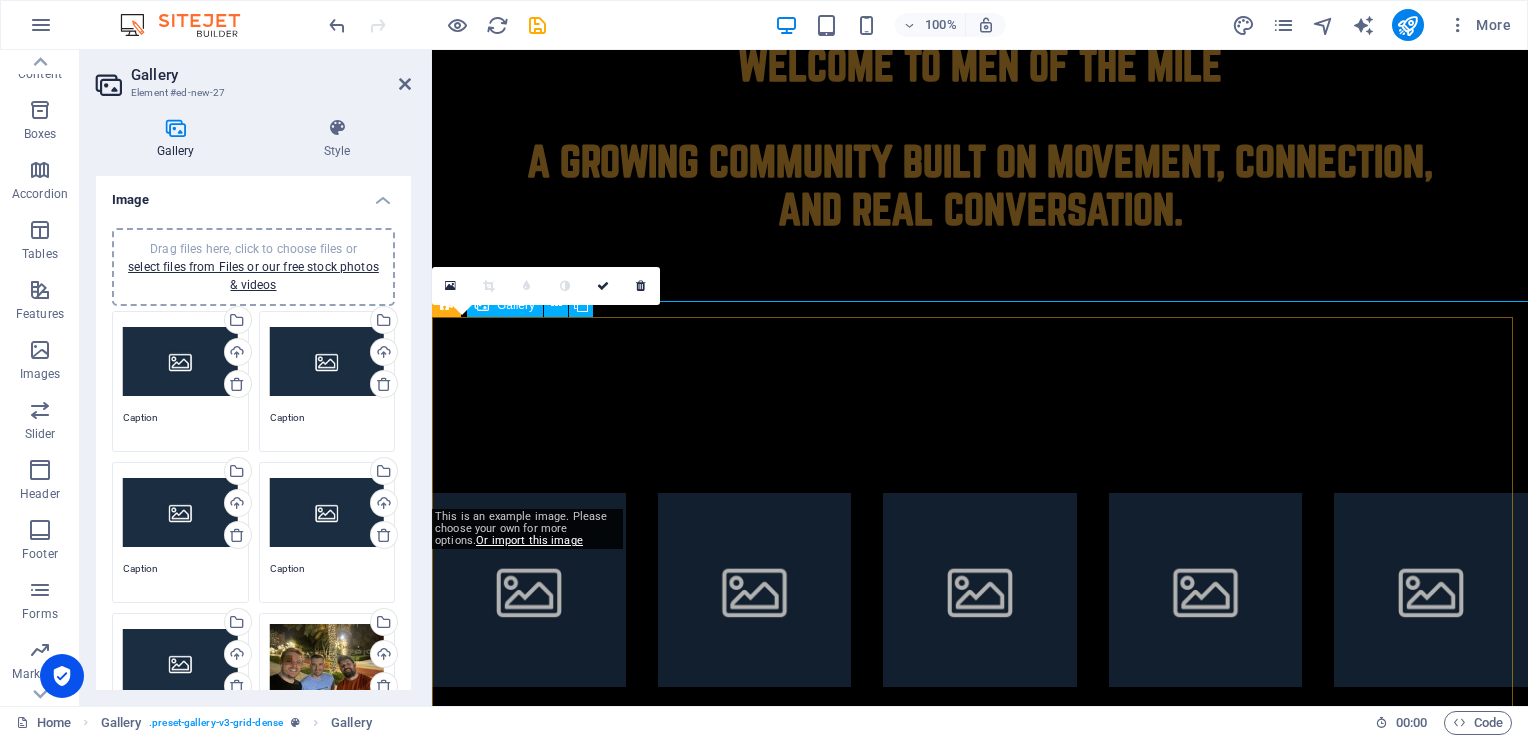 click at bounding box center [529, 590] 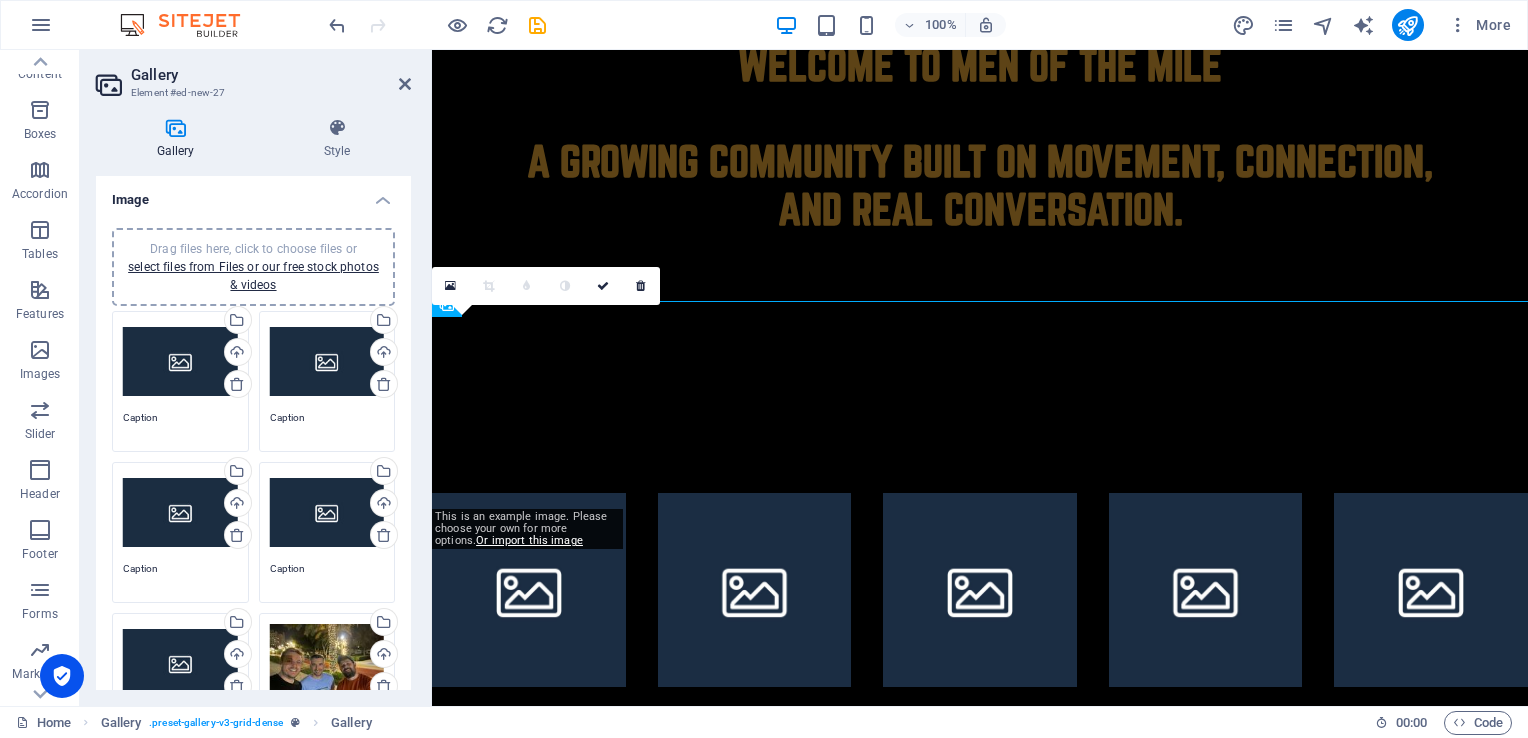 click on "0" at bounding box center (546, 286) 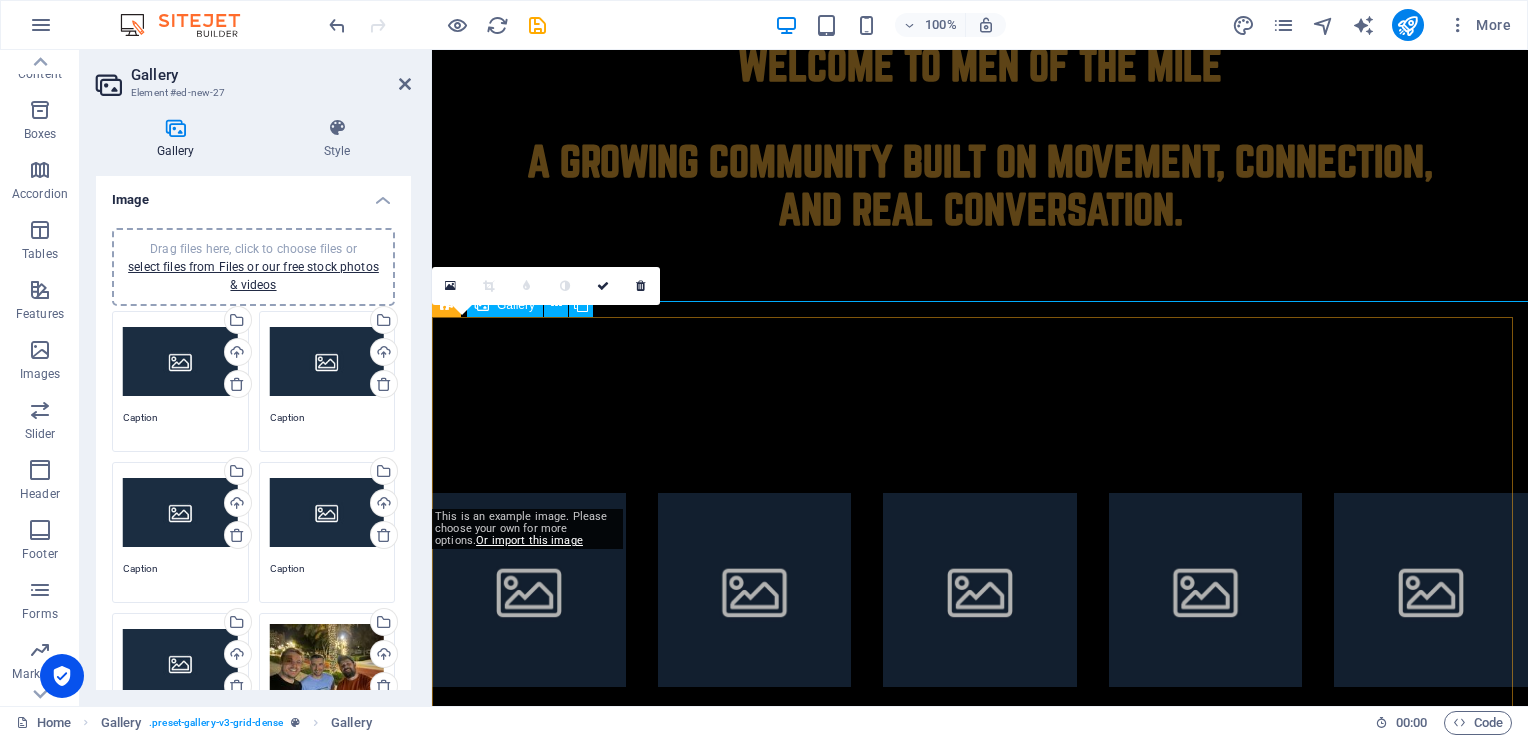 click at bounding box center [529, 590] 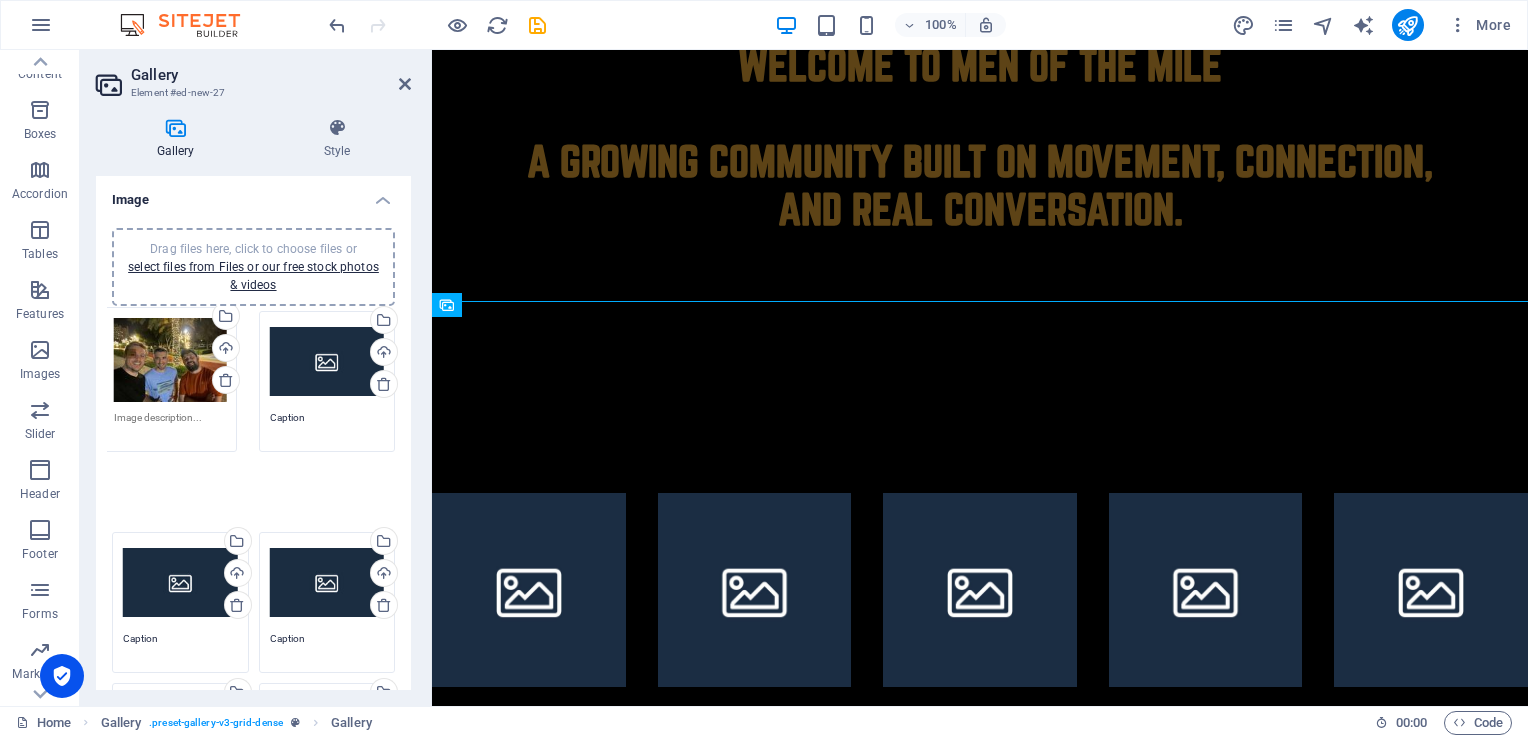 drag, startPoint x: 316, startPoint y: 648, endPoint x: 164, endPoint y: 342, distance: 341.67236 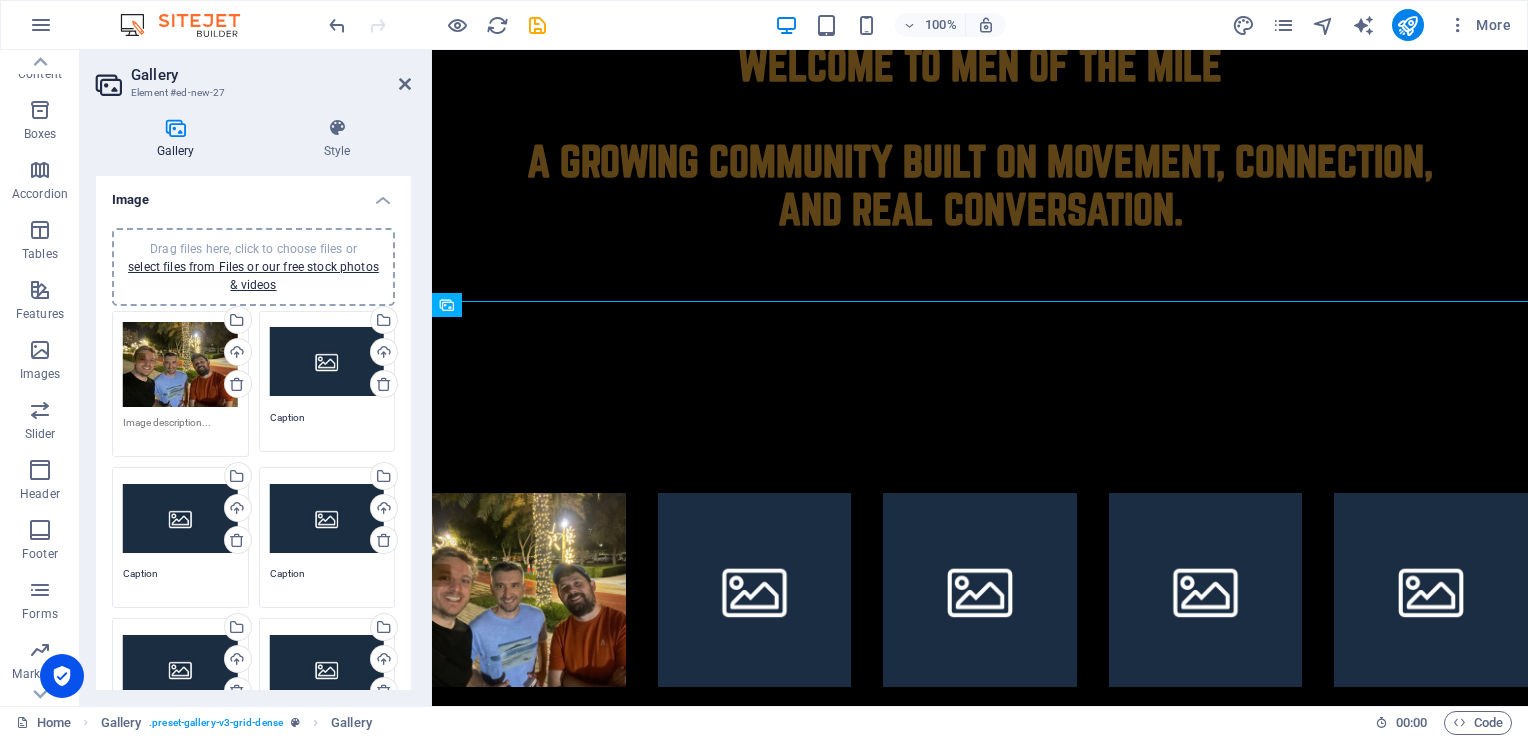 click on "Drag files here, click to choose files or select files from Files or our free stock photos & videos" at bounding box center [327, 362] 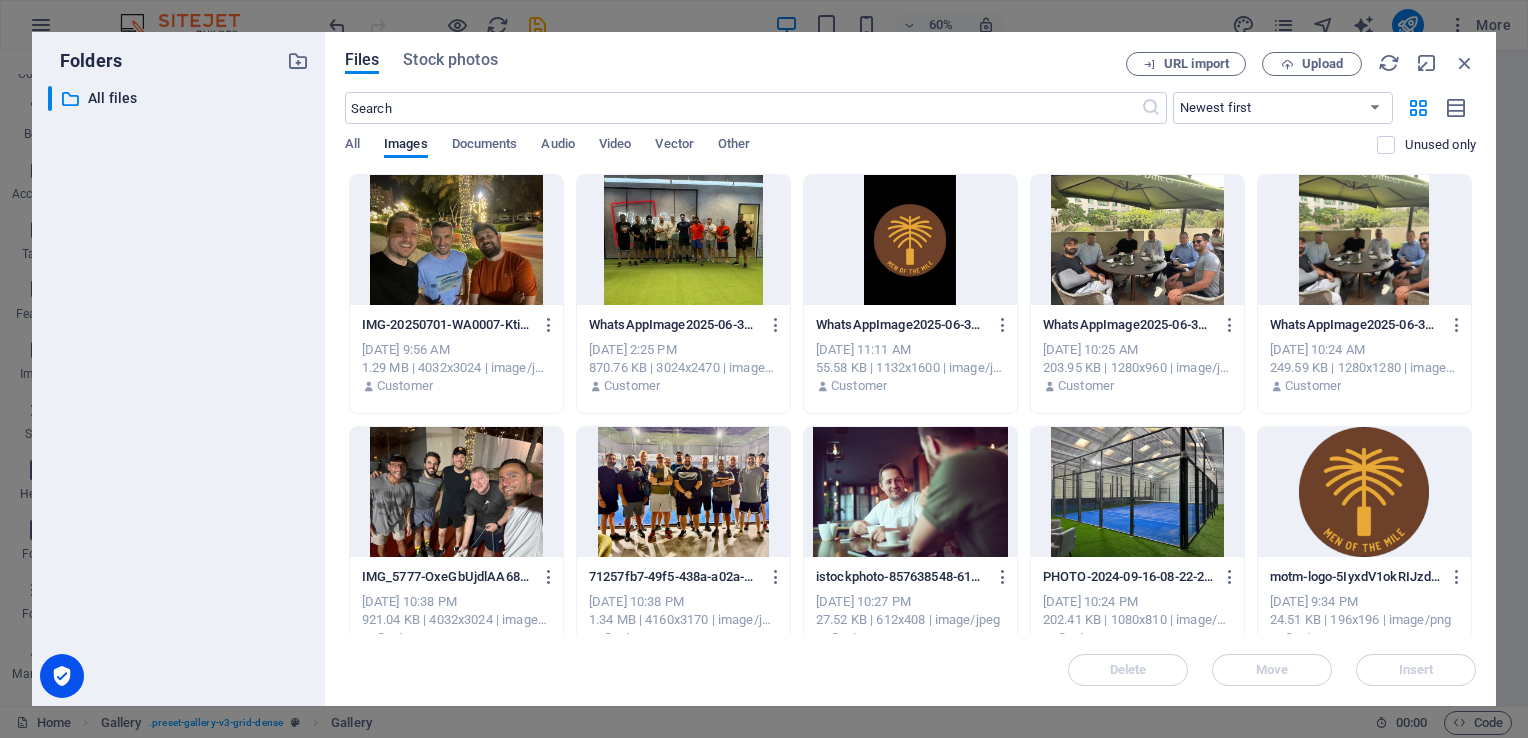 click at bounding box center (683, 240) 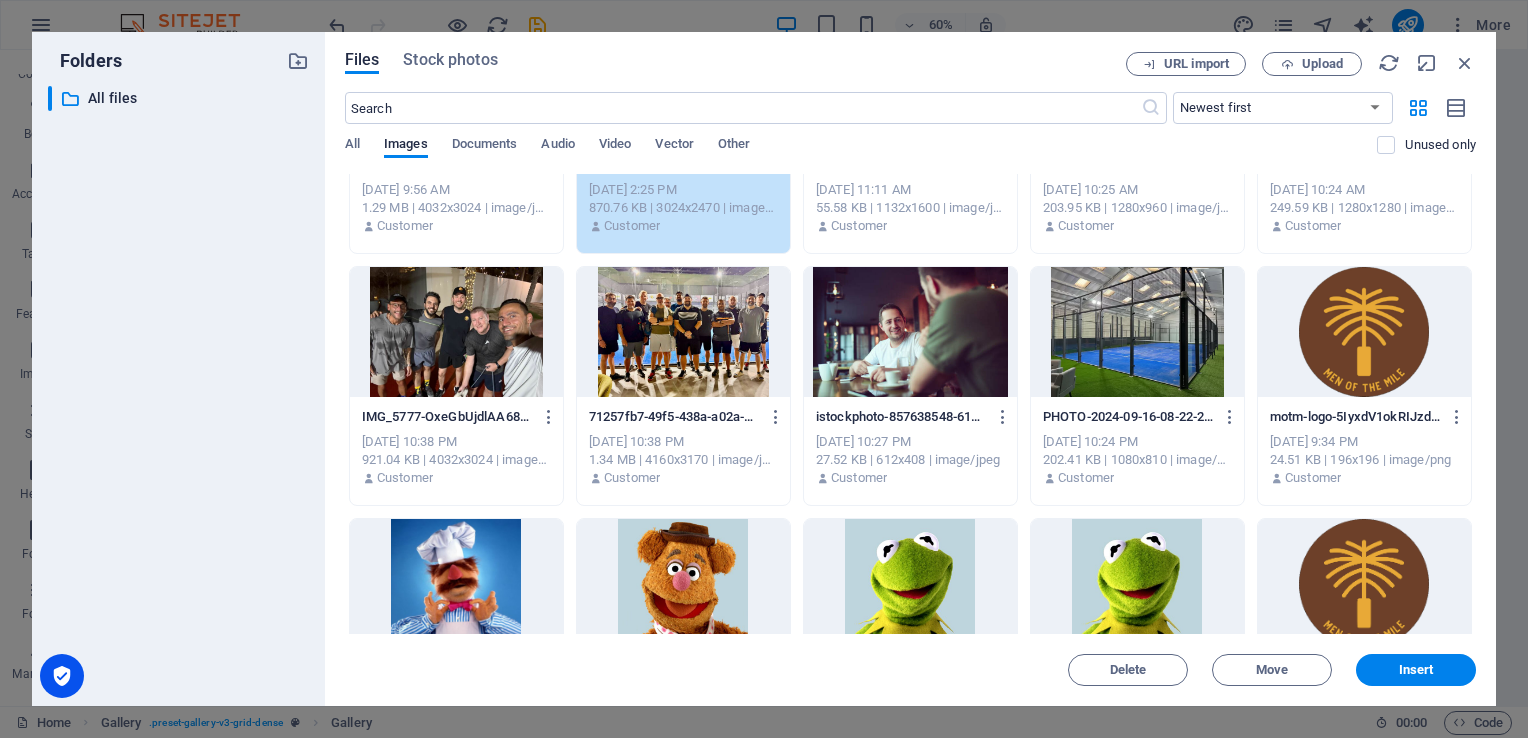 scroll, scrollTop: 0, scrollLeft: 0, axis: both 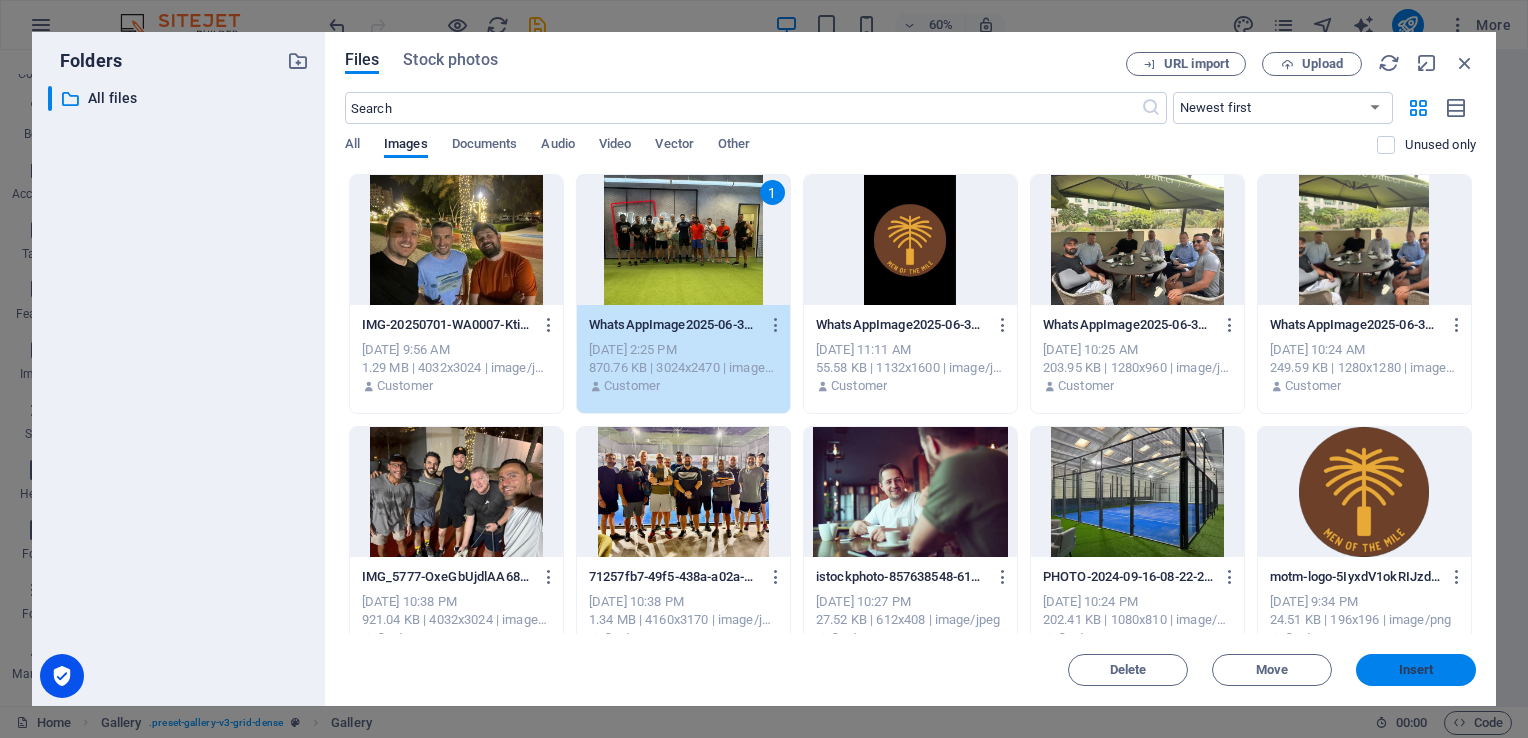 click on "Insert" at bounding box center (1416, 670) 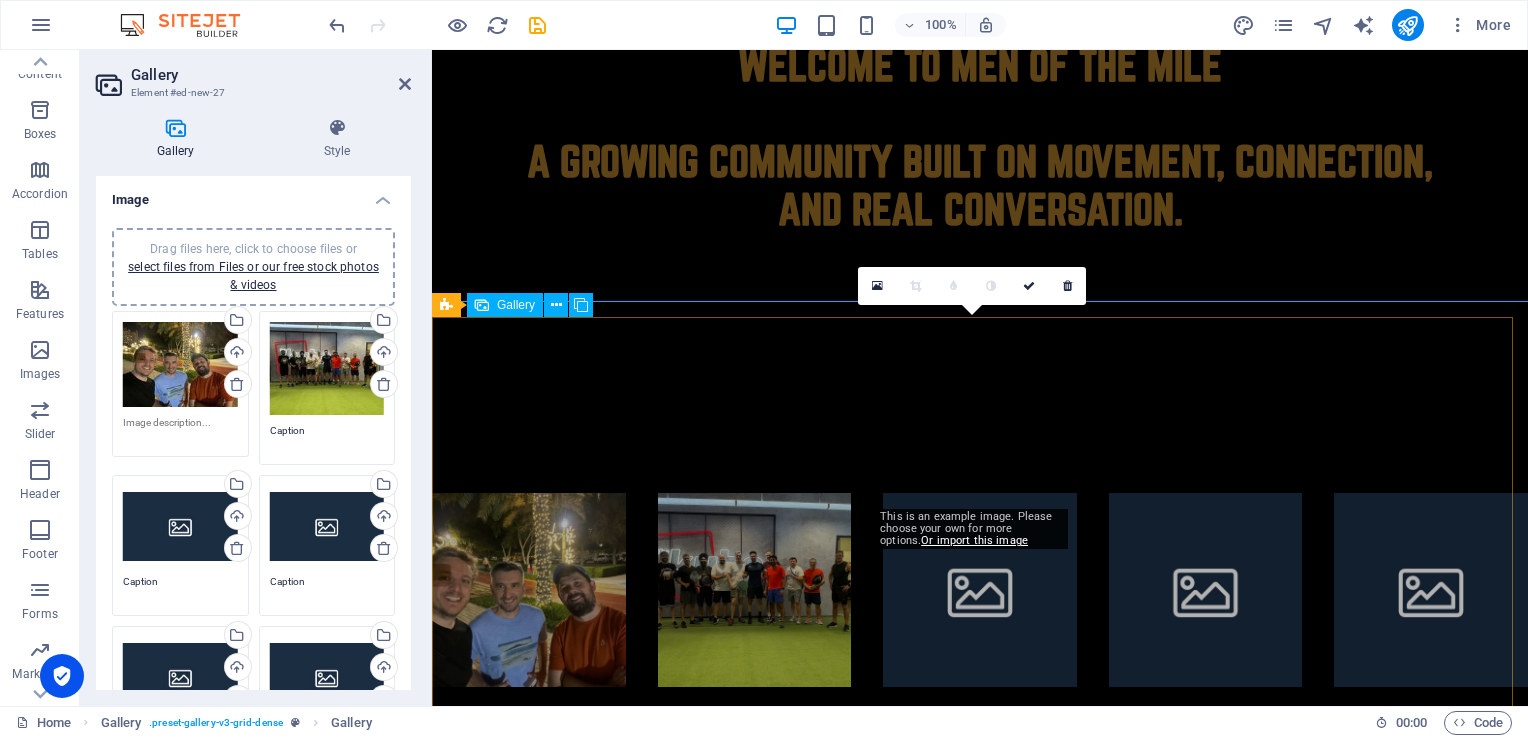 click at bounding box center (980, 590) 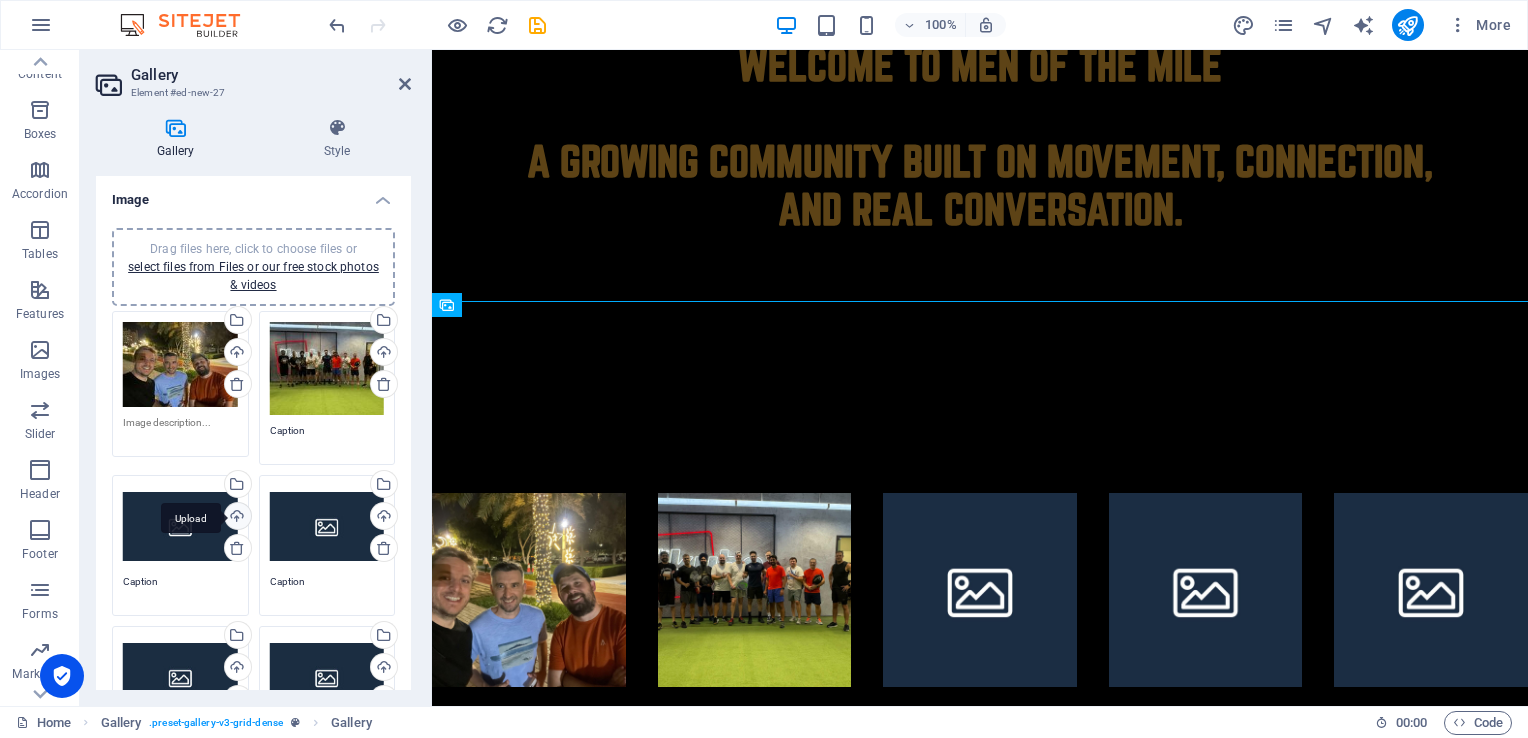 click on "Upload" at bounding box center [236, 518] 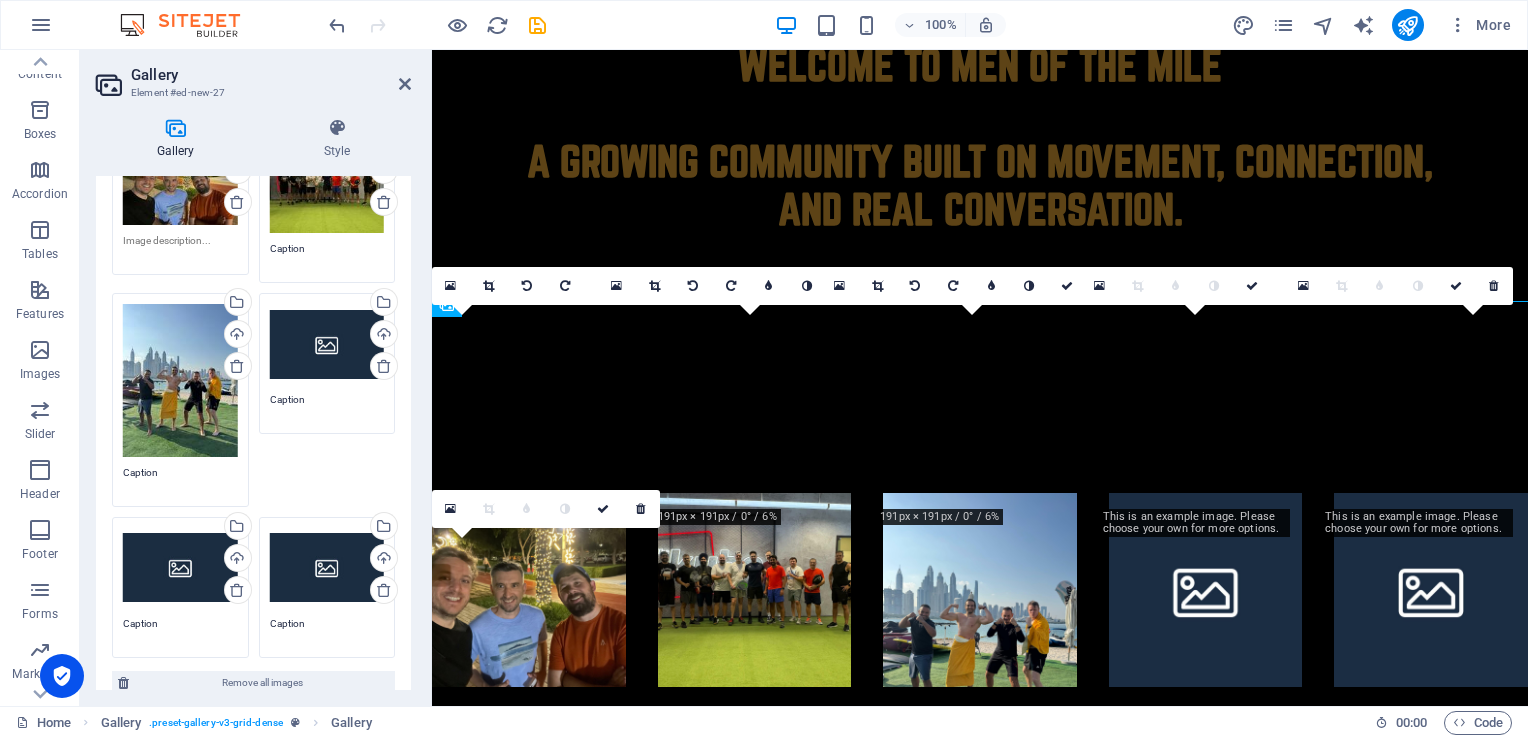 scroll, scrollTop: 0, scrollLeft: 0, axis: both 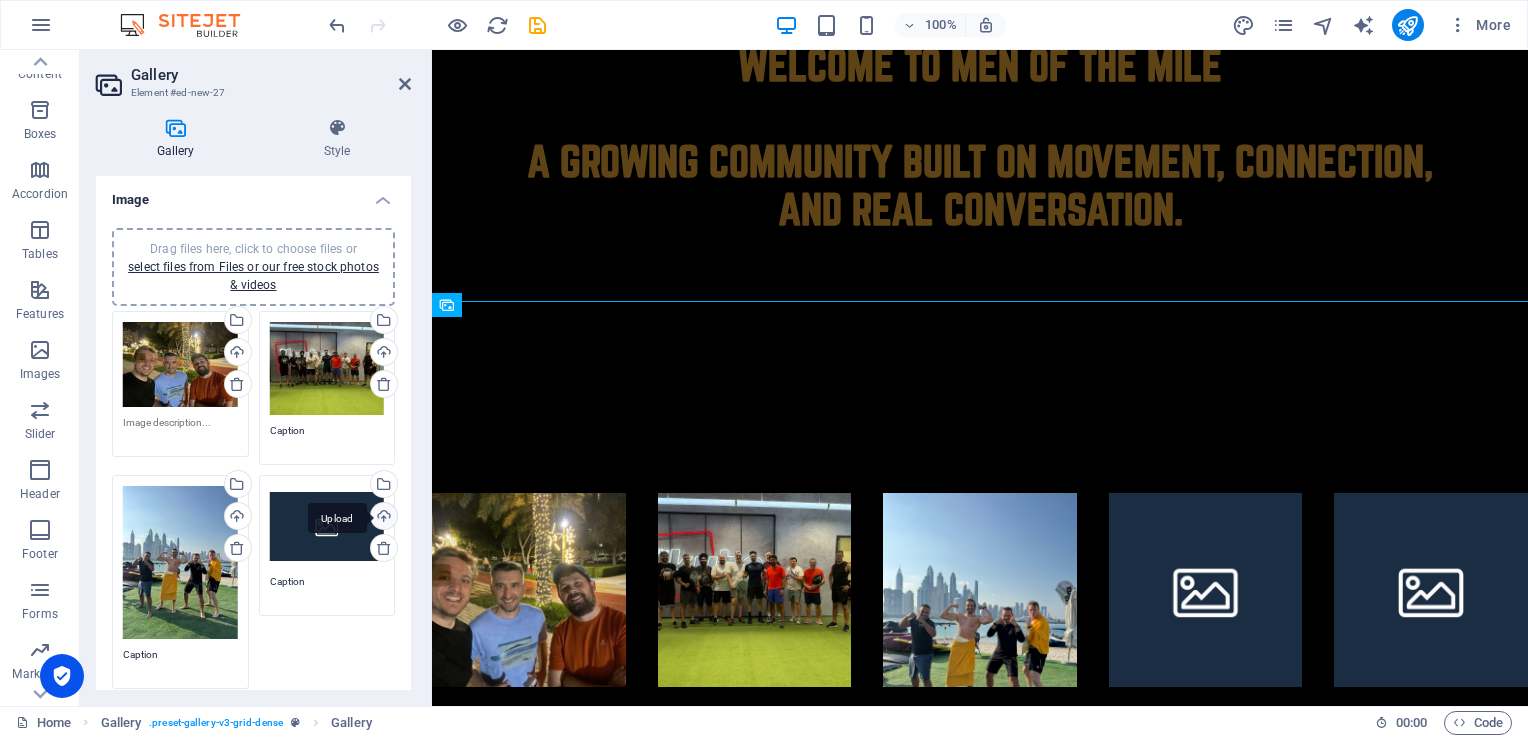 click on "Upload" at bounding box center (382, 518) 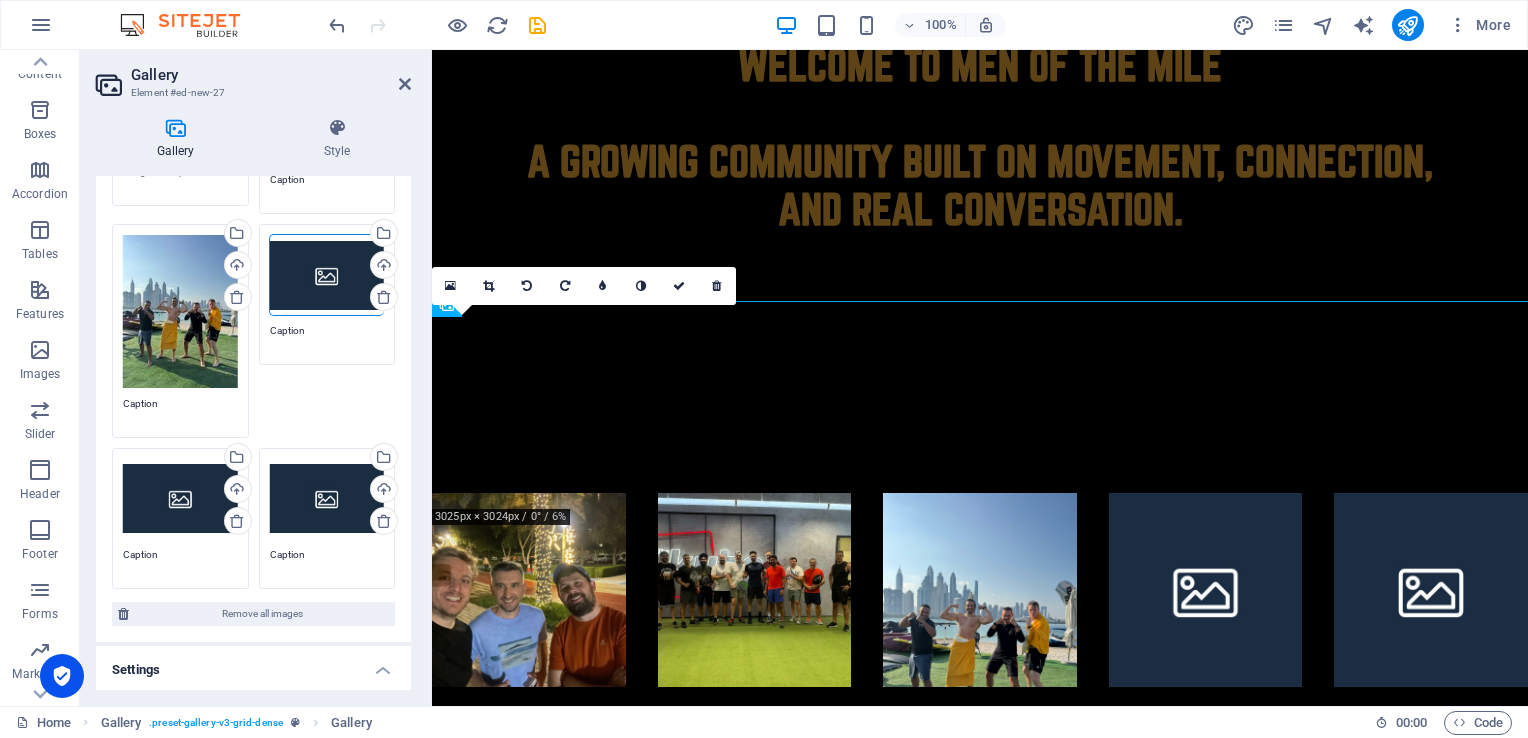 scroll, scrollTop: 400, scrollLeft: 0, axis: vertical 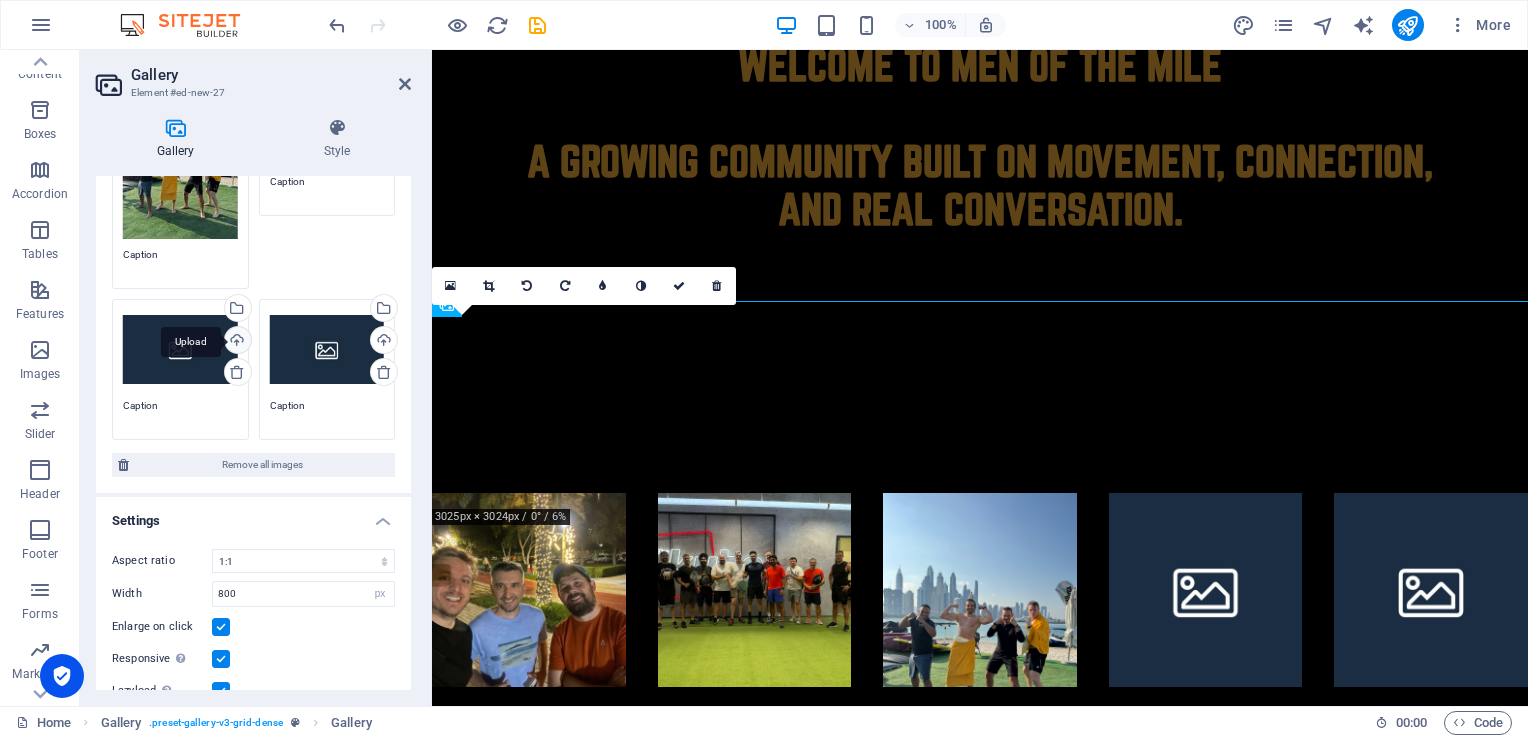 click on "Upload" at bounding box center (236, 342) 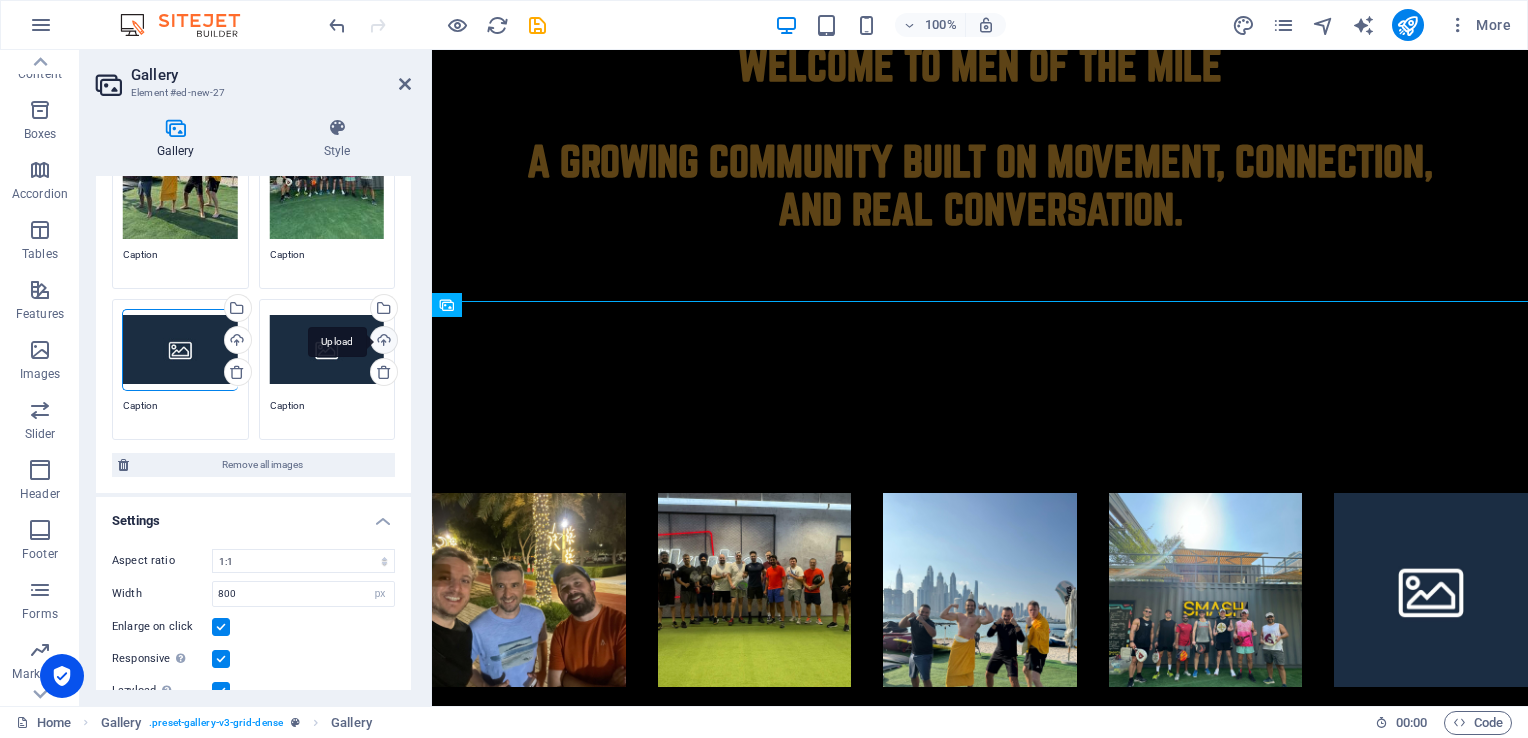 click on "Upload" at bounding box center [382, 342] 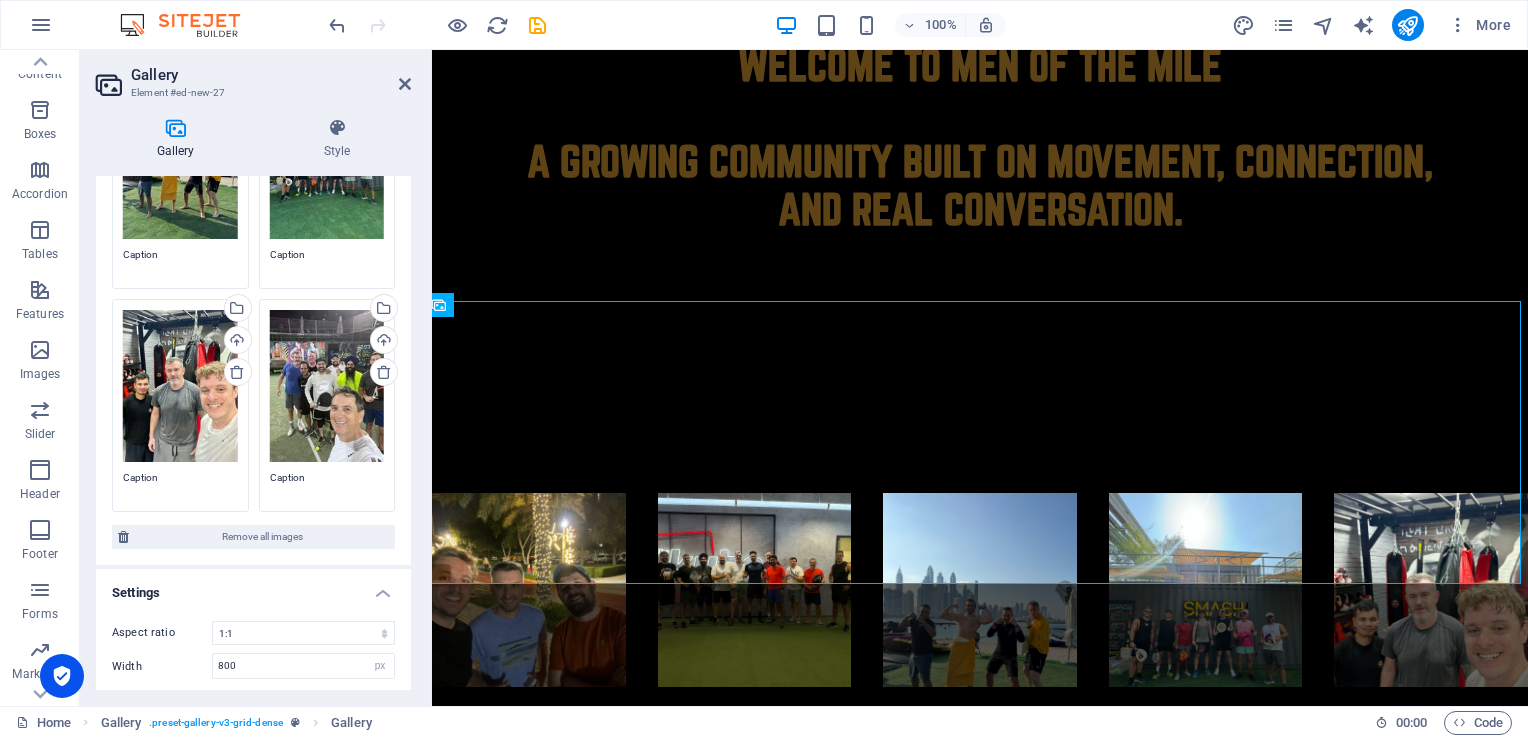 scroll, scrollTop: 468, scrollLeft: 8, axis: both 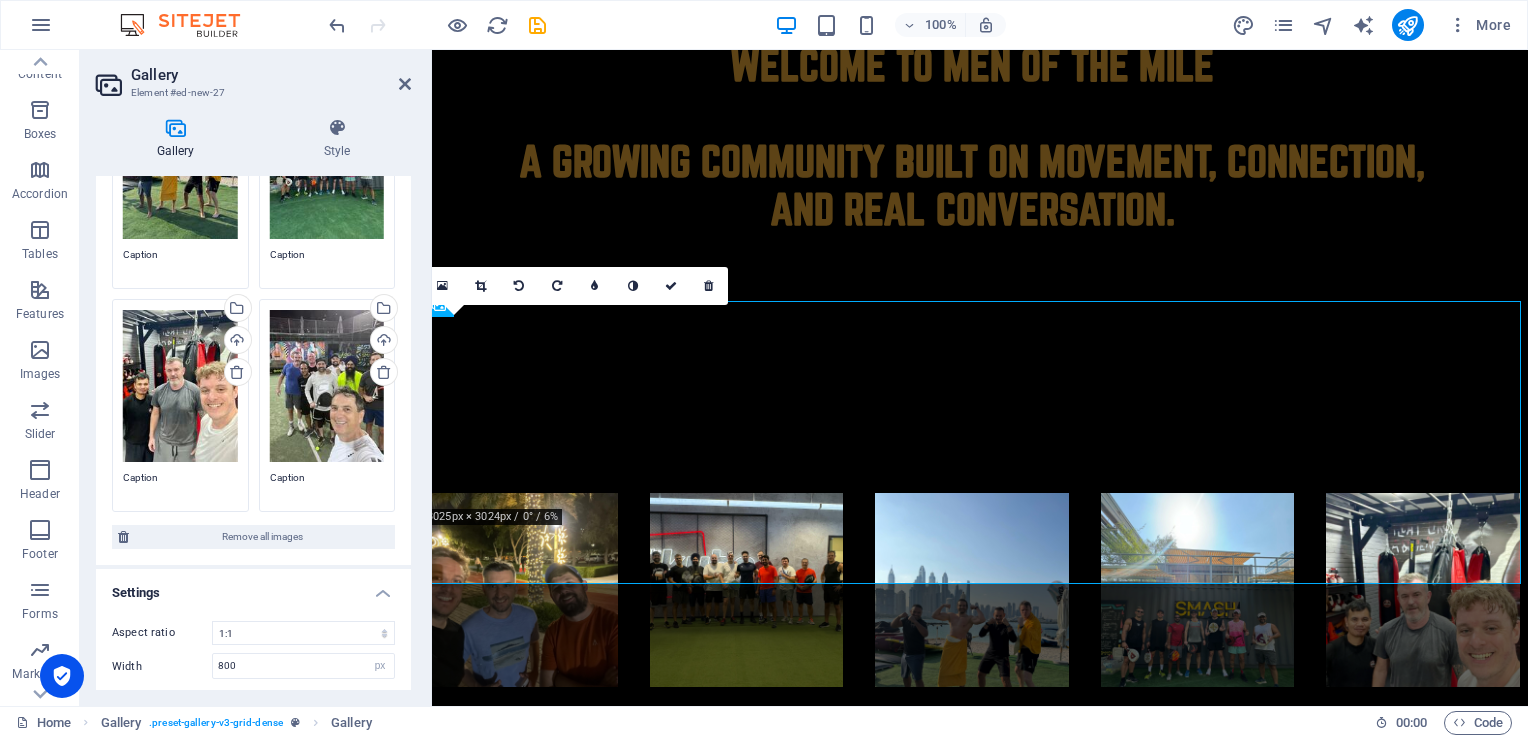 click on "Drag files here, click to choose files or select files from Files or our free stock photos & videos Select files from the file manager, stock photos, or upload file(s) Upload Drag files here, click to choose files or select files from Files or our free stock photos & videos Select files from the file manager, stock photos, or upload file(s) Upload Caption Drag files here, click to choose files or select files from Files or our free stock photos & videos Select files from the file manager, stock photos, or upload file(s) Upload Caption Drag files here, click to choose files or select files from Files or our free stock photos & videos Select files from the file manager, stock photos, or upload file(s) Upload Caption Drag files here, click to choose files or select files from Files or our free stock photos & videos Select files from the file manager, stock photos, or upload file(s) Upload Caption Drag files here, click to choose files or select files from Files or our free stock photos & videos Upload Caption" at bounding box center (253, 212) 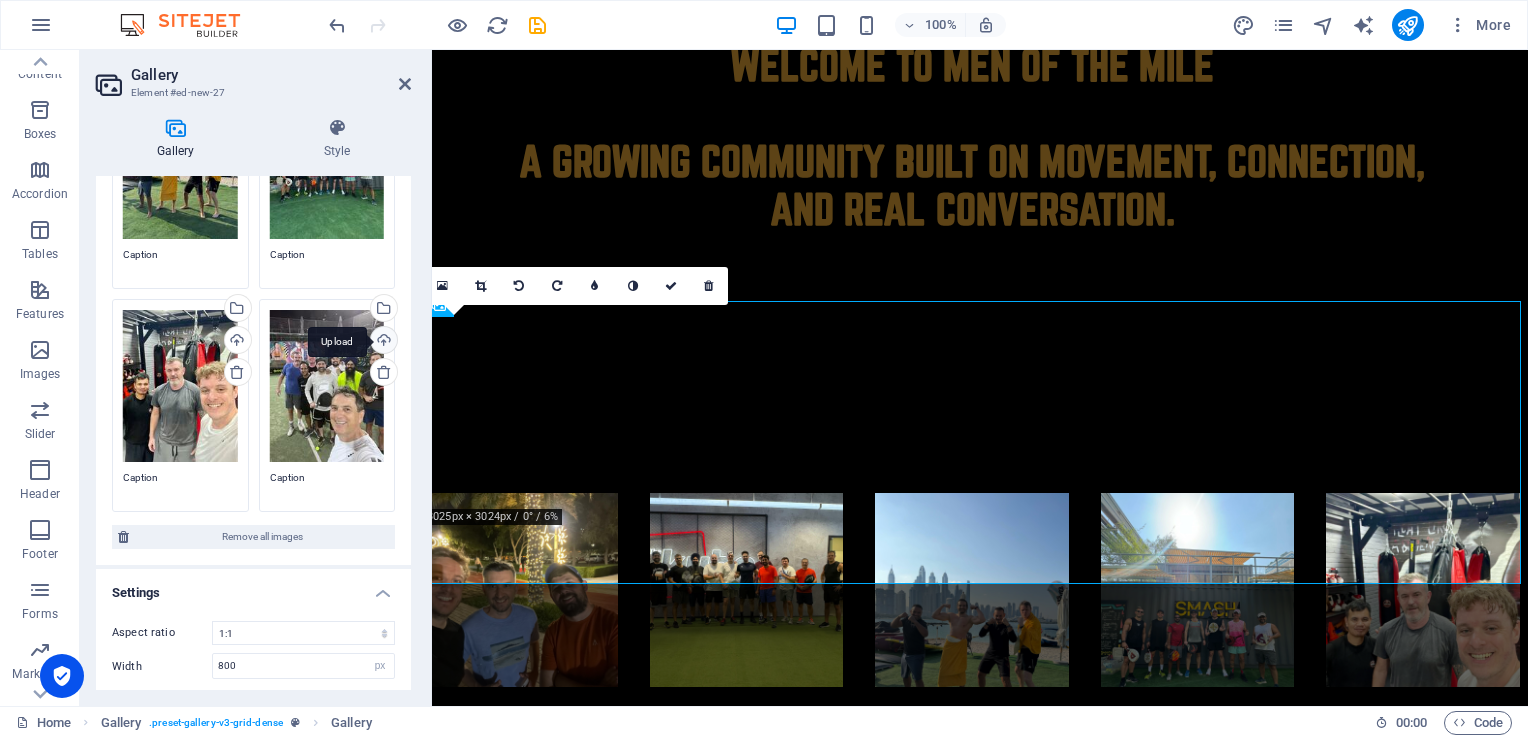 click on "Upload" at bounding box center [382, 342] 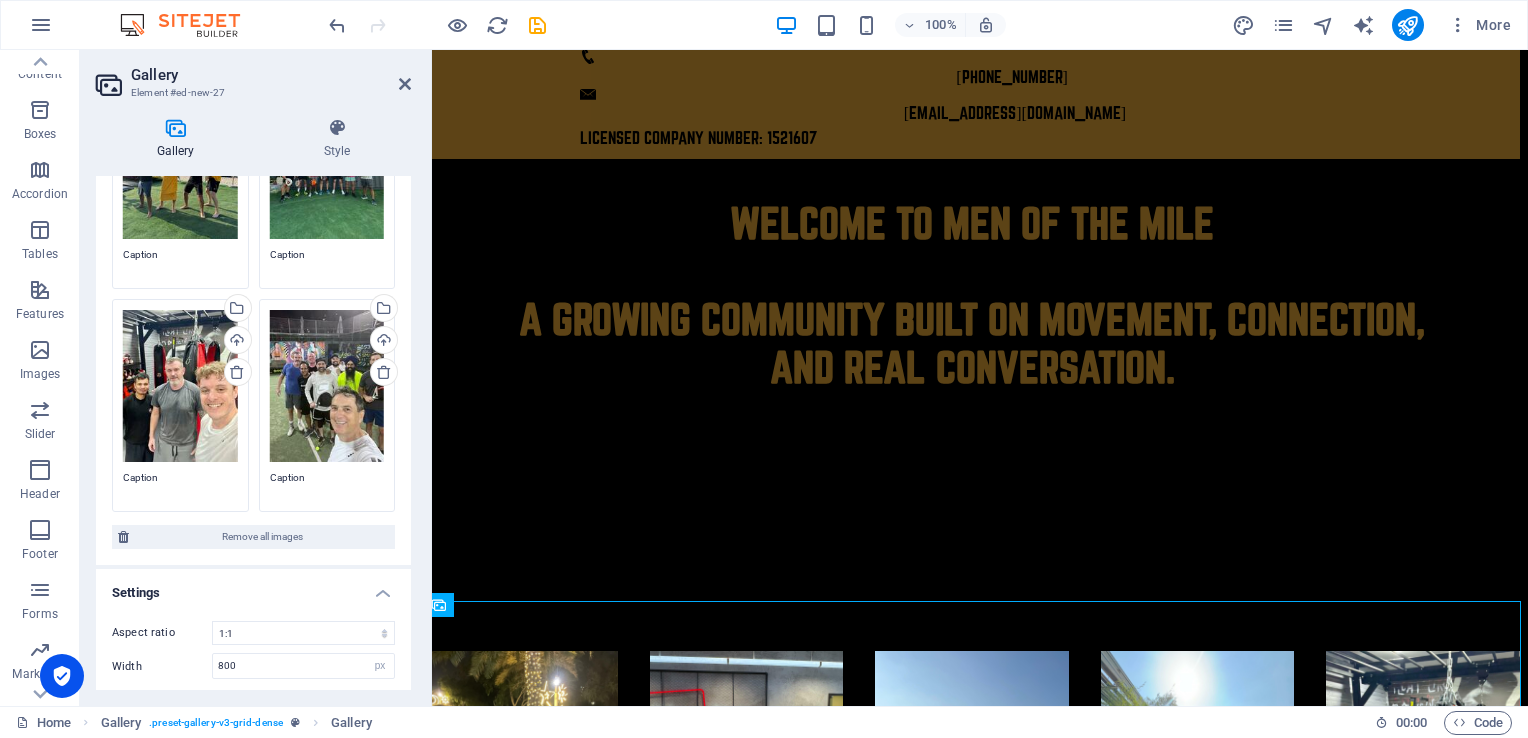 scroll, scrollTop: 168, scrollLeft: 8, axis: both 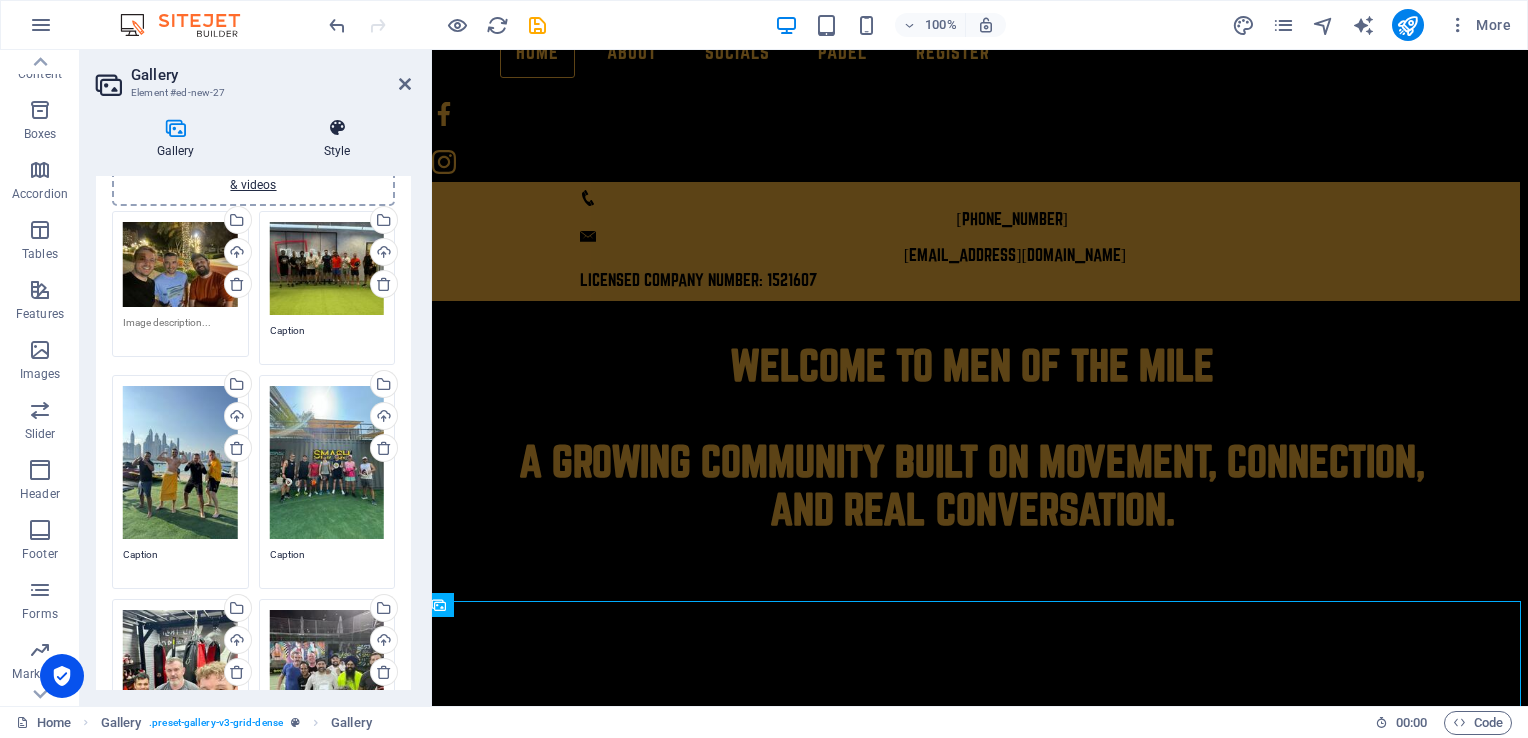 click on "Style" at bounding box center (337, 139) 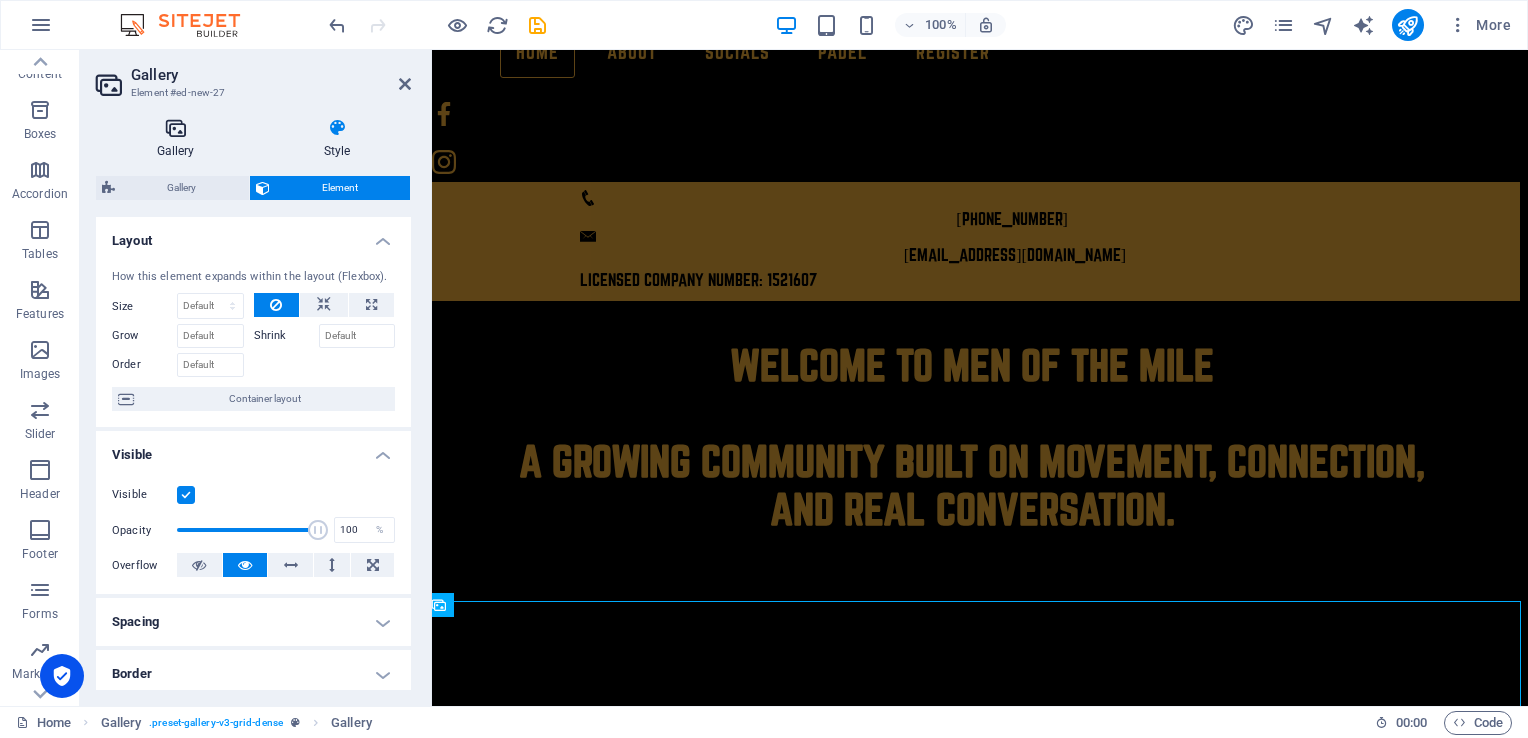 click on "Gallery" at bounding box center [179, 139] 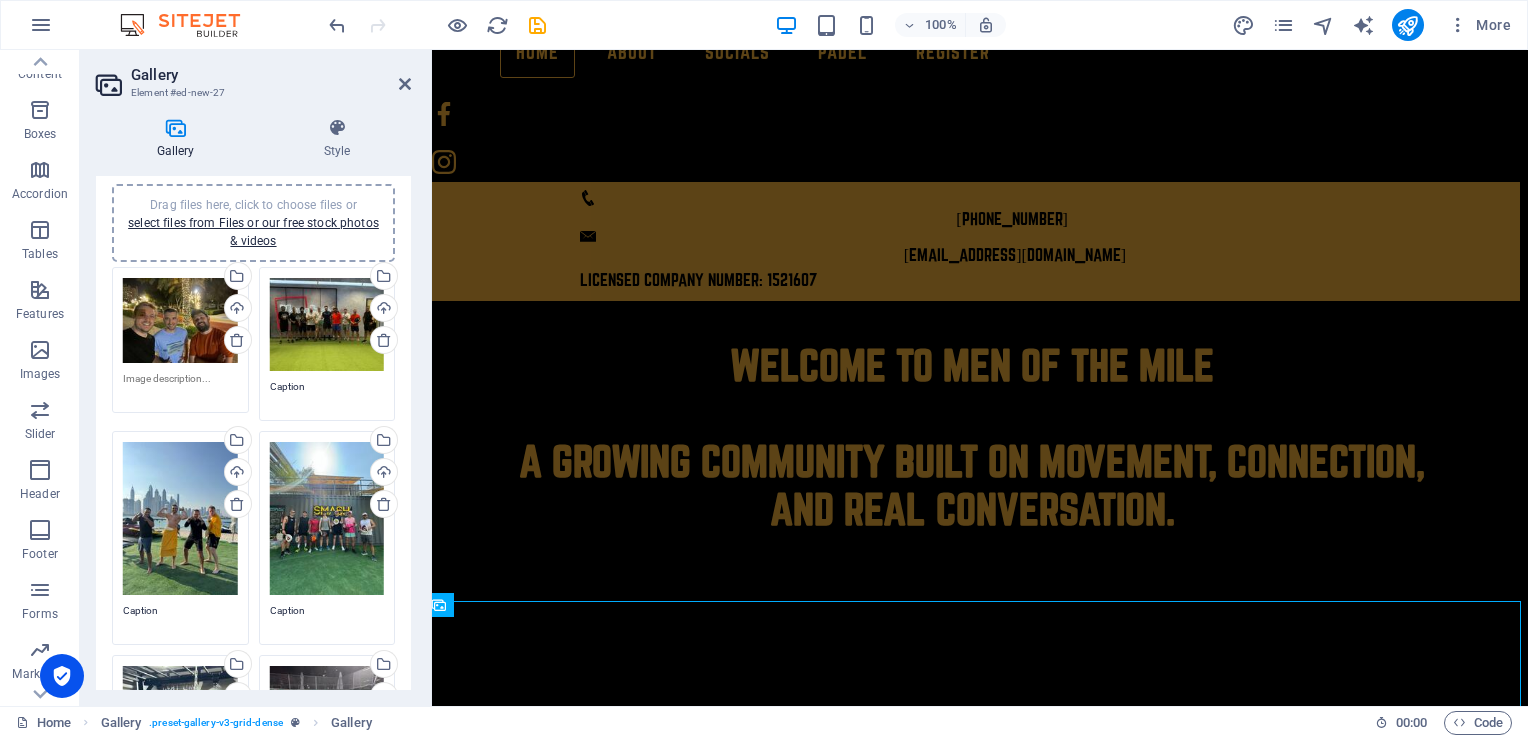 scroll, scrollTop: 0, scrollLeft: 0, axis: both 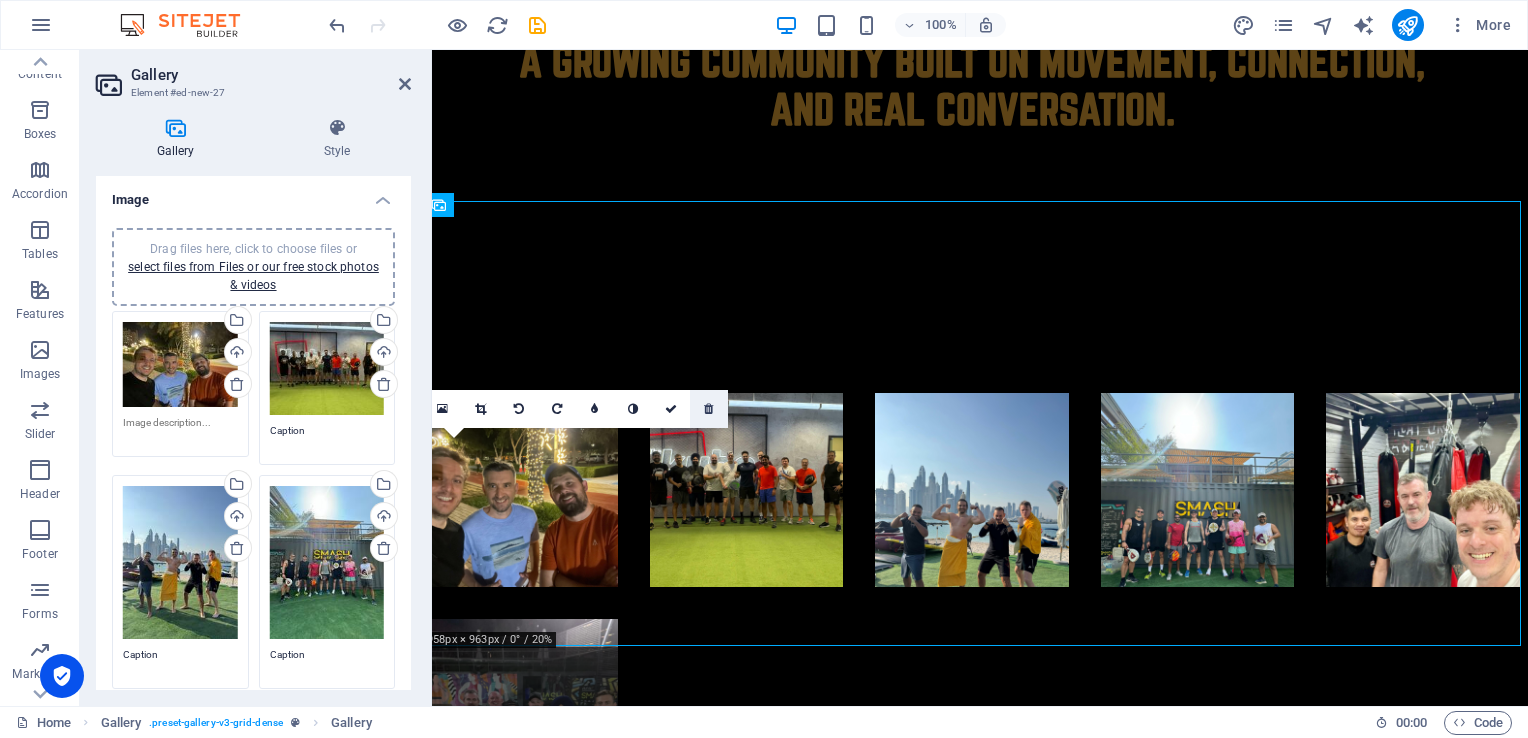 click at bounding box center (708, 409) 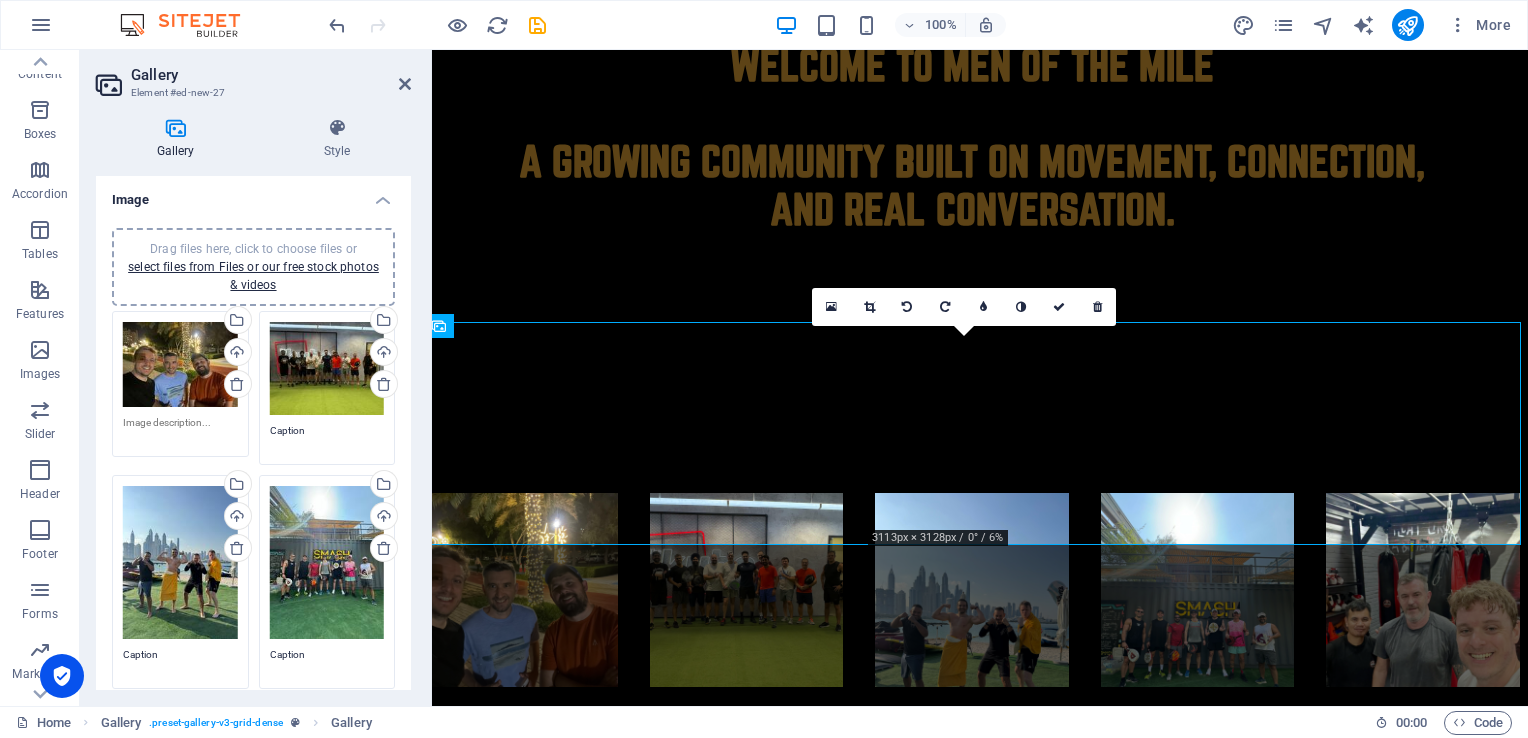scroll, scrollTop: 468, scrollLeft: 8, axis: both 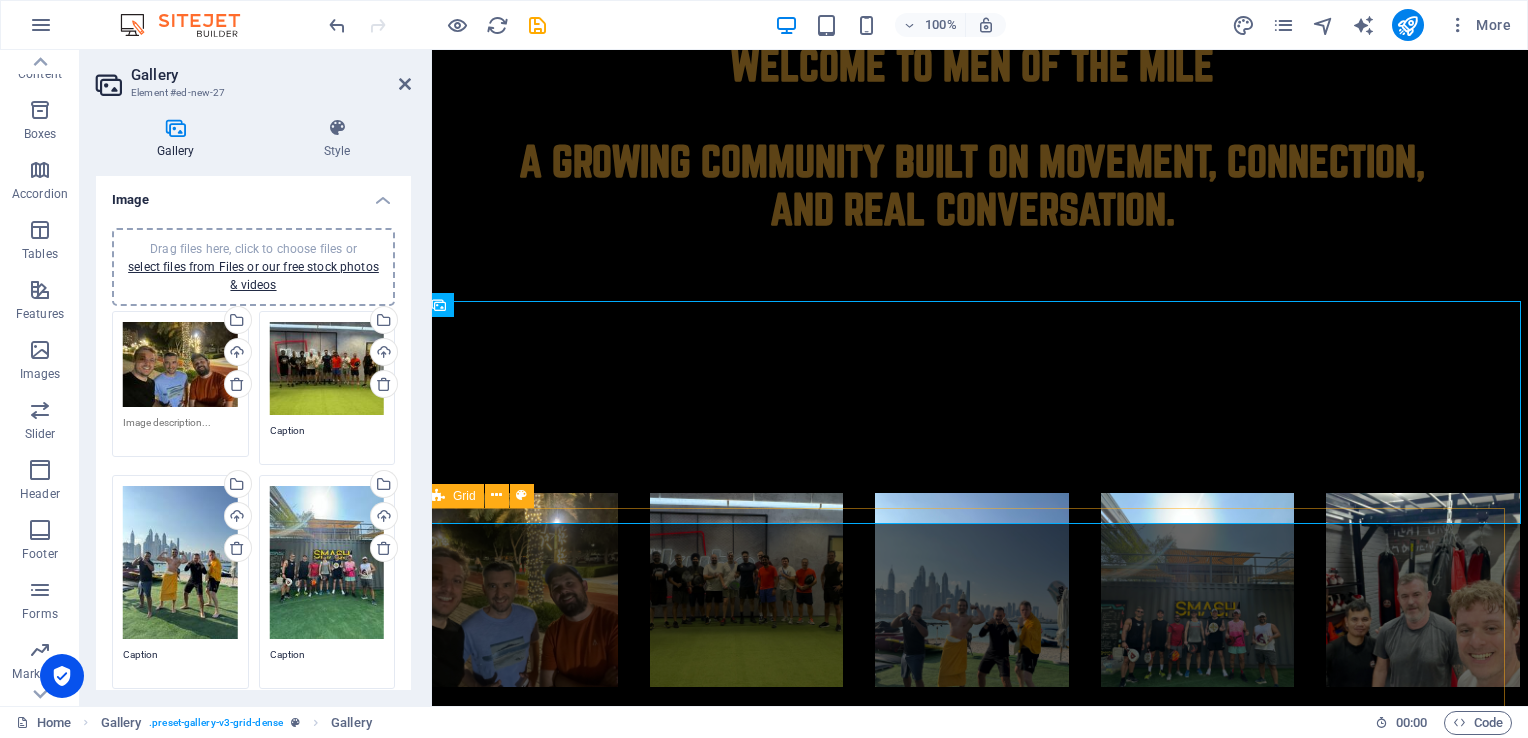 click on "WALK & TALK Weekly walks designed to encourage movement and real conversations. A space to connect, share, and support one another without judgement. PADEL Regular Padel sessions and tournaments that promote fitness, fun, and connection. All skill levels welcome—come for the game, stay for the cOMMUNITY. COFFEE CLUB Casual morning meetups for honest chats over coffee. A relaxed way to stay connected and start the day with good company. FITNESS Group fitness events that focus on strength, stamina, and supporting one another. Move together, grow stronger together. COMMUNITY More than events—this is a brotherhood. Socials, collaborations, and initiatives that bring men together with purpose. SUPPORT Mental health matters. Whether you need someone to talk to or just to know you’re not alone, we’re here to listen, not judge." at bounding box center (972, 1391) 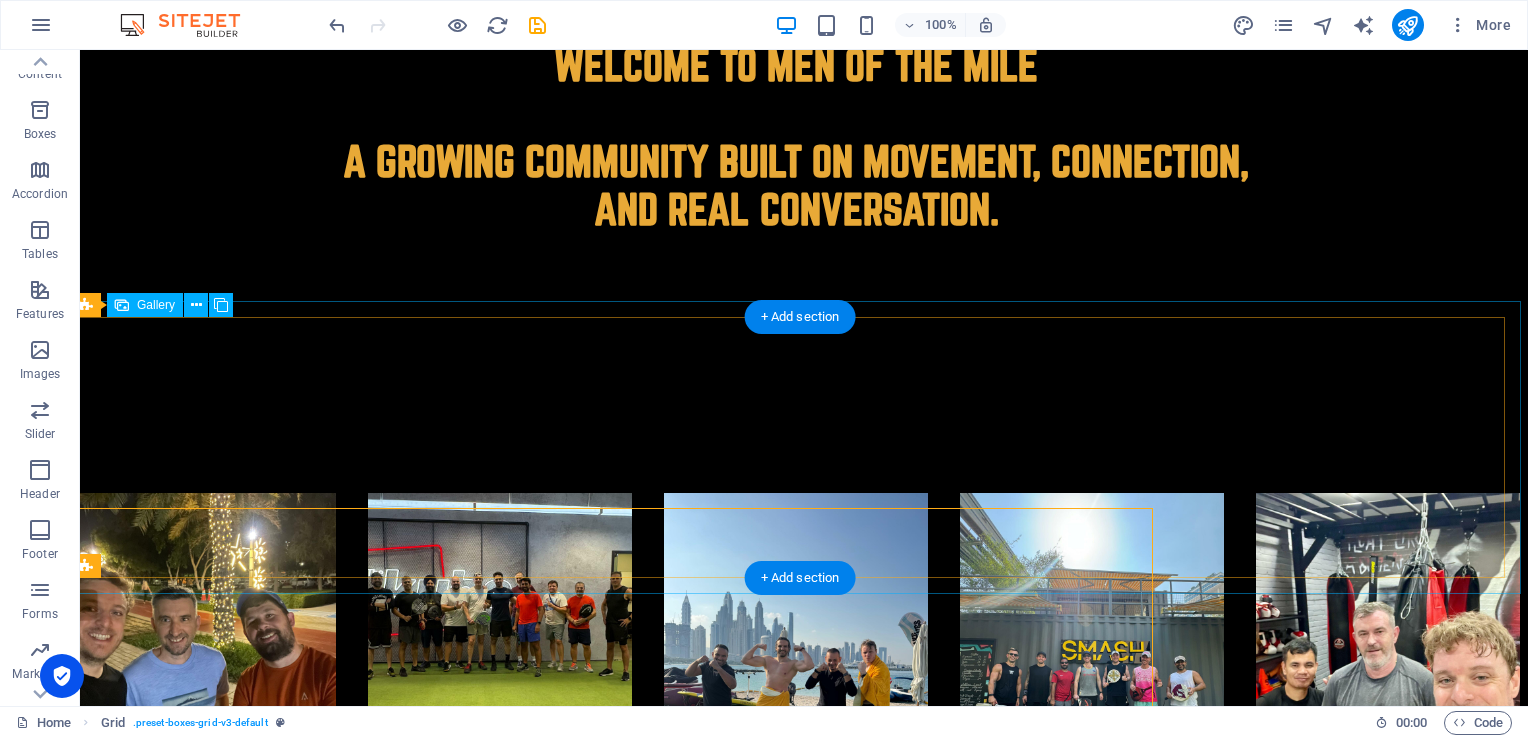 click at bounding box center [500, 625] 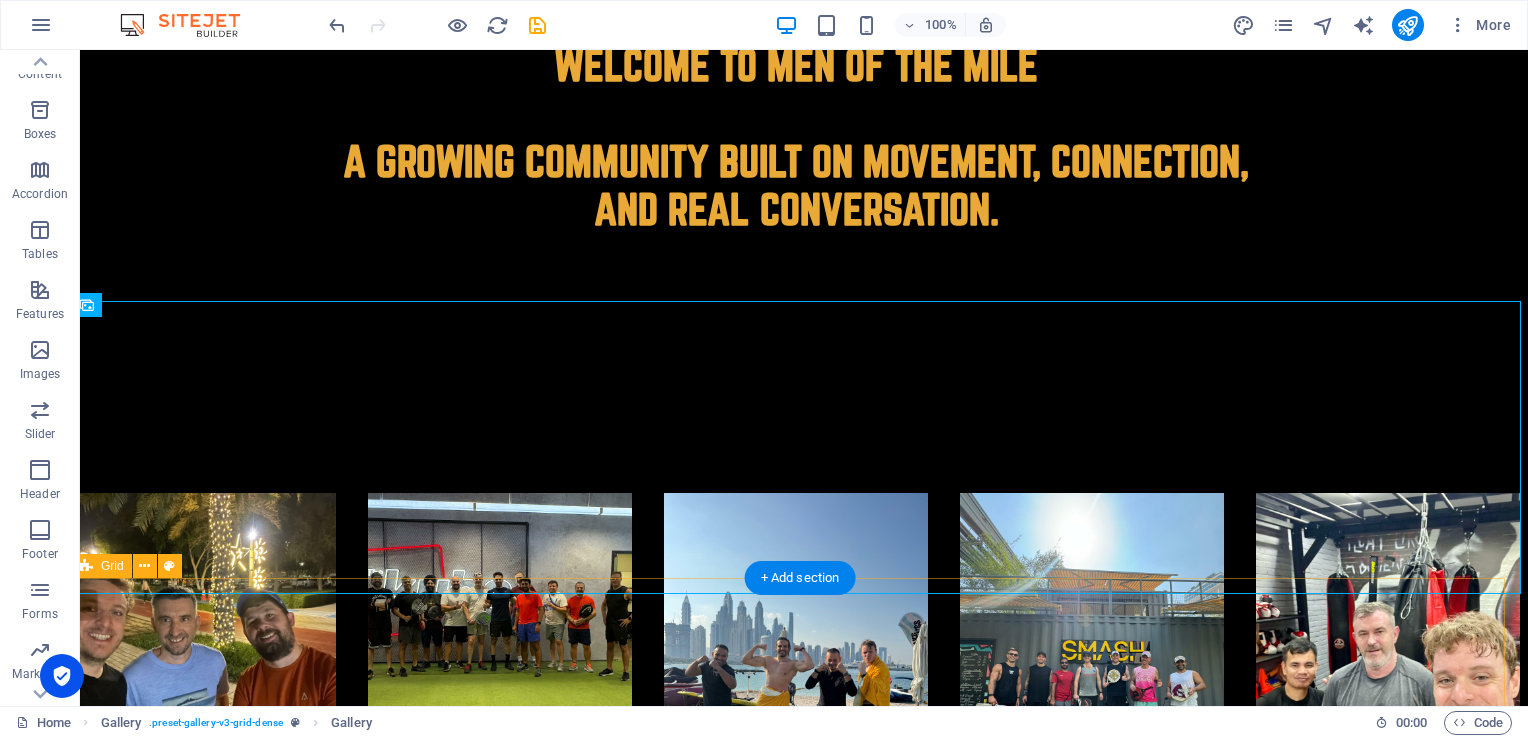 click on "WALK & TALK Weekly walks designed to encourage movement and real conversations. A space to connect, share, and support one another without judgement. PADEL Regular Padel sessions and tournaments that promote fitness, fun, and connection. All skill levels welcome—come for the game, stay for the cOMMUNITY. COFFEE CLUB Casual morning meetups for honest chats over coffee. A relaxed way to stay connected and start the day with good company. FITNESS Group fitness events that focus on strength, stamina, and supporting one another. Move together, grow stronger together. COMMUNITY More than events—this is a brotherhood. Socials, collaborations, and initiatives that bring men together with purpose. SUPPORT Mental health matters. Whether you need someone to talk to or just to know you’re not alone, we’re here to listen, not judge." at bounding box center [796, 1461] 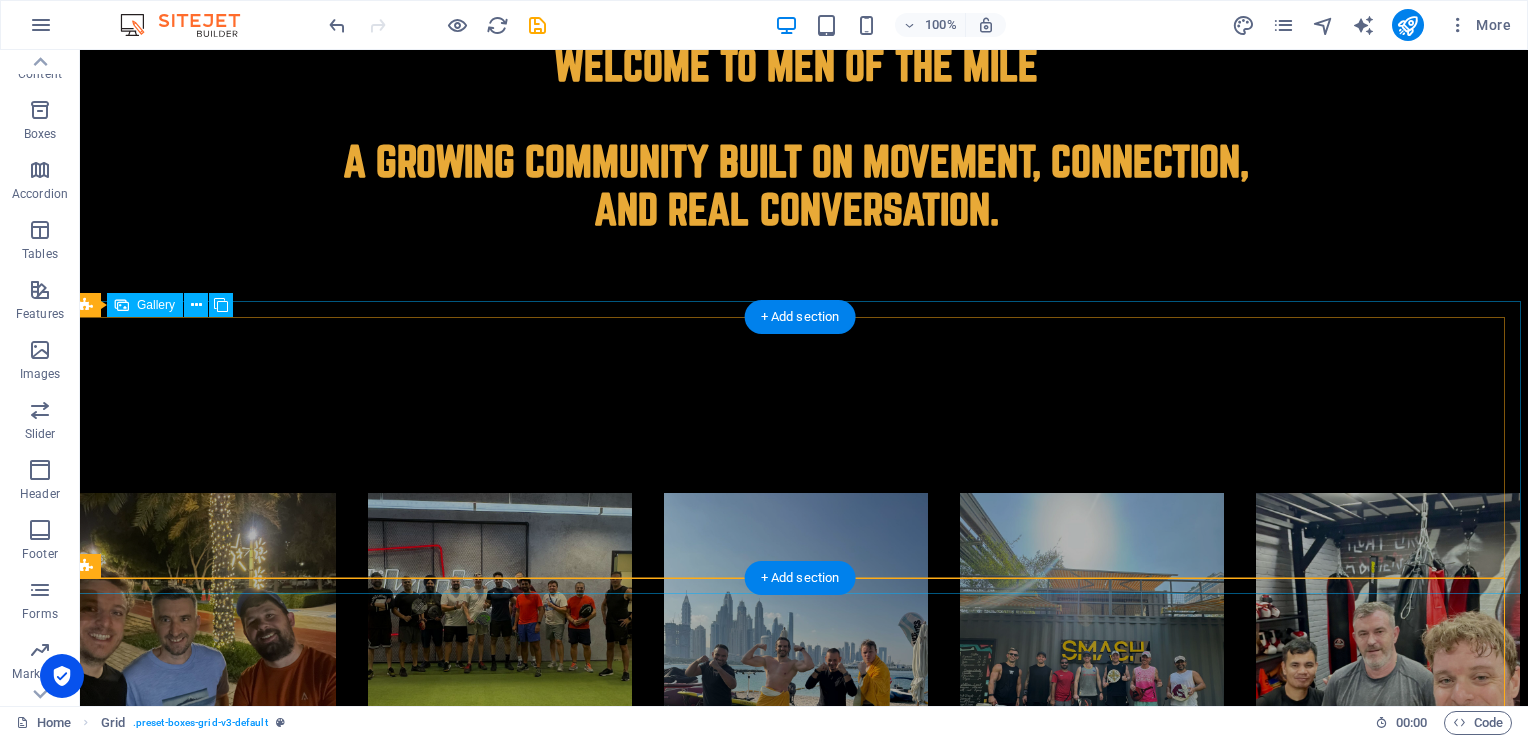click at bounding box center (796, 625) 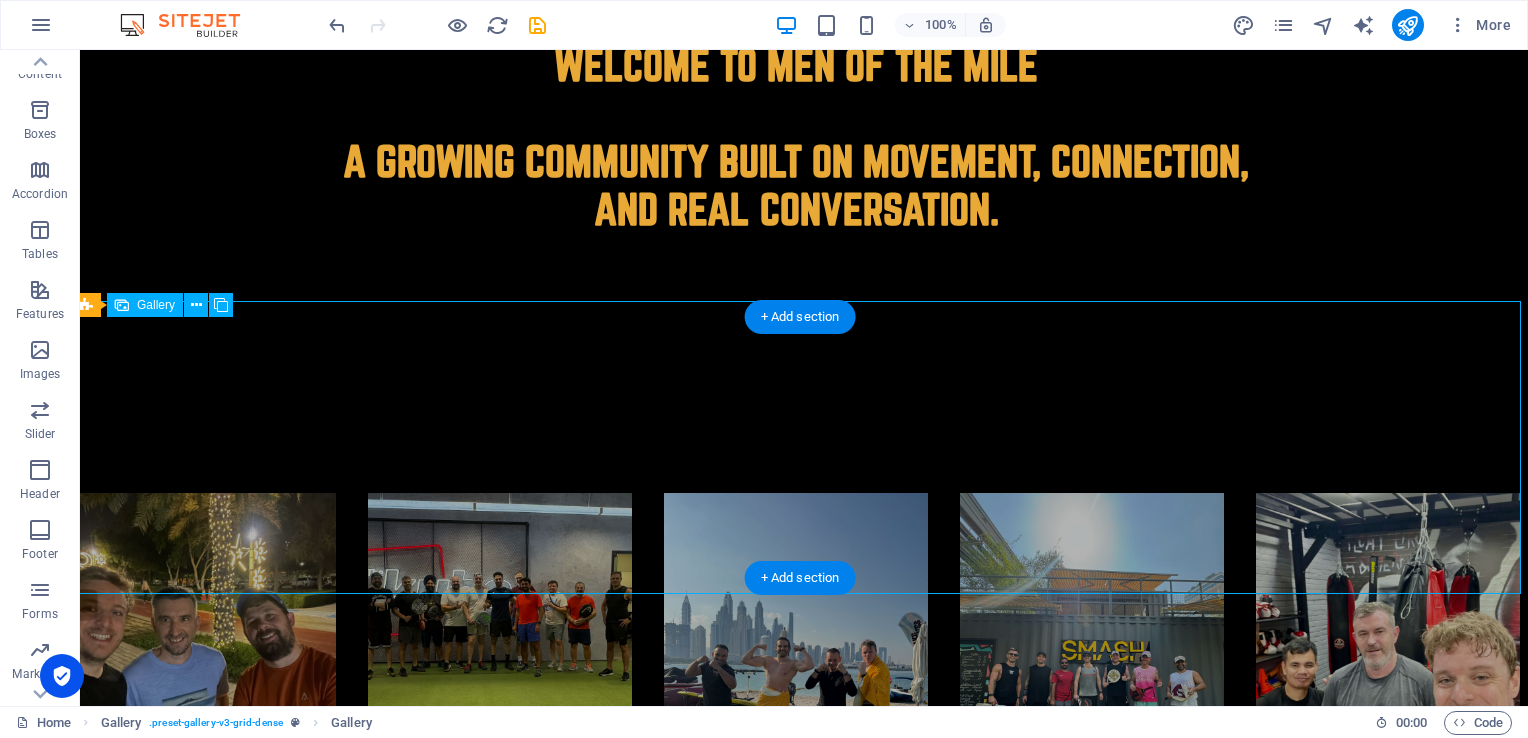 click at bounding box center (796, 625) 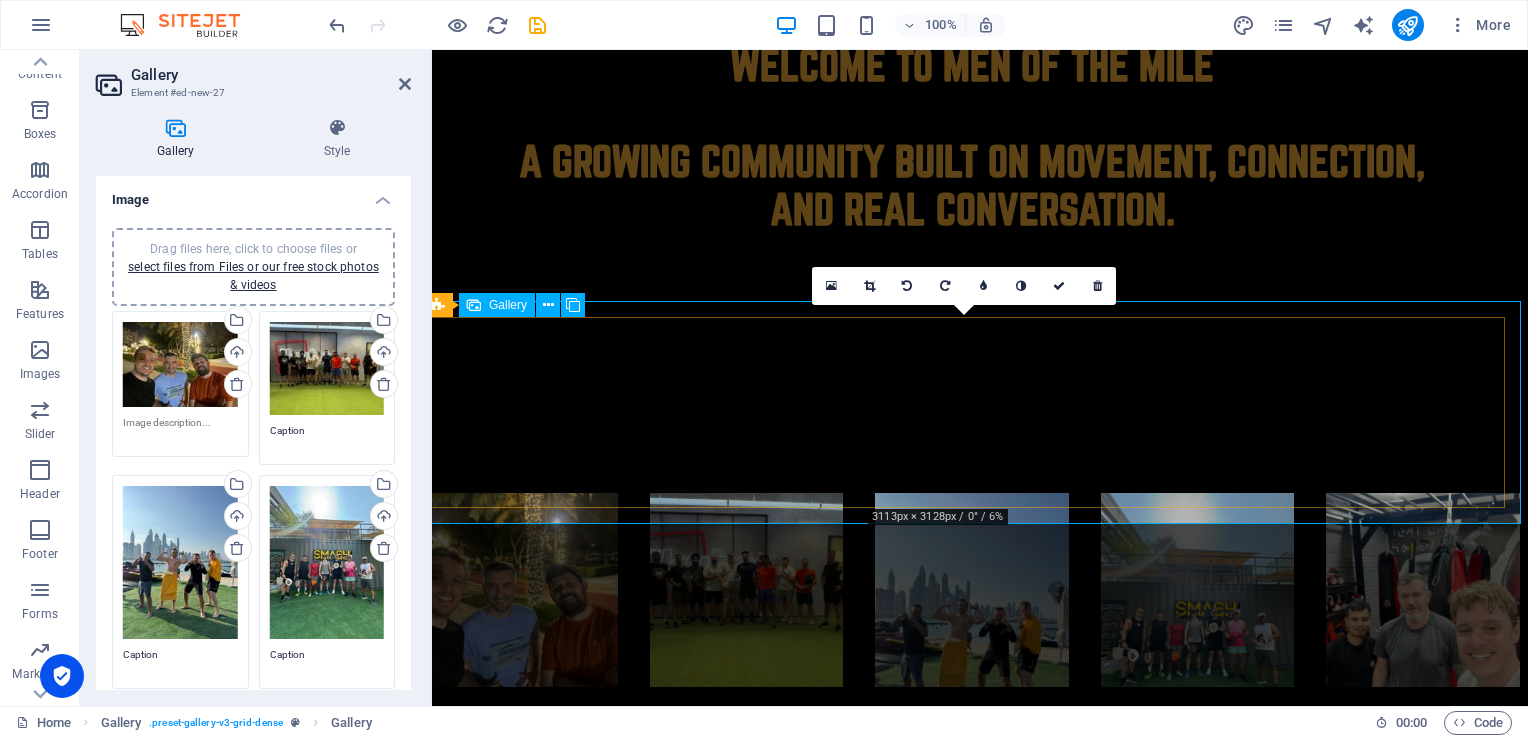 click at bounding box center (972, 590) 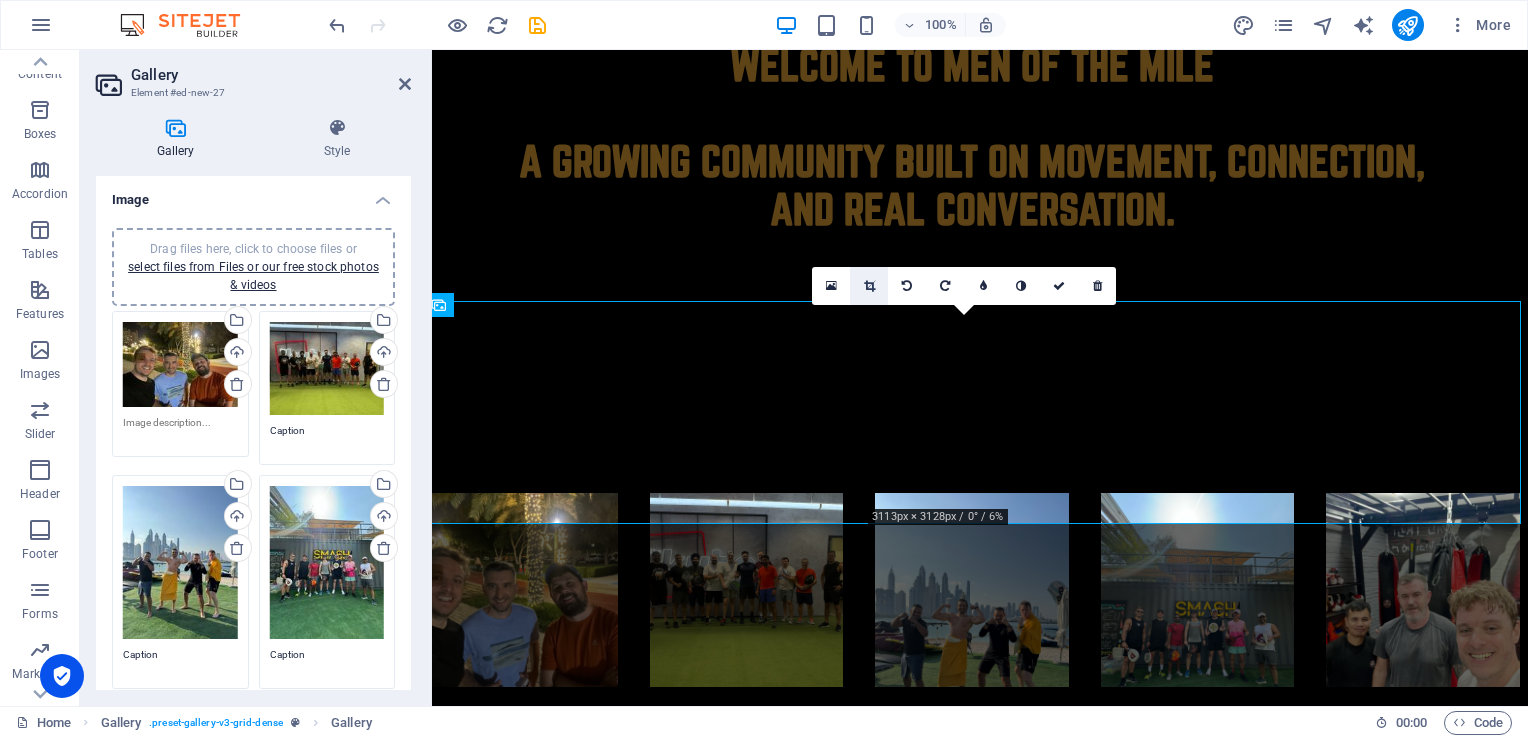 click at bounding box center (869, 286) 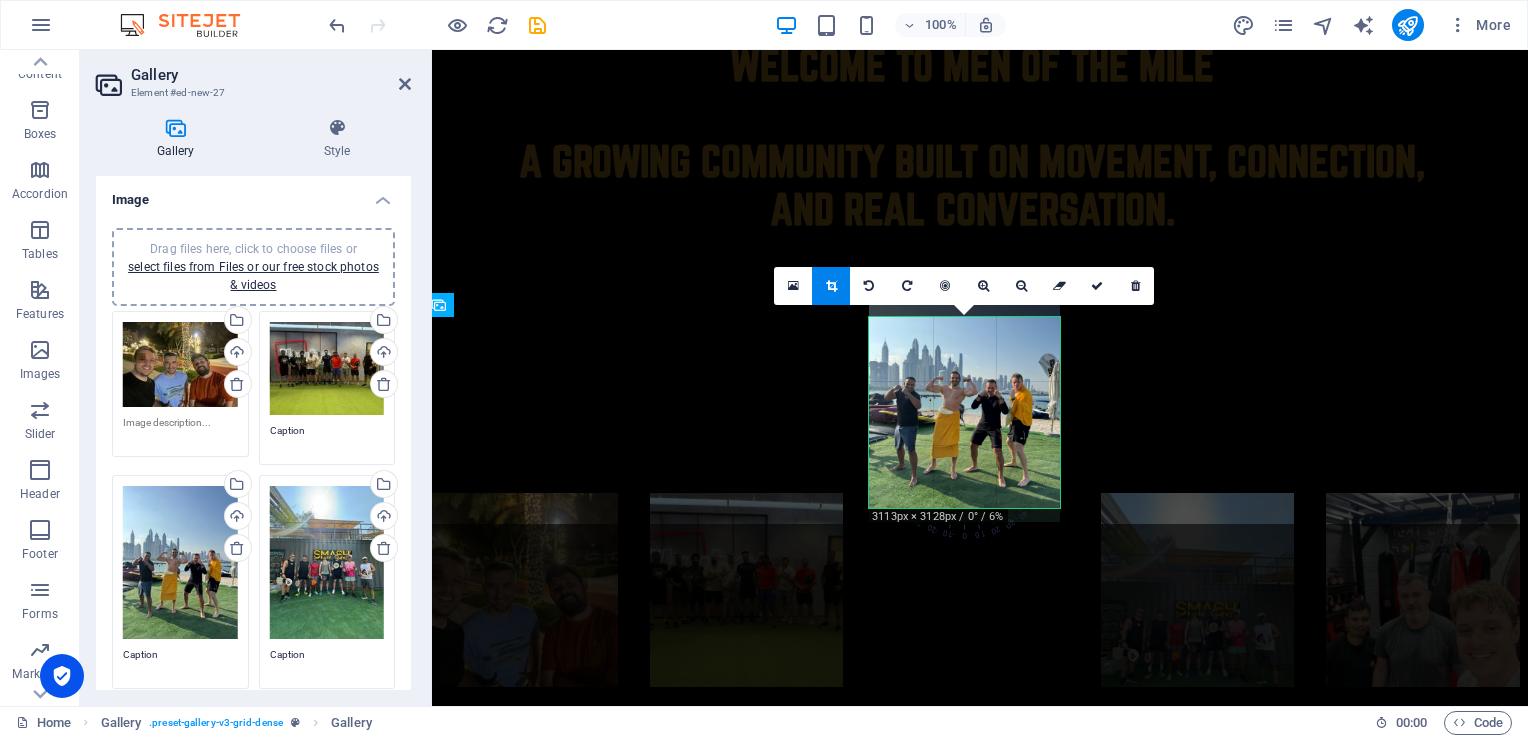 drag, startPoint x: 956, startPoint y: 429, endPoint x: 956, endPoint y: 379, distance: 50 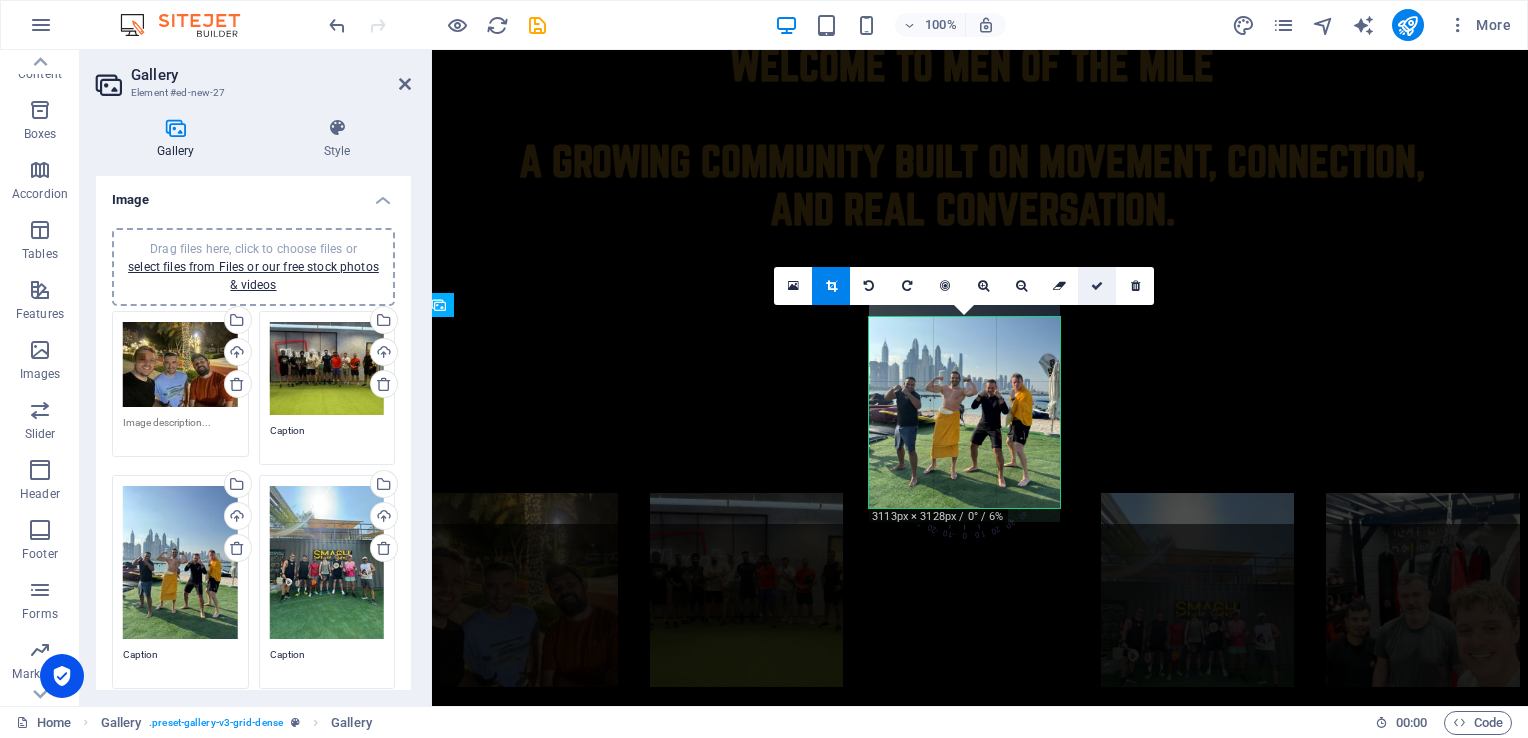 click at bounding box center [1097, 286] 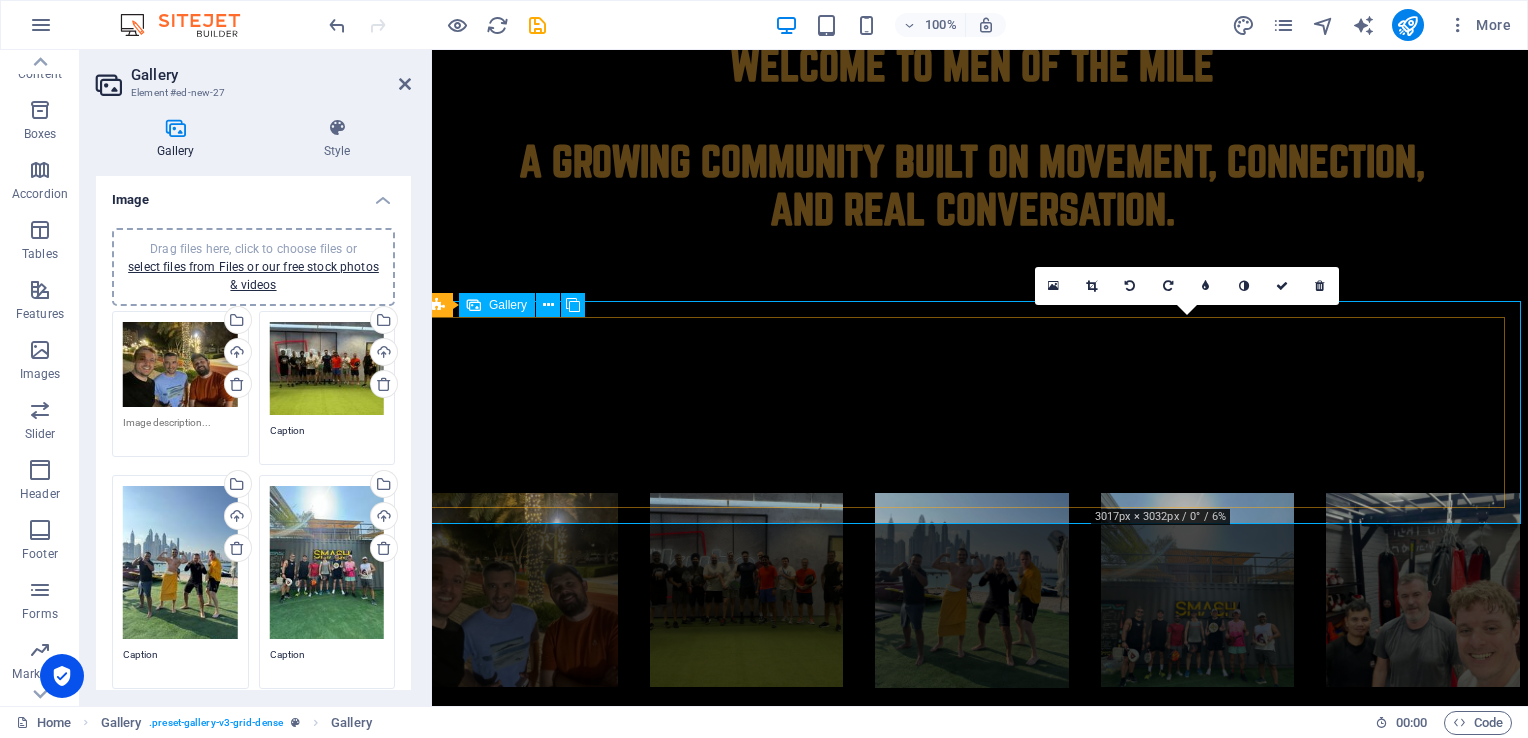 click at bounding box center [1198, 590] 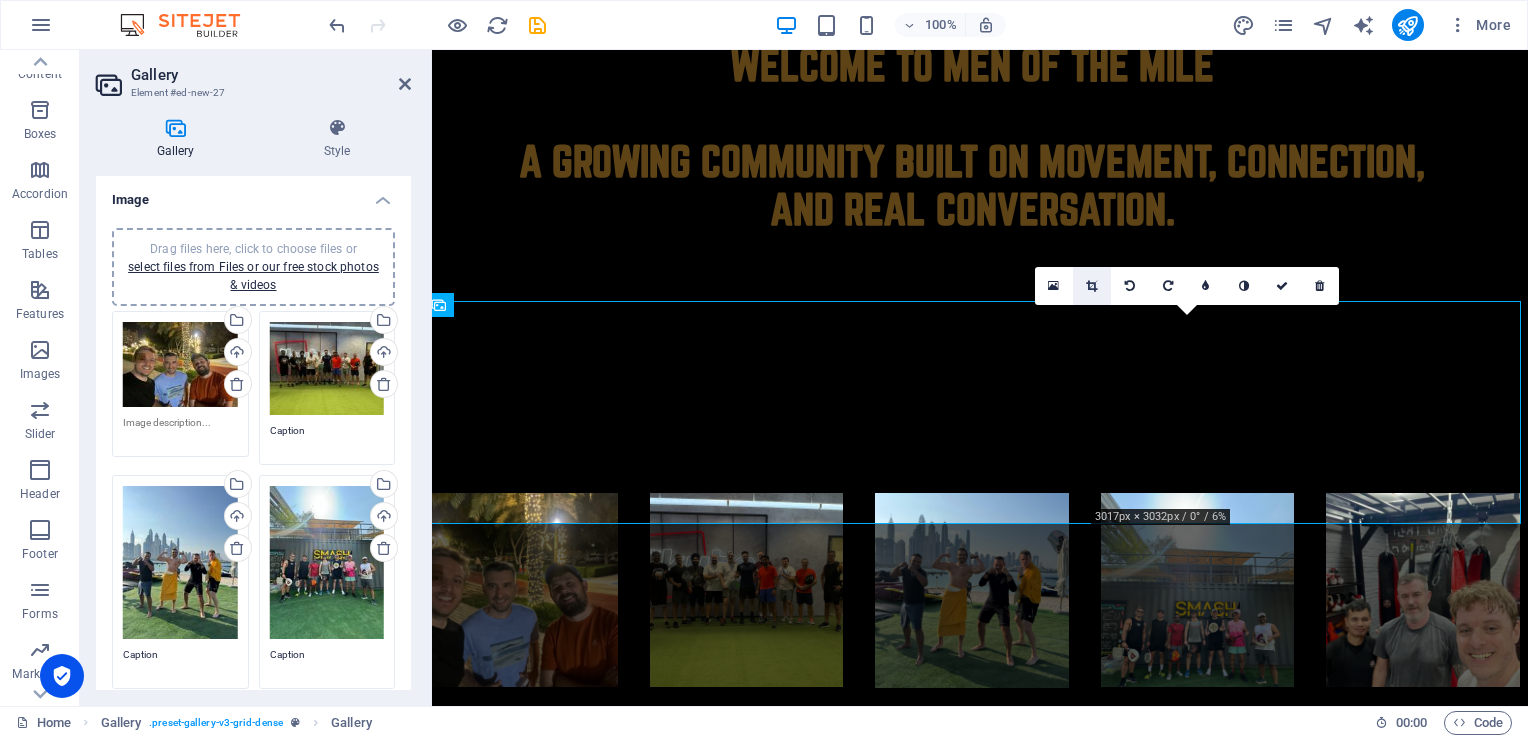 click at bounding box center (1091, 286) 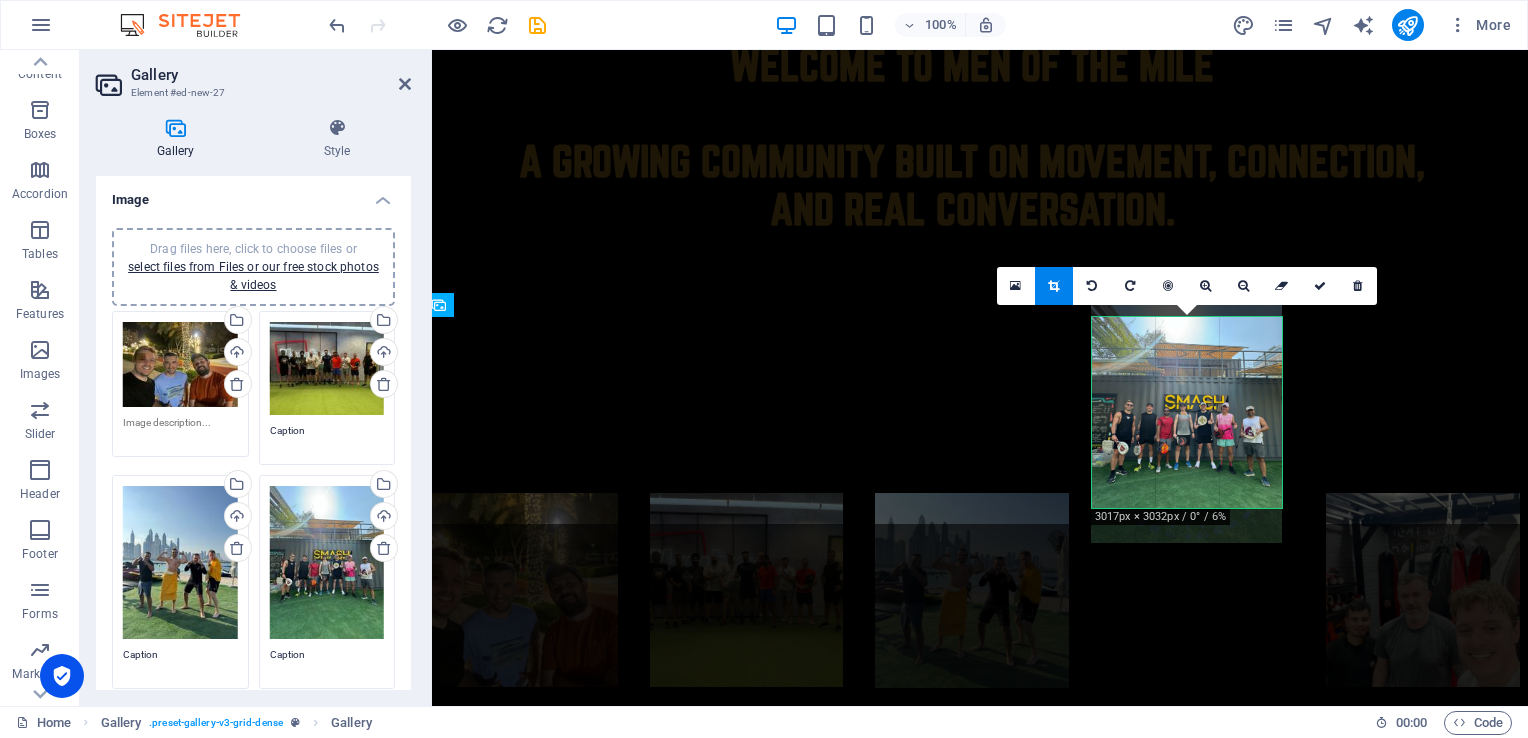 drag, startPoint x: 1193, startPoint y: 458, endPoint x: 1188, endPoint y: 429, distance: 29.427877 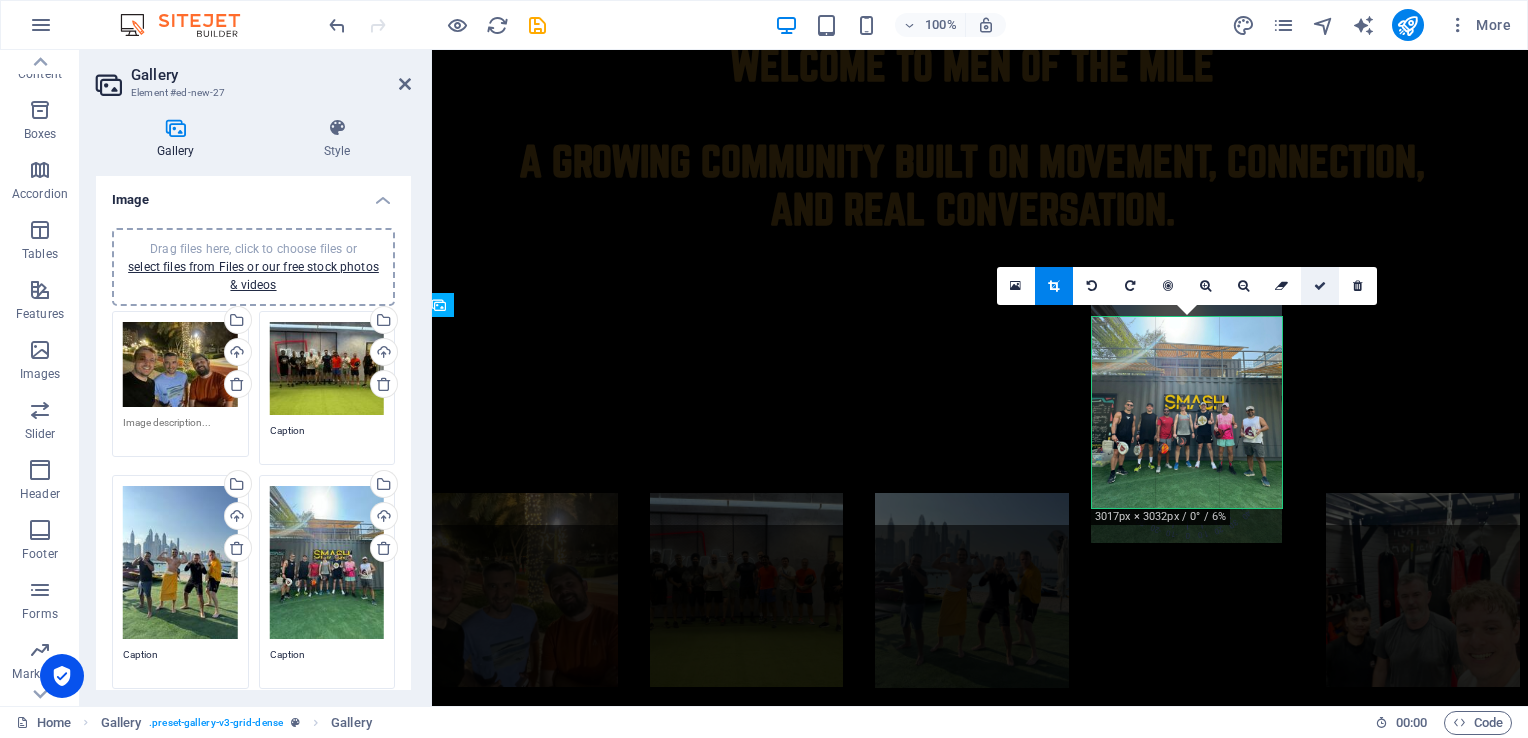 click at bounding box center [1320, 286] 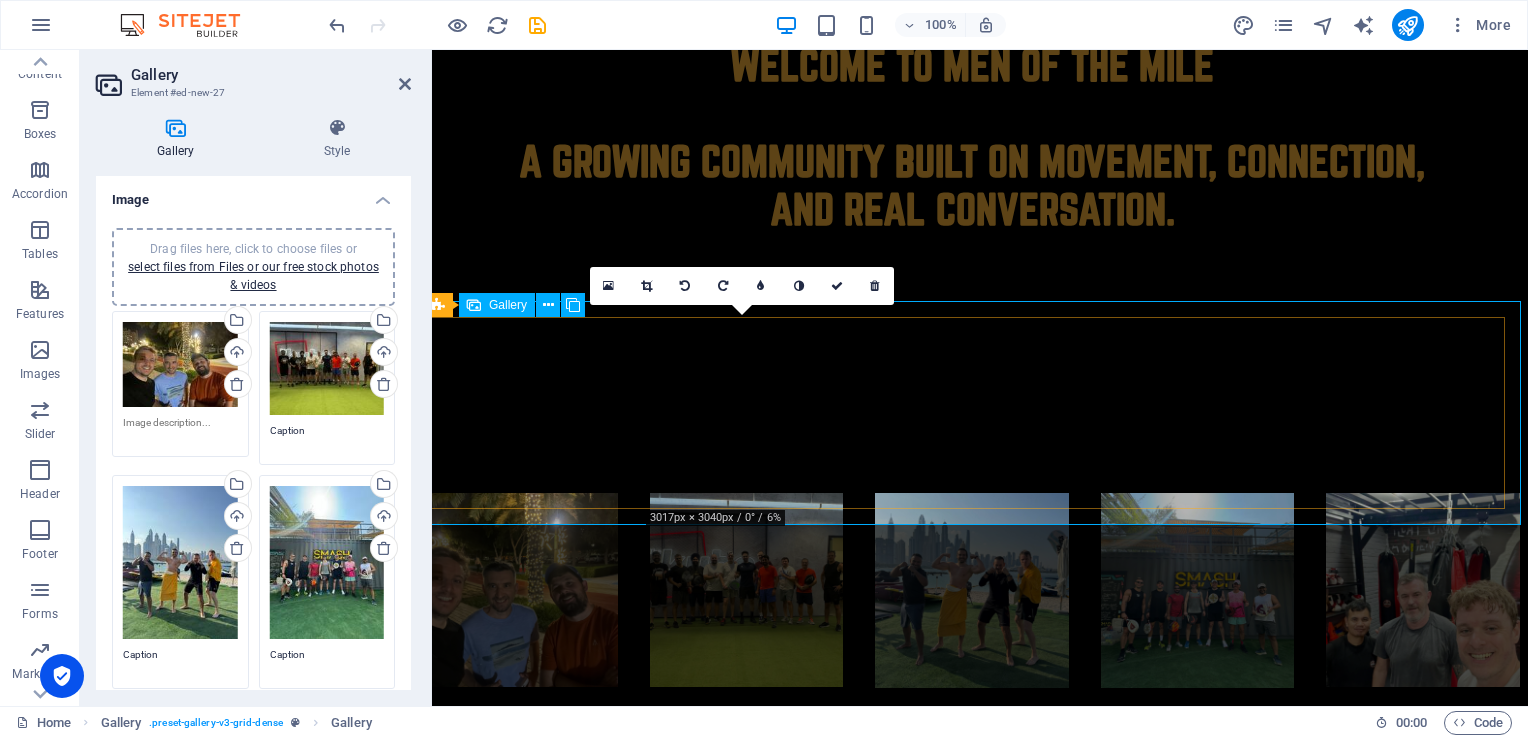click at bounding box center (747, 590) 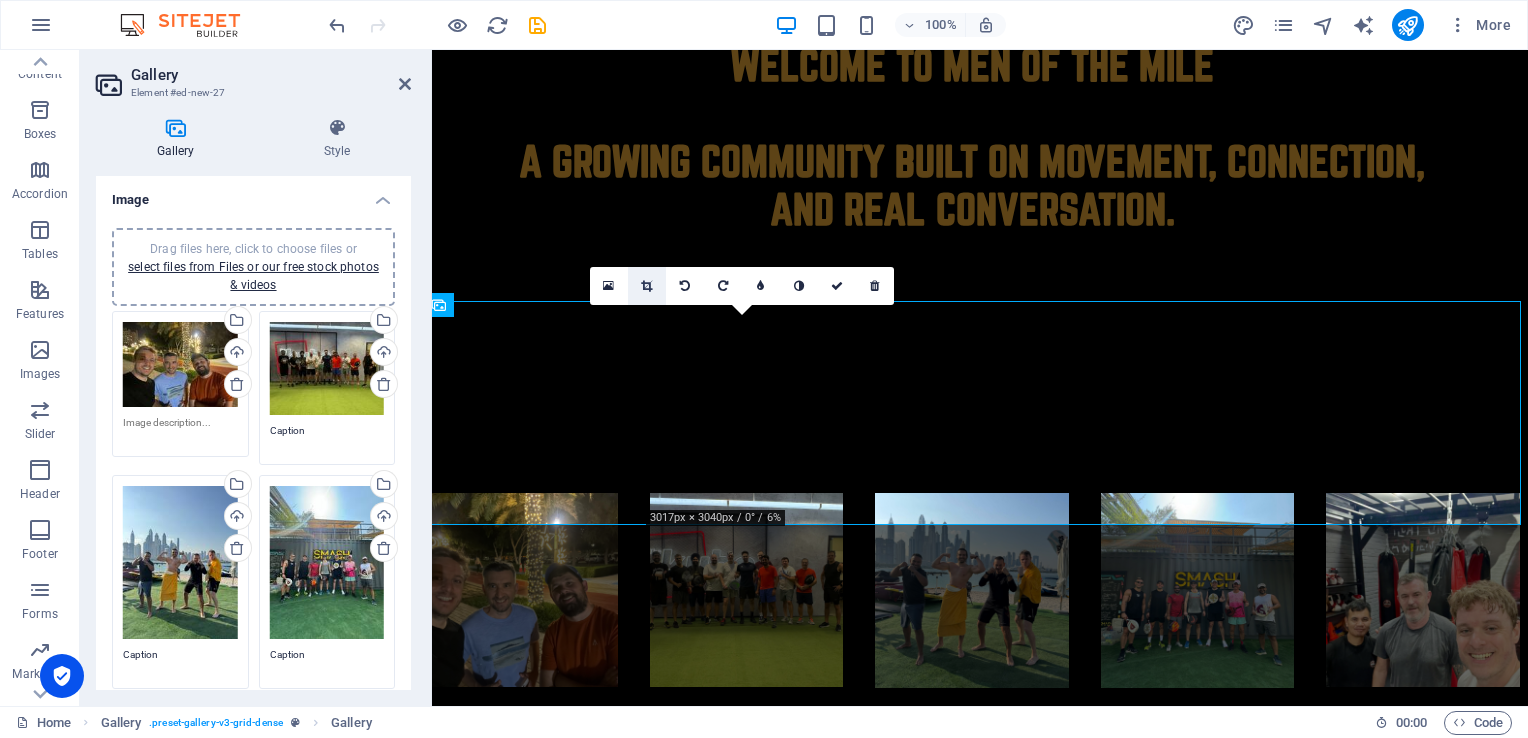 click at bounding box center [647, 286] 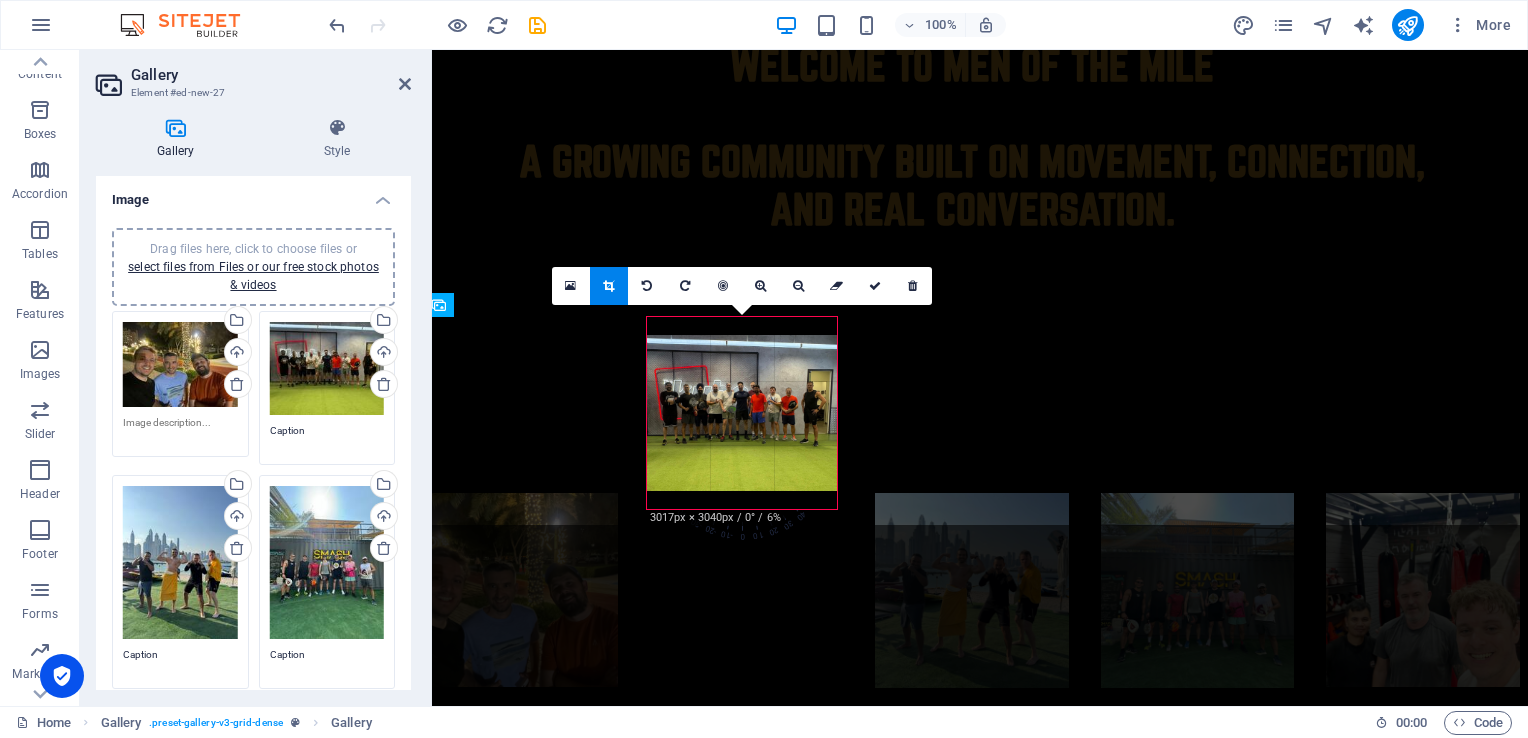 drag, startPoint x: 740, startPoint y: 401, endPoint x: 742, endPoint y: 419, distance: 18.110771 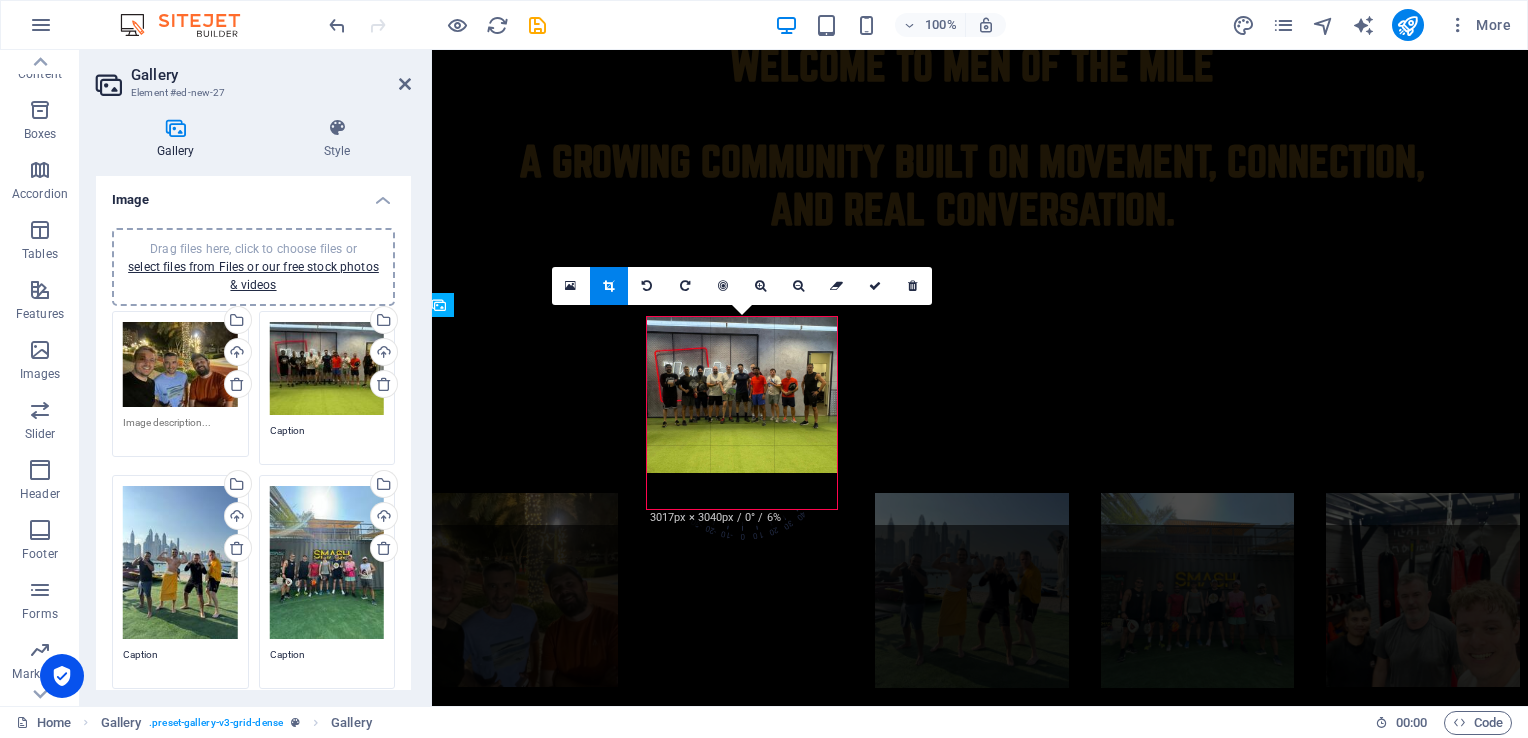 drag, startPoint x: 742, startPoint y: 403, endPoint x: 739, endPoint y: 366, distance: 37.12142 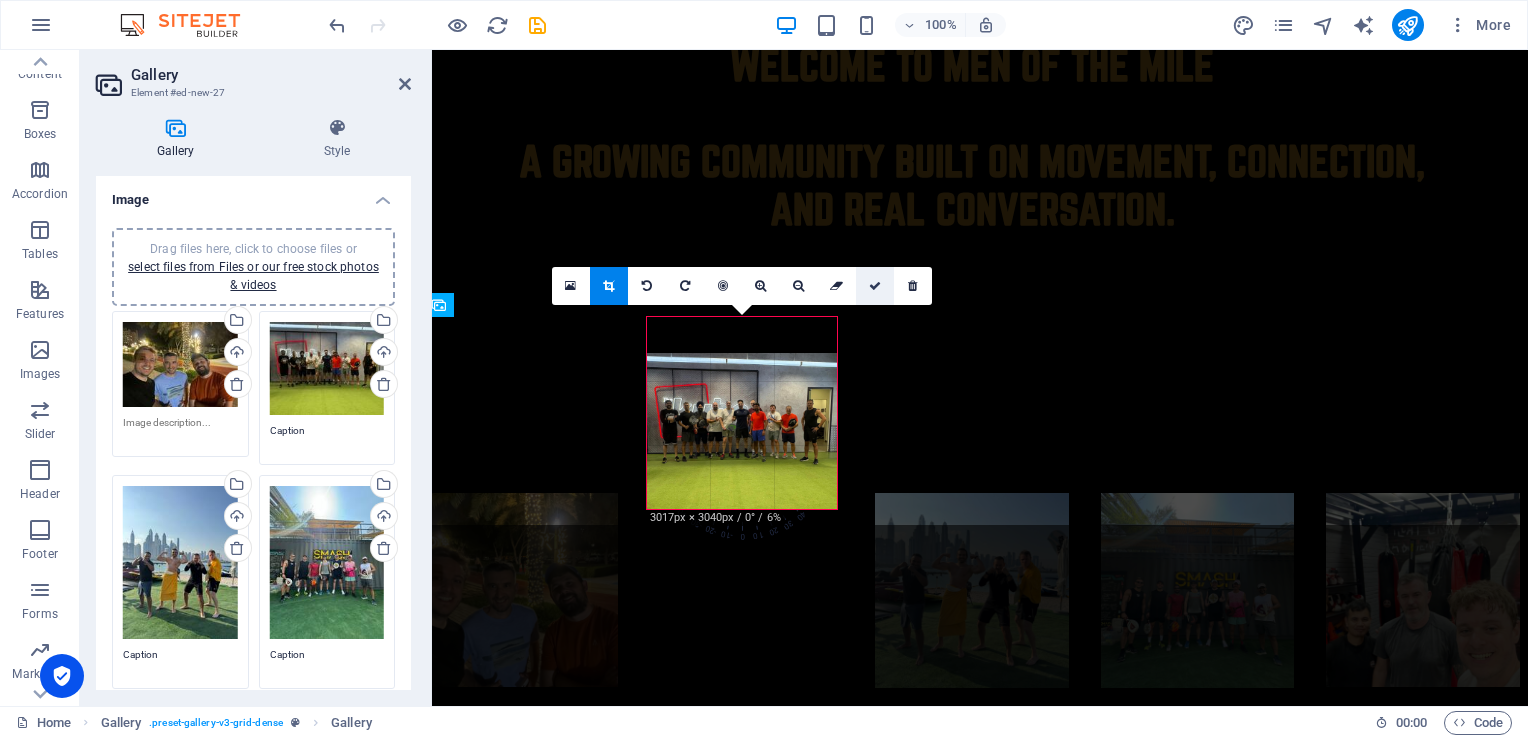 click at bounding box center [875, 286] 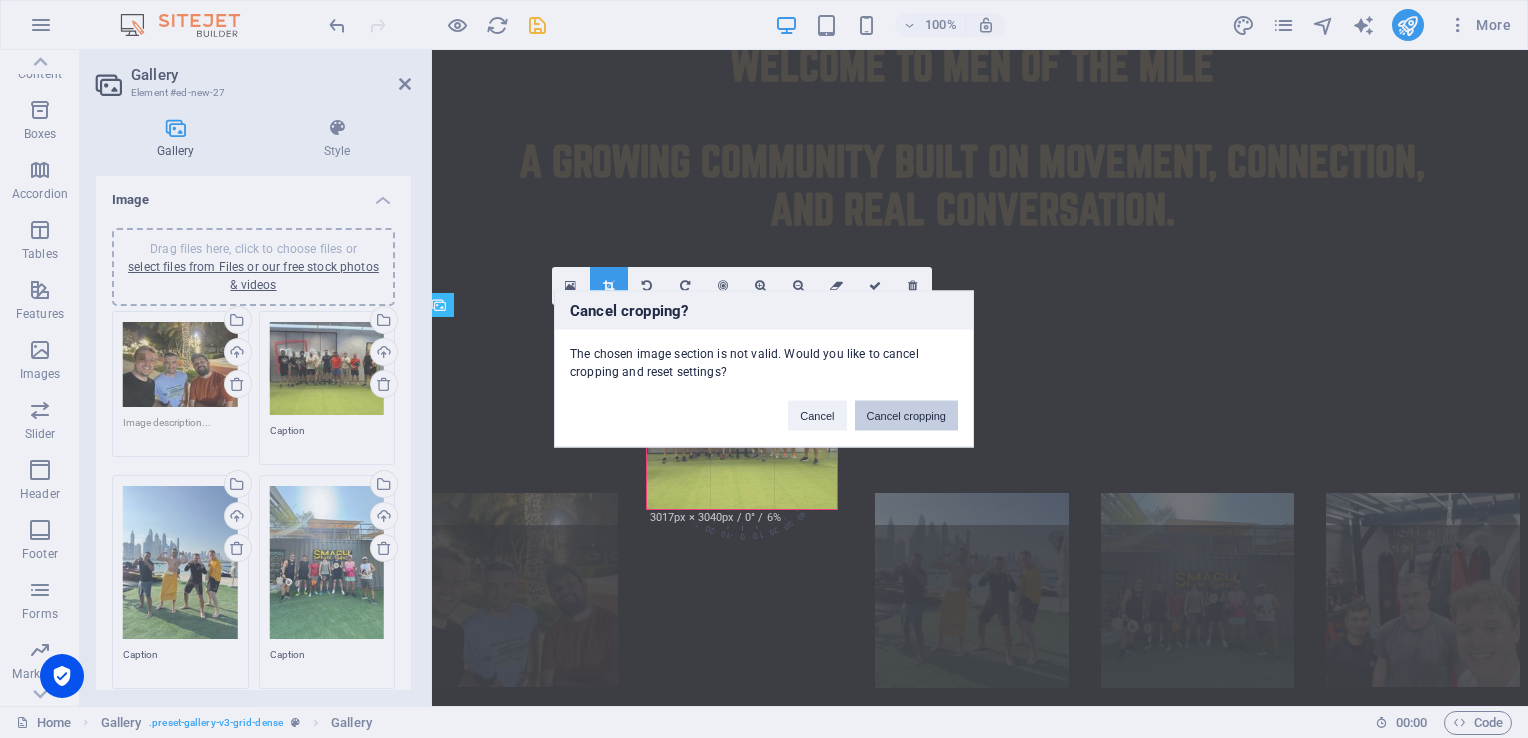 click on "Cancel cropping" at bounding box center [907, 416] 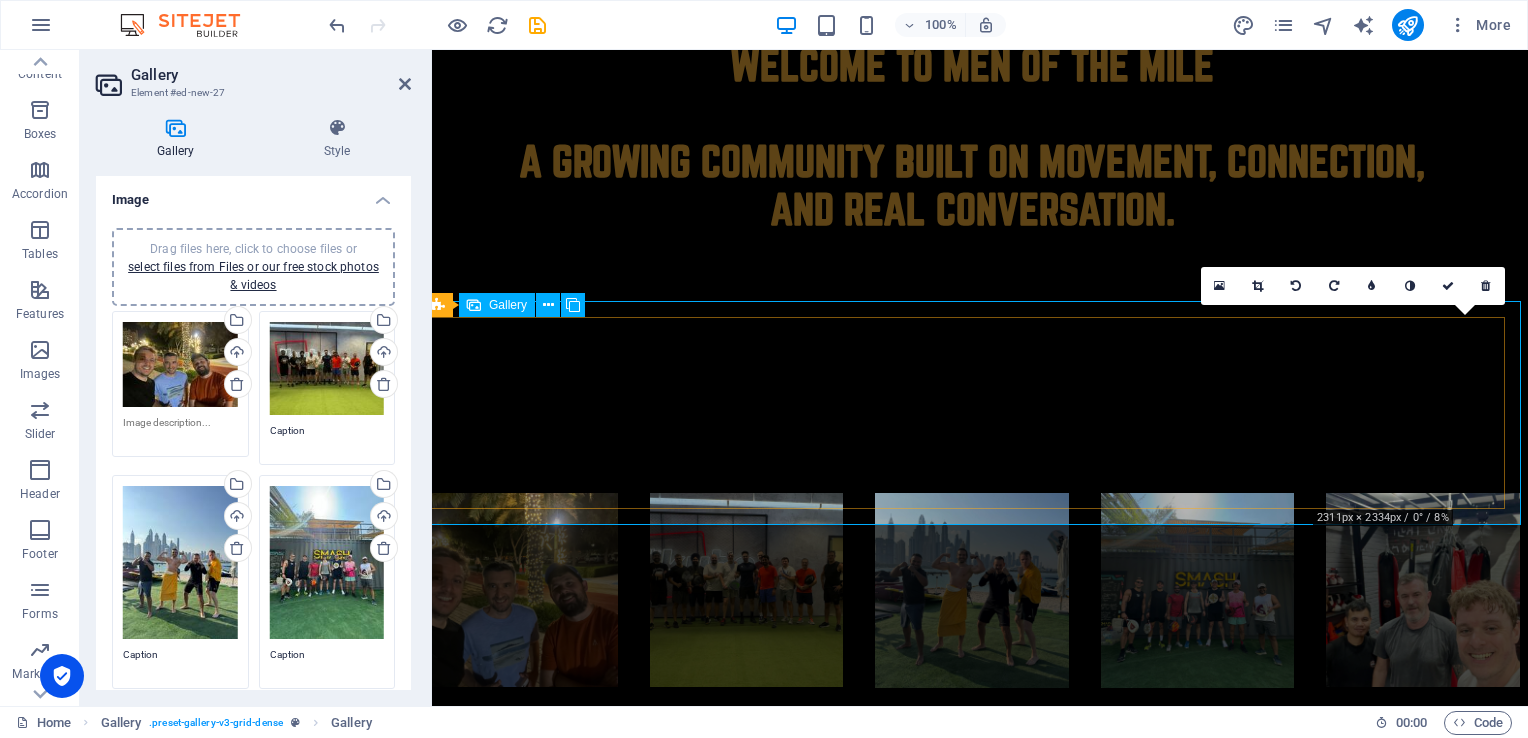 click at bounding box center [1423, 590] 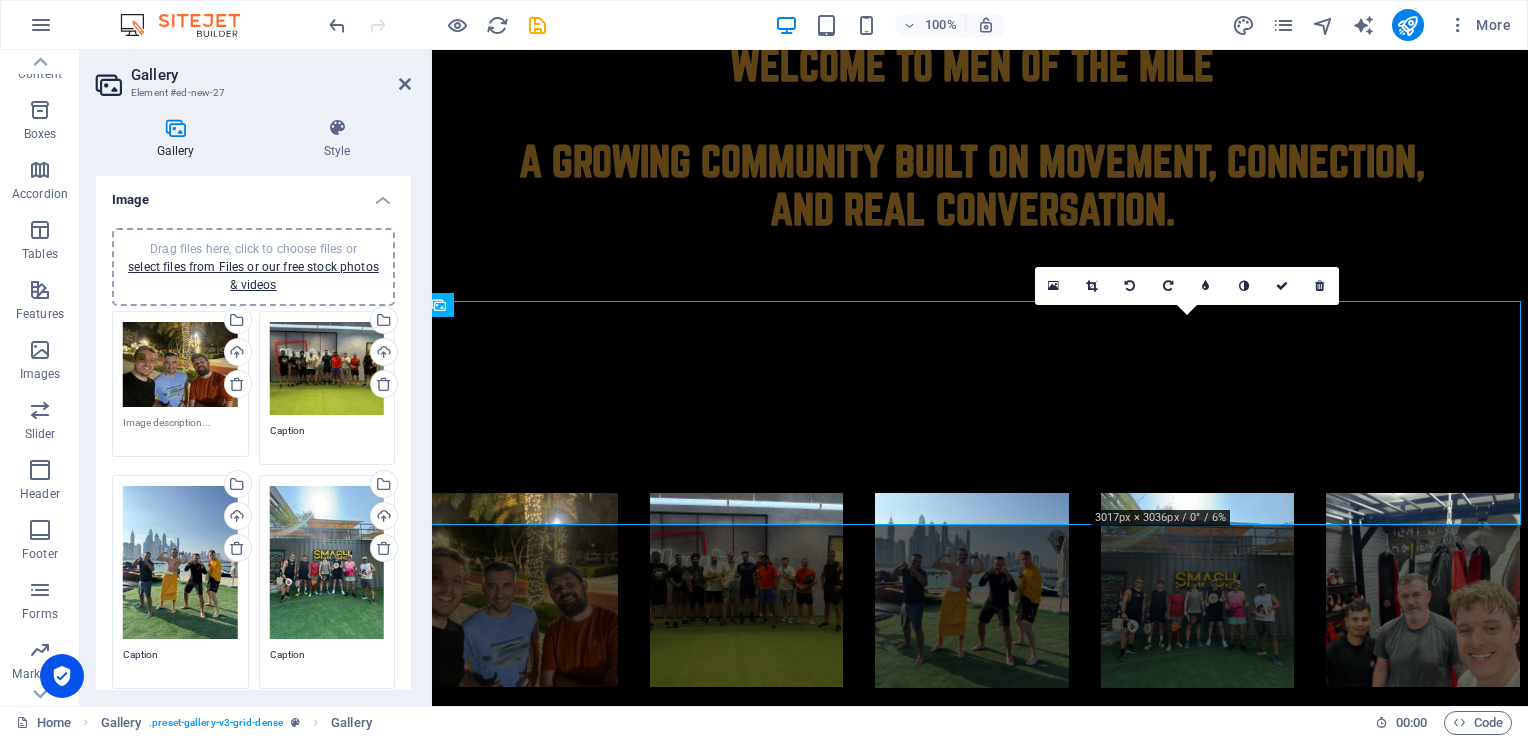 click at bounding box center (1282, 286) 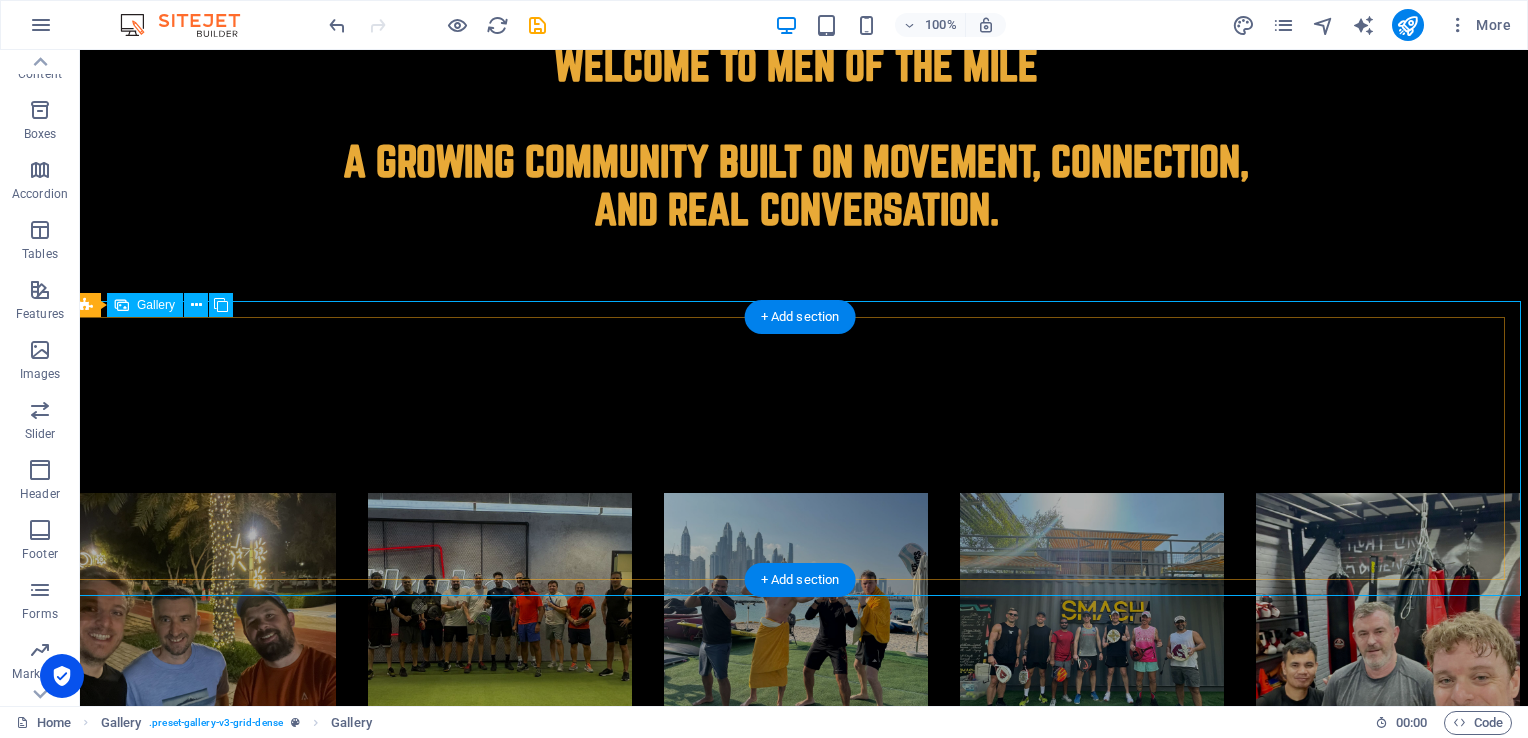 click at bounding box center (1388, 625) 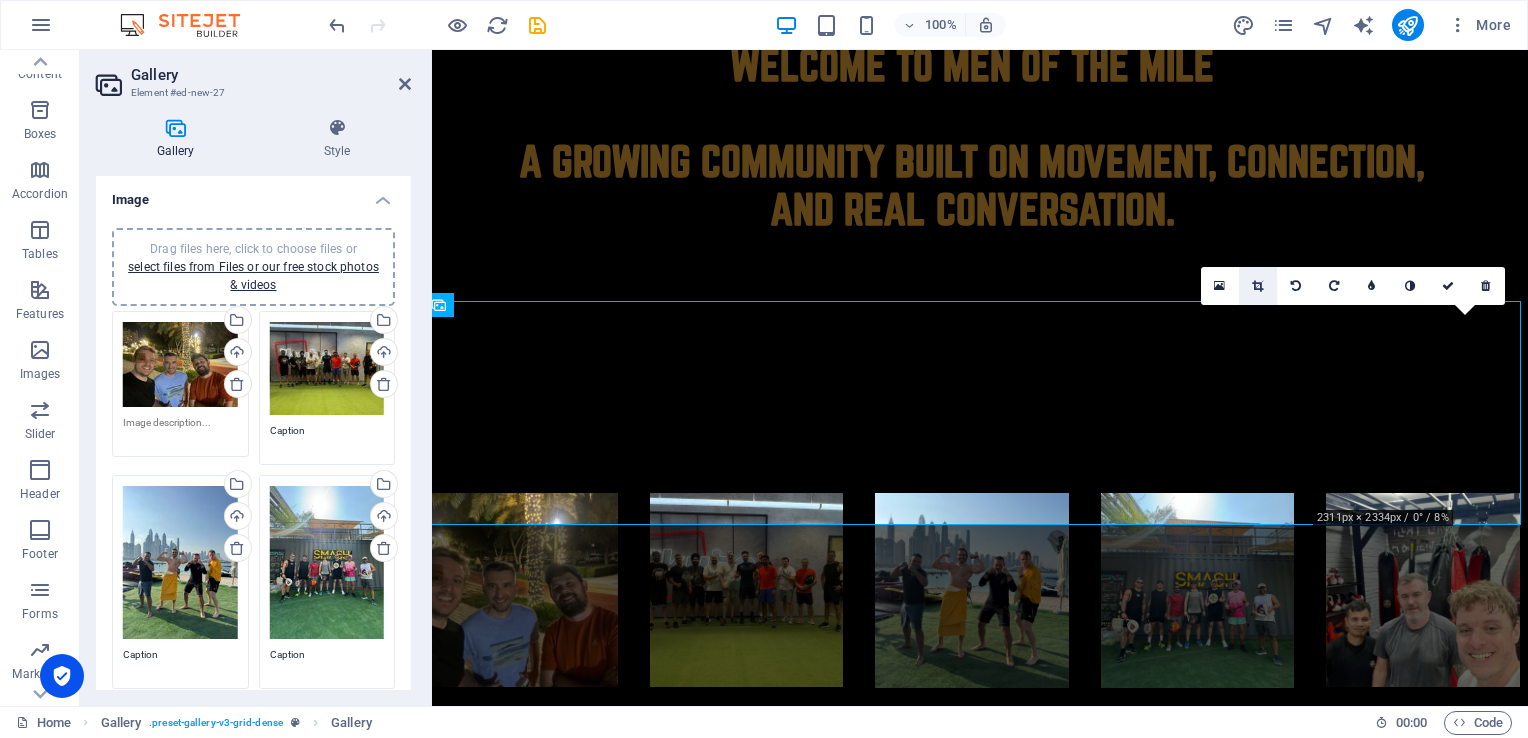 click at bounding box center [1257, 286] 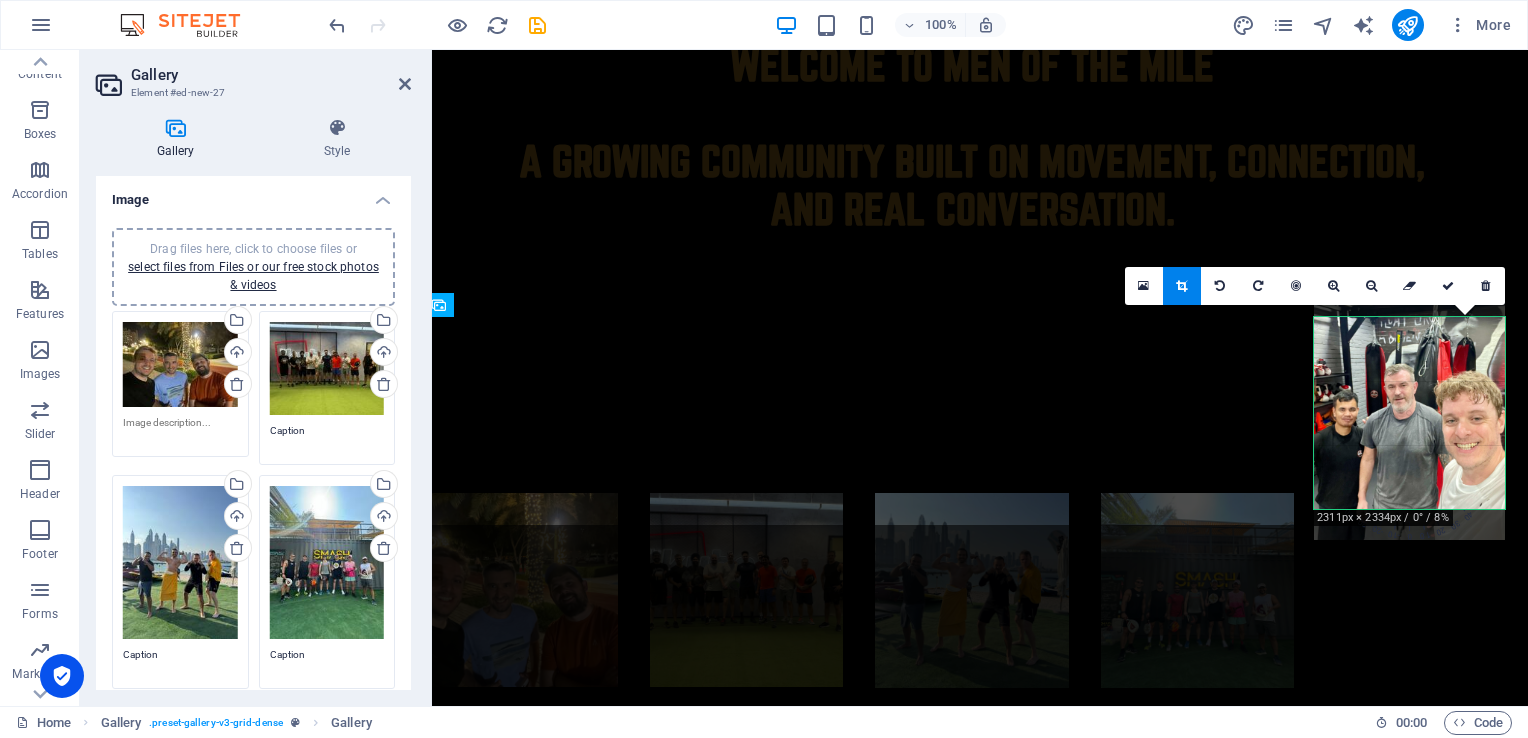 drag, startPoint x: 1408, startPoint y: 450, endPoint x: 1401, endPoint y: 418, distance: 32.75668 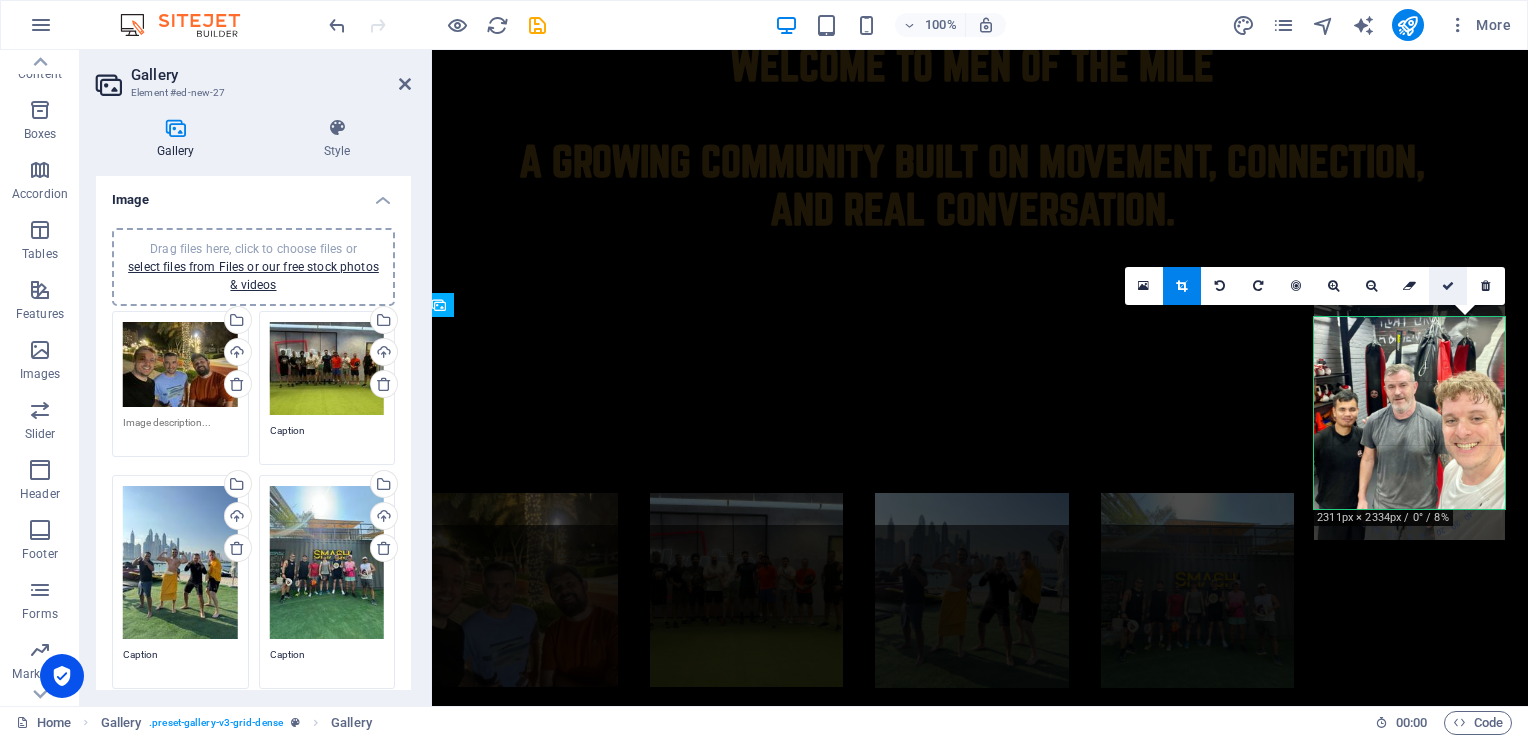 click at bounding box center (1448, 286) 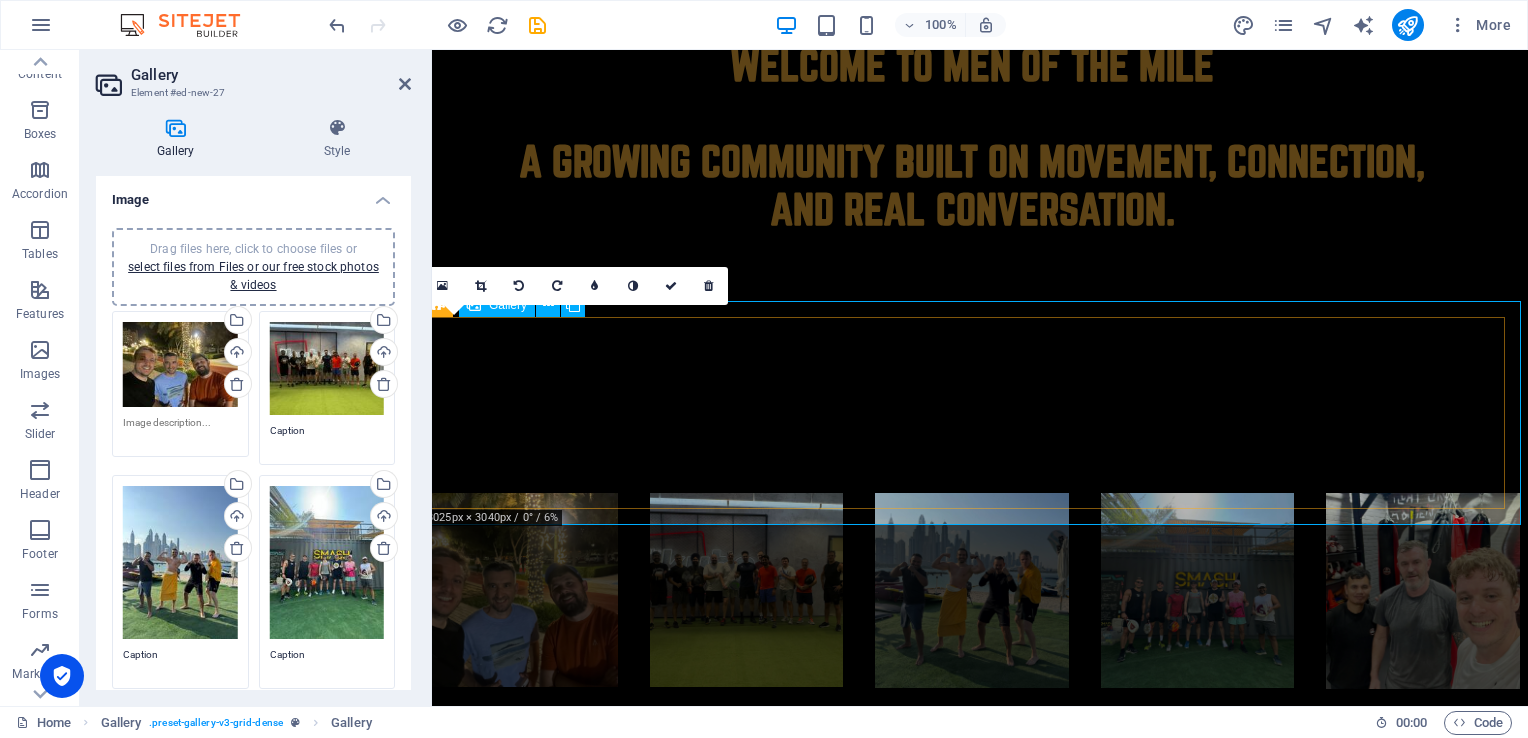 click at bounding box center (521, 591) 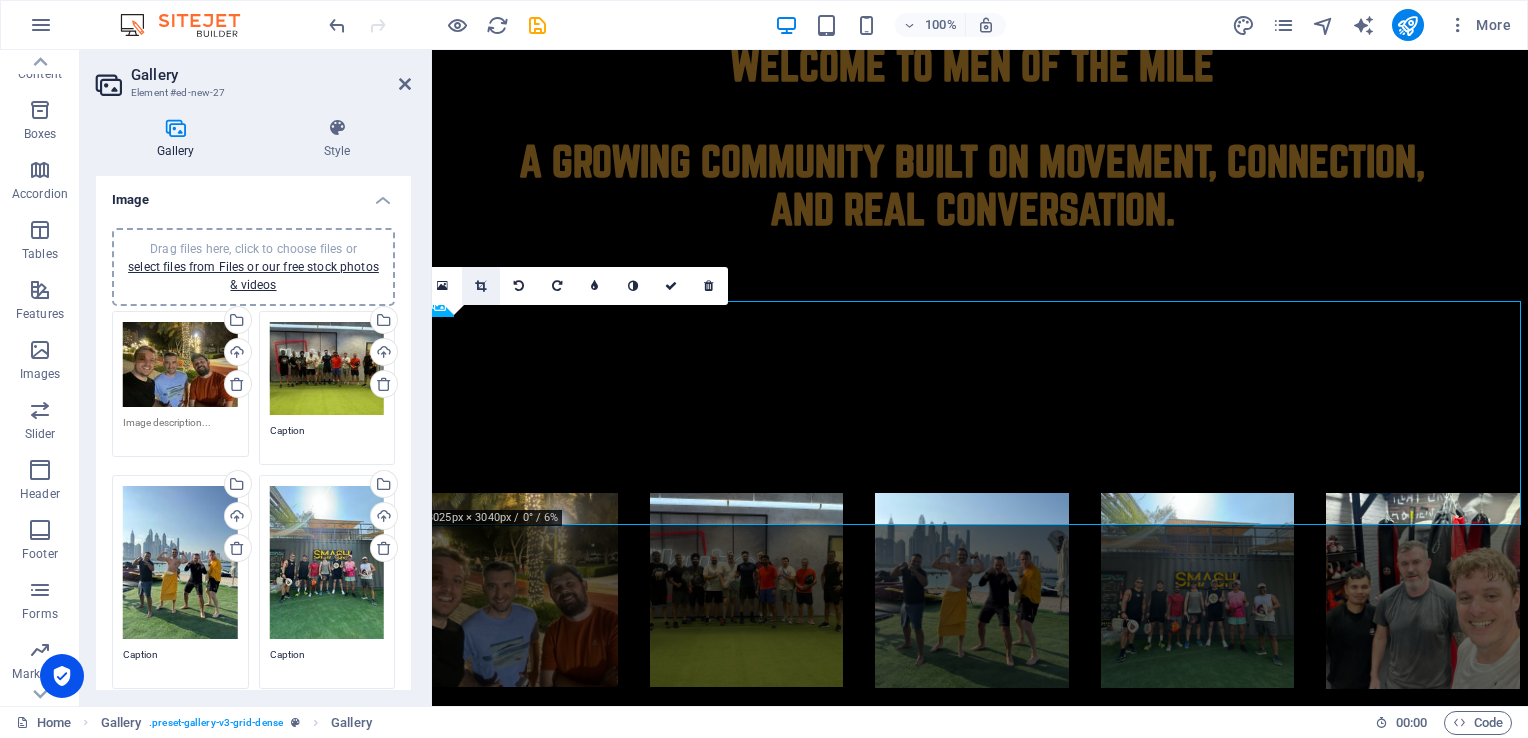 click at bounding box center (481, 286) 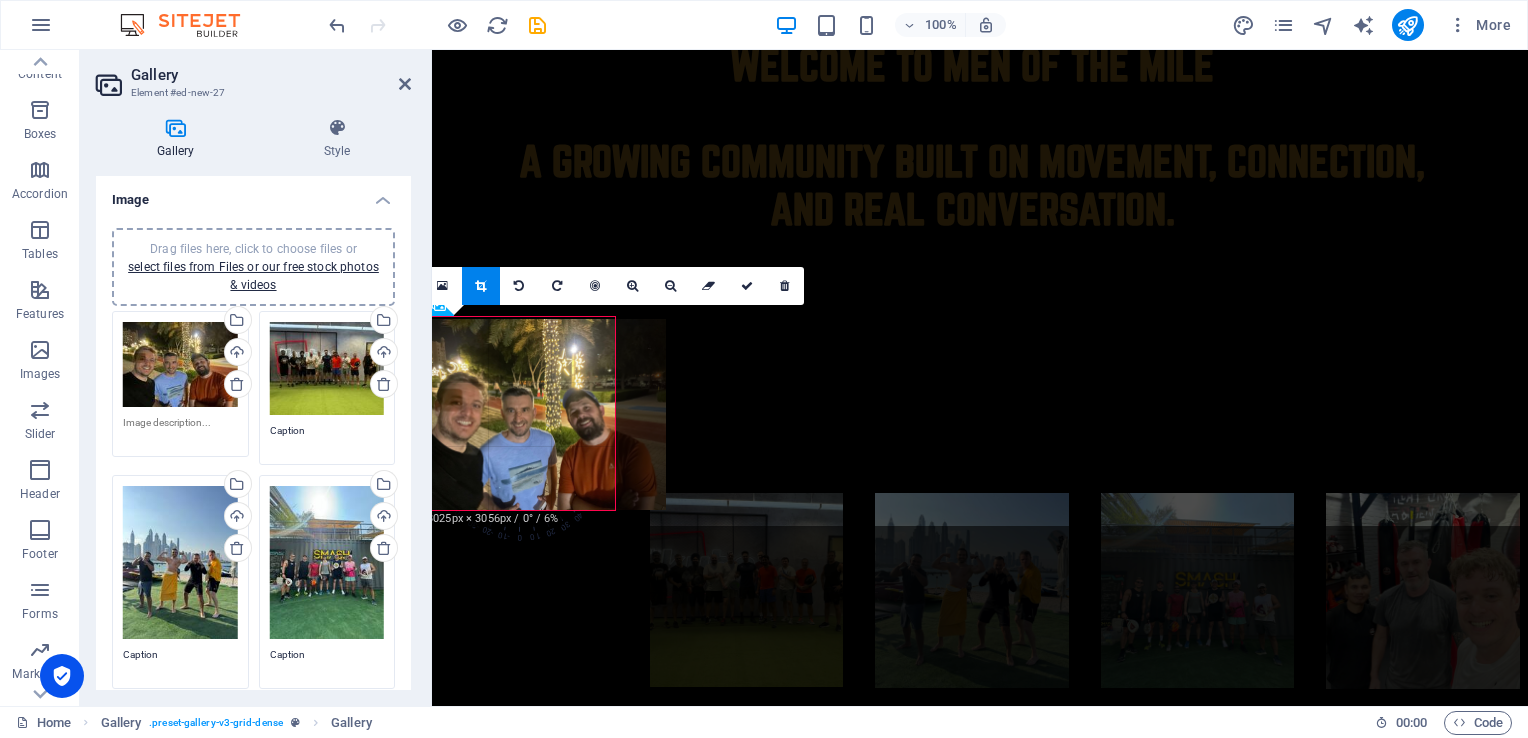 drag, startPoint x: 520, startPoint y: 383, endPoint x: 540, endPoint y: 382, distance: 20.024984 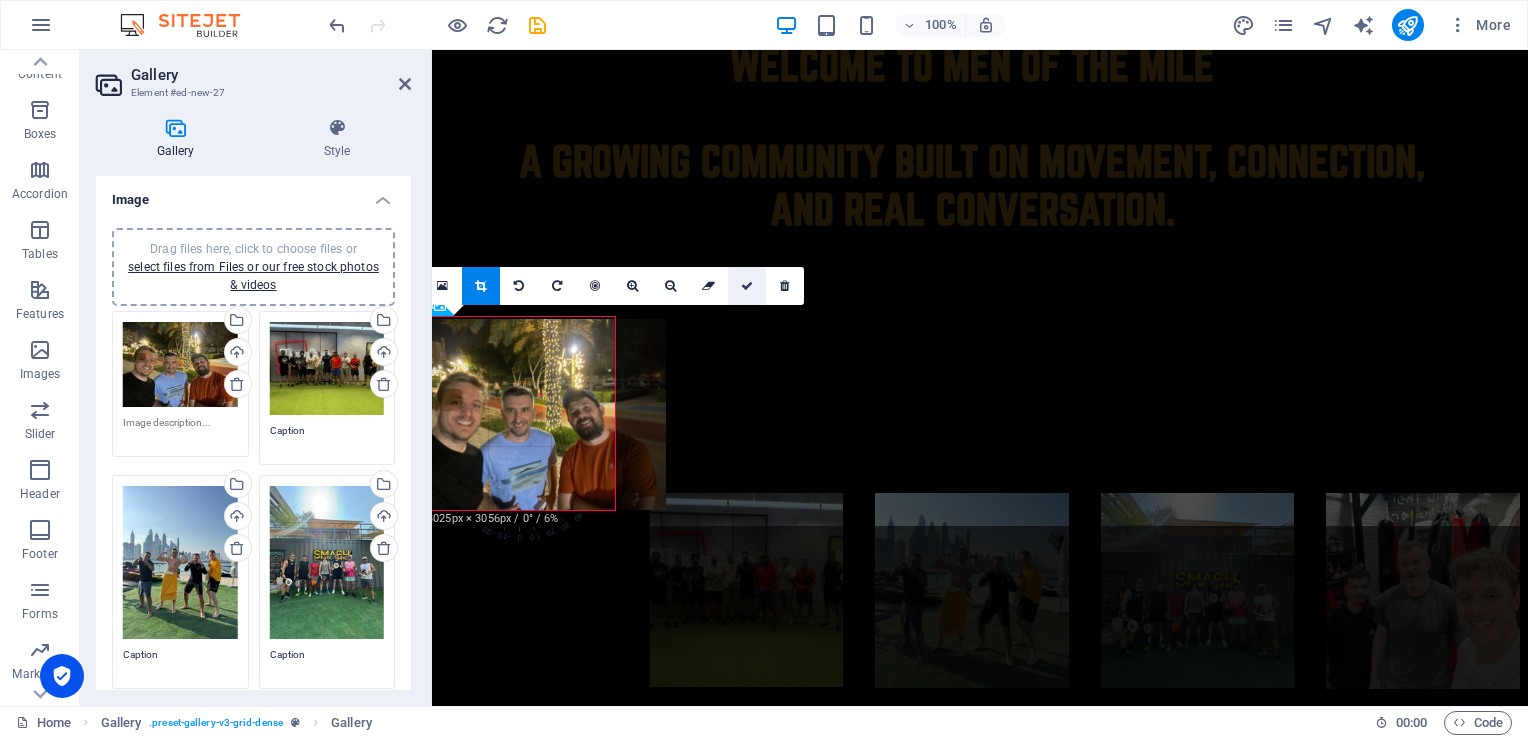click at bounding box center [747, 286] 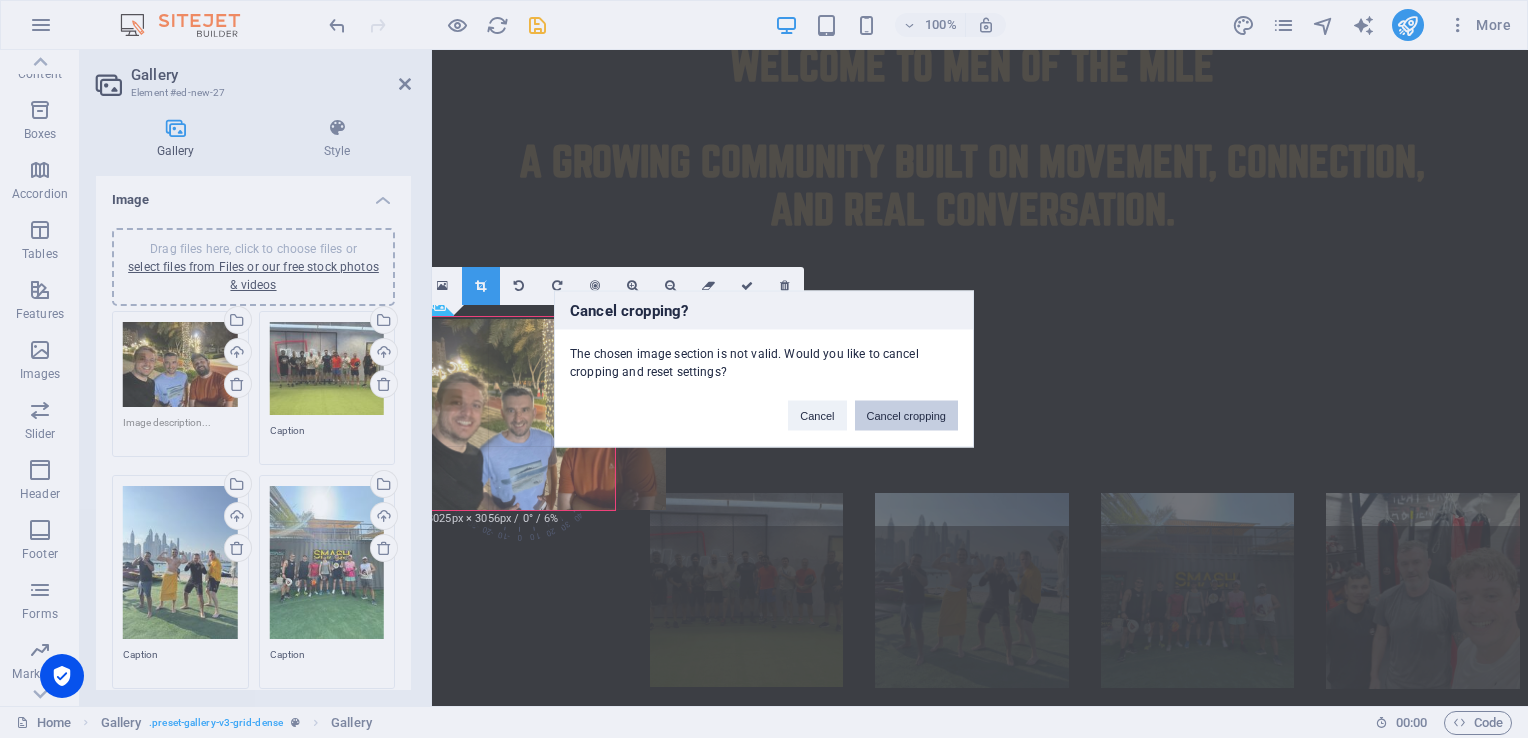 click on "Cancel cropping" at bounding box center [907, 416] 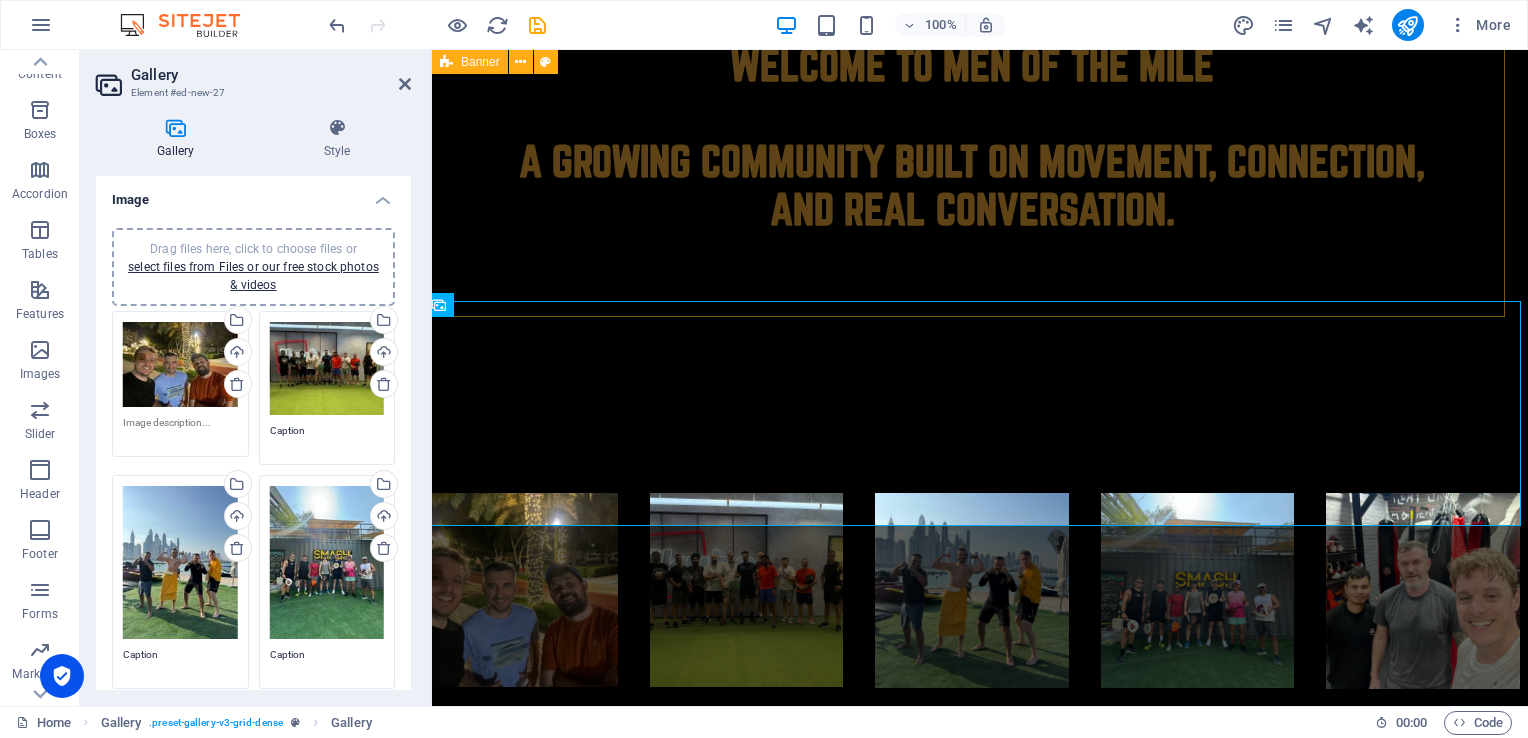 click on "WELCOME TO MEN OF THE MILE A growing community built on movement, connection, and real conversation." at bounding box center (972, 247) 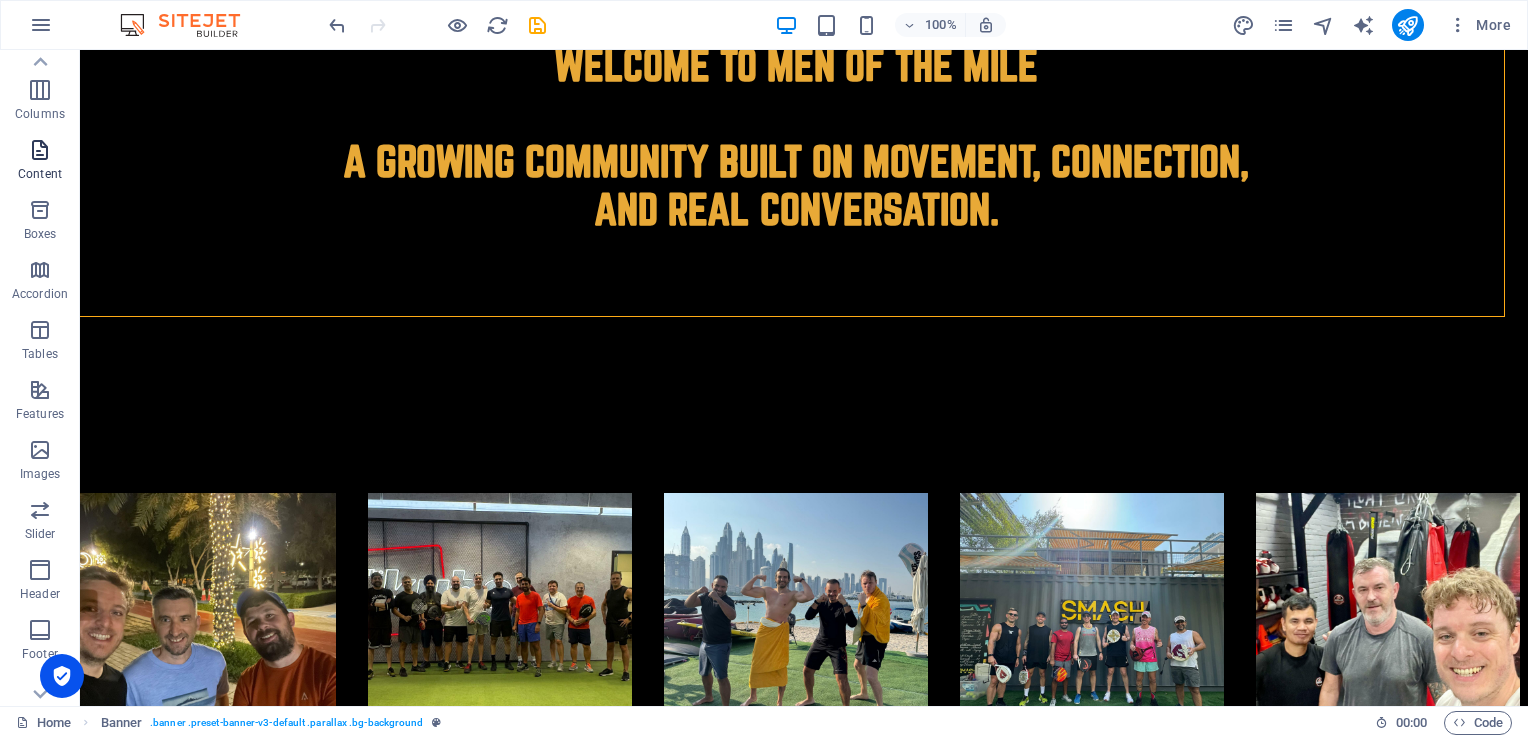 scroll, scrollTop: 0, scrollLeft: 0, axis: both 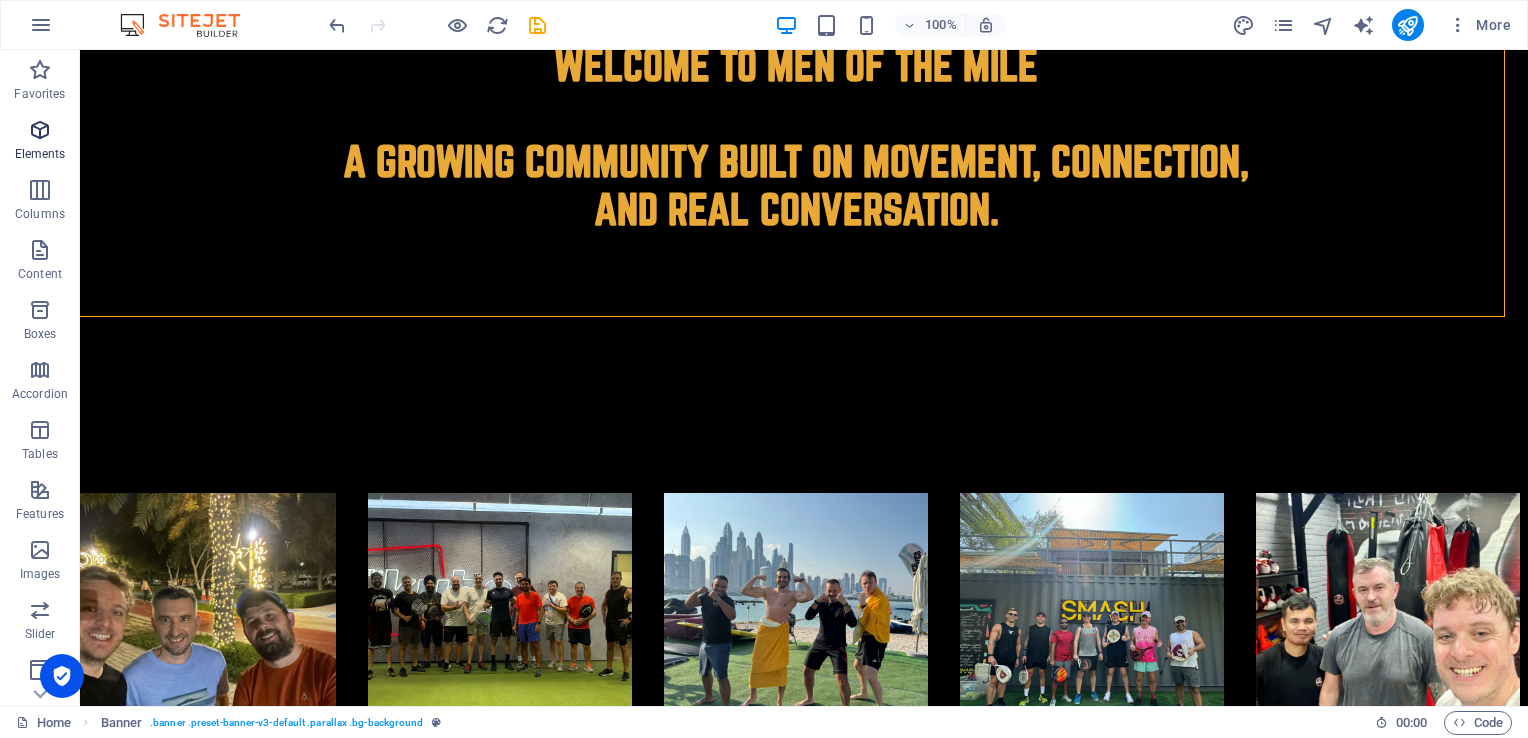 click on "Elements" at bounding box center (40, 142) 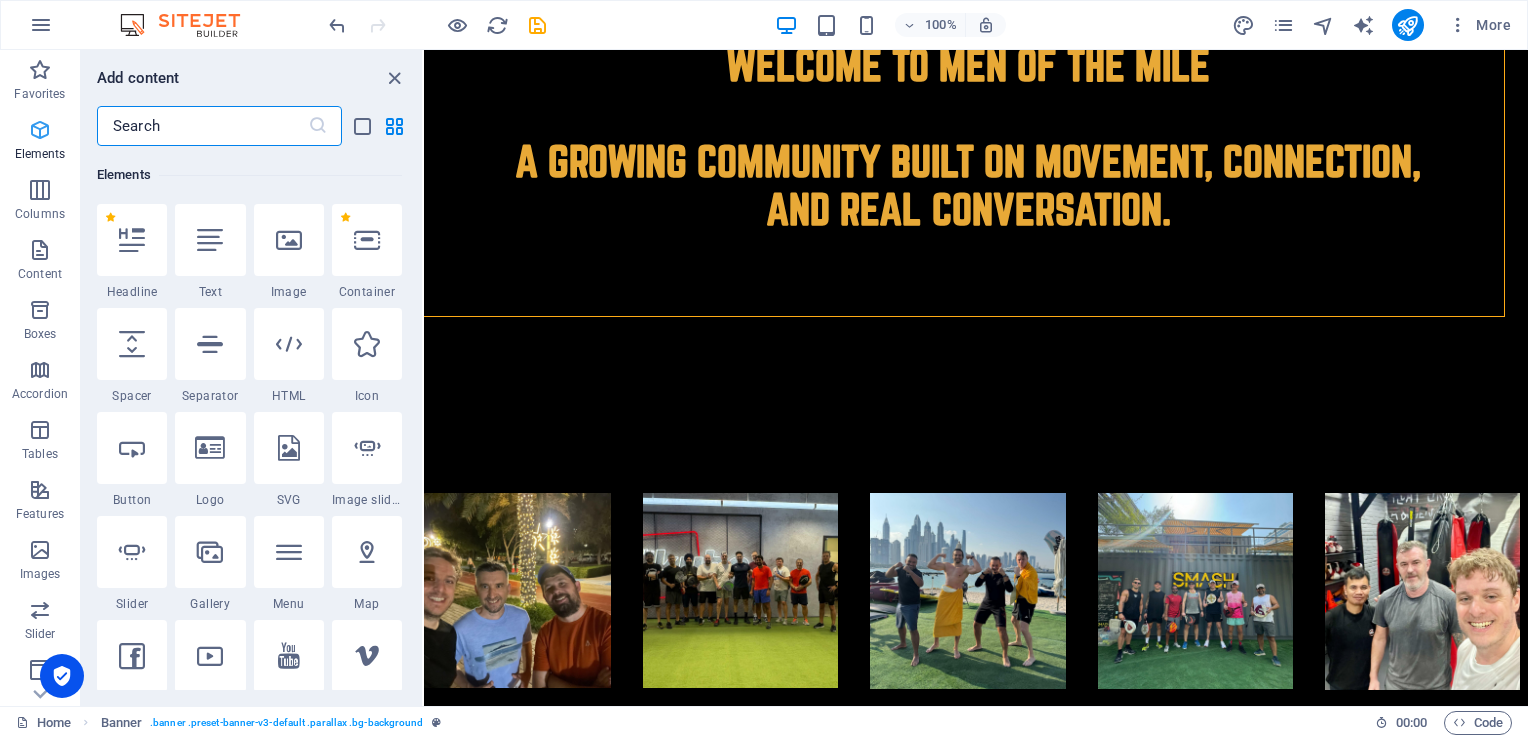 scroll, scrollTop: 212, scrollLeft: 0, axis: vertical 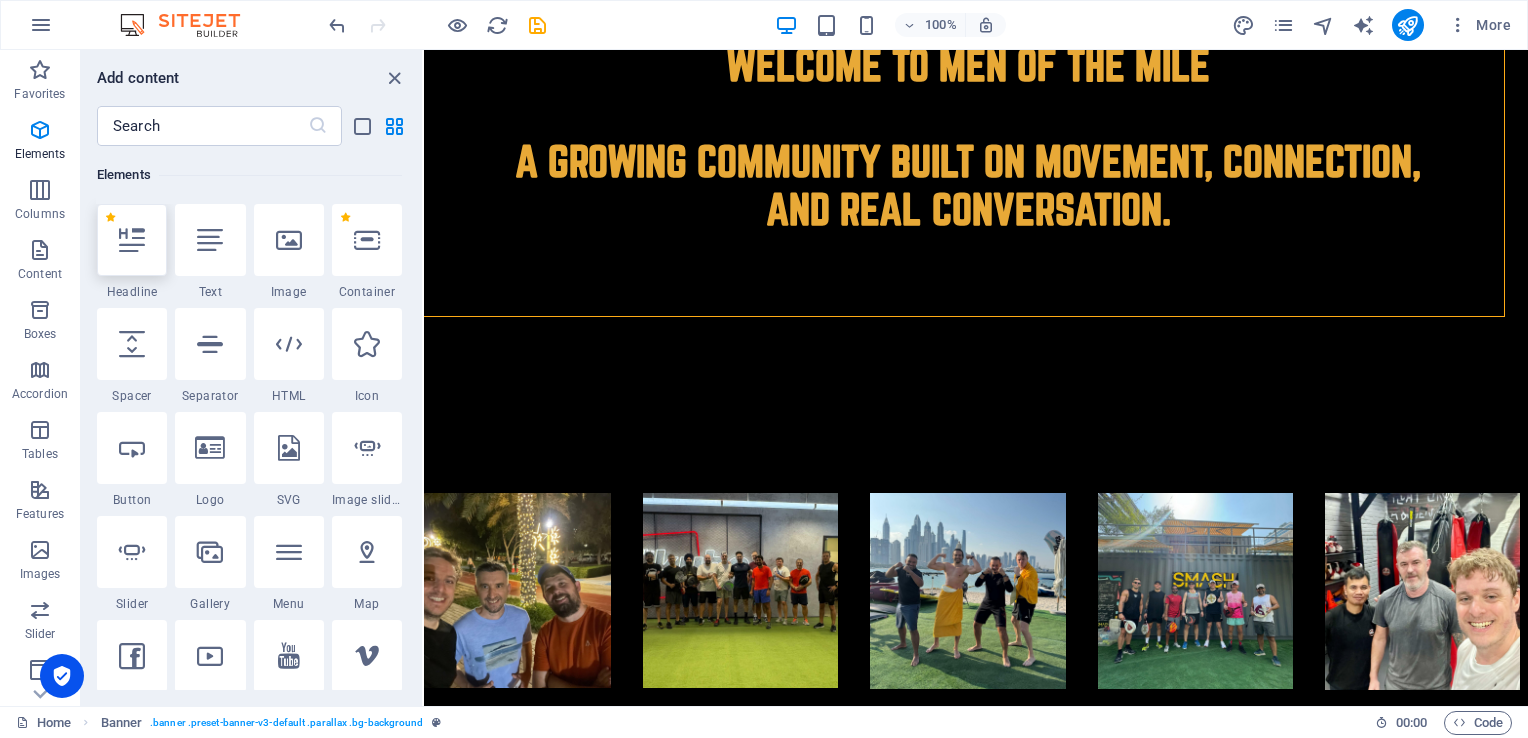click at bounding box center [132, 240] 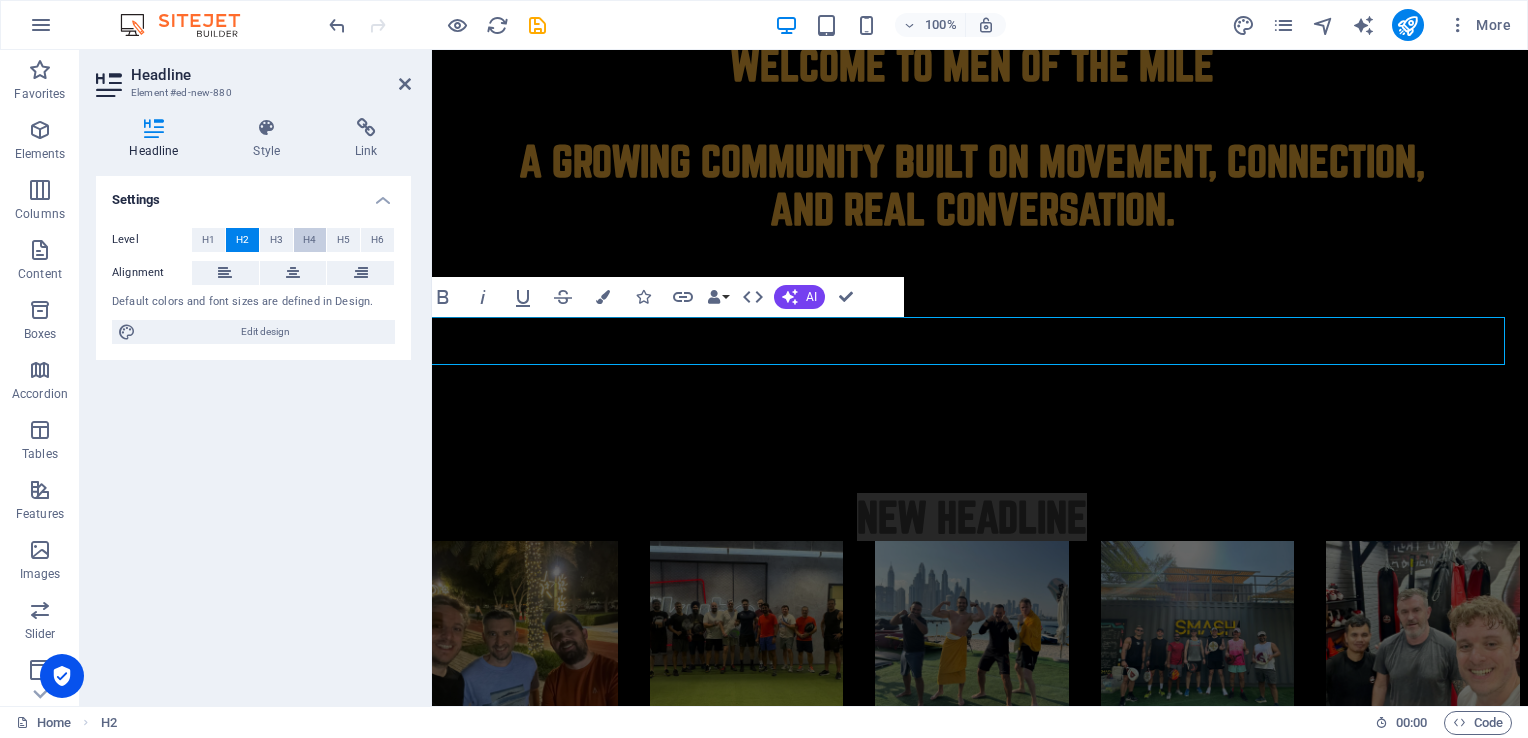 click on "H4" at bounding box center (309, 240) 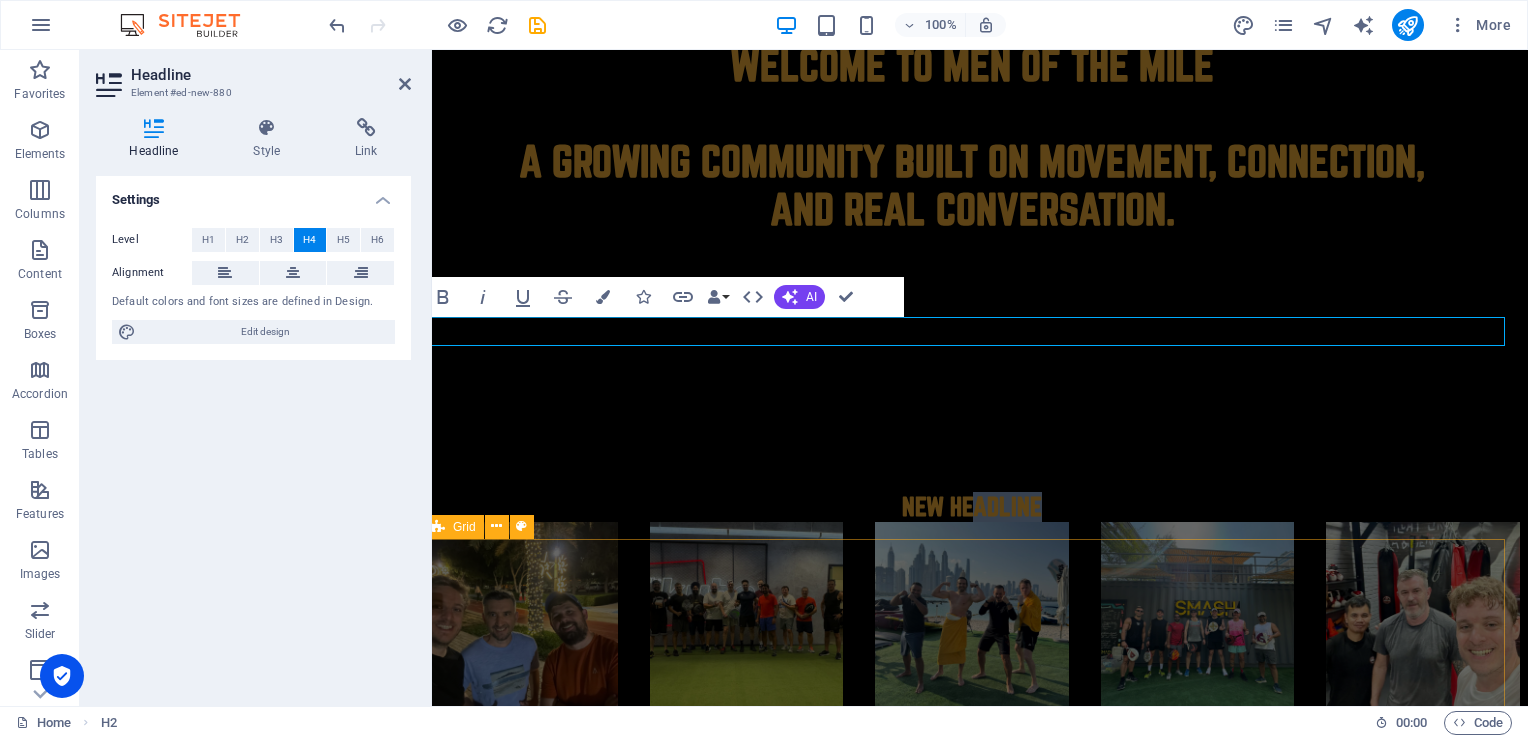 drag, startPoint x: 1066, startPoint y: 330, endPoint x: 970, endPoint y: 558, distance: 247.38634 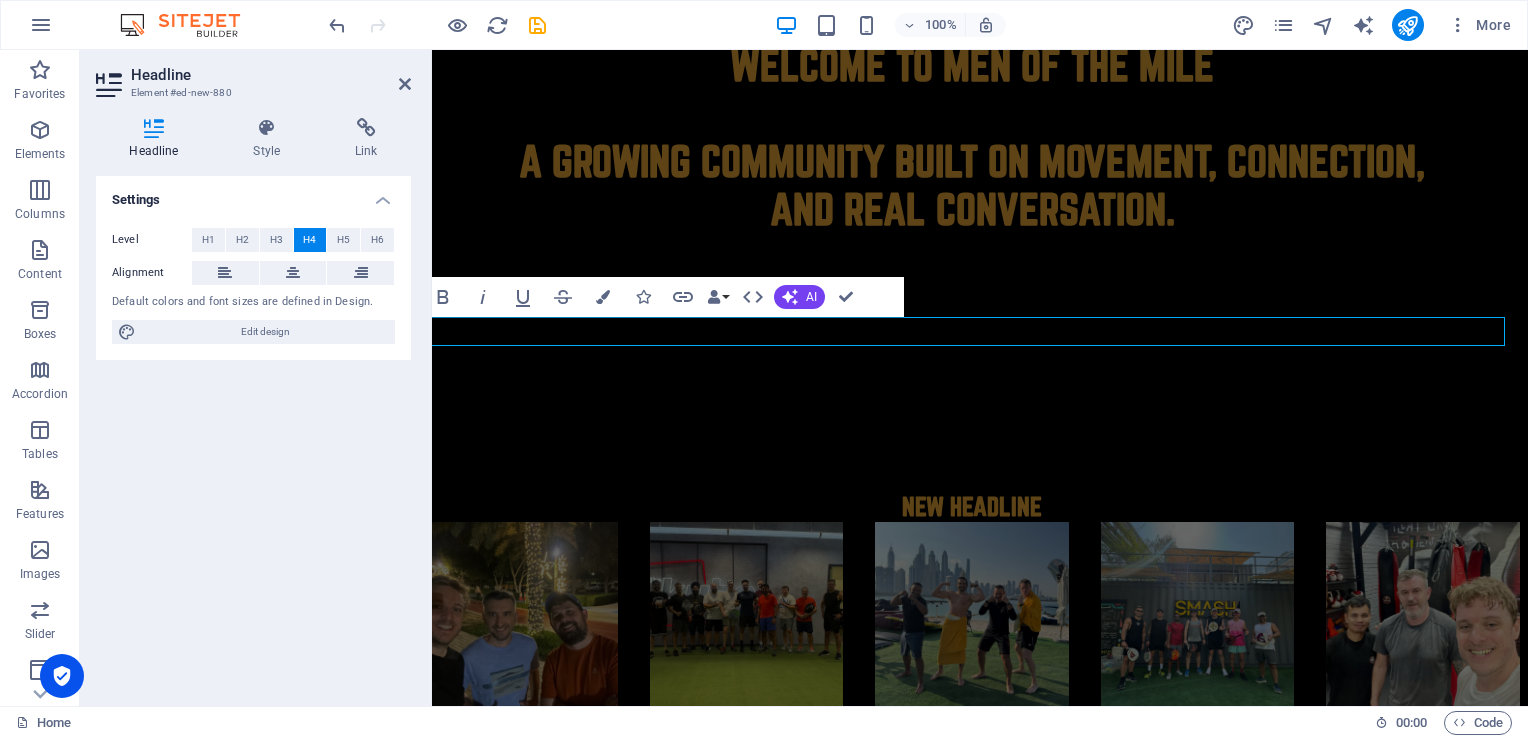 click on "New headline" at bounding box center [972, 507] 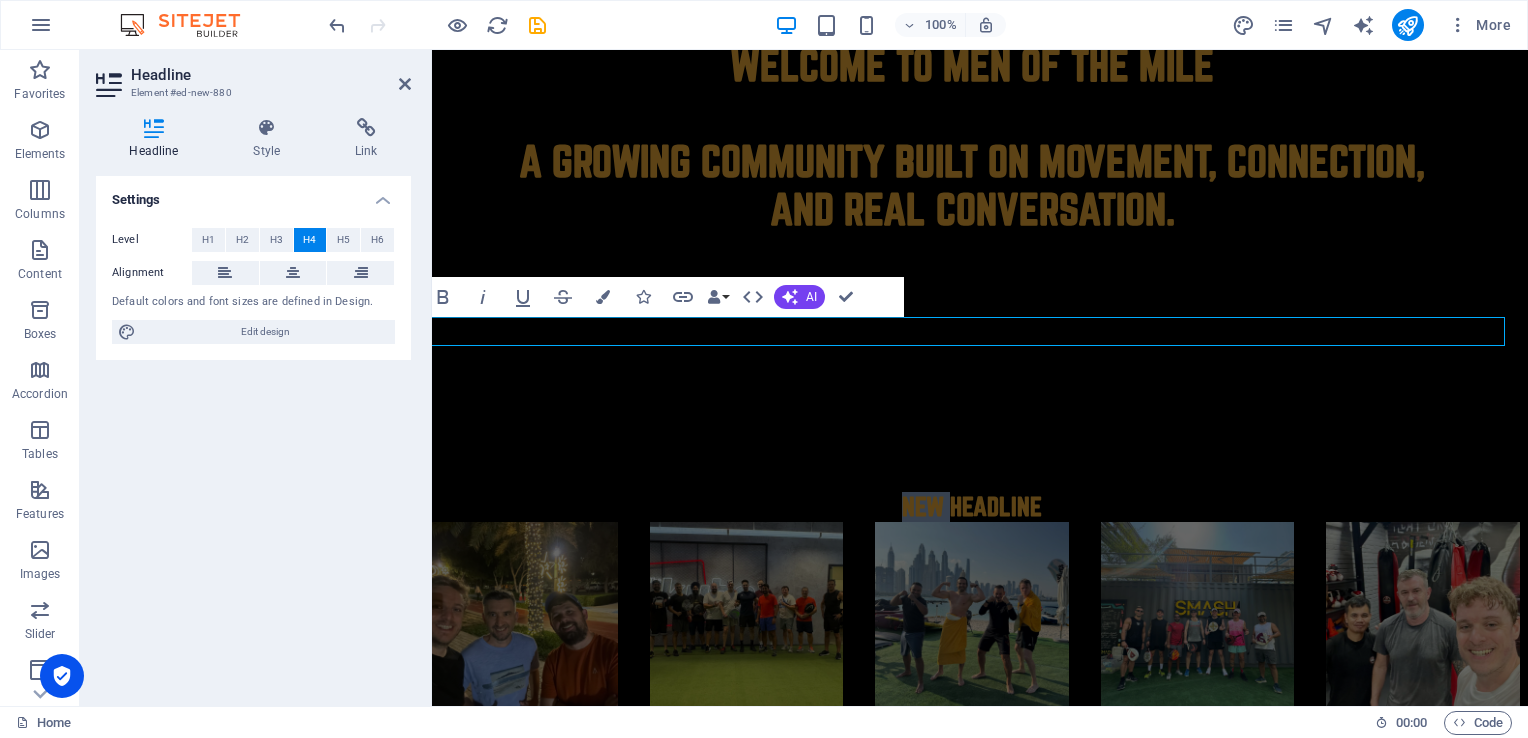 click on "New headline" at bounding box center [972, 507] 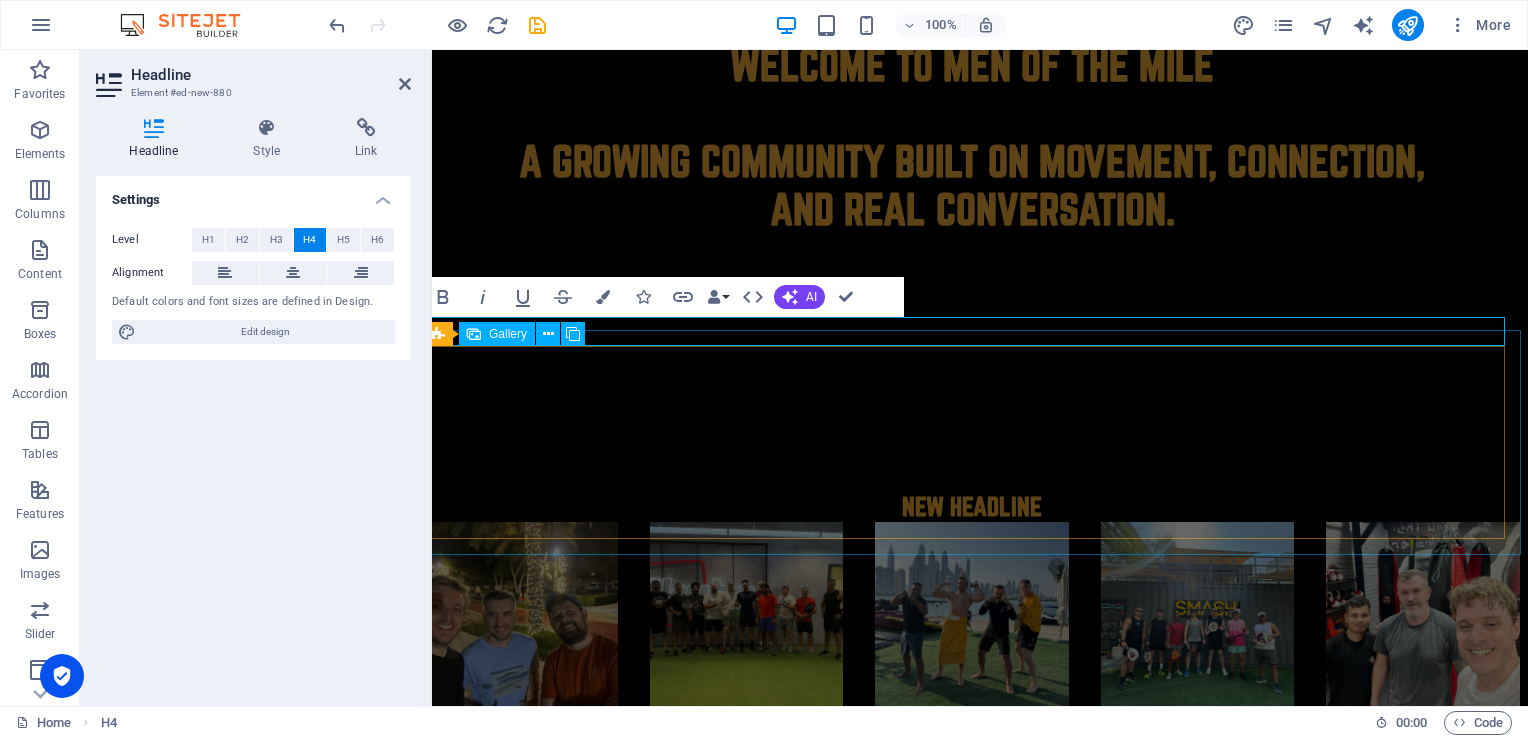 drag, startPoint x: 1076, startPoint y: 318, endPoint x: 1076, endPoint y: 349, distance: 31 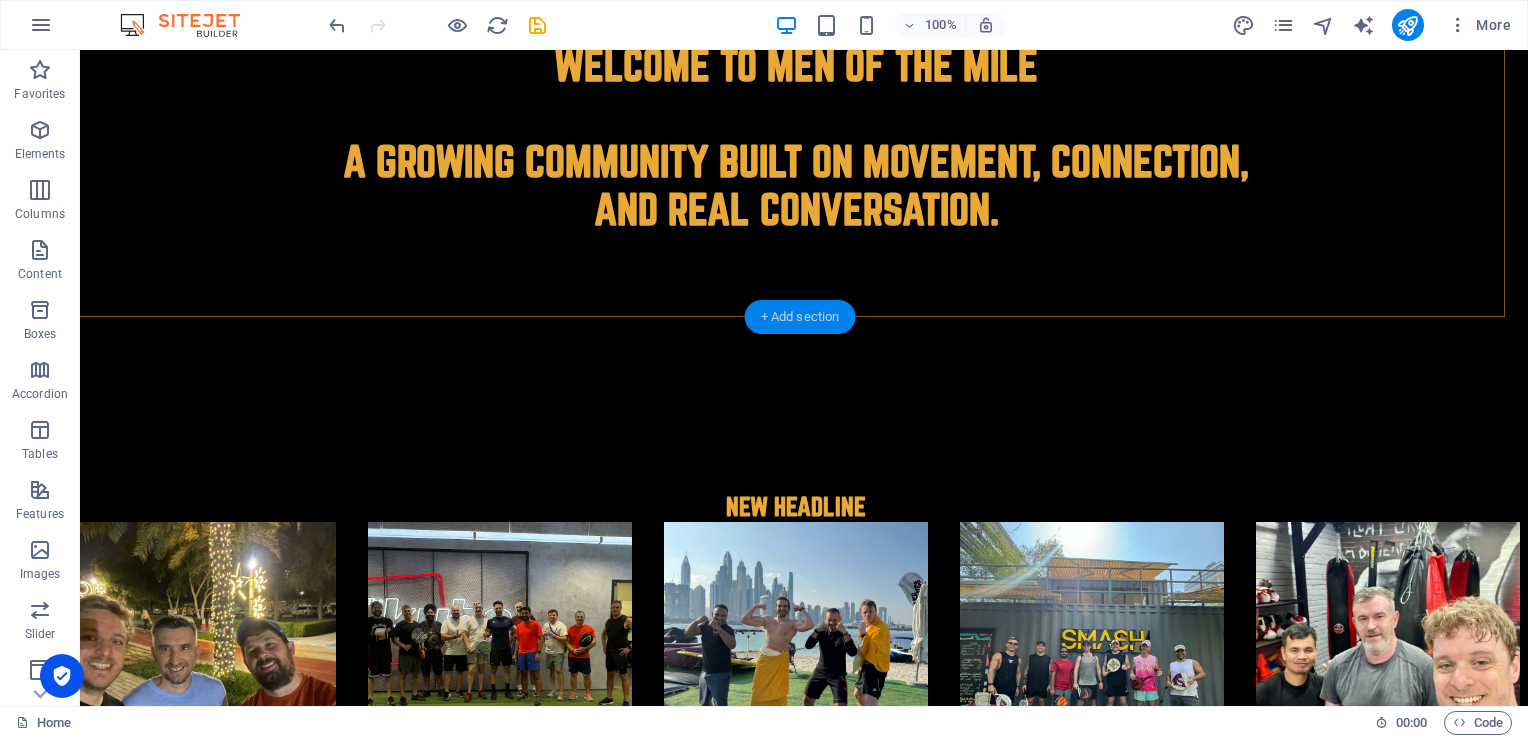 click on "+ Add section" at bounding box center [800, 317] 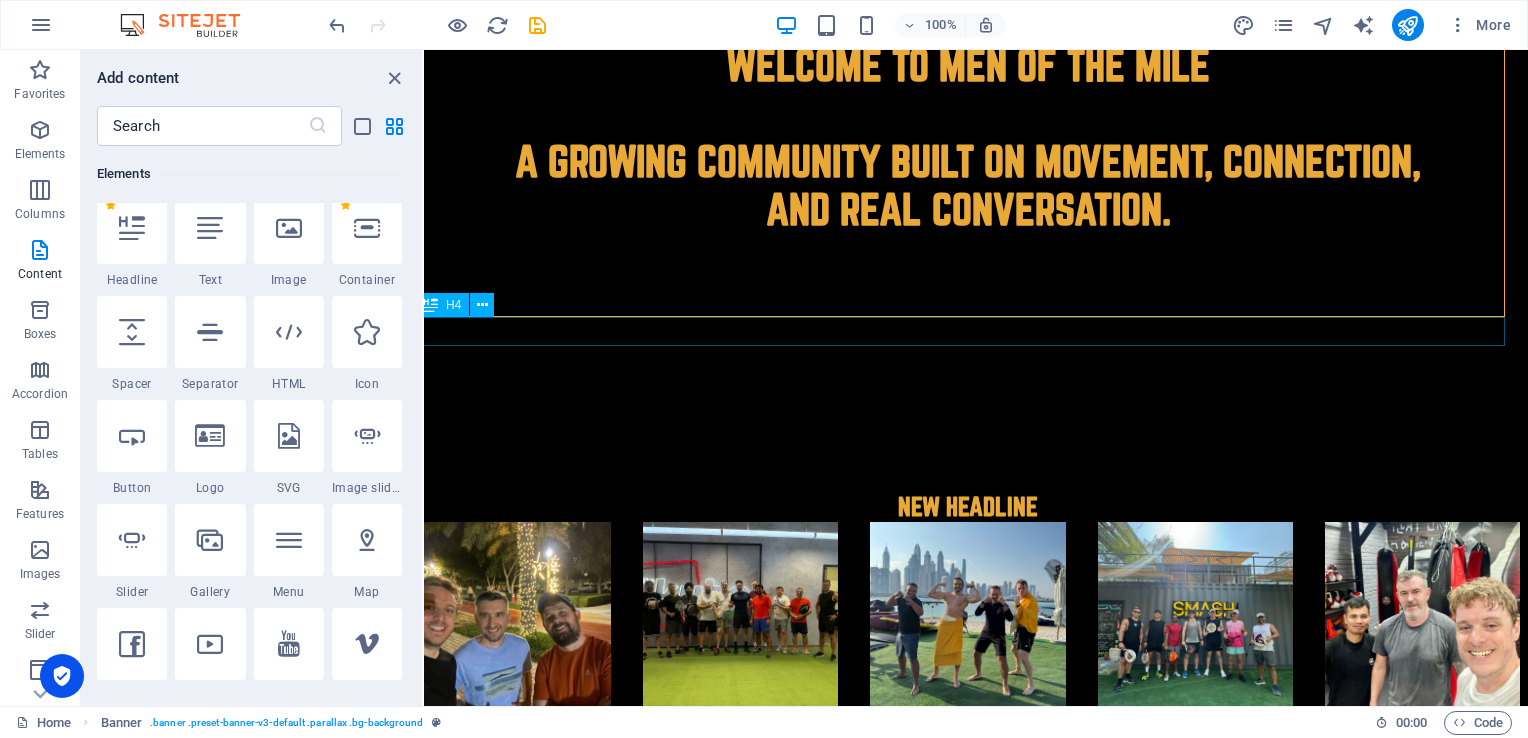 click on "New headline" at bounding box center [968, 507] 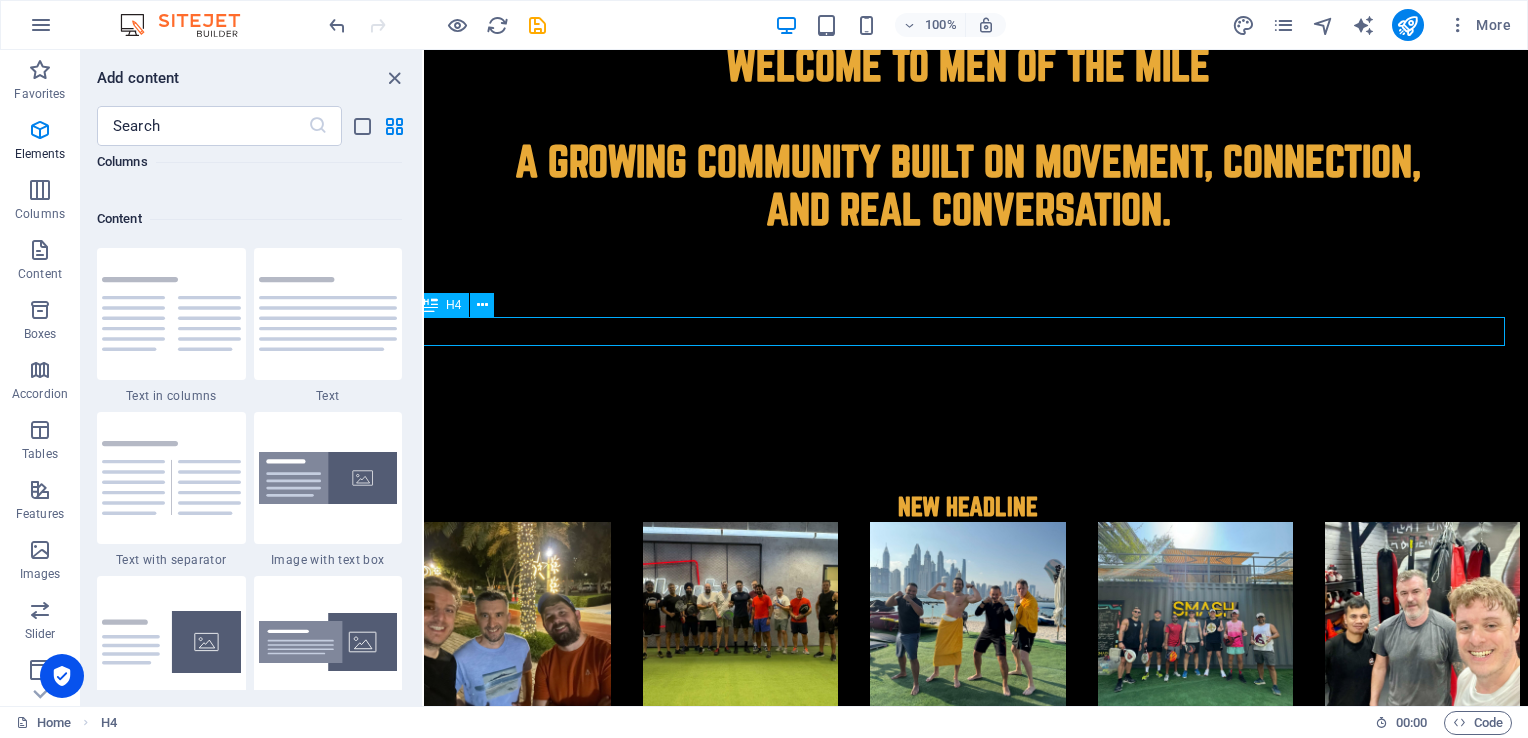 scroll, scrollTop: 3499, scrollLeft: 0, axis: vertical 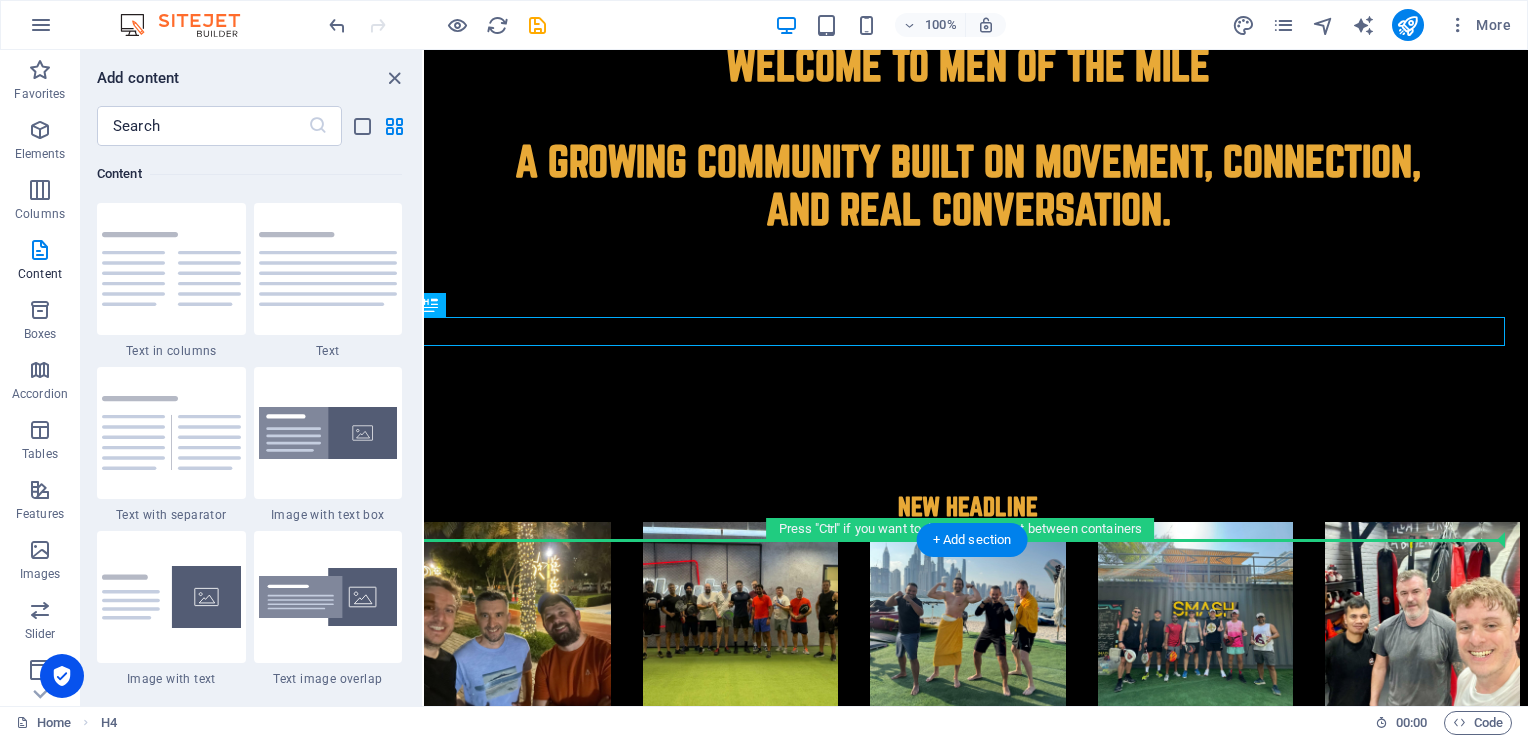 drag, startPoint x: 876, startPoint y: 357, endPoint x: 456, endPoint y: 573, distance: 472.28806 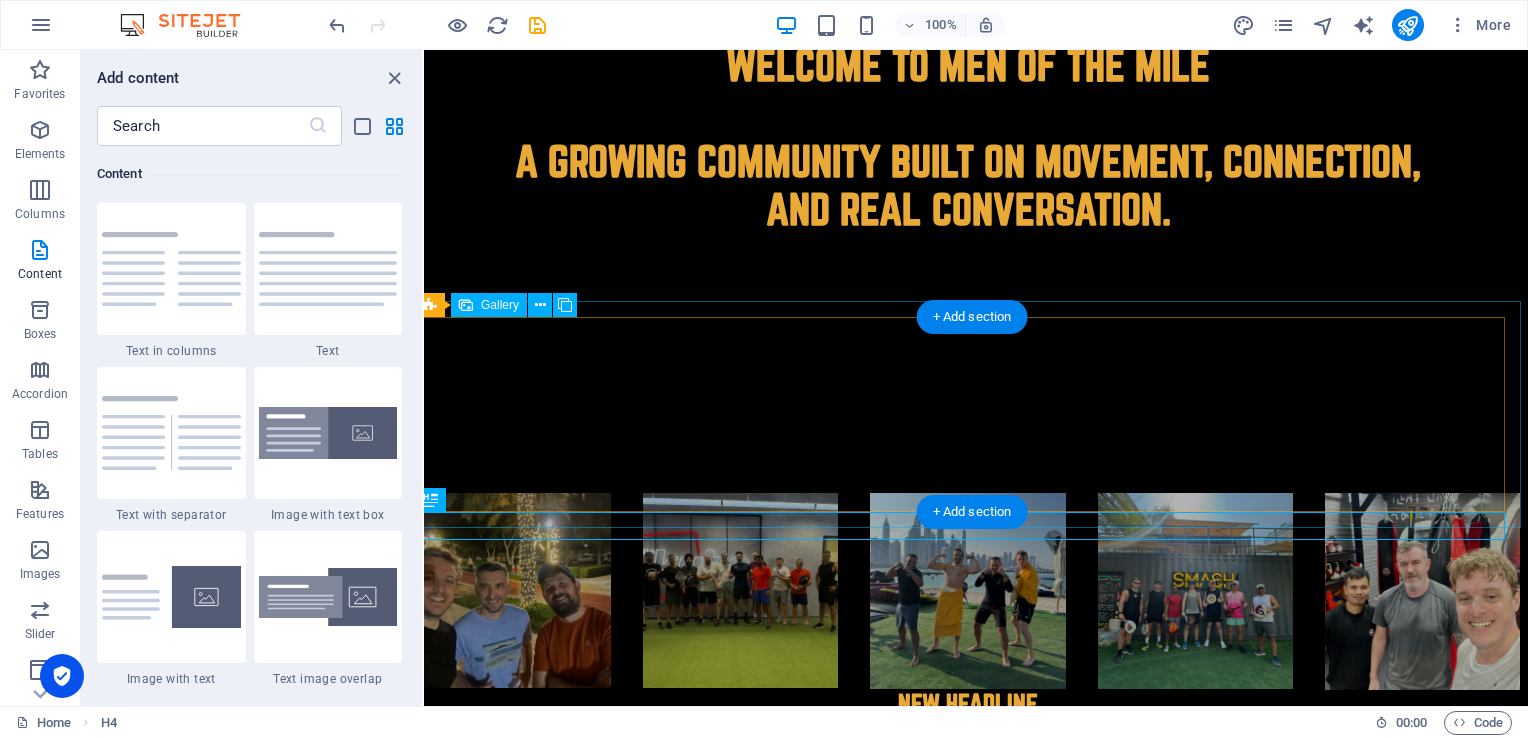 click at bounding box center (513, 591) 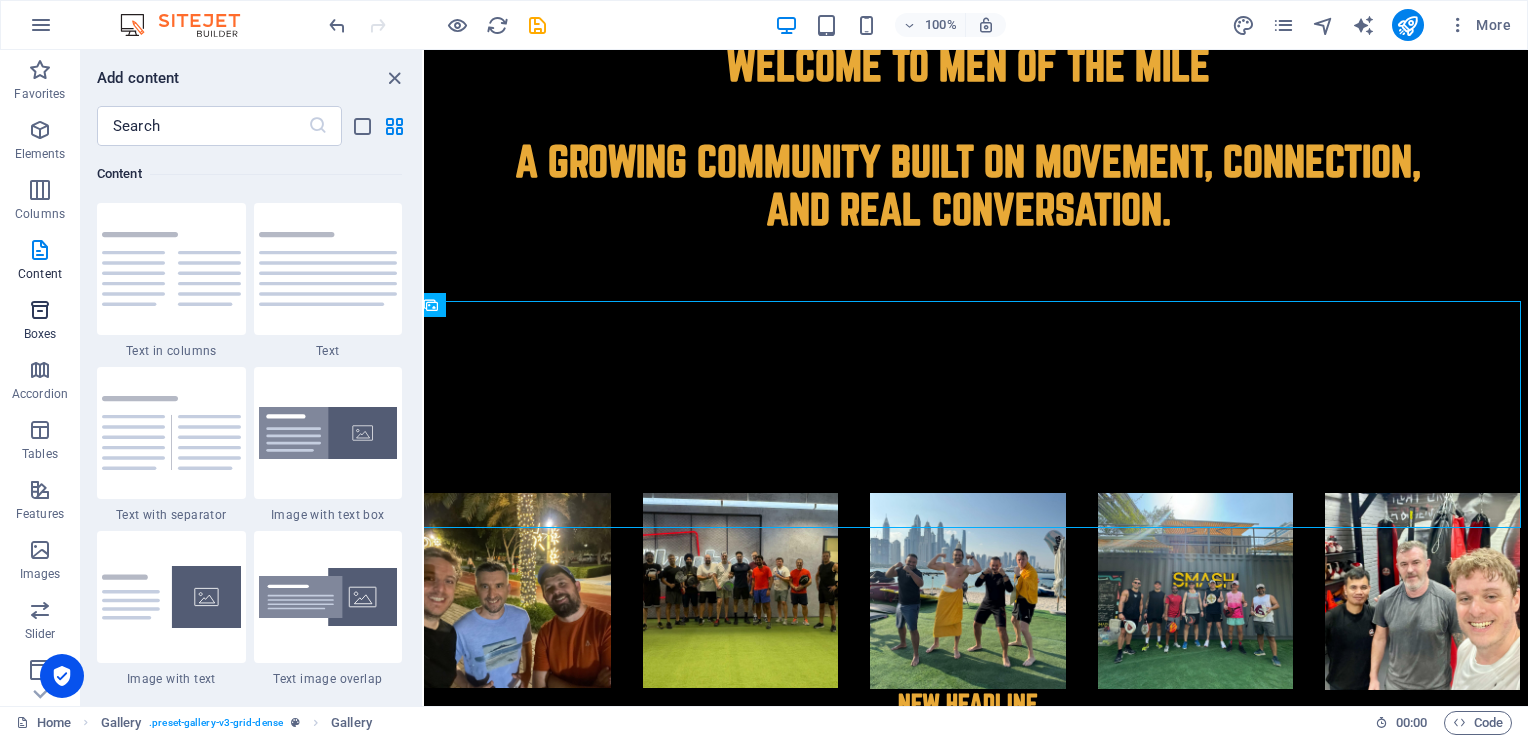 click on "Boxes" at bounding box center [40, 334] 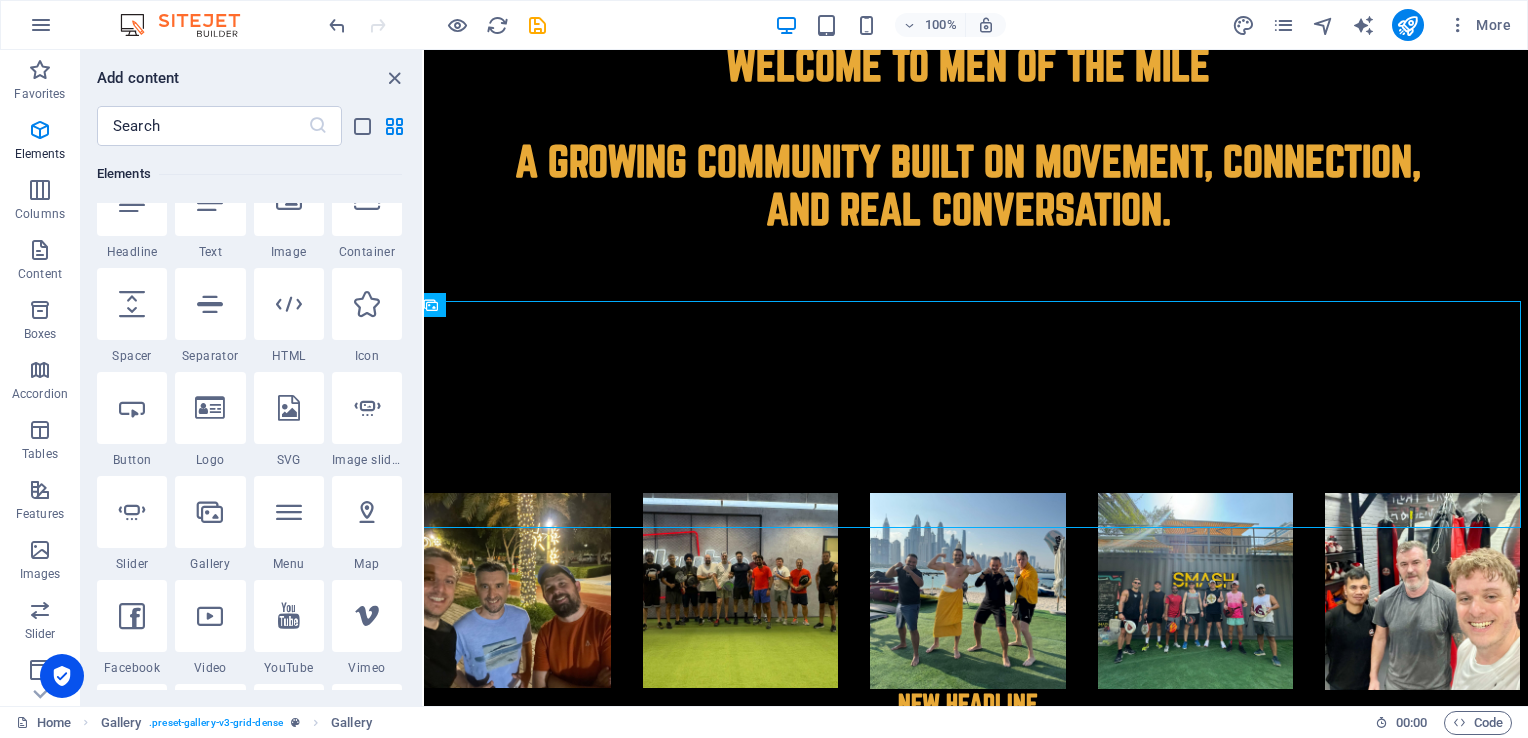 scroll, scrollTop: 0, scrollLeft: 0, axis: both 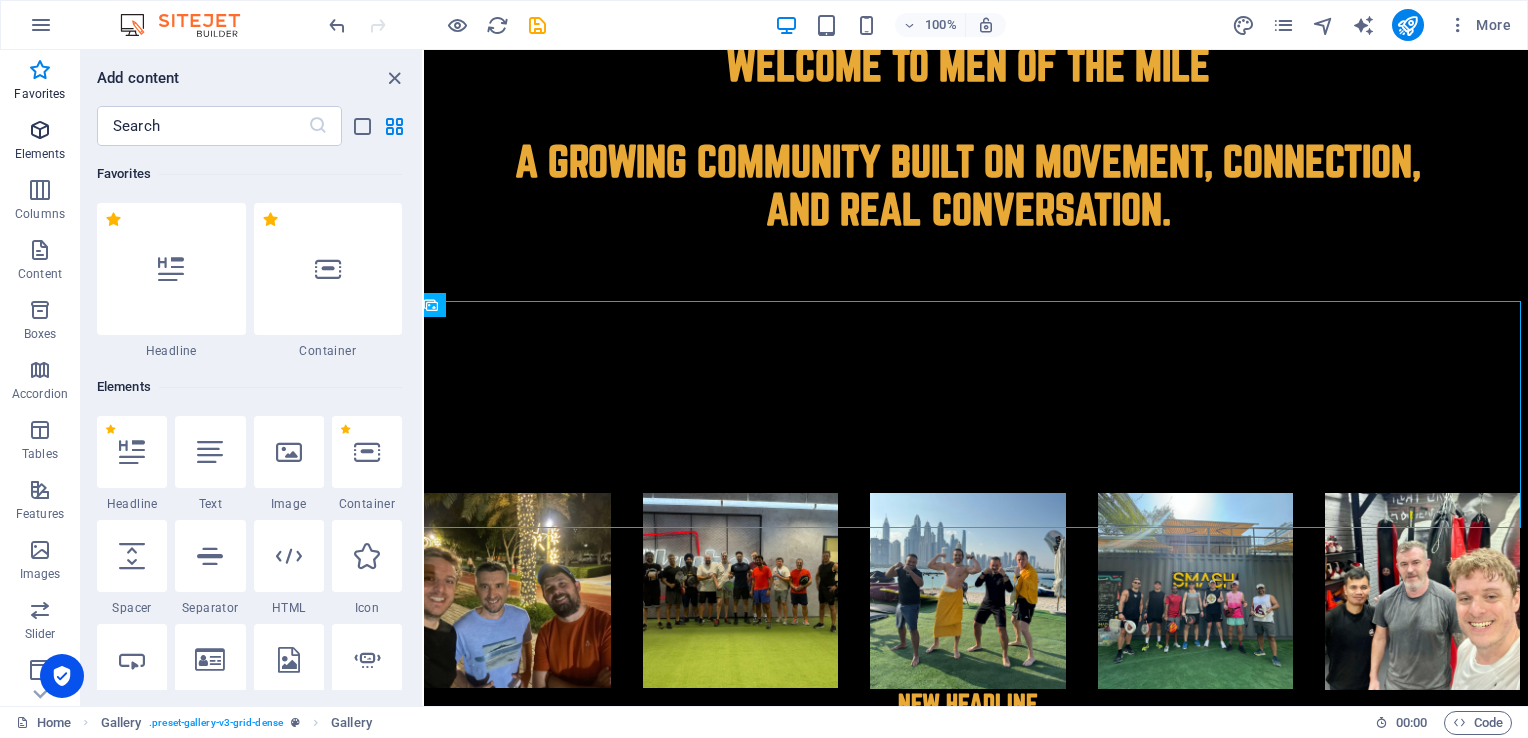 click at bounding box center [40, 130] 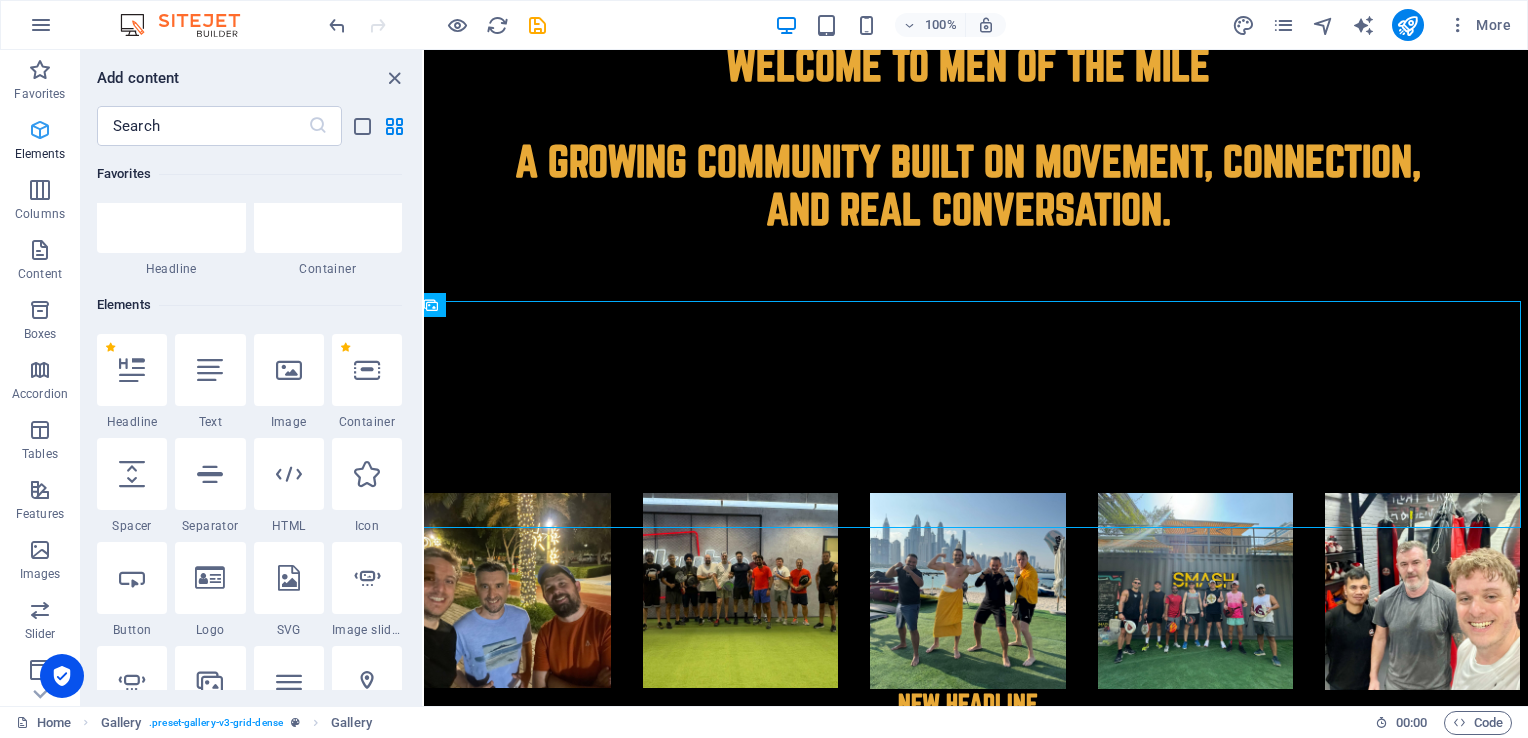 scroll, scrollTop: 212, scrollLeft: 0, axis: vertical 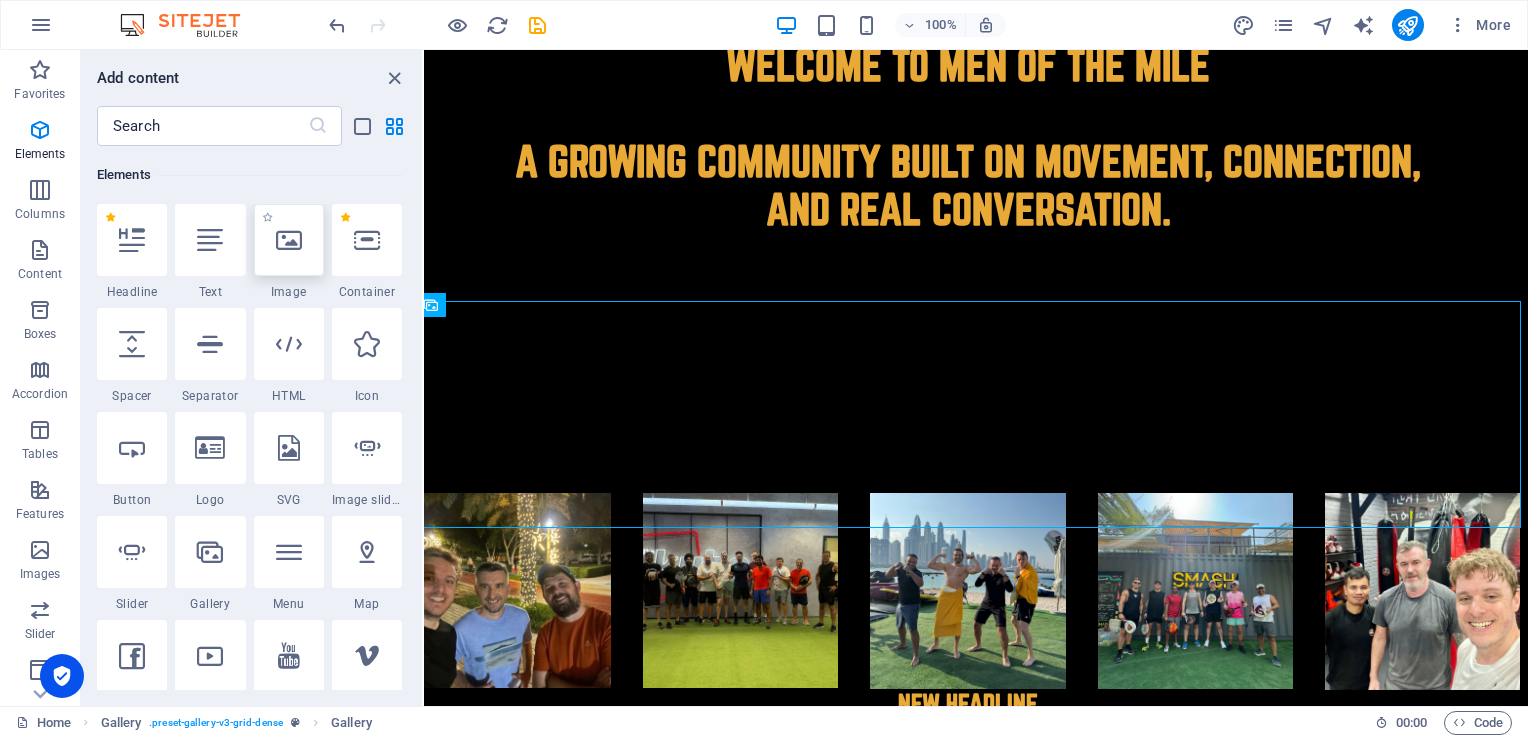 click at bounding box center (289, 240) 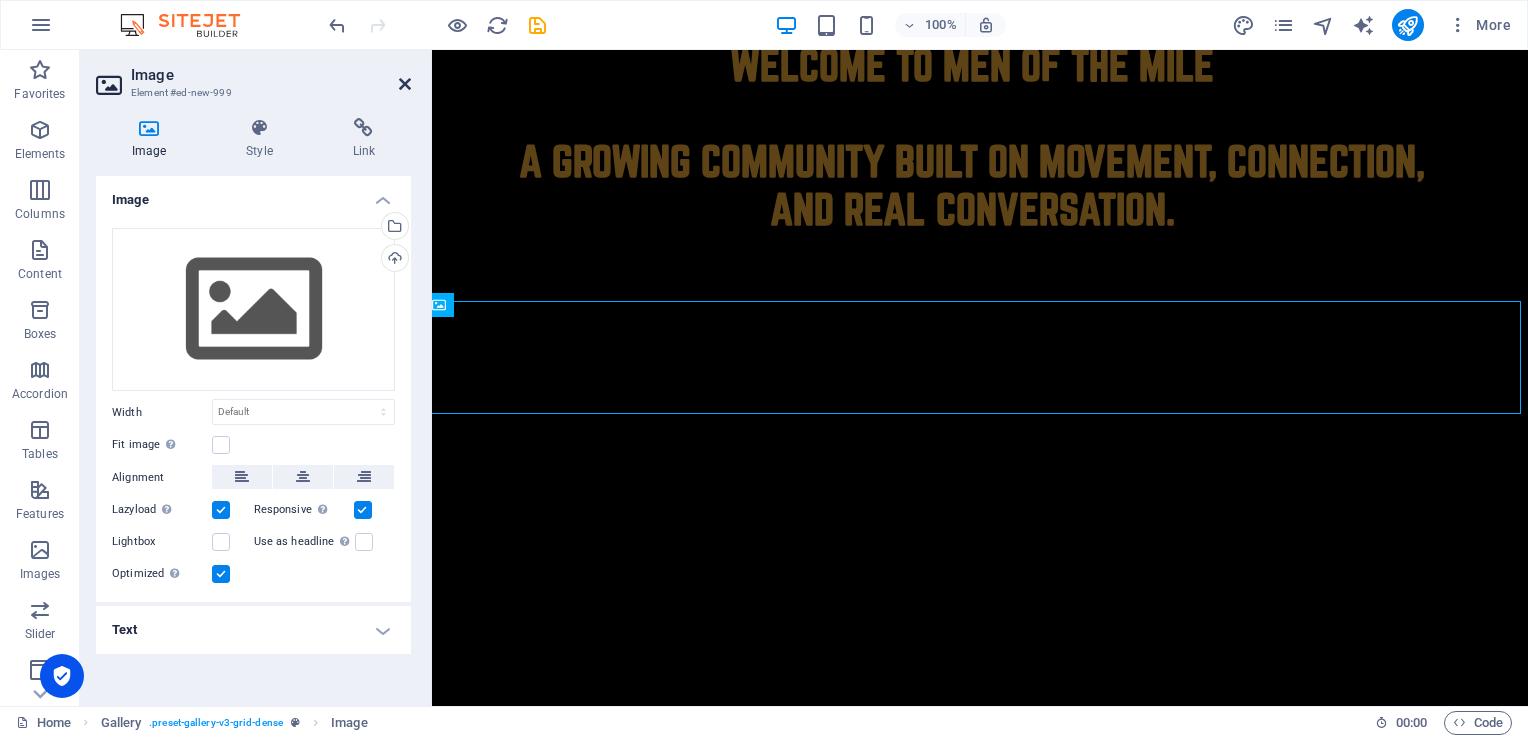 click at bounding box center (405, 84) 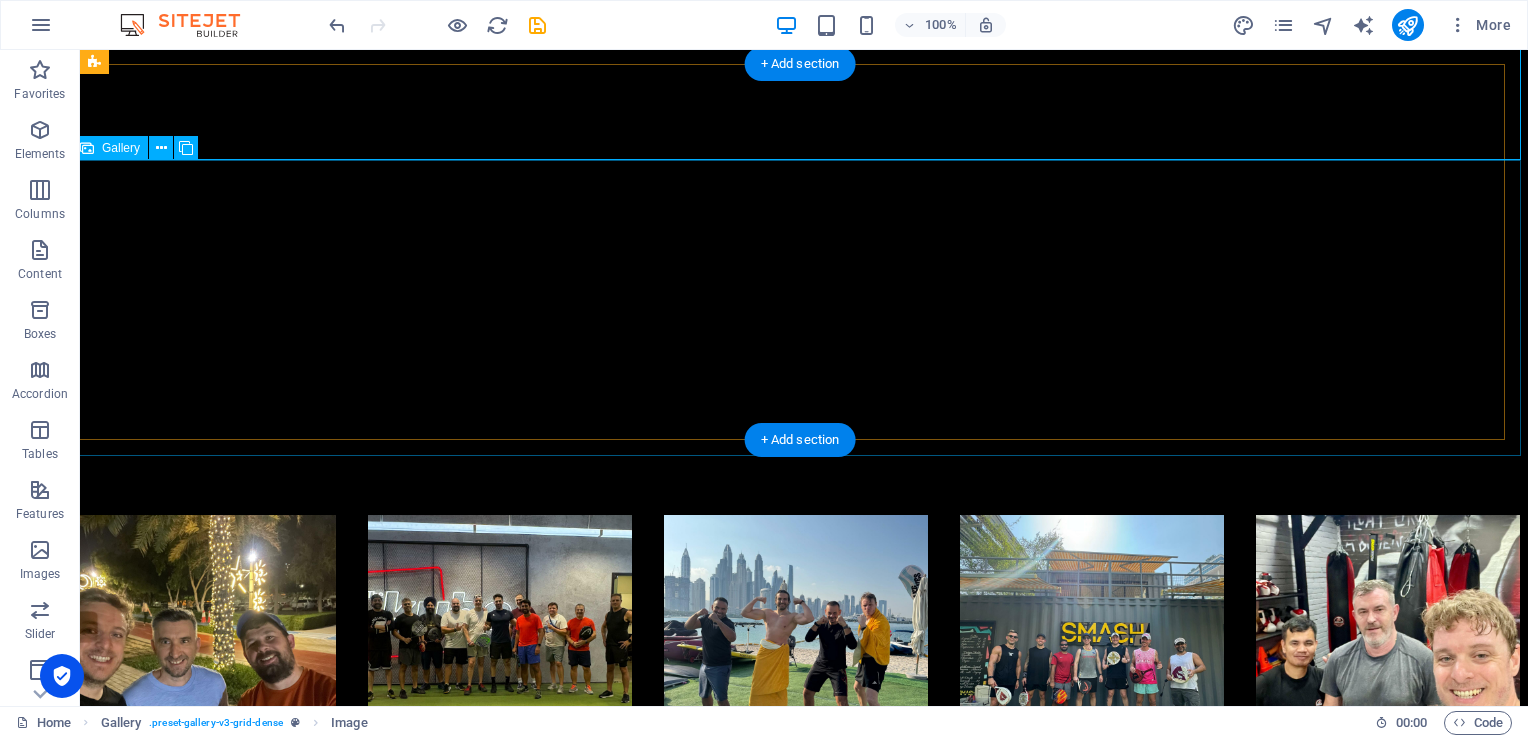 scroll, scrollTop: 568, scrollLeft: 8, axis: both 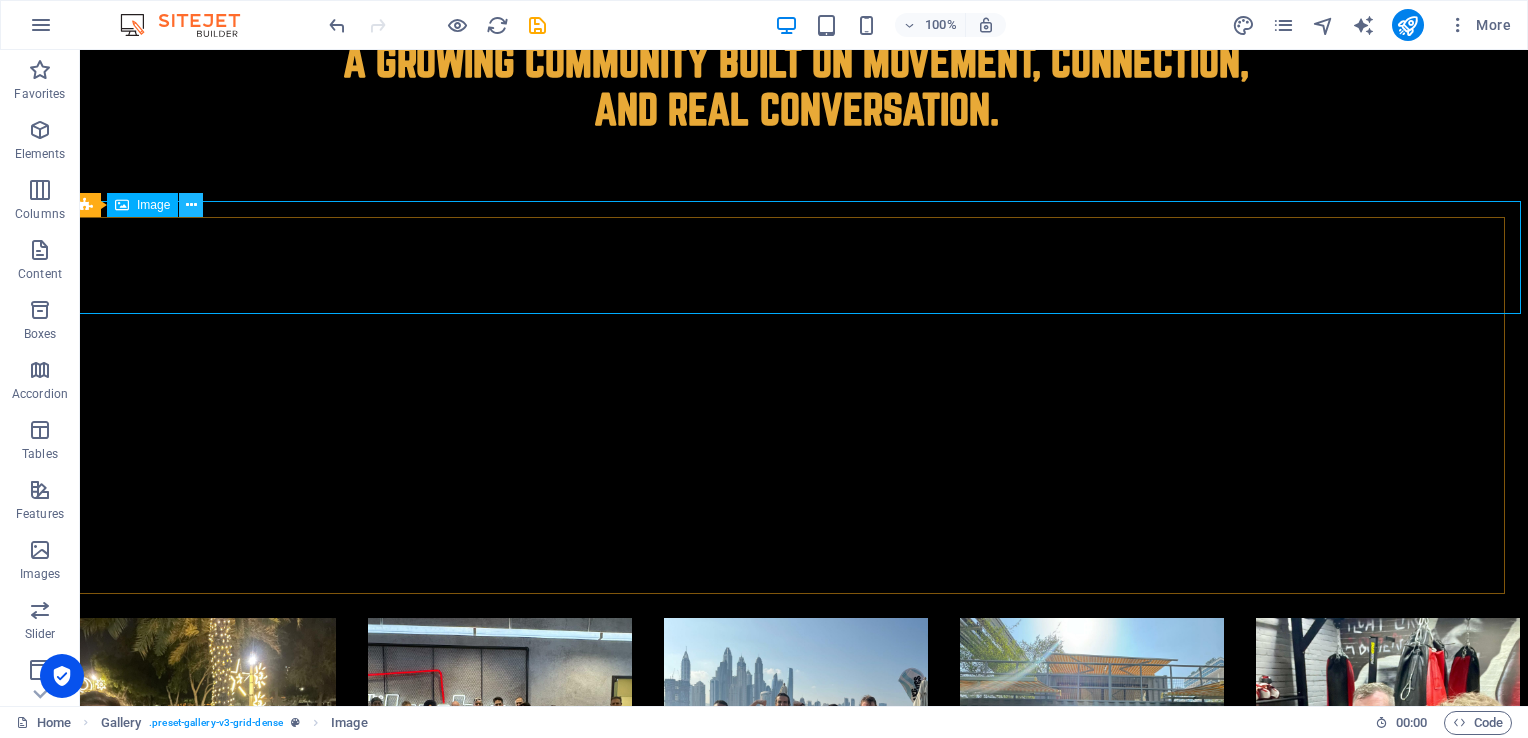 click at bounding box center (191, 205) 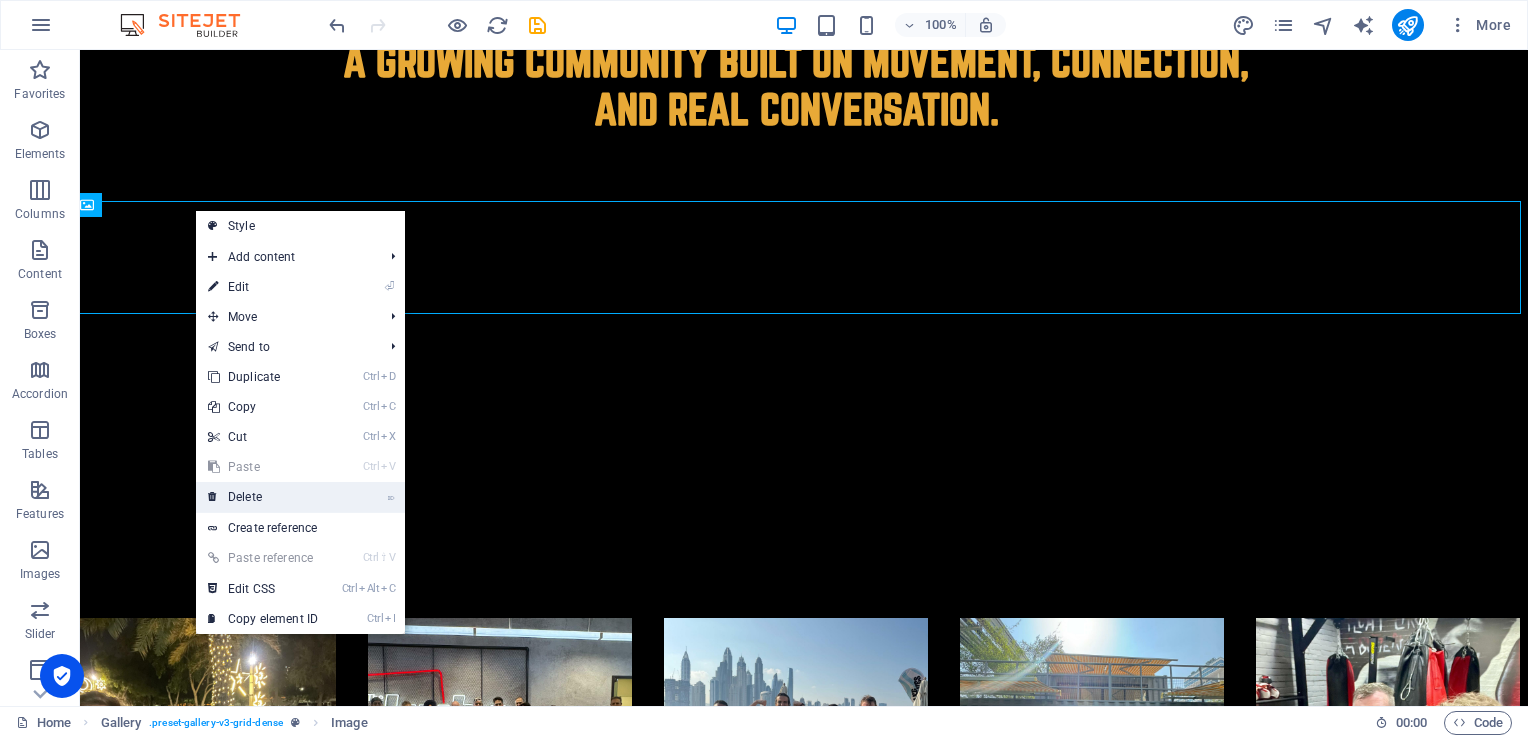 click on "⌦  Delete" at bounding box center (263, 497) 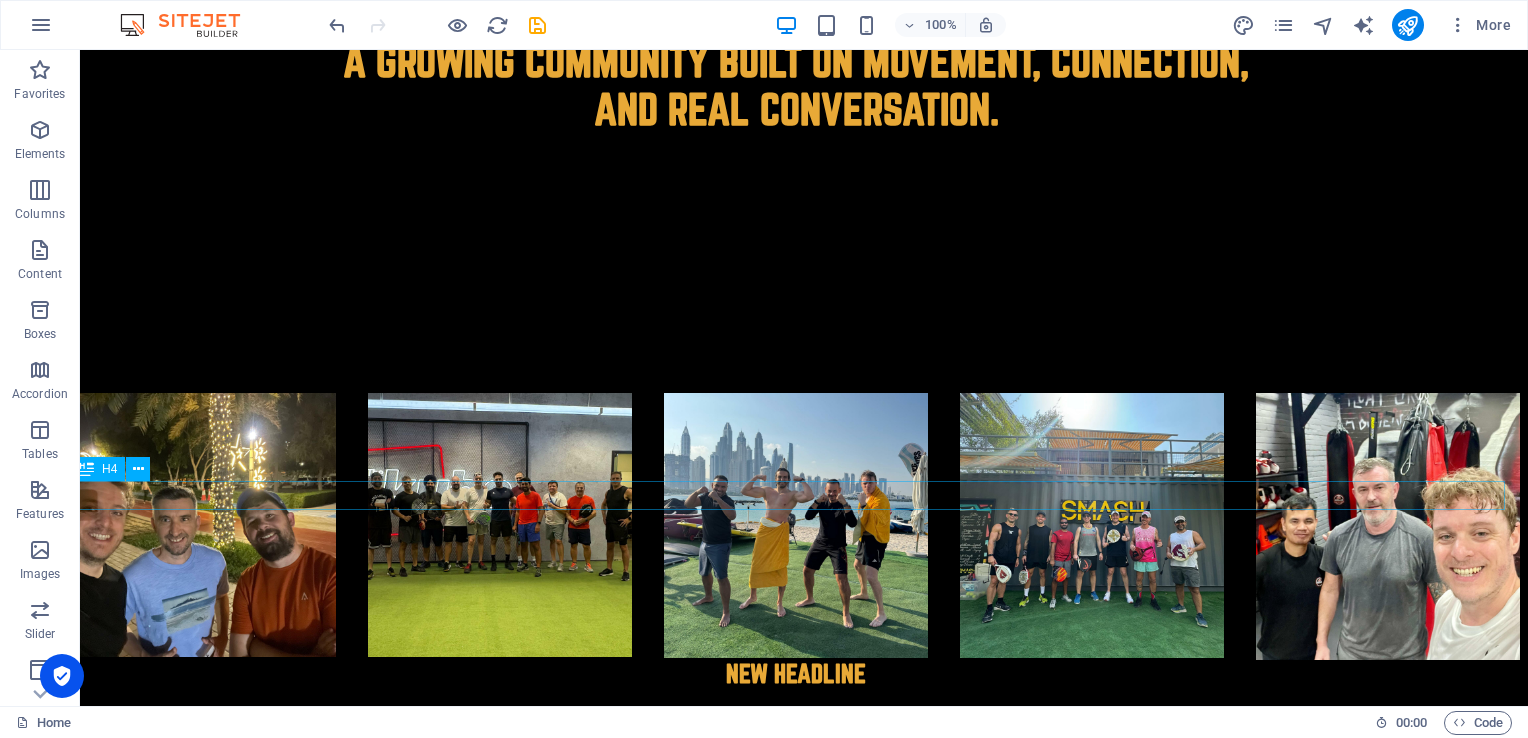 click on "New headline" at bounding box center (796, 674) 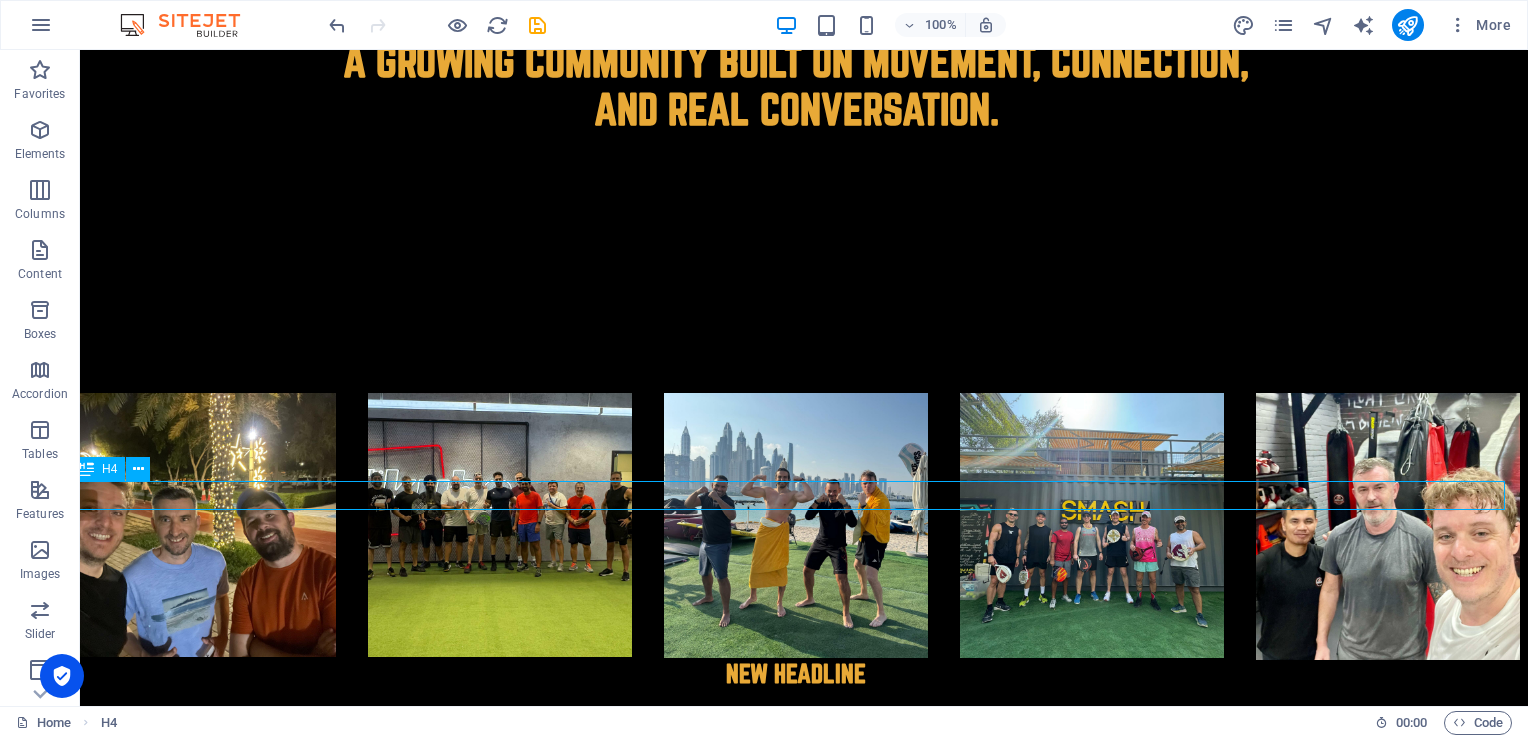 click on "New headline" at bounding box center [796, 674] 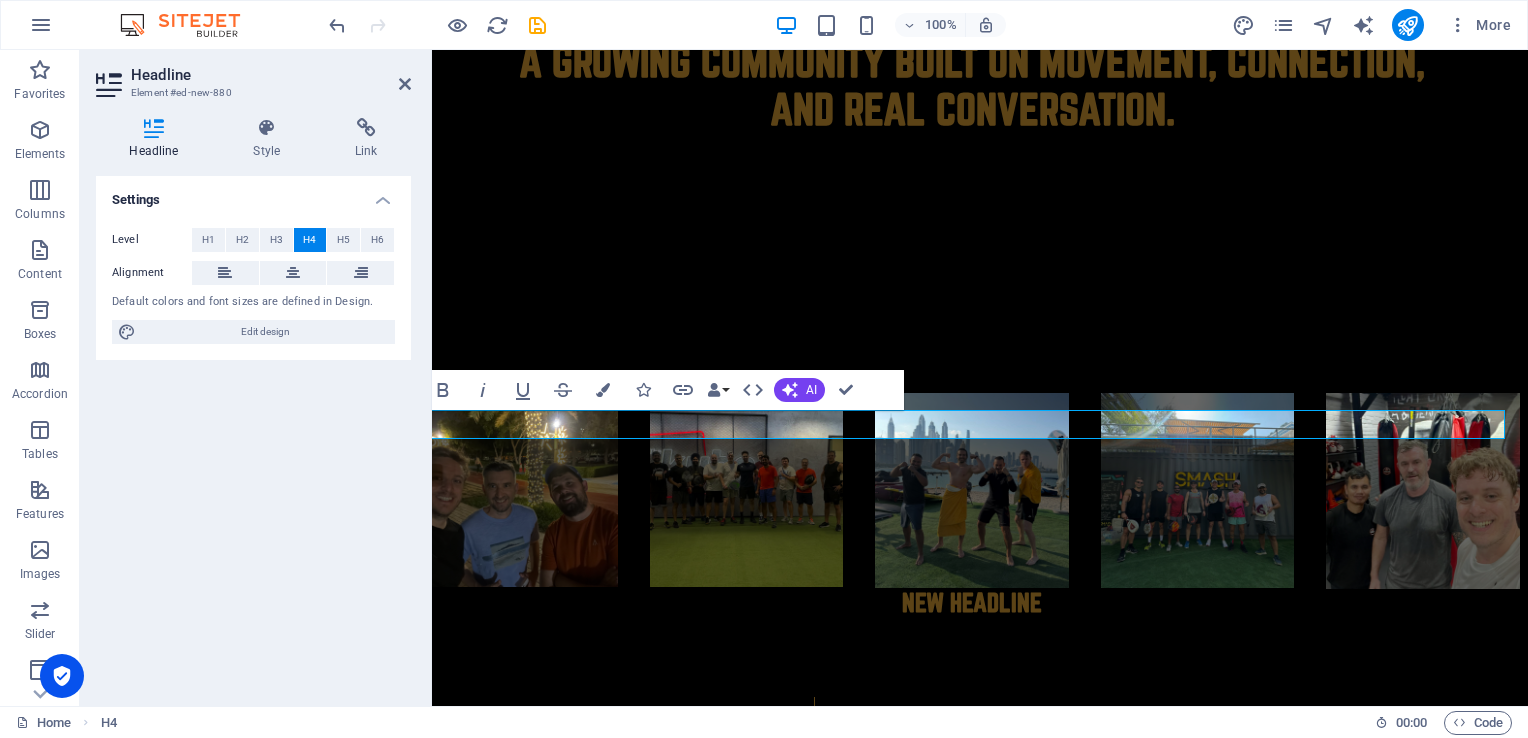 type 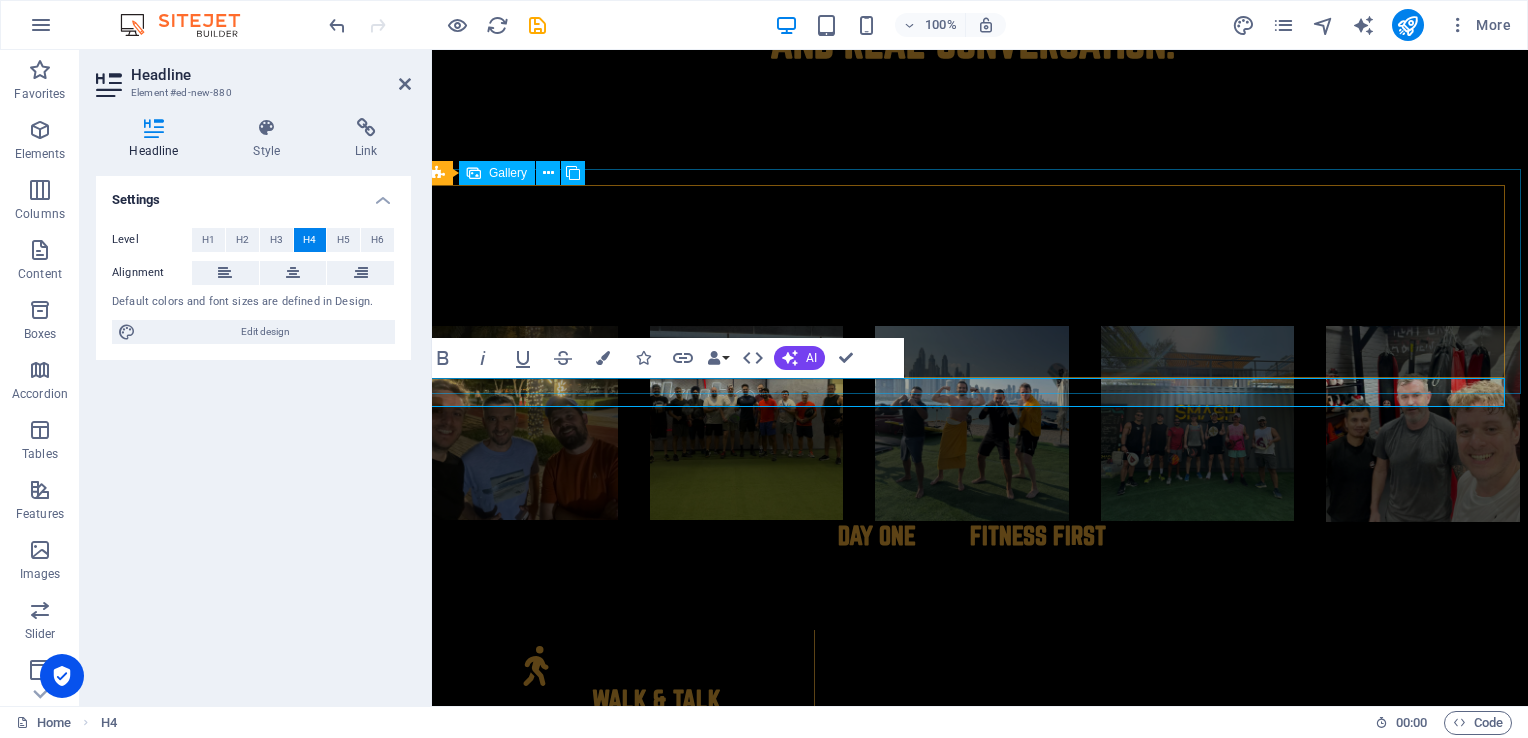 scroll, scrollTop: 600, scrollLeft: 8, axis: both 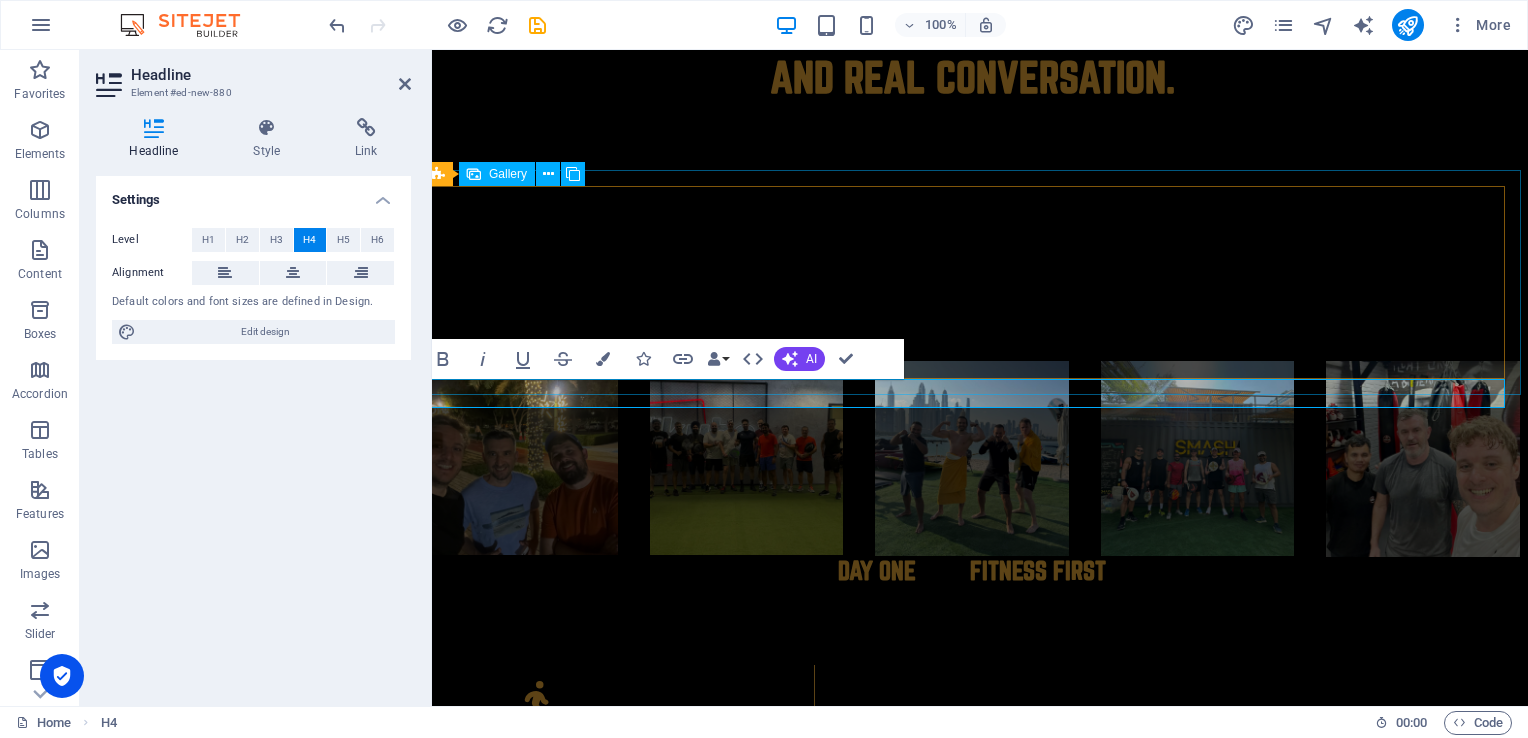 click at bounding box center (521, 459) 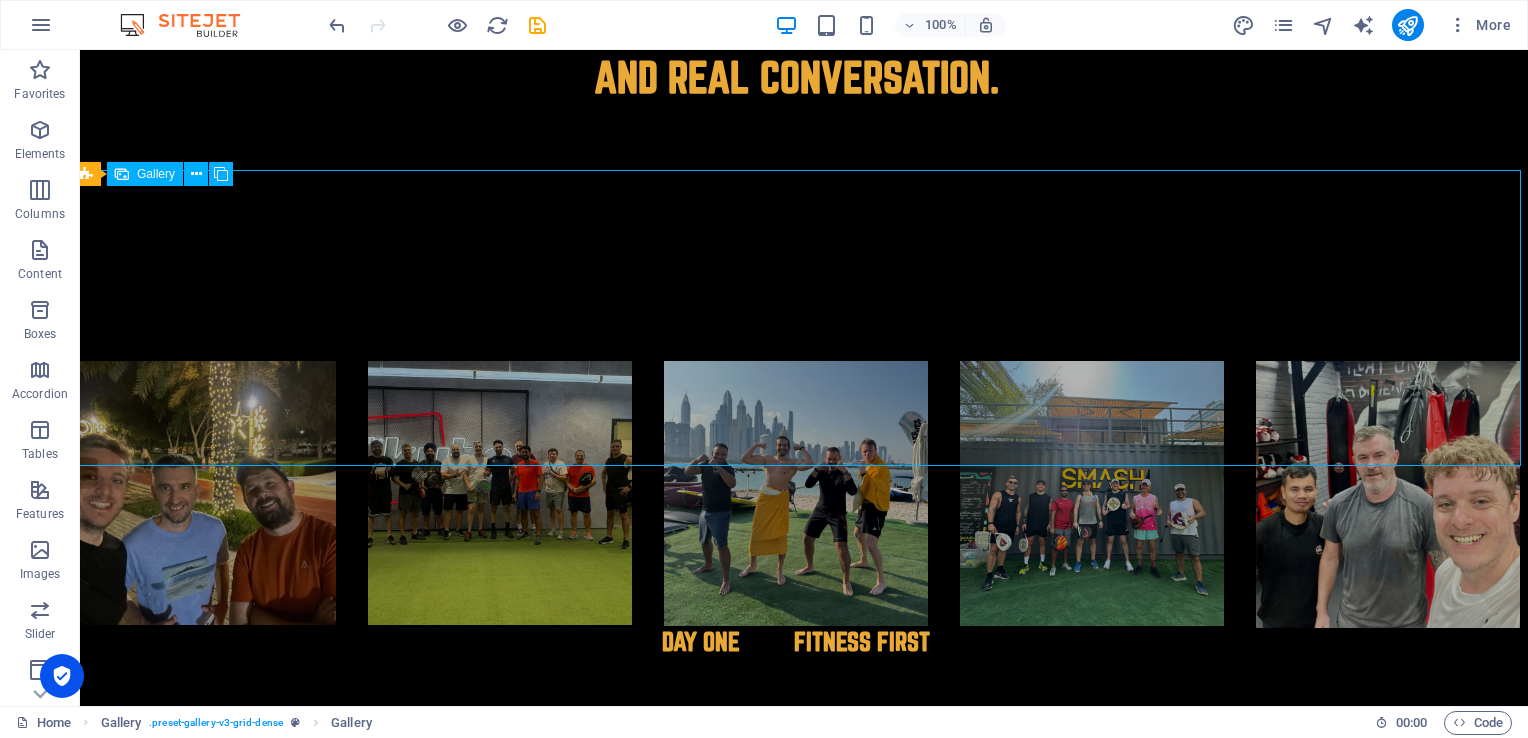click at bounding box center (796, 494) 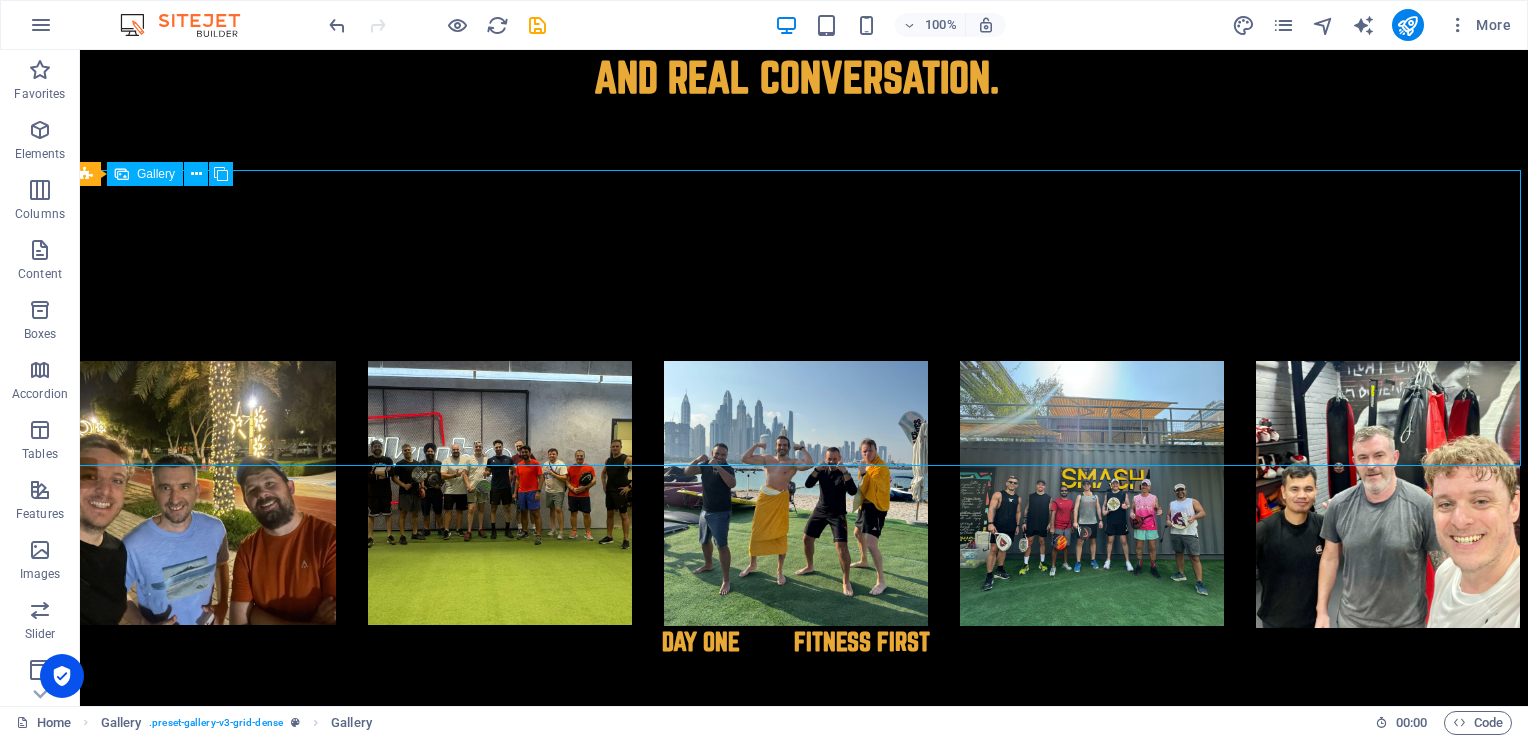 select on "4" 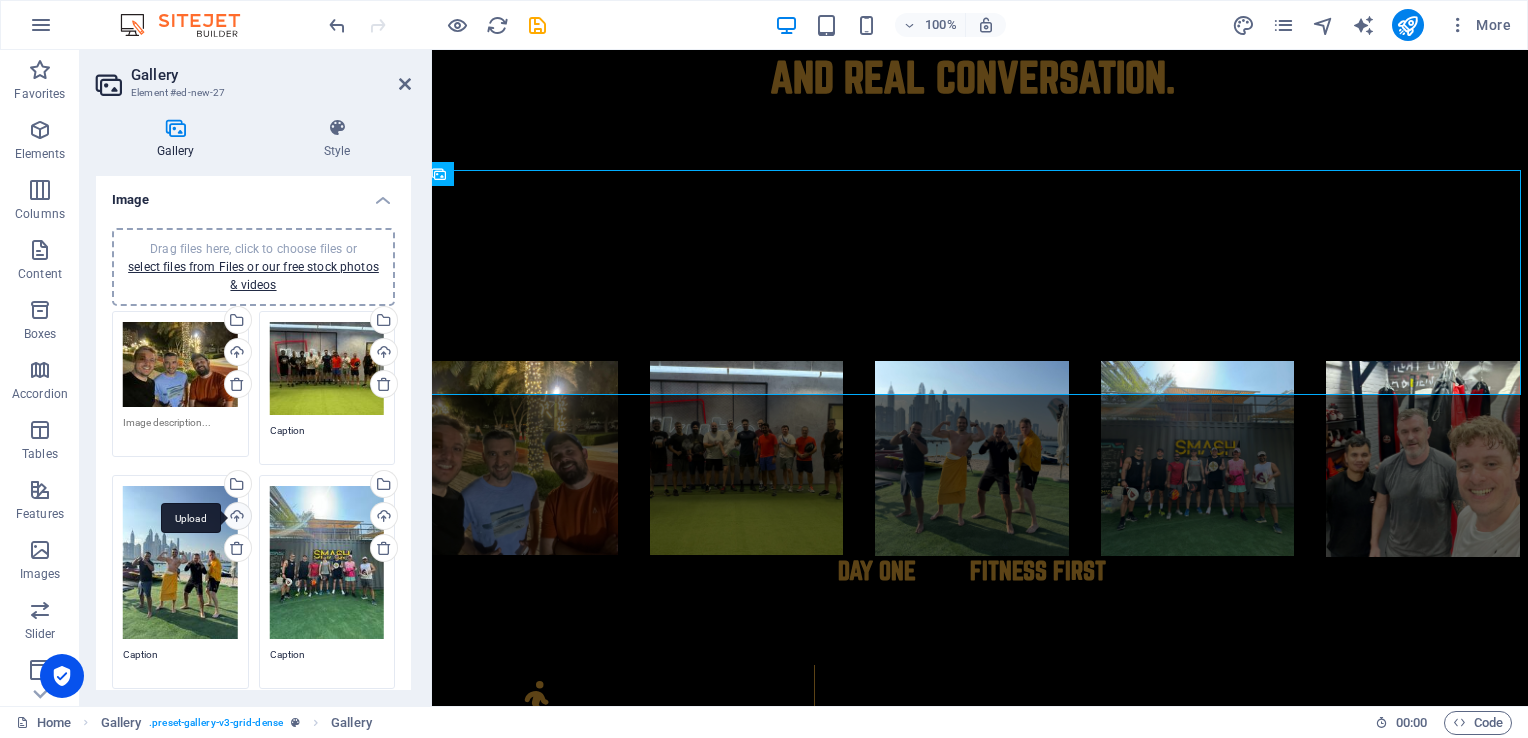 click on "Upload" at bounding box center [236, 518] 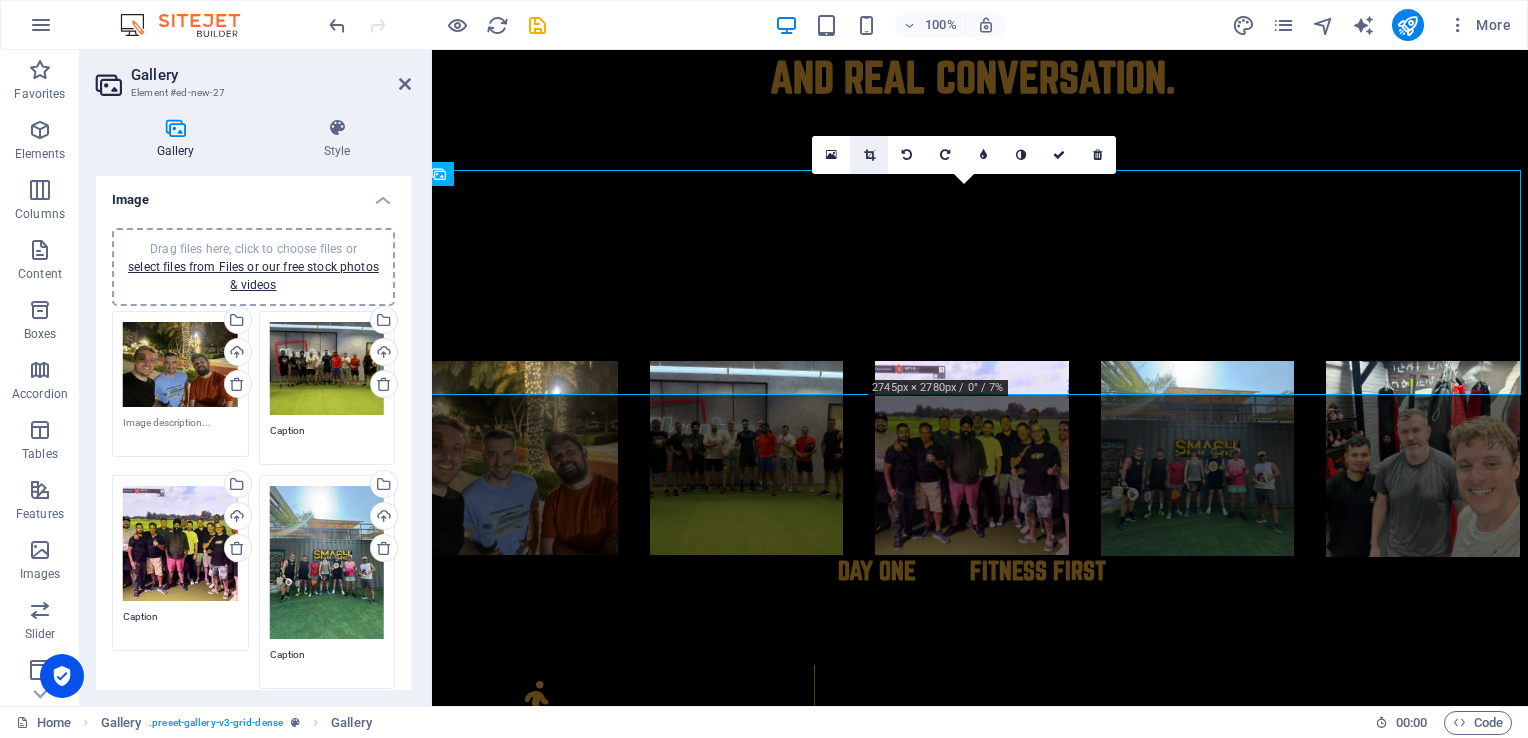 click at bounding box center [869, 155] 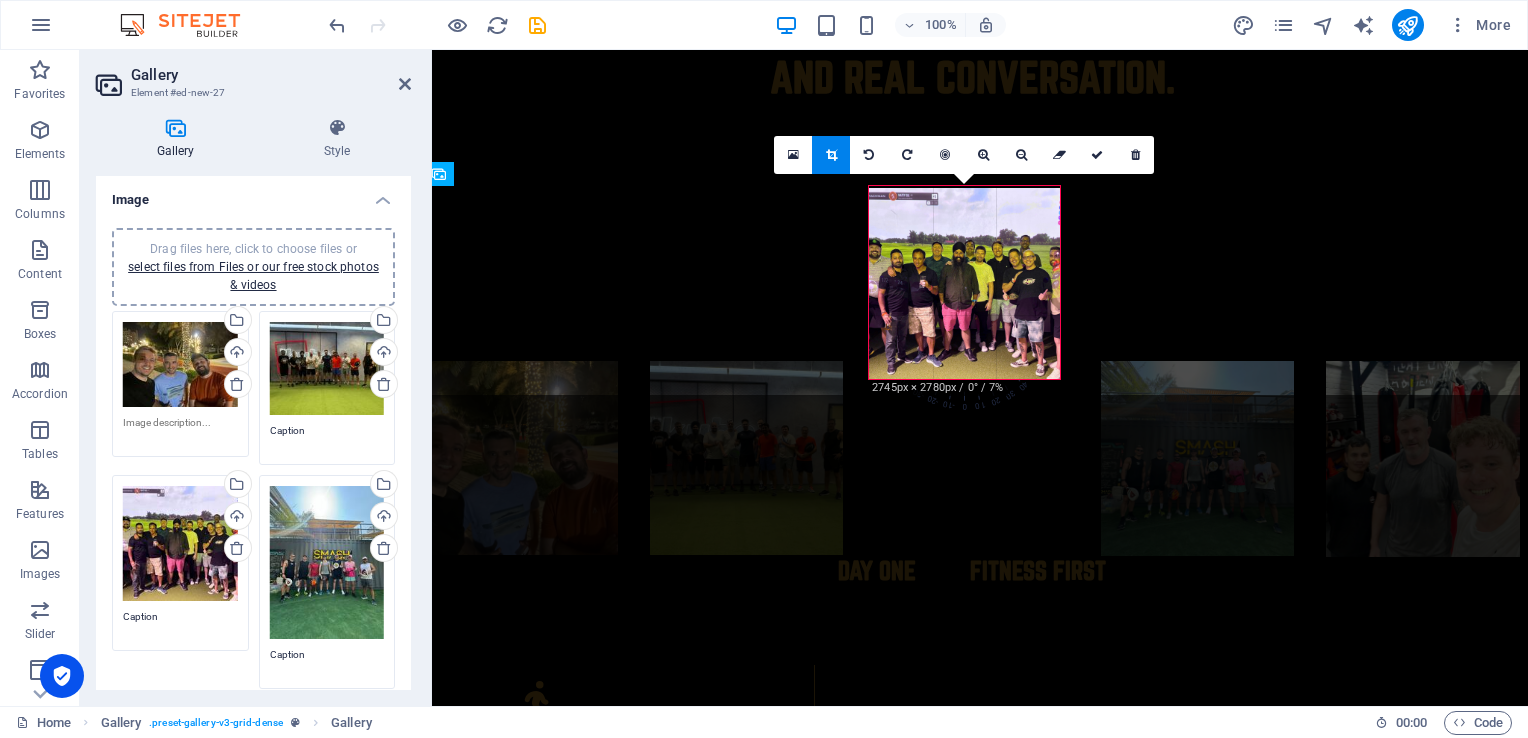 click at bounding box center (964, 283) 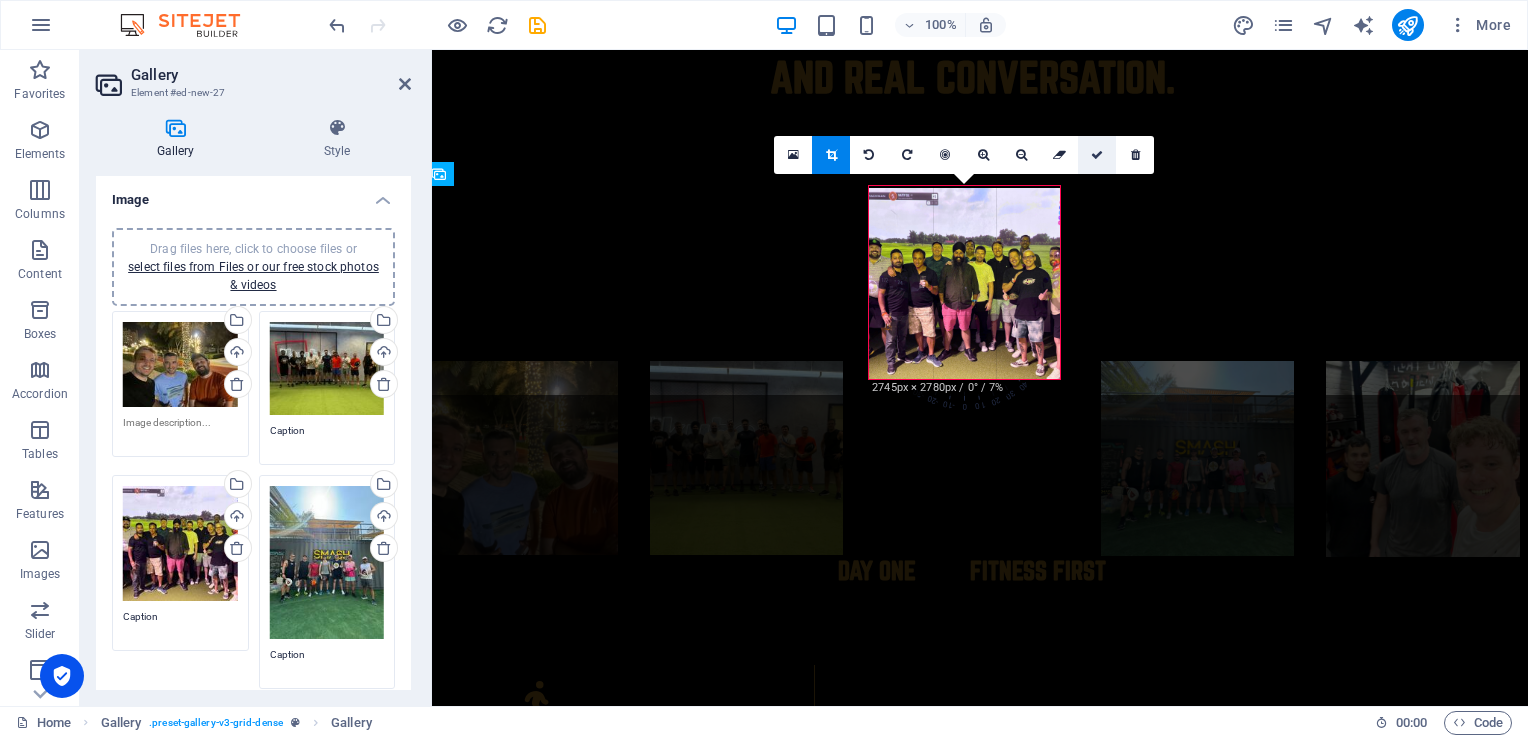 click at bounding box center (1097, 155) 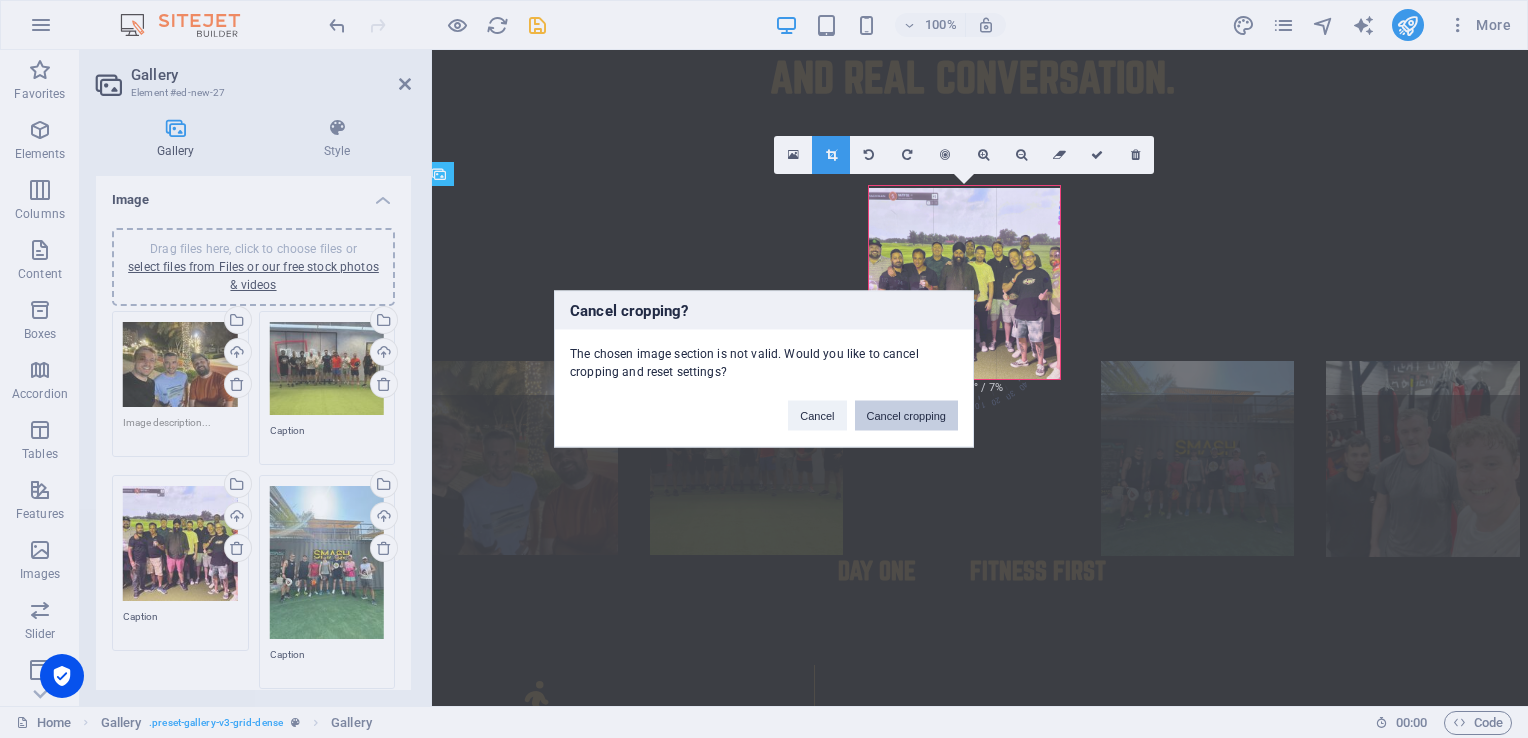 click on "Cancel cropping" at bounding box center [907, 416] 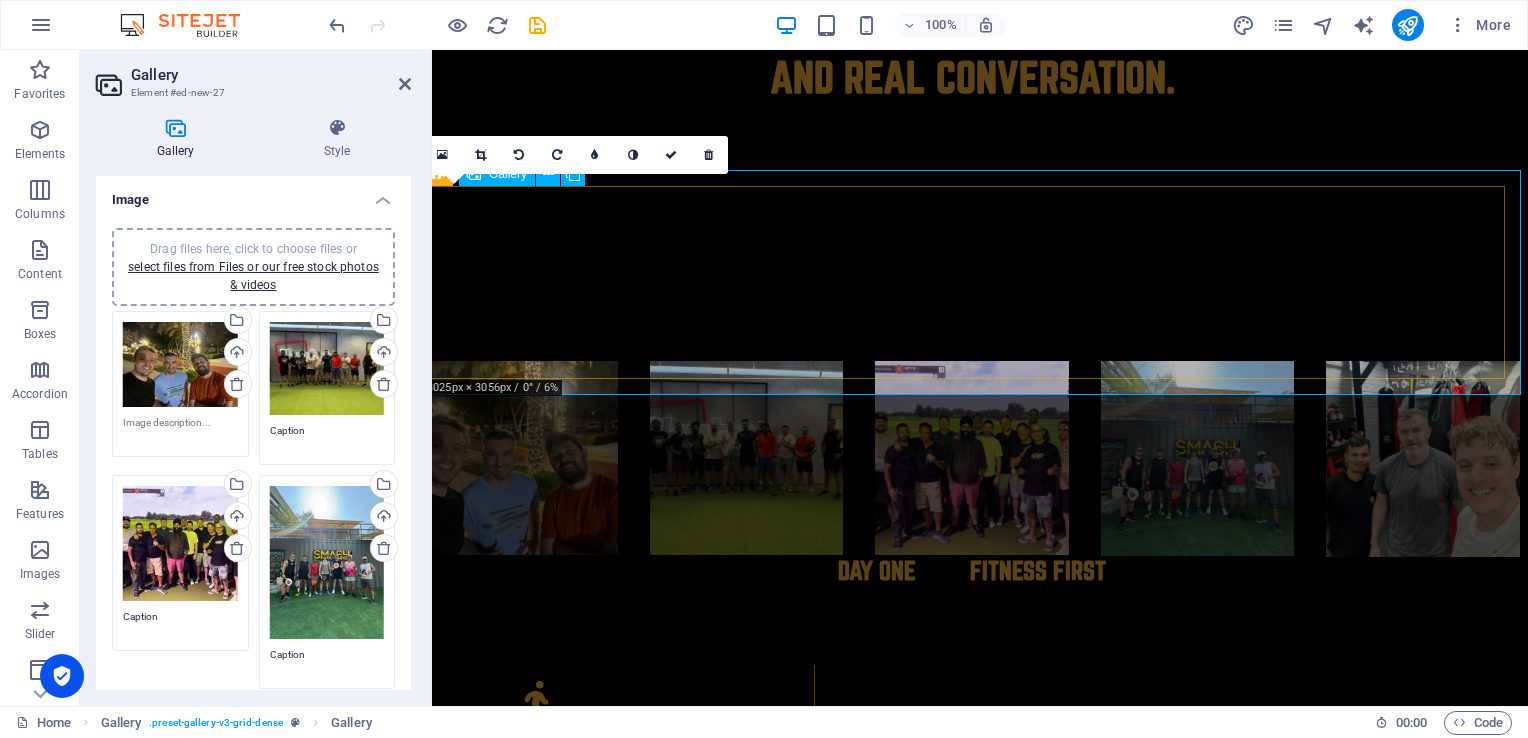 click at bounding box center (521, 459) 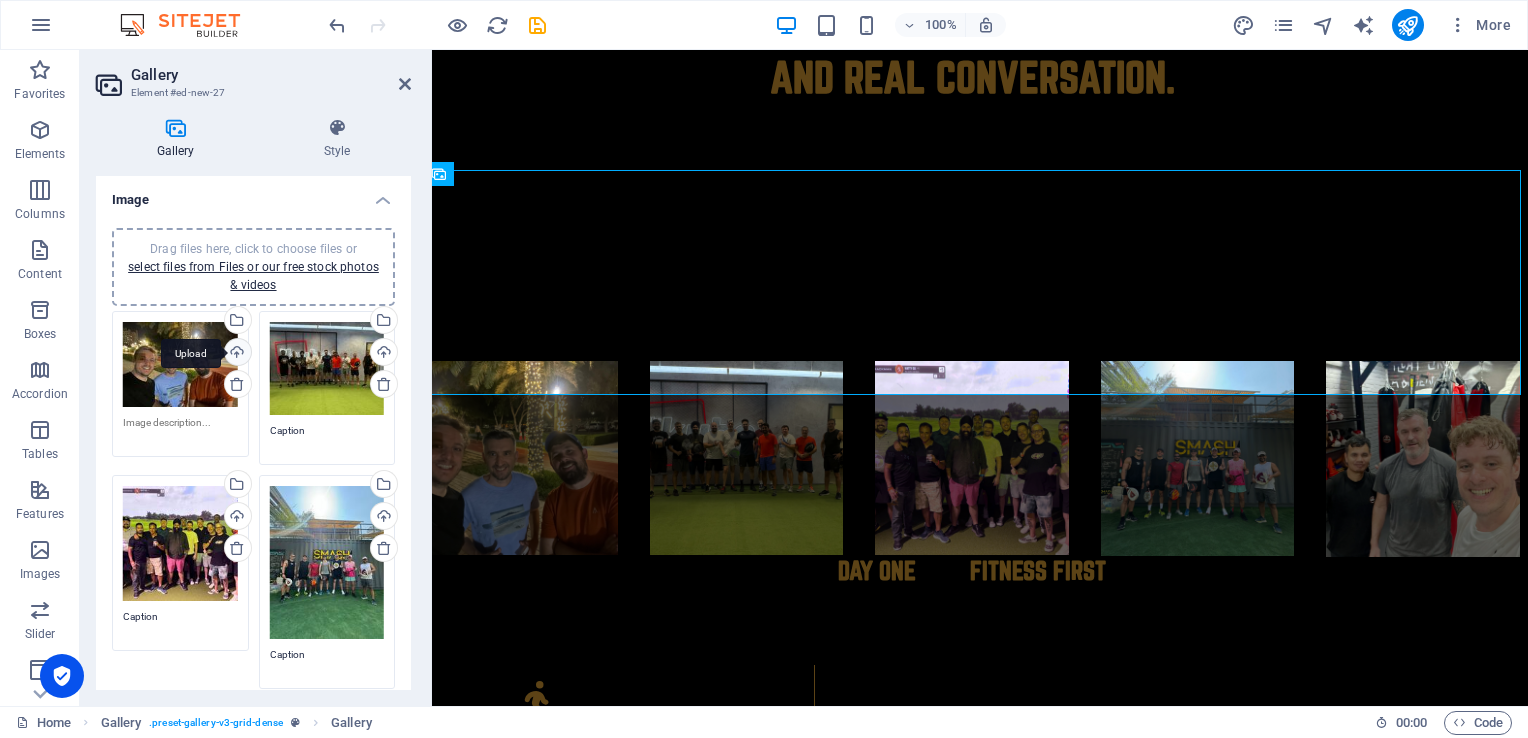 click on "Upload" at bounding box center [236, 354] 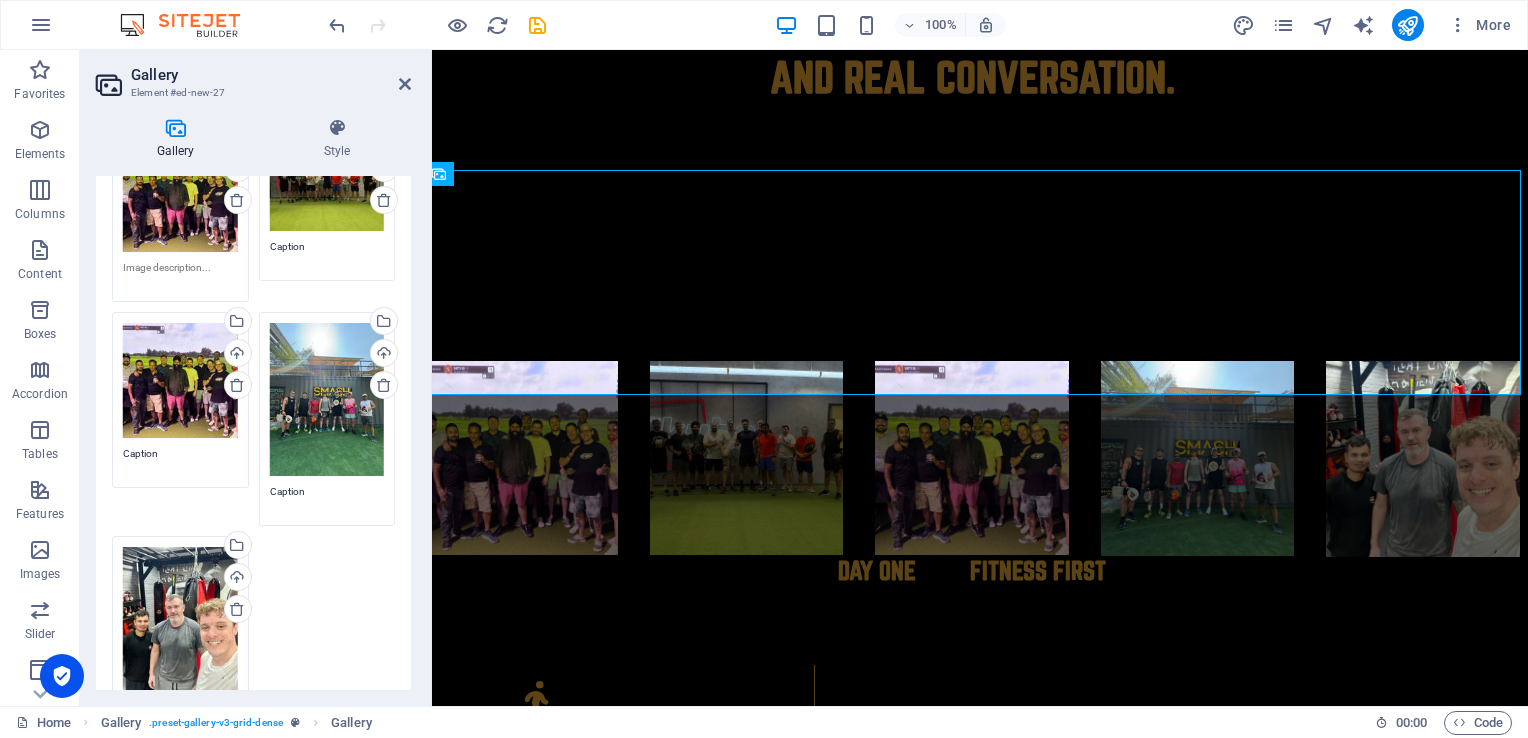 scroll, scrollTop: 100, scrollLeft: 0, axis: vertical 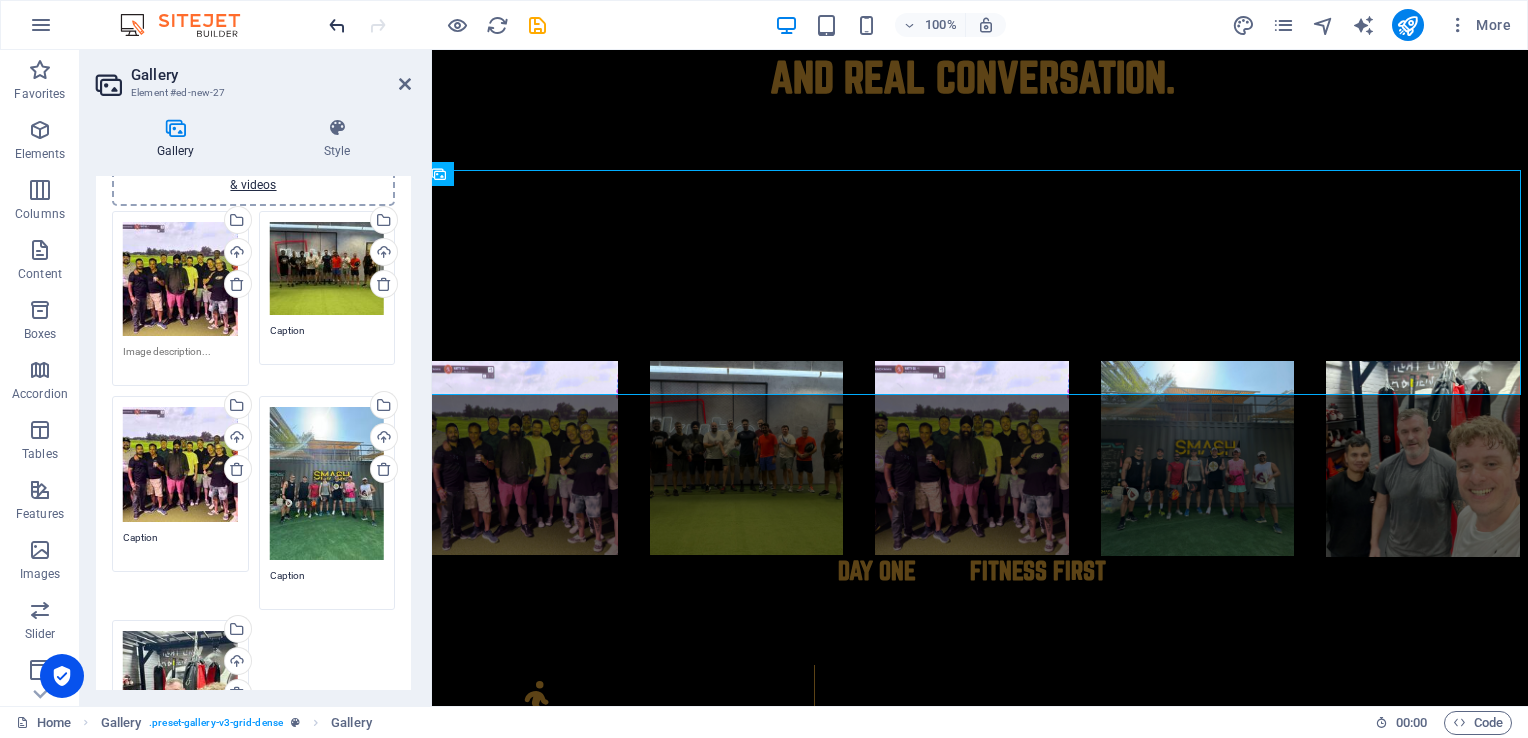 click at bounding box center (337, 25) 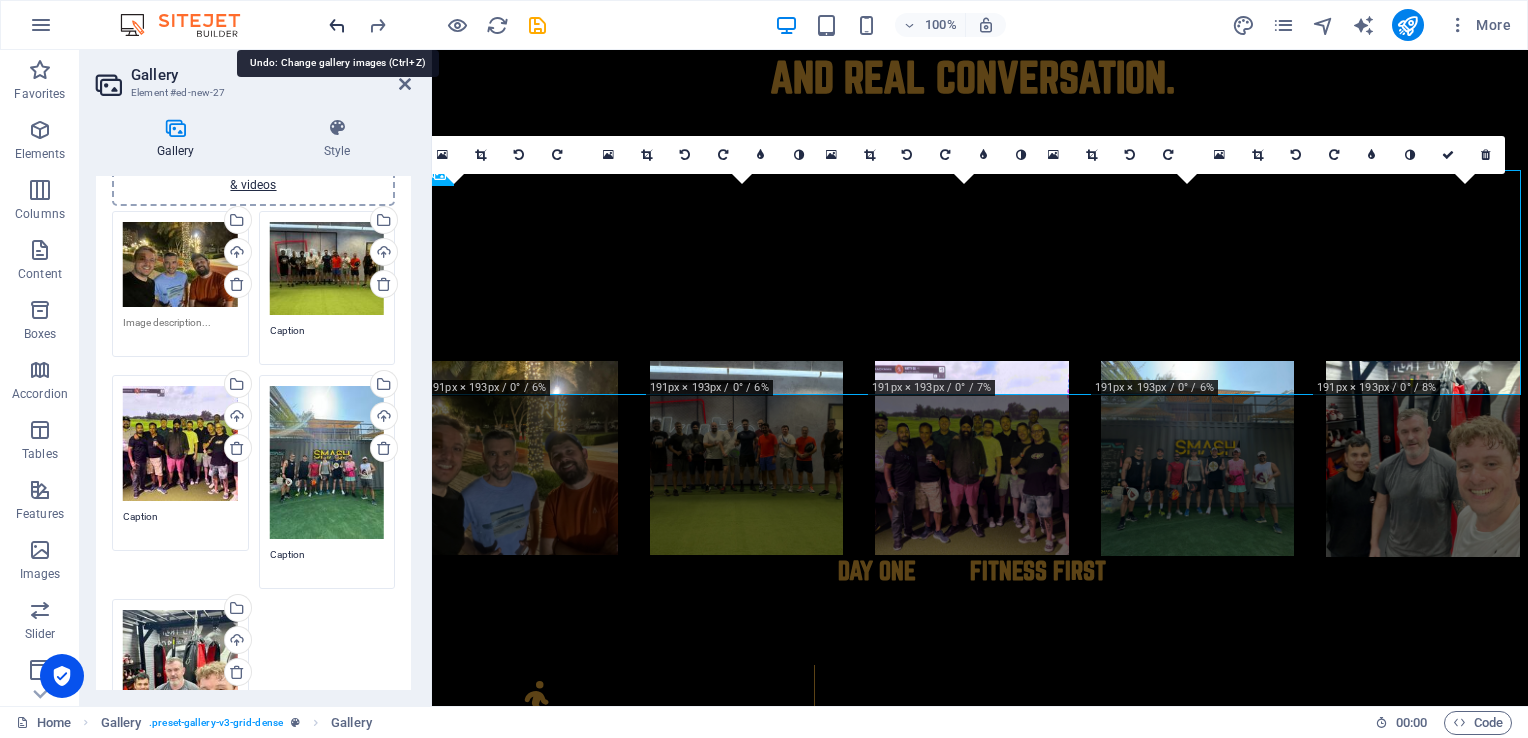 click at bounding box center (337, 25) 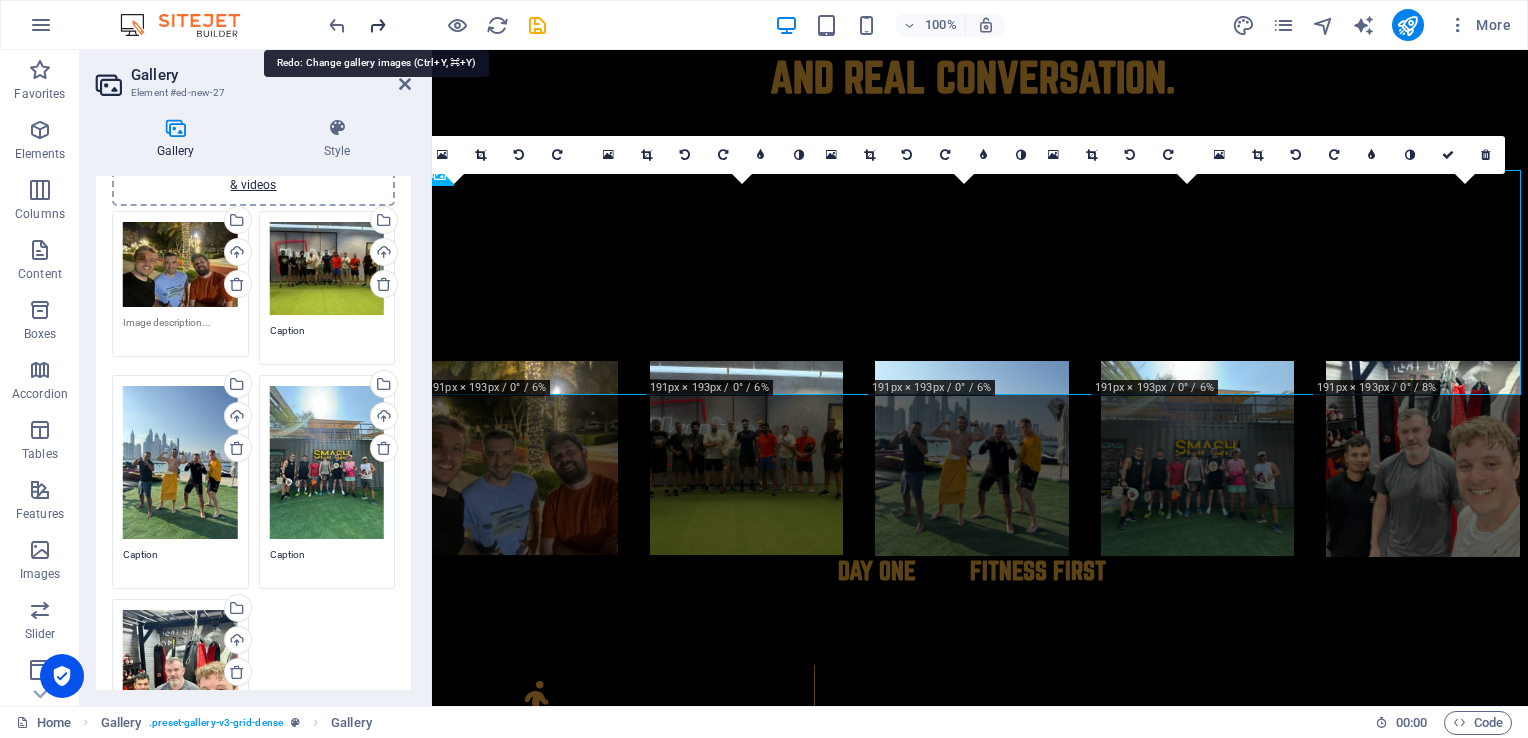 click at bounding box center (377, 25) 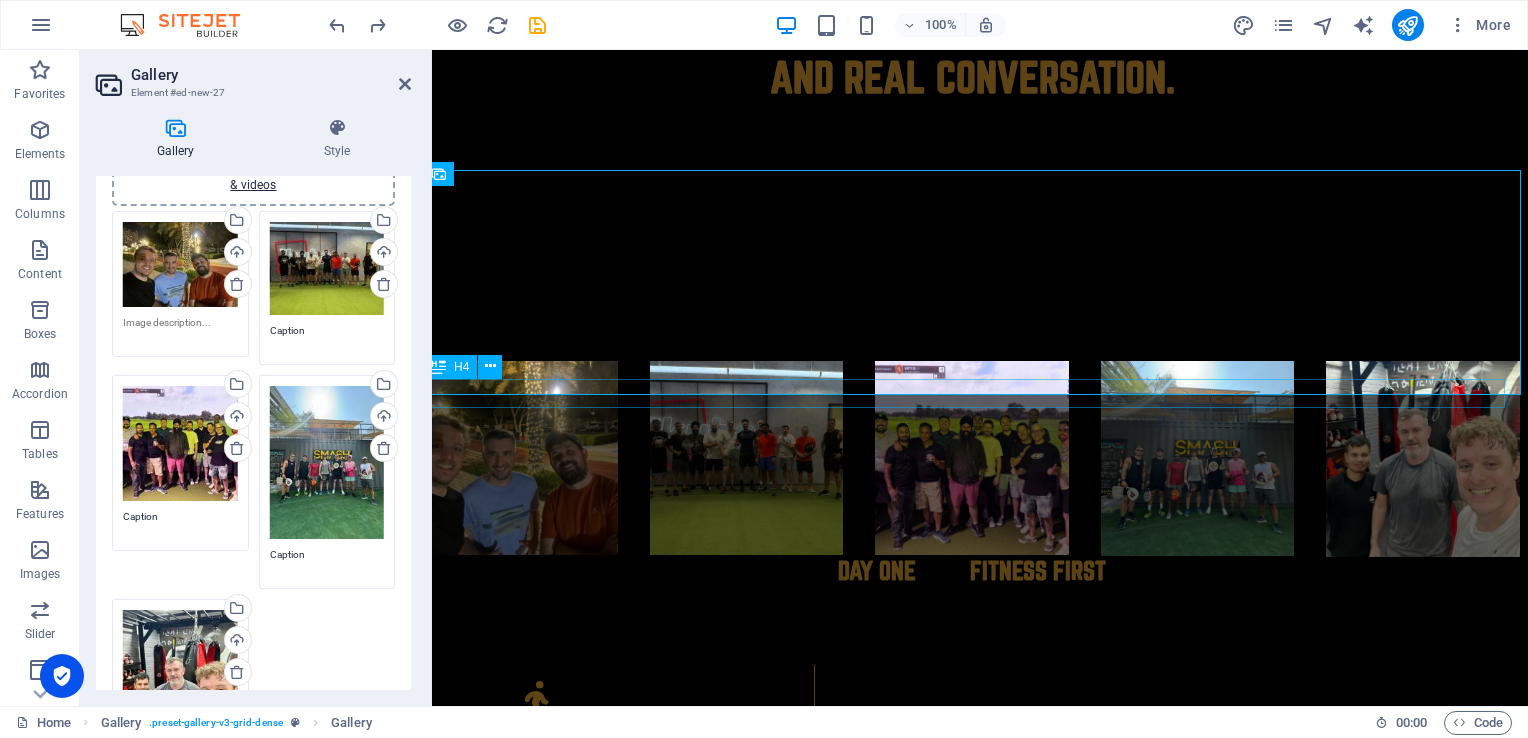 click on "DAY ONE         FITNESS FIRST" at bounding box center (972, 571) 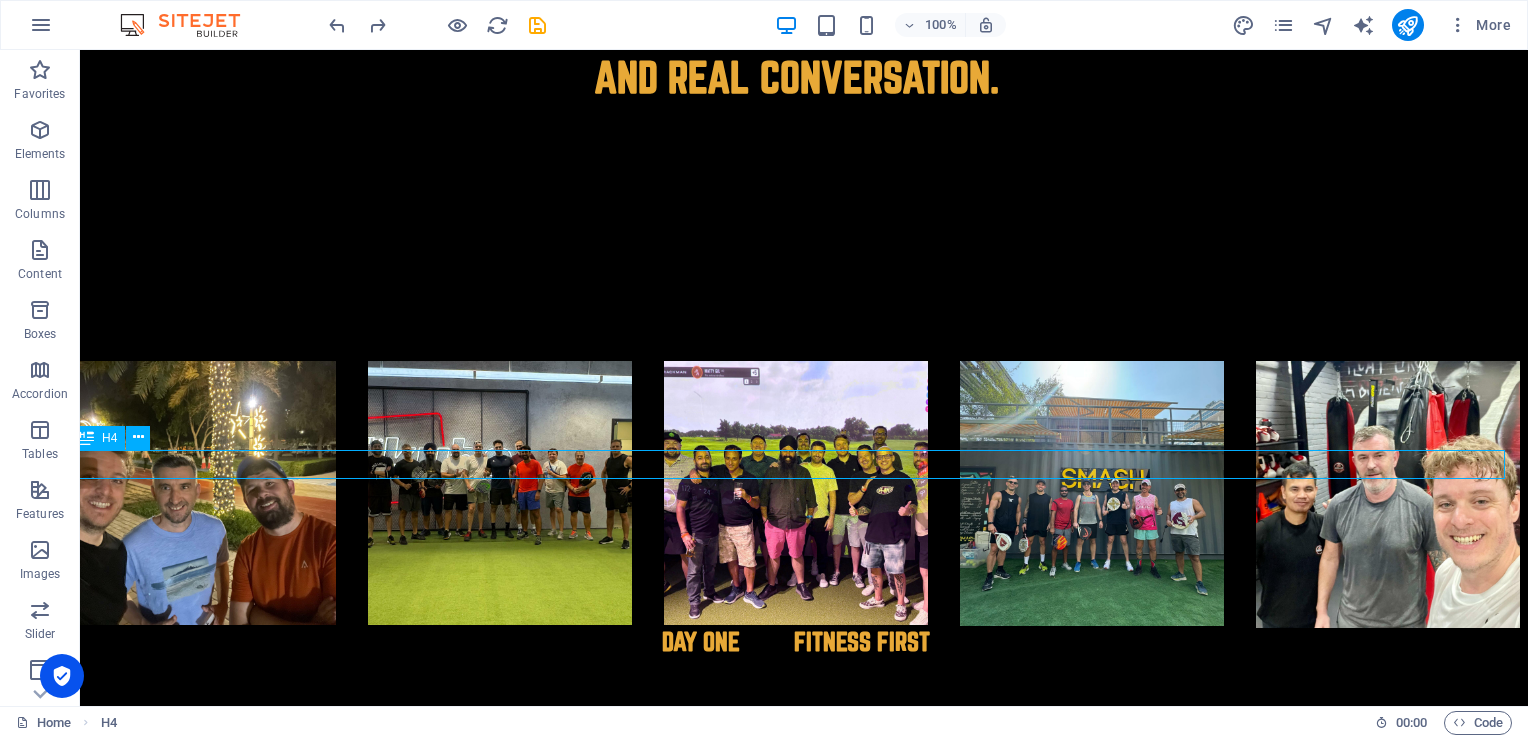 click on "DAY ONE         FITNESS FIRST" at bounding box center (796, 642) 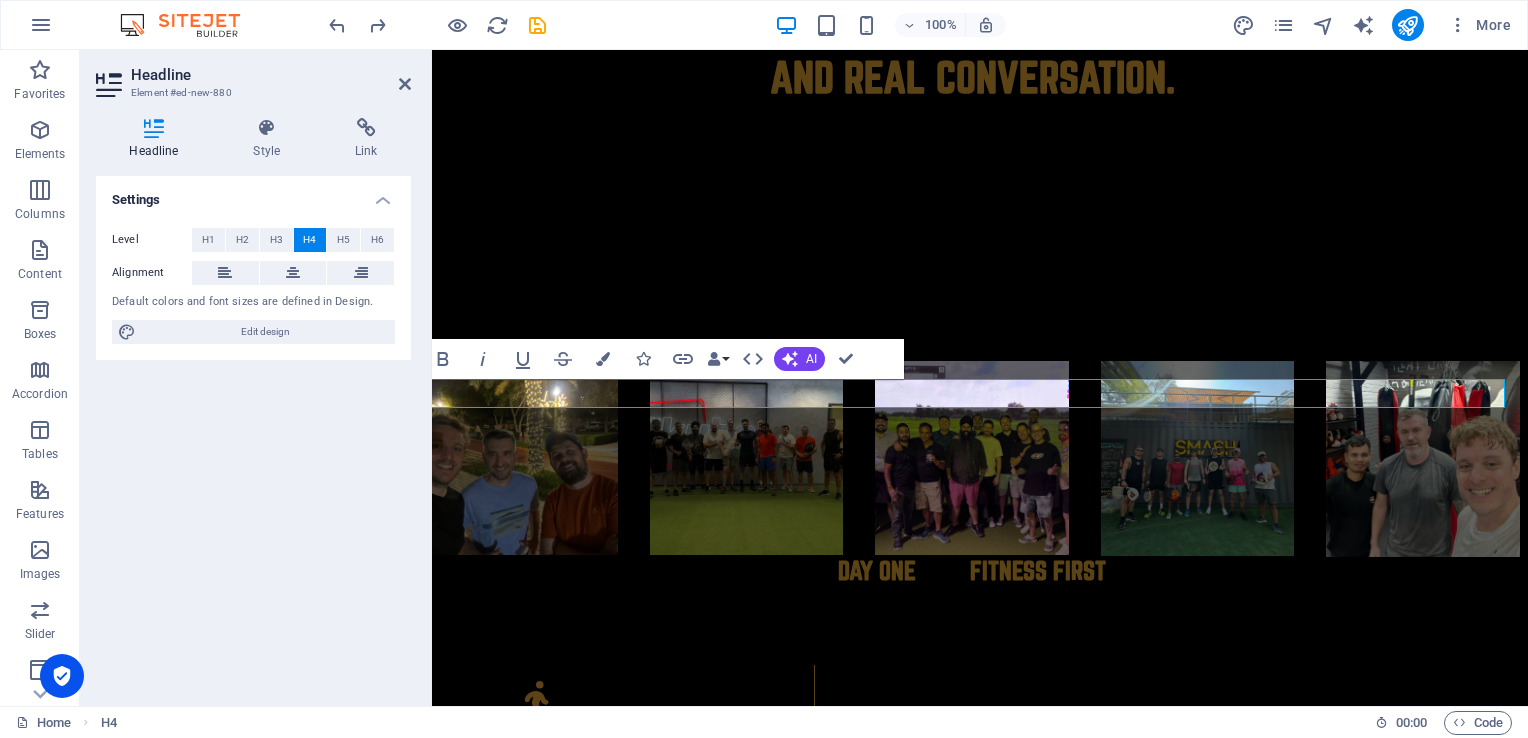 click on "DAY ONE         FITNESS FIRST" at bounding box center (972, 571) 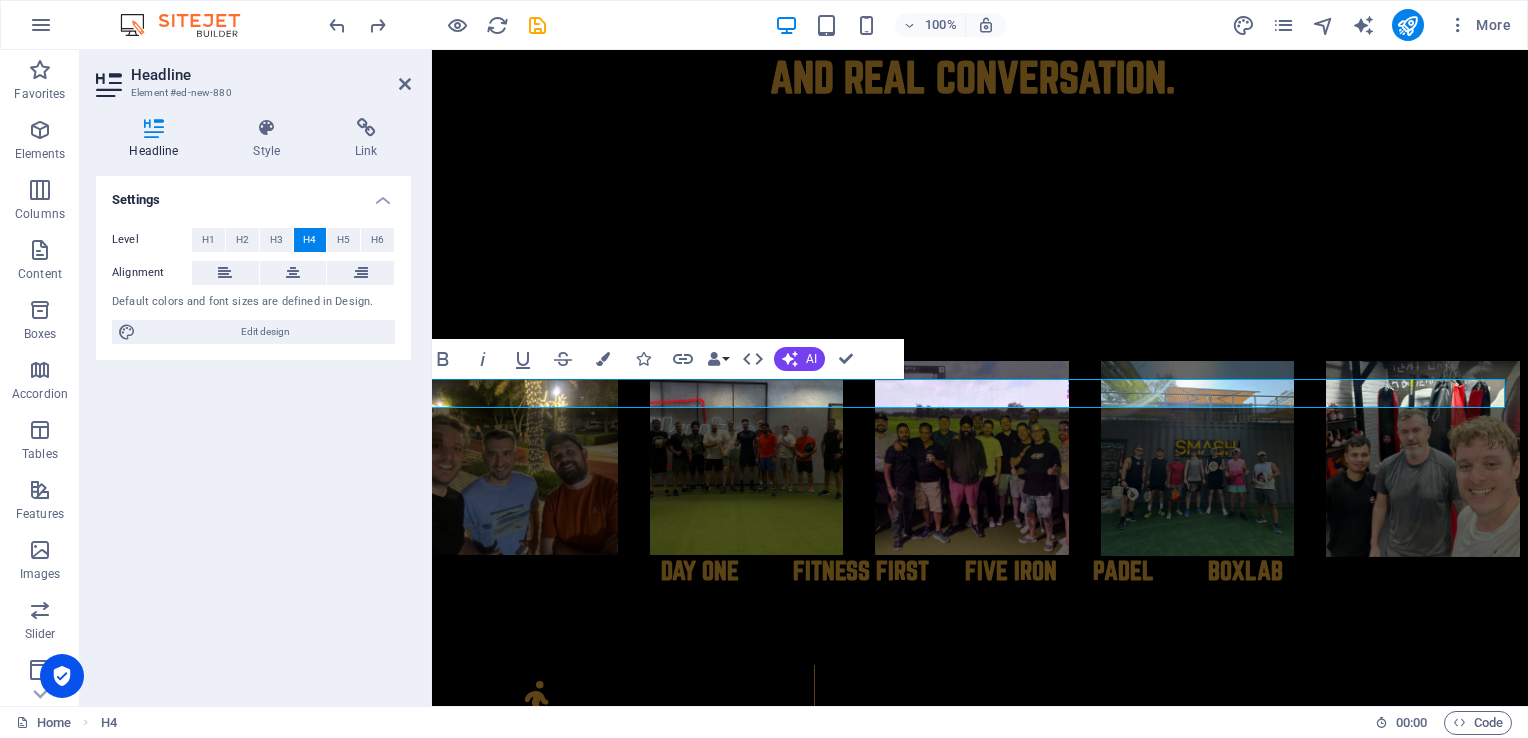 click on "DAY ONE         FITNESS FIRST      FIVE IRON      PADEL         BOXLAB" at bounding box center (972, 571) 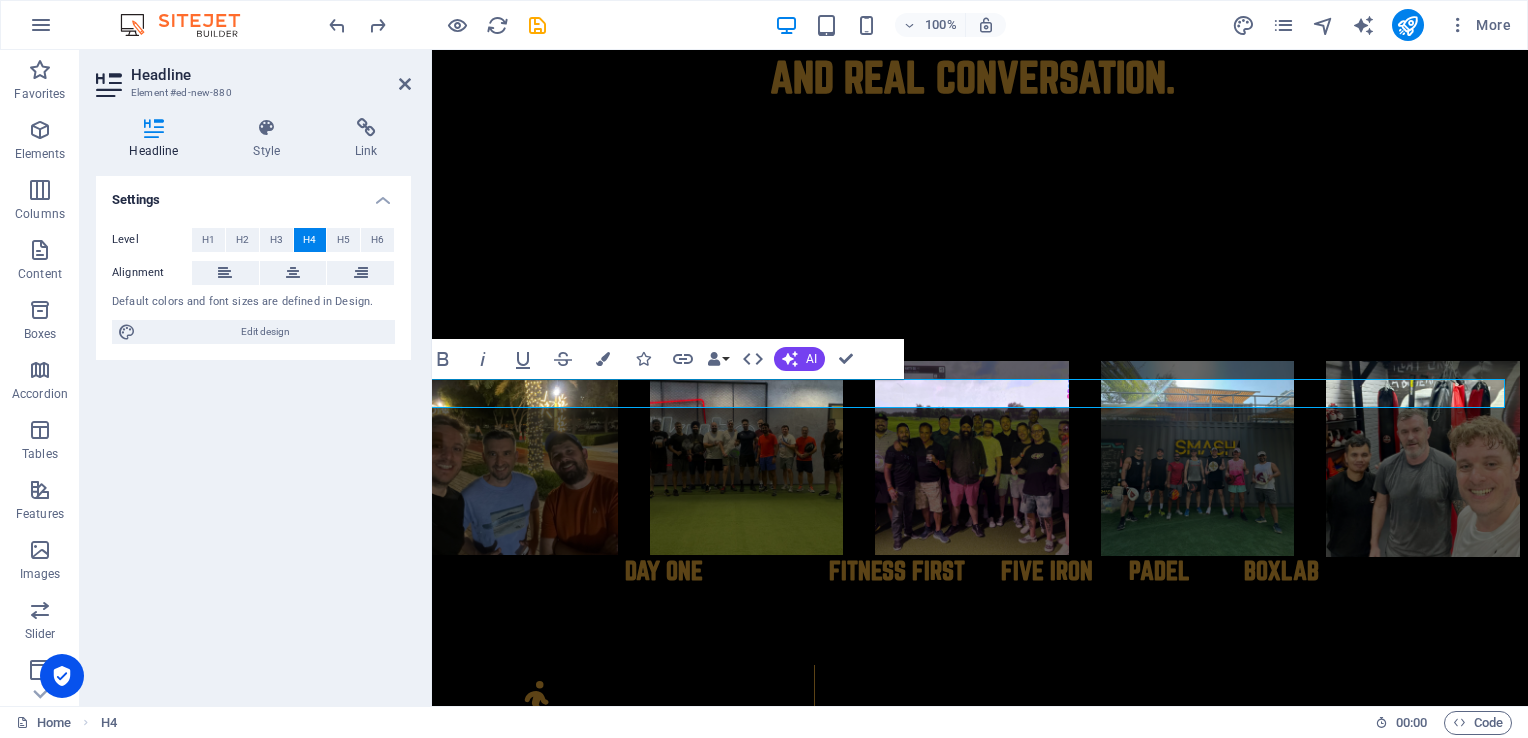 click on "DAY ONE                     FITNESS FIRST      FIVE IRON      PADEL         BOXLAB" at bounding box center [972, 571] 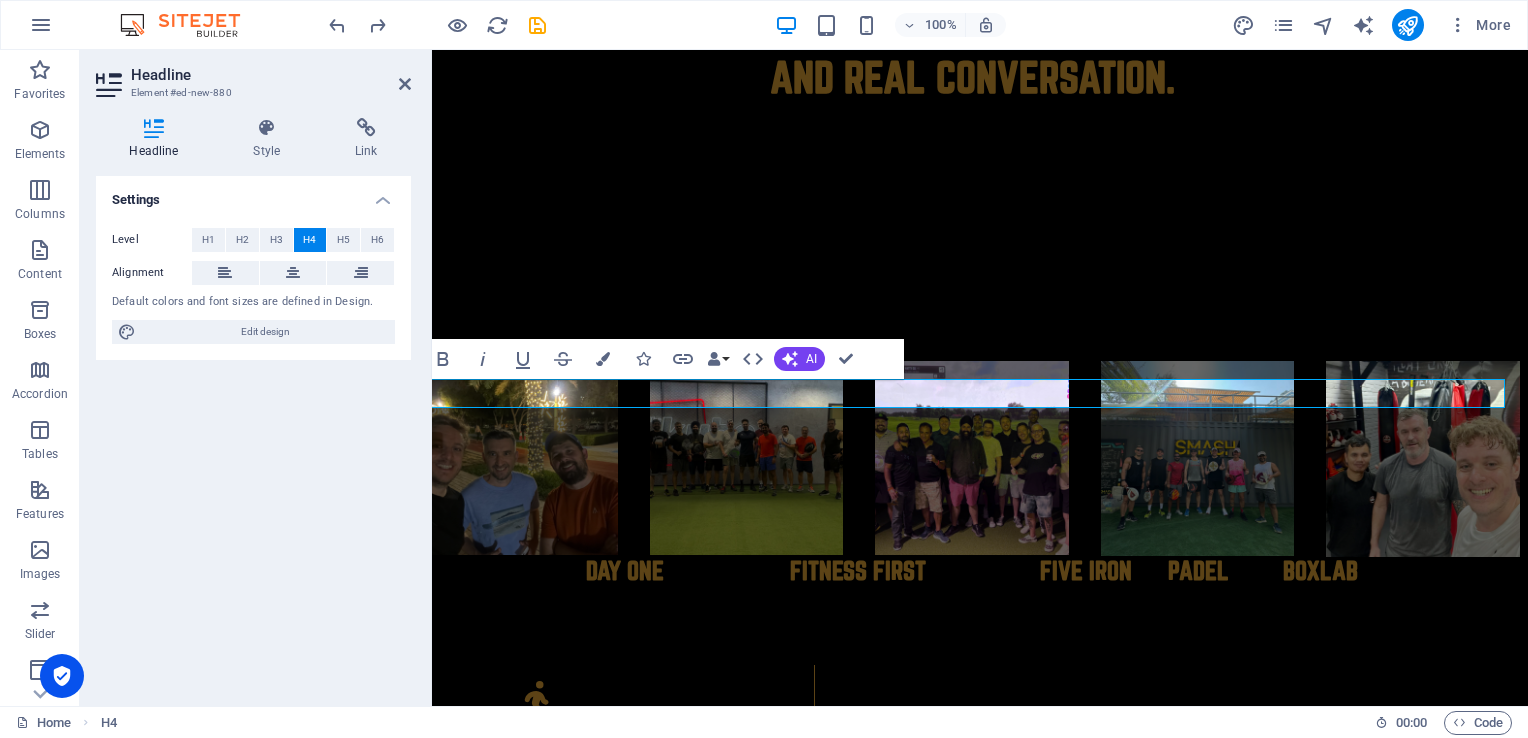click on "DAY ONE                     FITNESS FIRST                   FIVE IRON      PADEL         BOXLAB" at bounding box center [972, 571] 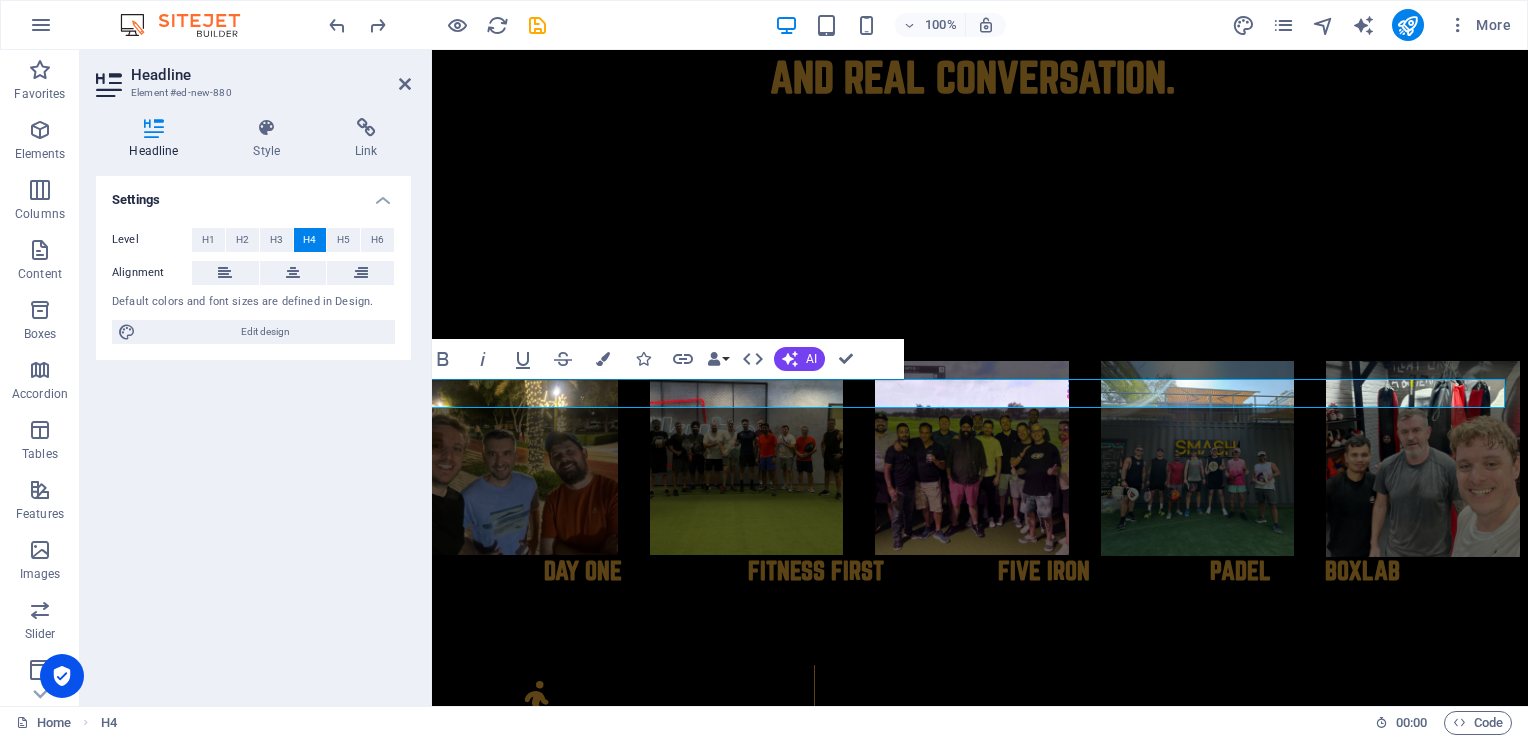 click on "DAY ONE                     FITNESS FIRST                   FIVE IRON                    PADEL         BOXLAB" at bounding box center [972, 571] 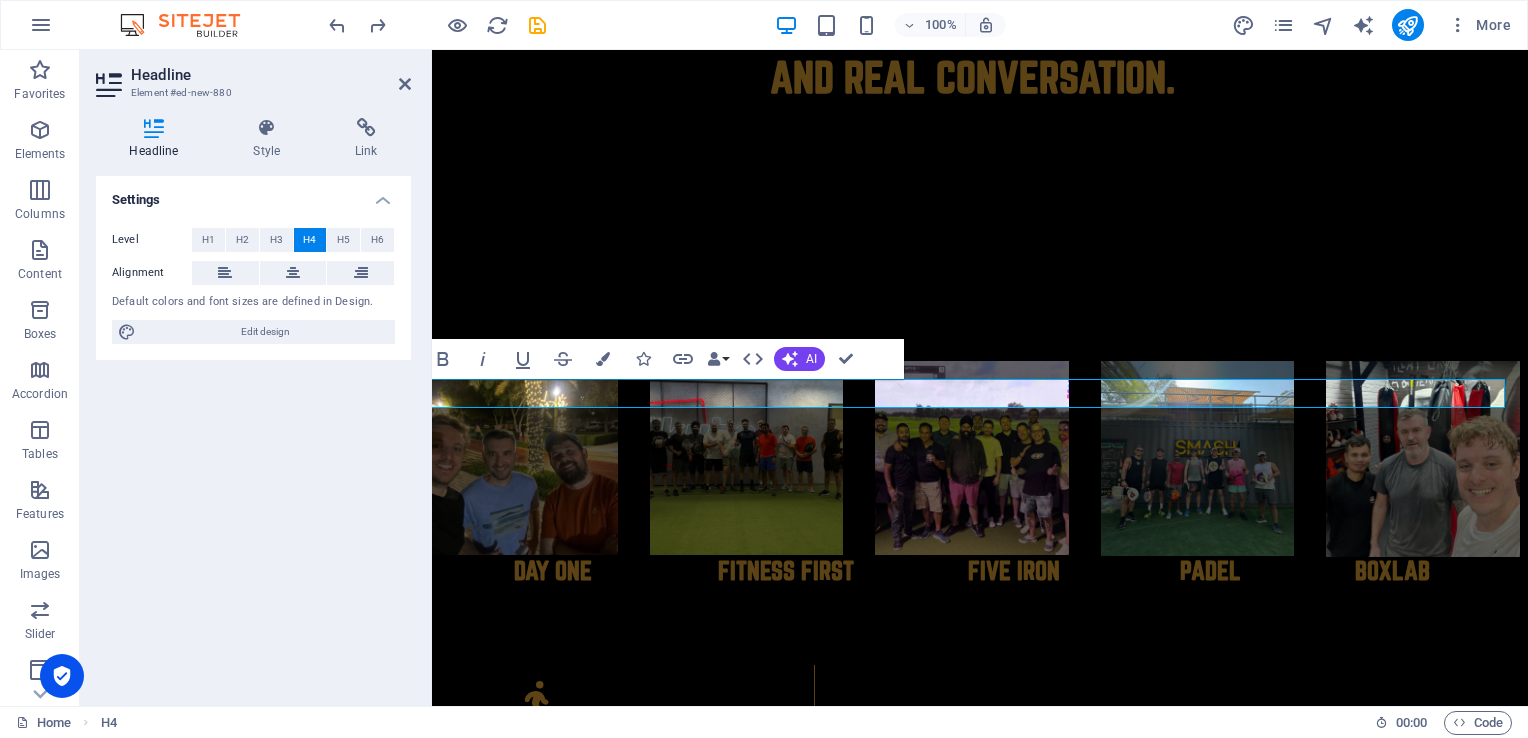 click on "DAY ONE                     FITNESS FIRST                   FIVE IRON                    PADEL                   BOXLAB" at bounding box center (972, 571) 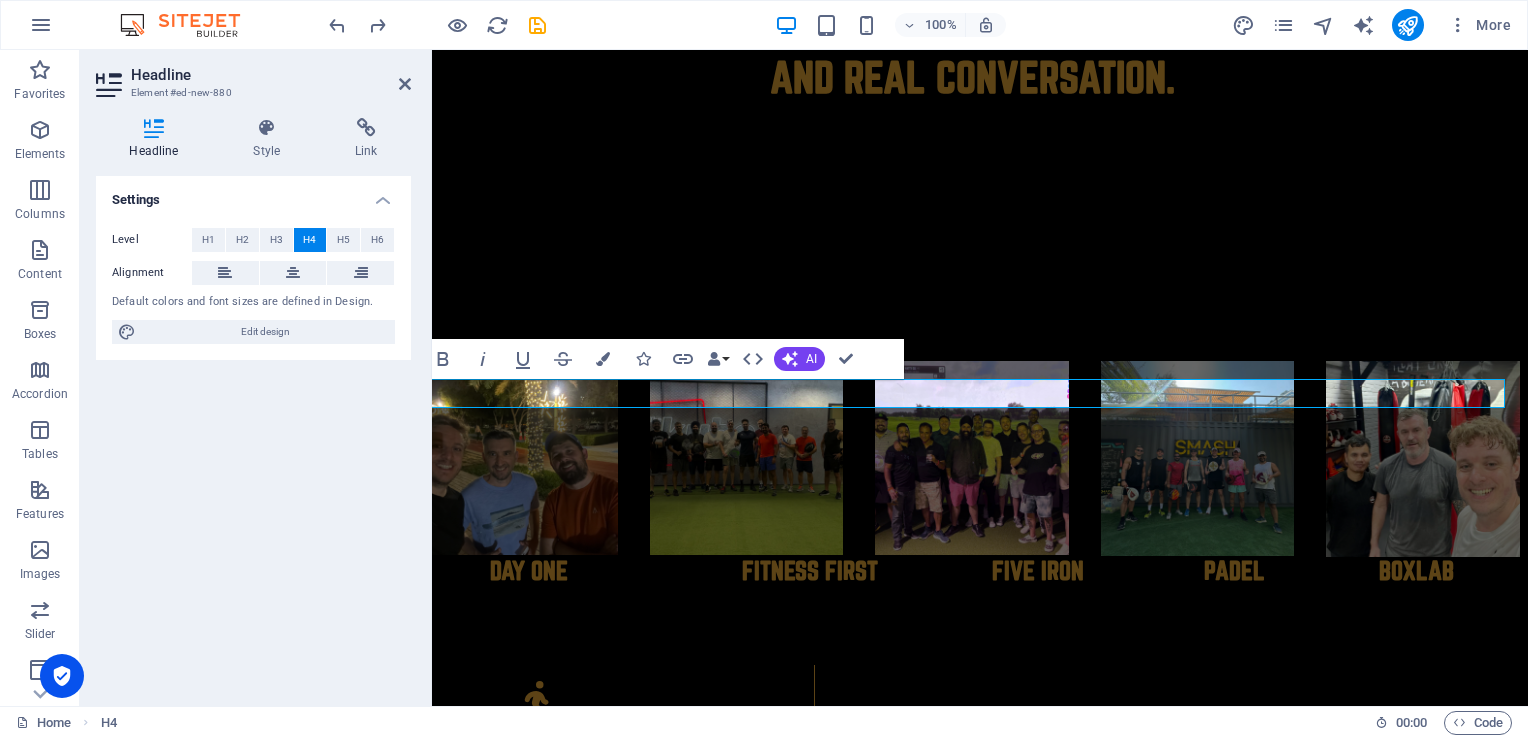 click on "DAY ONE                             FITNESS FIRST                   FIVE IRON                    PADEL                   BOXLAB" at bounding box center (972, 571) 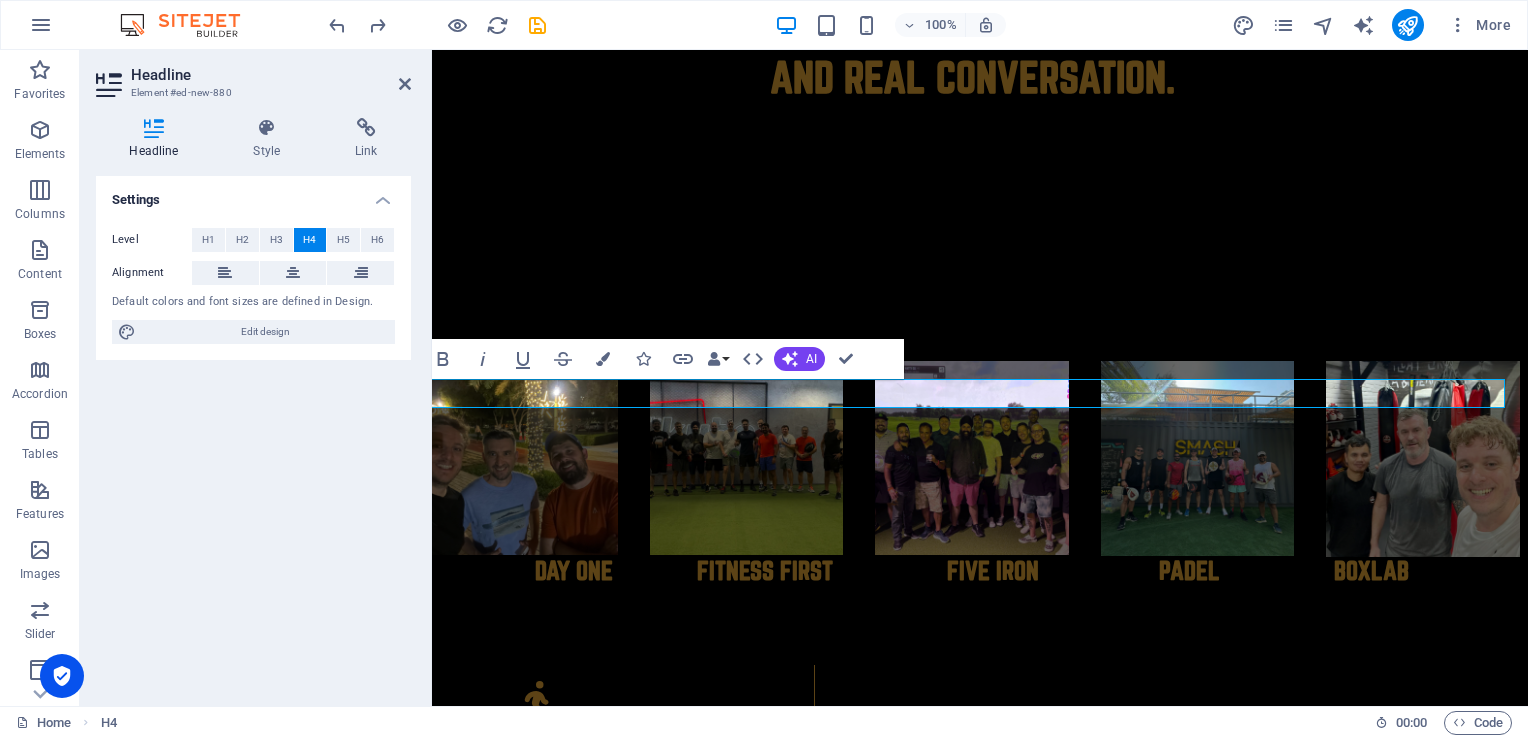 click on "DAY ONE              FITNESS FIRST                   FIVE IRON                    PADEL                   BOXLAB" at bounding box center [972, 571] 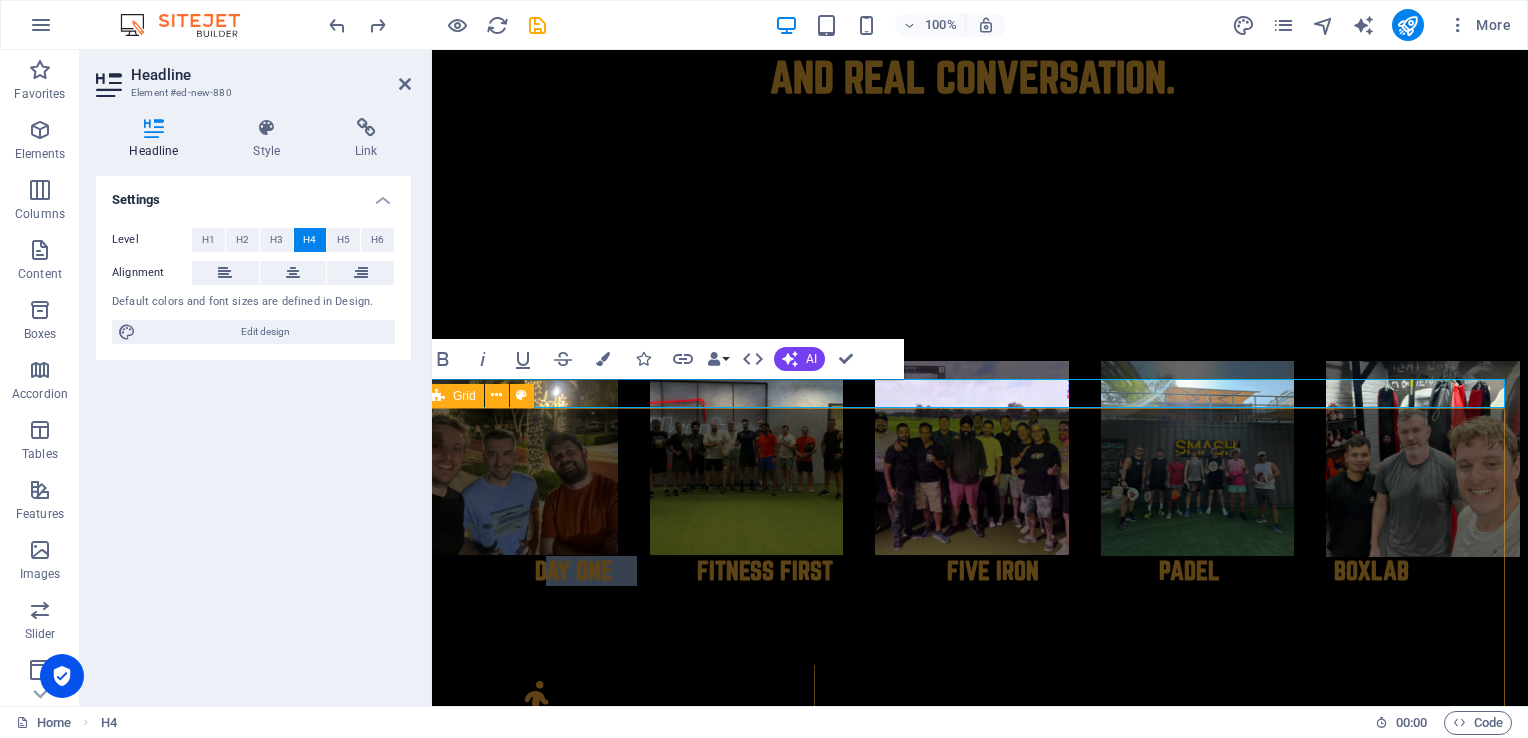 drag, startPoint x: 629, startPoint y: 402, endPoint x: 537, endPoint y: 411, distance: 92.43917 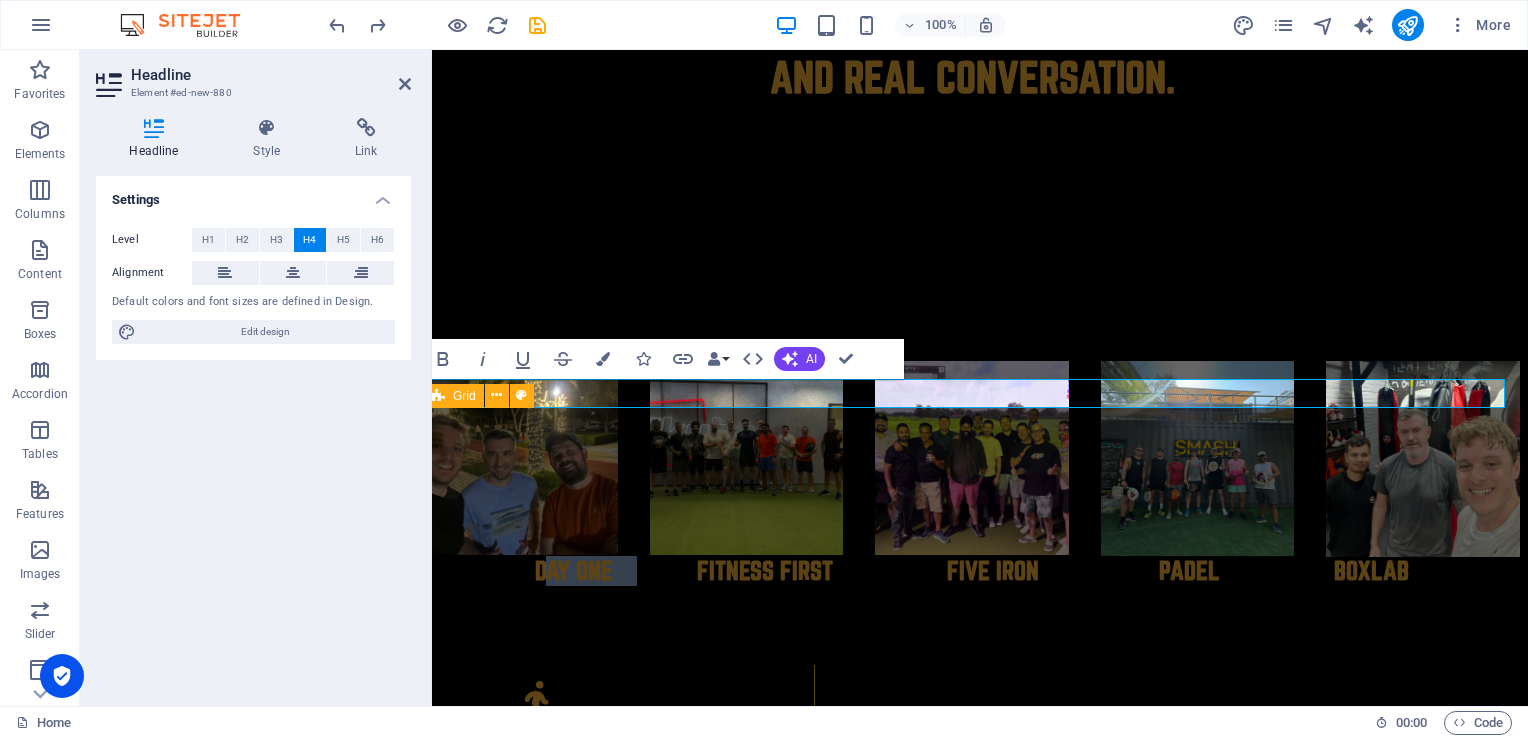 click on "WALK & TALK Weekly walks designed to encourage movement and real conversations. A space to connect, share, and support one another without judgement. PADEL Regular Padel sessions and tournaments that promote fitness, fun, and connection. All skill levels welcome—come for the game, stay for the cOMMUNITY. COFFEE CLUB Casual morning meetups for honest chats over coffee. A relaxed way to stay connected and start the day with good company. FITNESS Group fitness events that focus on strength, stamina, and supporting one another. Move together, grow stronger together. COMMUNITY More than events—this is a brotherhood. Socials, collaborations, and initiatives that bring men together with purpose. SUPPORT Mental health matters. Whether you need someone to talk to or just to know you’re not alone, we’re here to listen, not judge." at bounding box center (972, 1289) 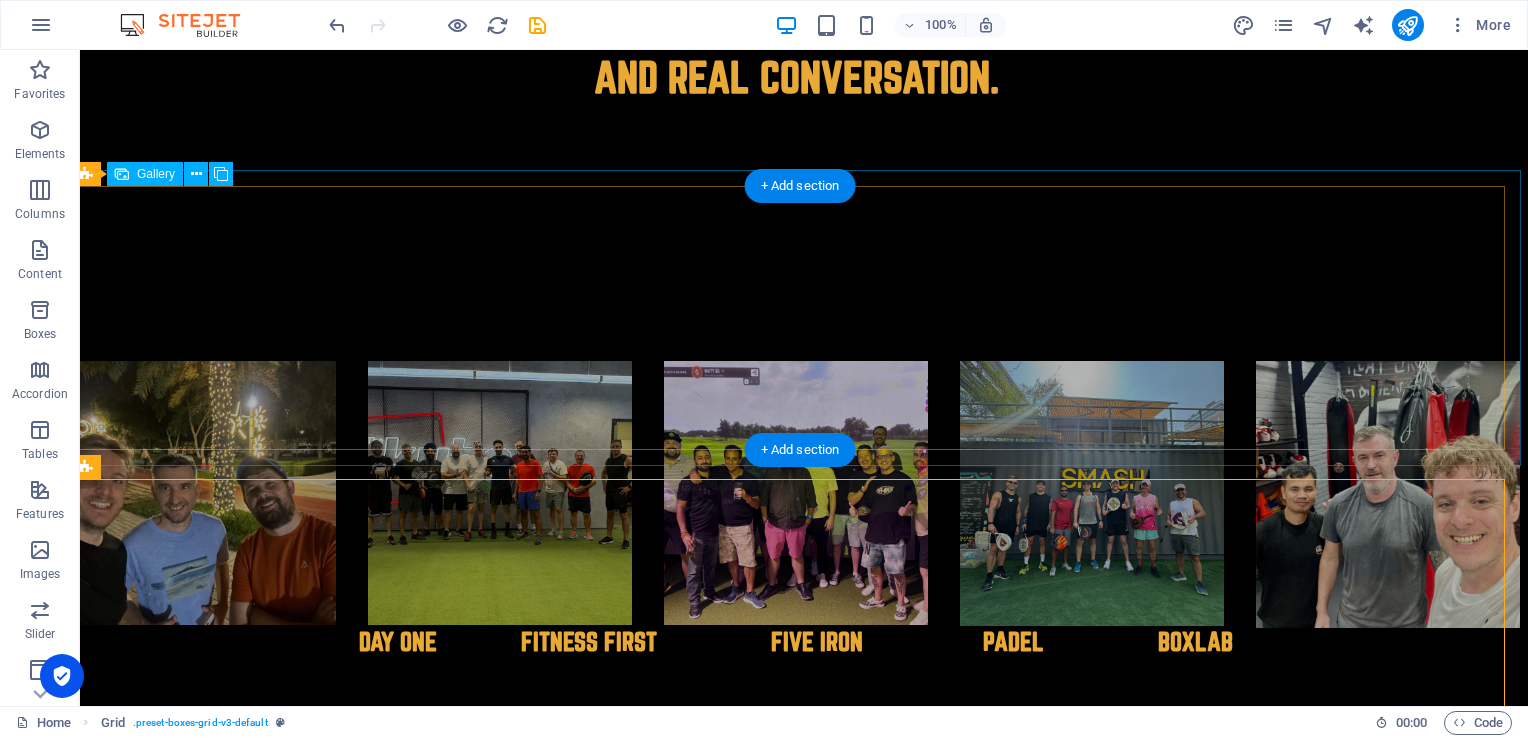 click at bounding box center (204, 494) 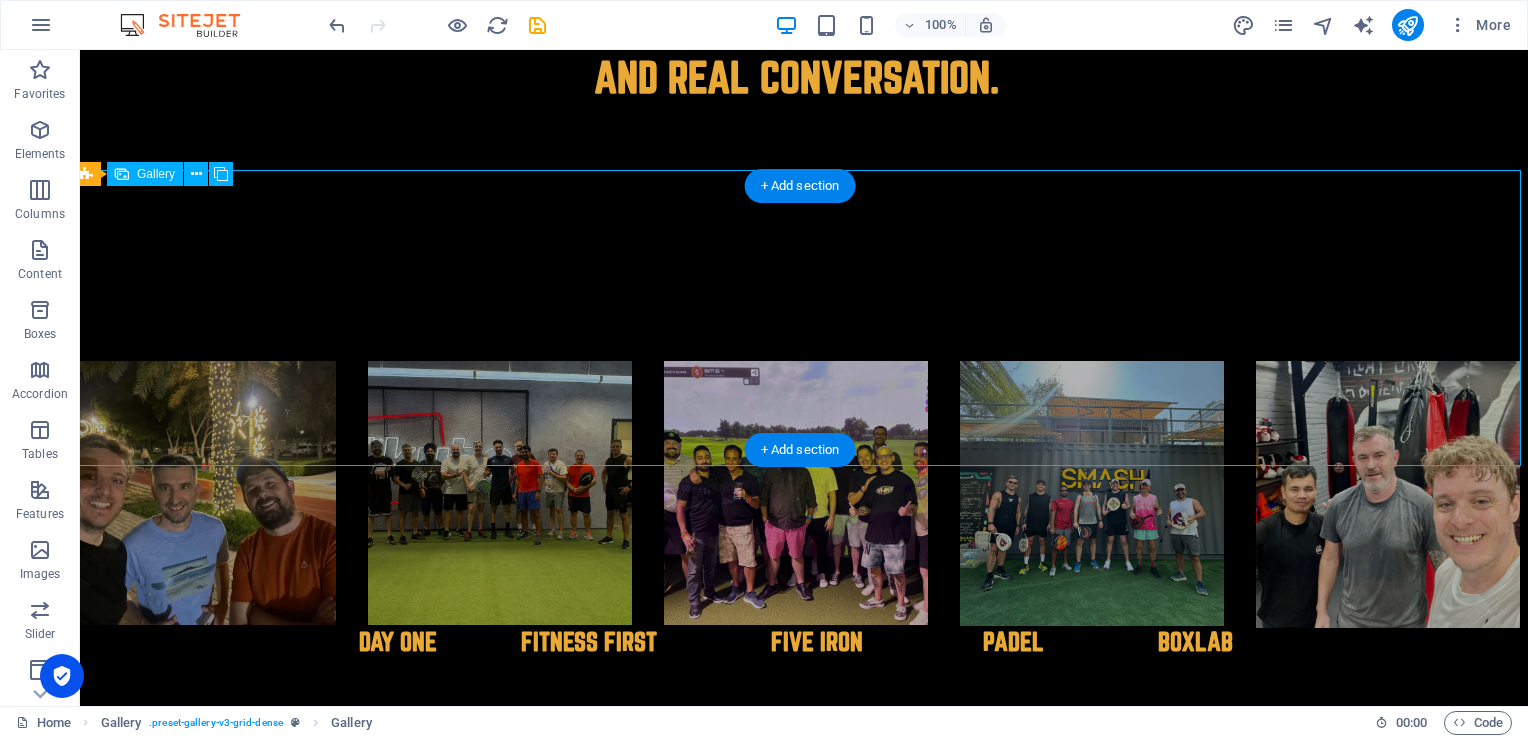 click at bounding box center [204, 494] 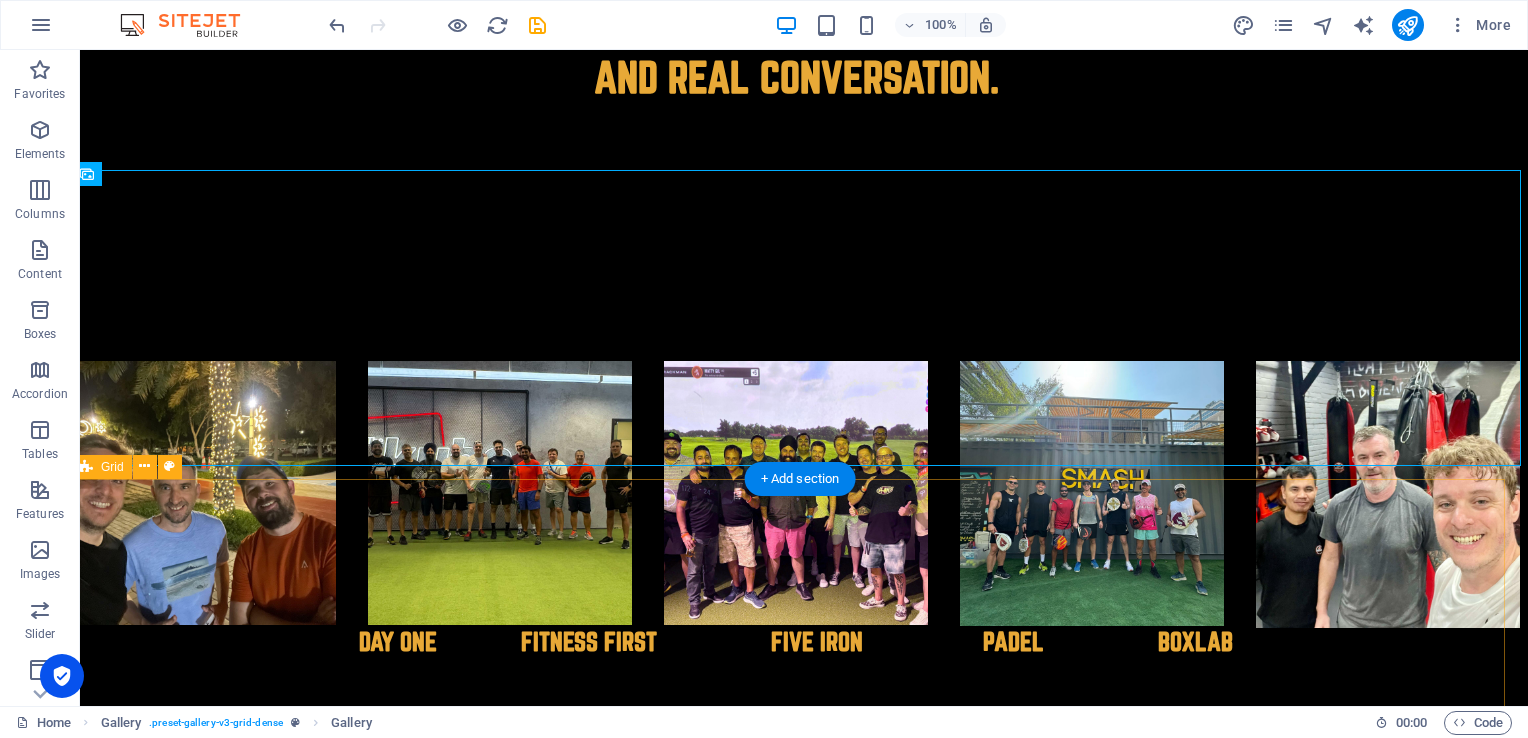 click on "WALK & TALK Weekly walks designed to encourage movement and real conversations. A space to connect, share, and support one another without judgement. PADEL Regular Padel sessions and tournaments that promote fitness, fun, and connection. All skill levels welcome—come for the game, stay for the cOMMUNITY. COFFEE CLUB Casual morning meetups for honest chats over coffee. A relaxed way to stay connected and start the day with good company. FITNESS Group fitness events that focus on strength, stamina, and supporting one another. Move together, grow stronger together. COMMUNITY More than events—this is a brotherhood. Socials, collaborations, and initiatives that bring men together with purpose. SUPPORT Mental health matters. Whether you need someone to talk to or just to know you’re not alone, we’re here to listen, not judge." at bounding box center [796, 1361] 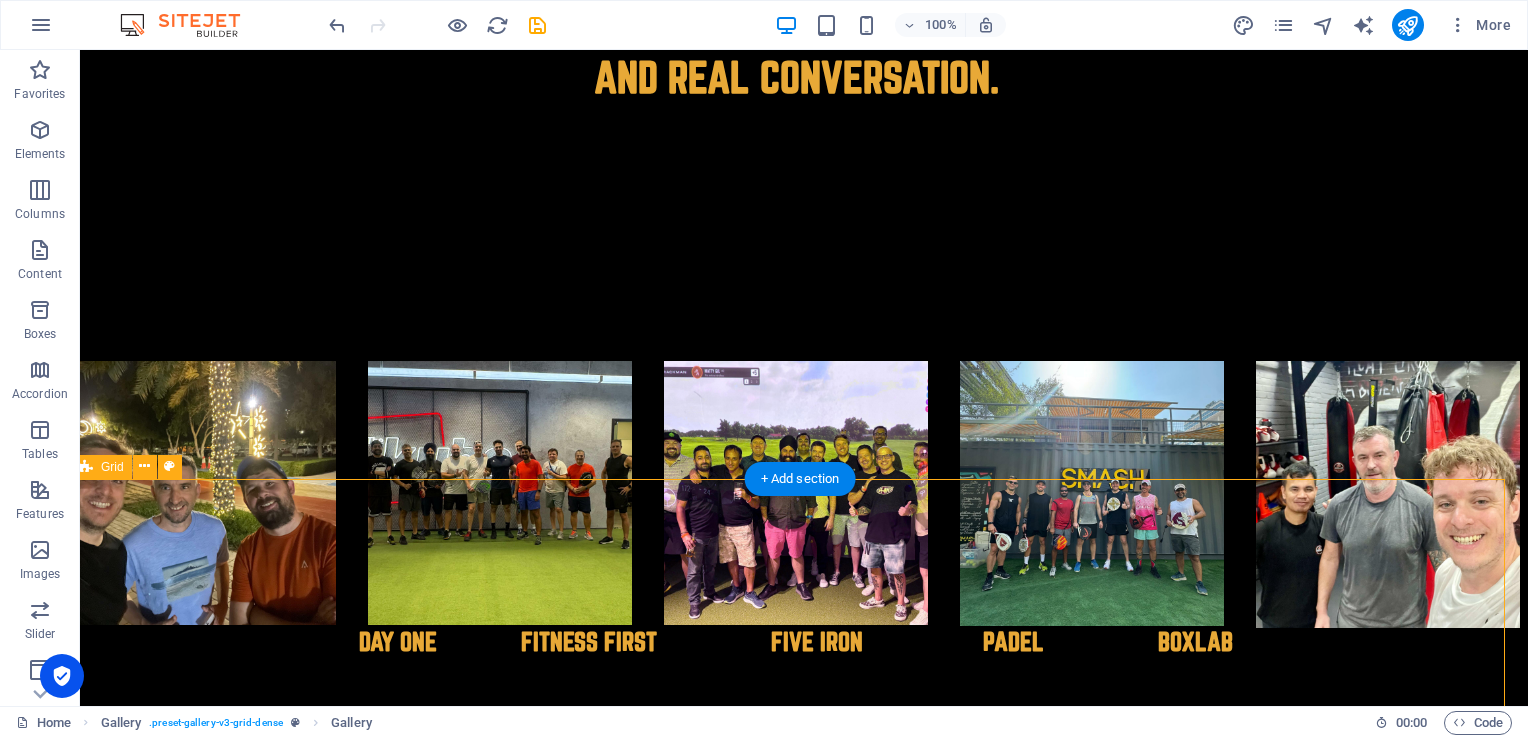 drag, startPoint x: 413, startPoint y: 537, endPoint x: 415, endPoint y: 521, distance: 16.124516 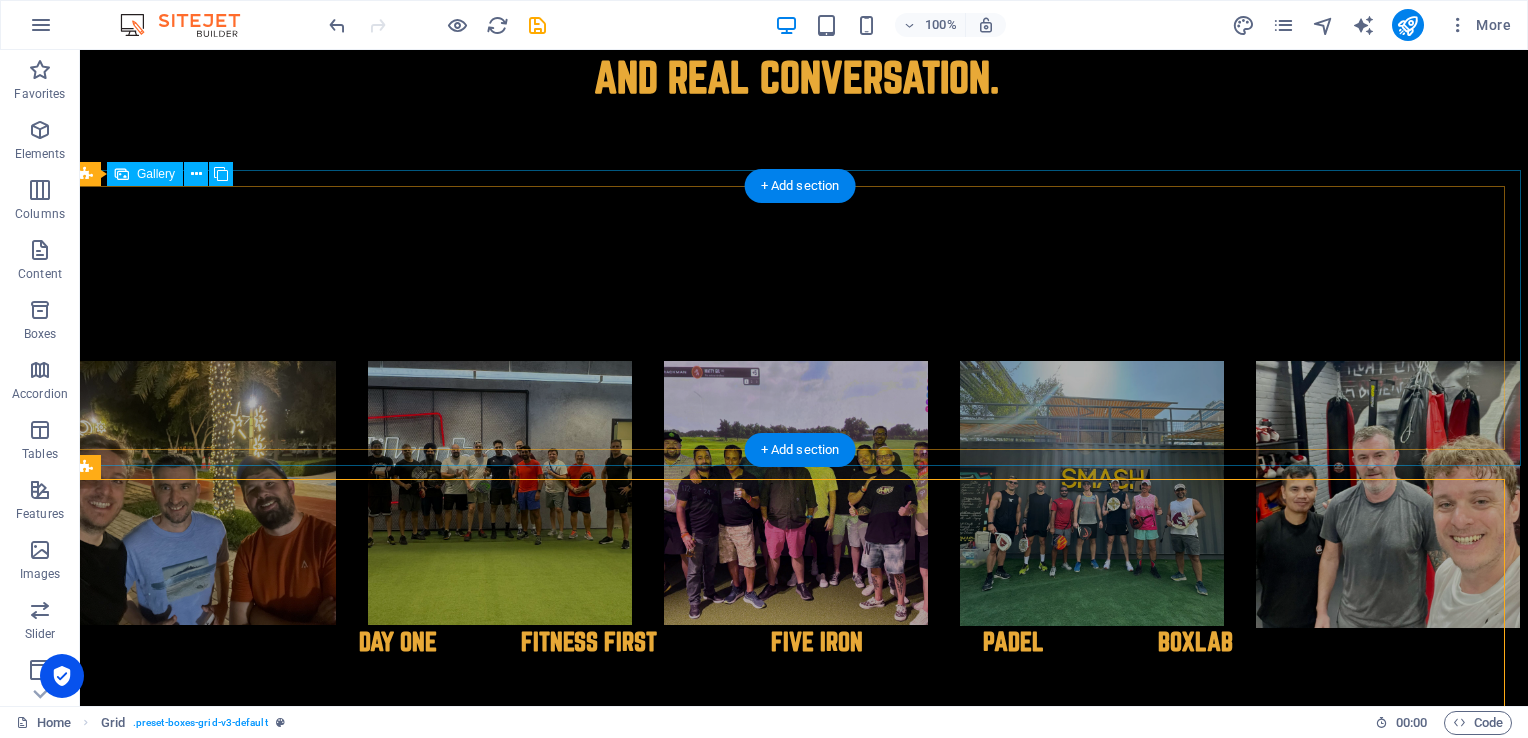 click at bounding box center (204, 494) 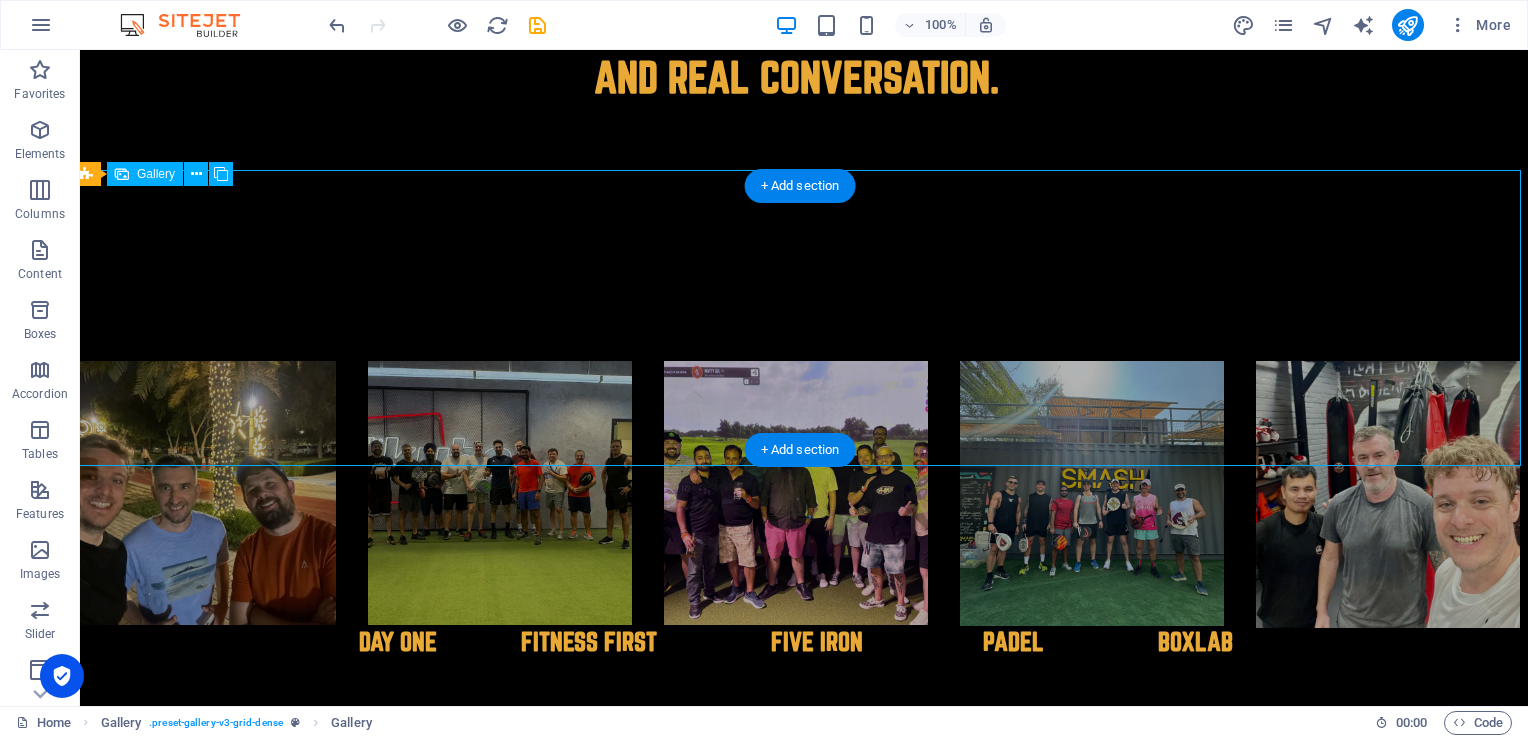 click at bounding box center [204, 494] 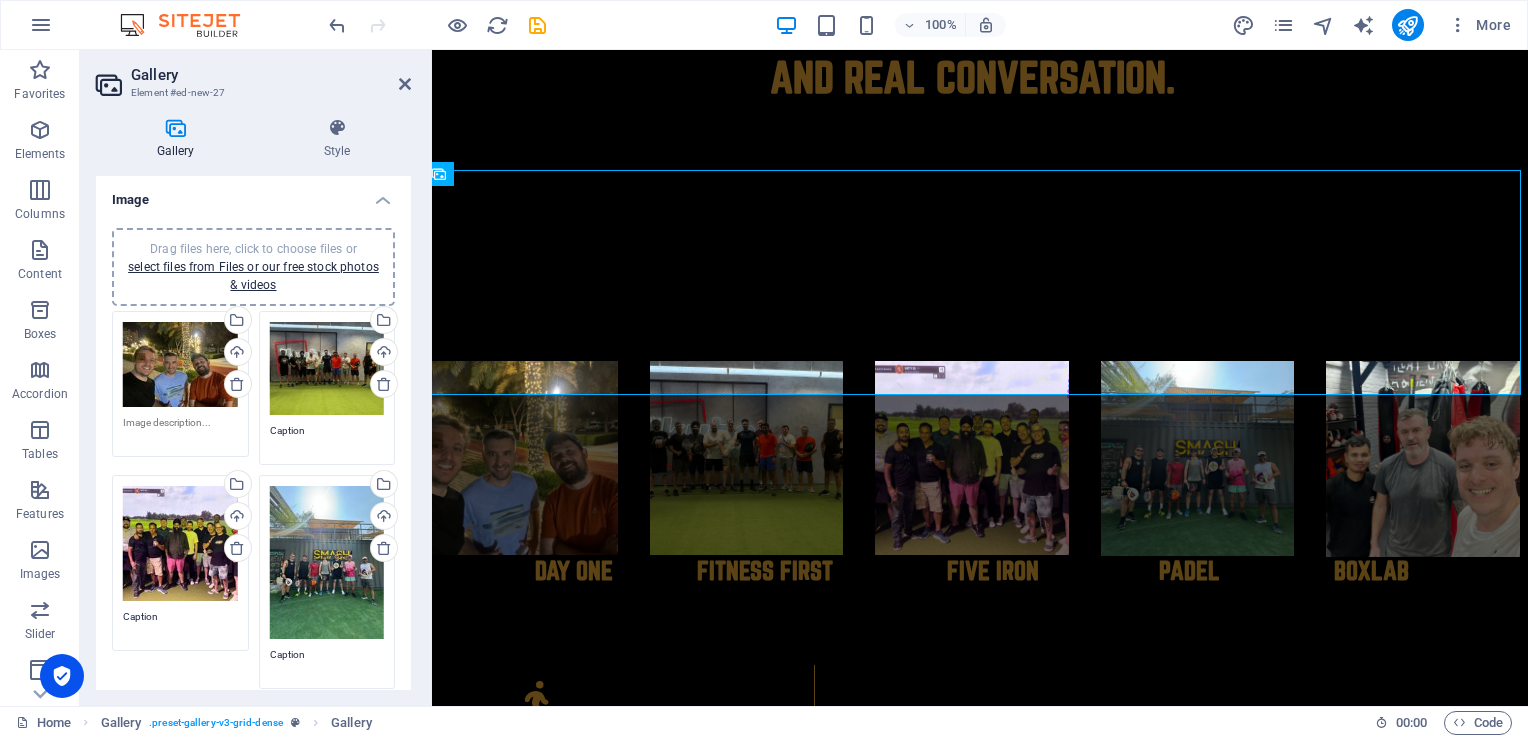 click at bounding box center (180, 430) 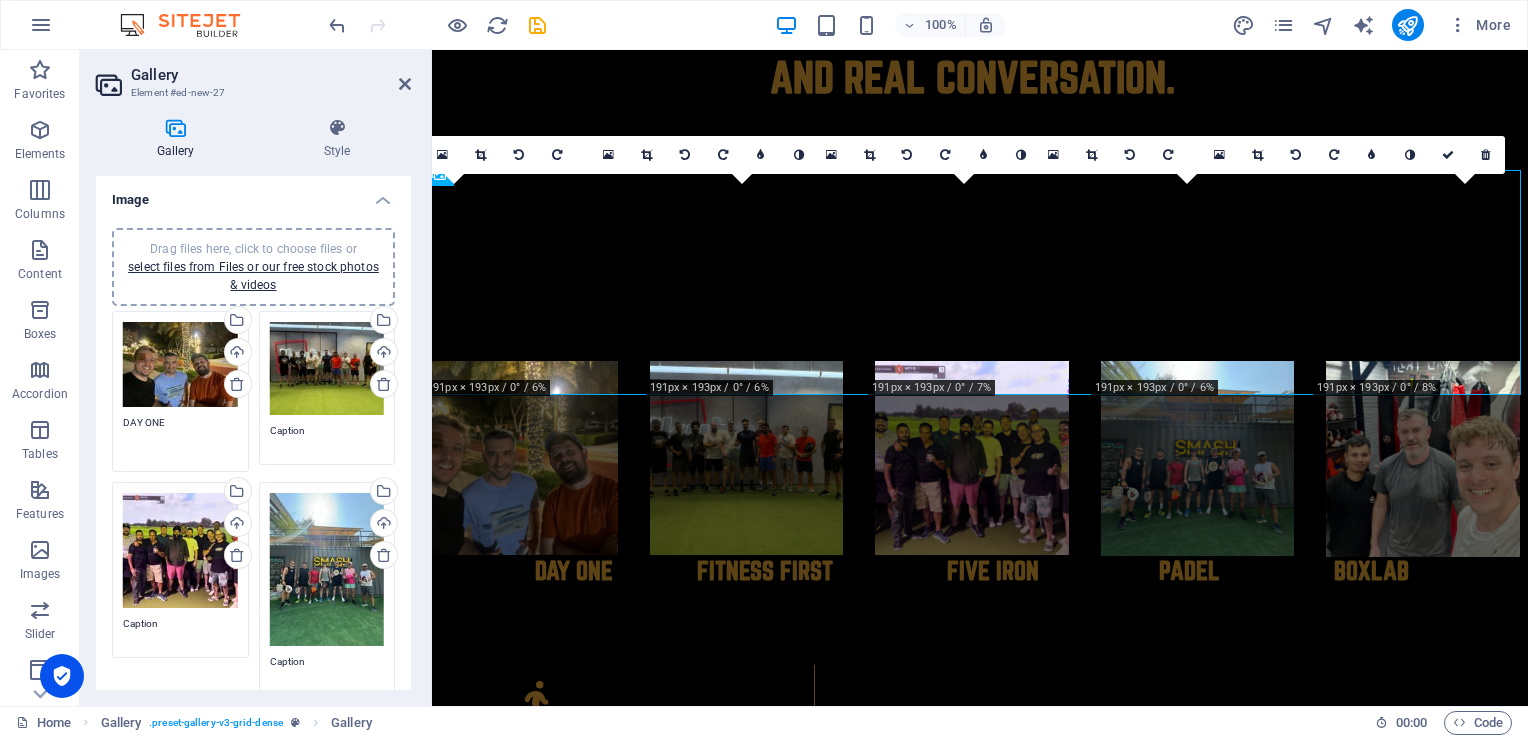 type on "DAY ONE" 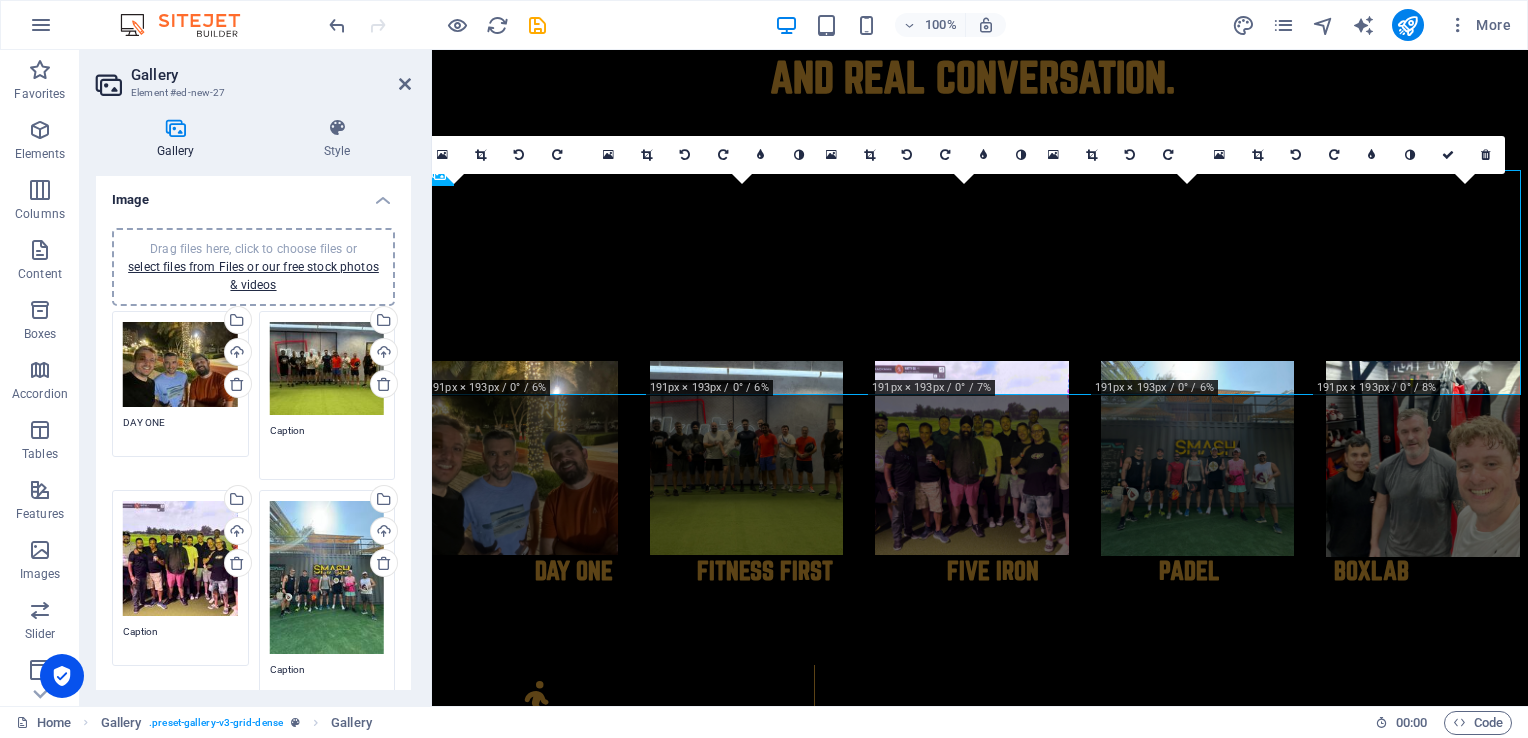 click on "Caption" at bounding box center (327, 445) 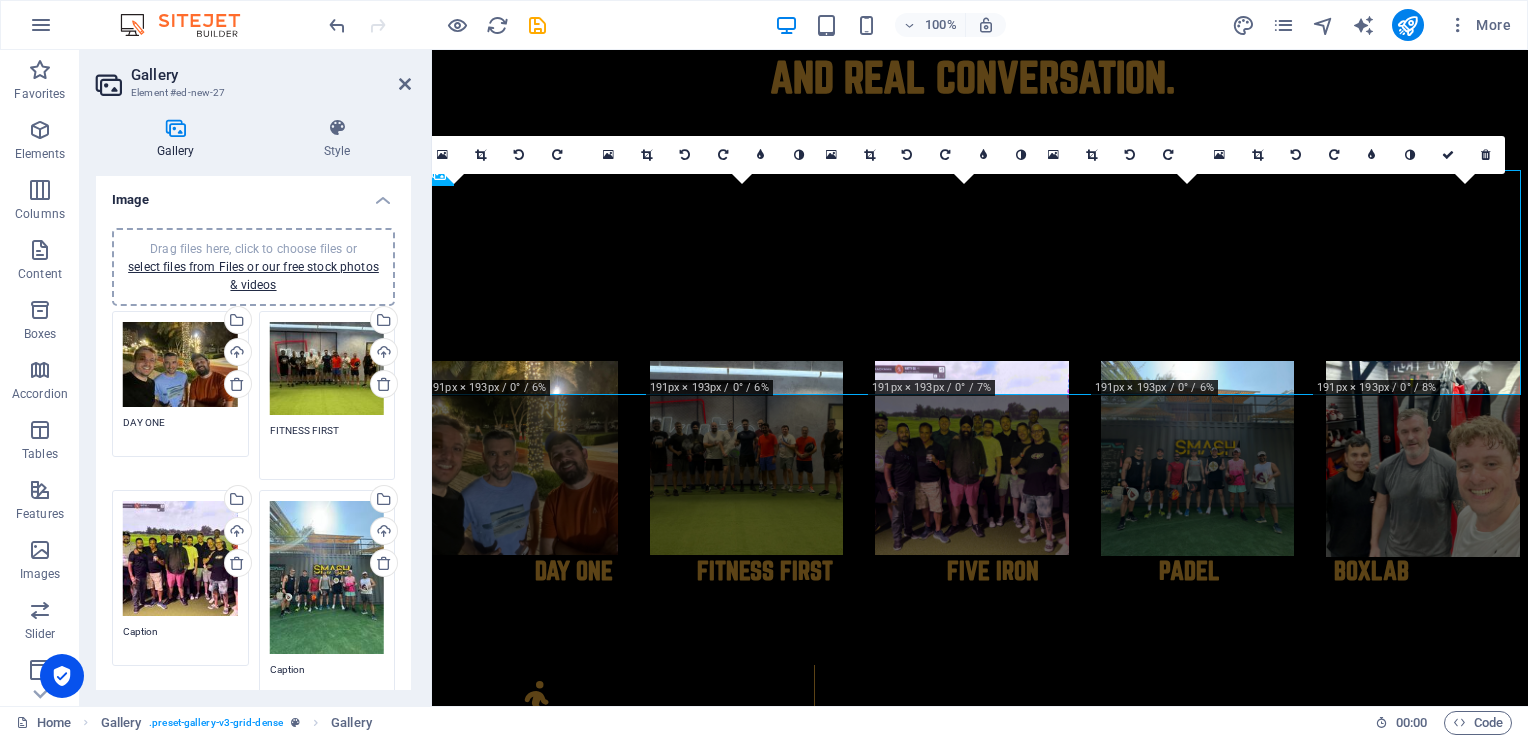 type on "FITNESS FIRST" 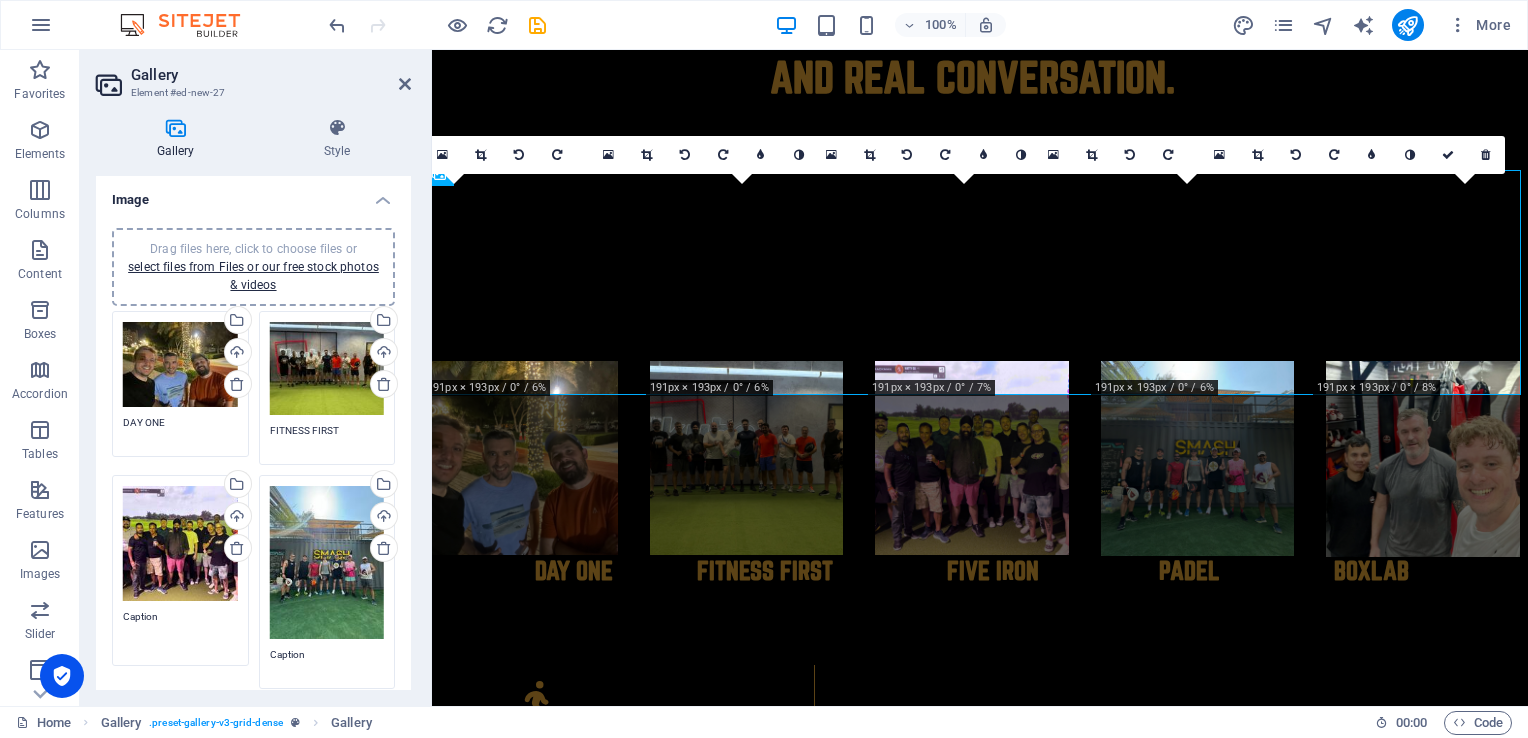 click on "Caption" at bounding box center [180, 631] 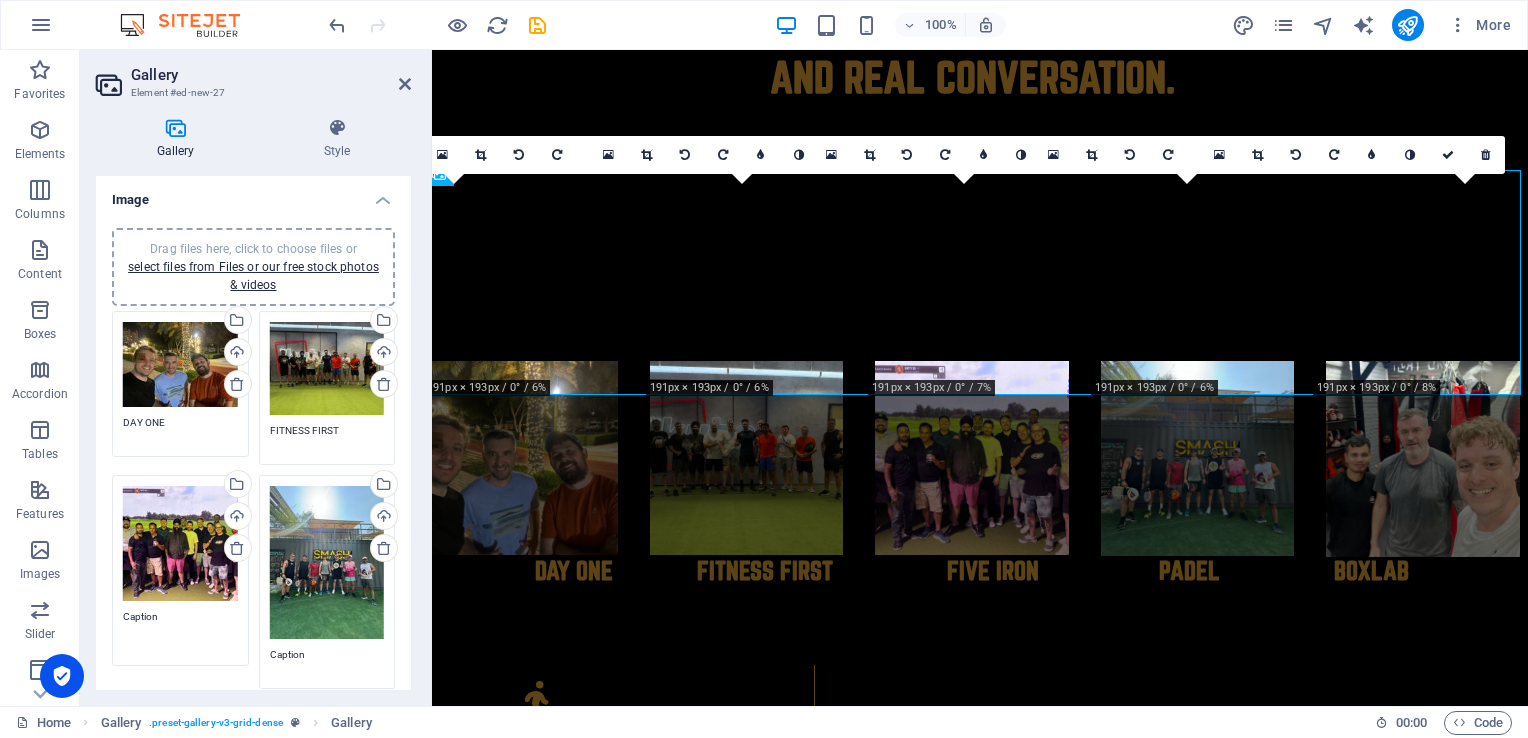 click on "Caption" at bounding box center [180, 631] 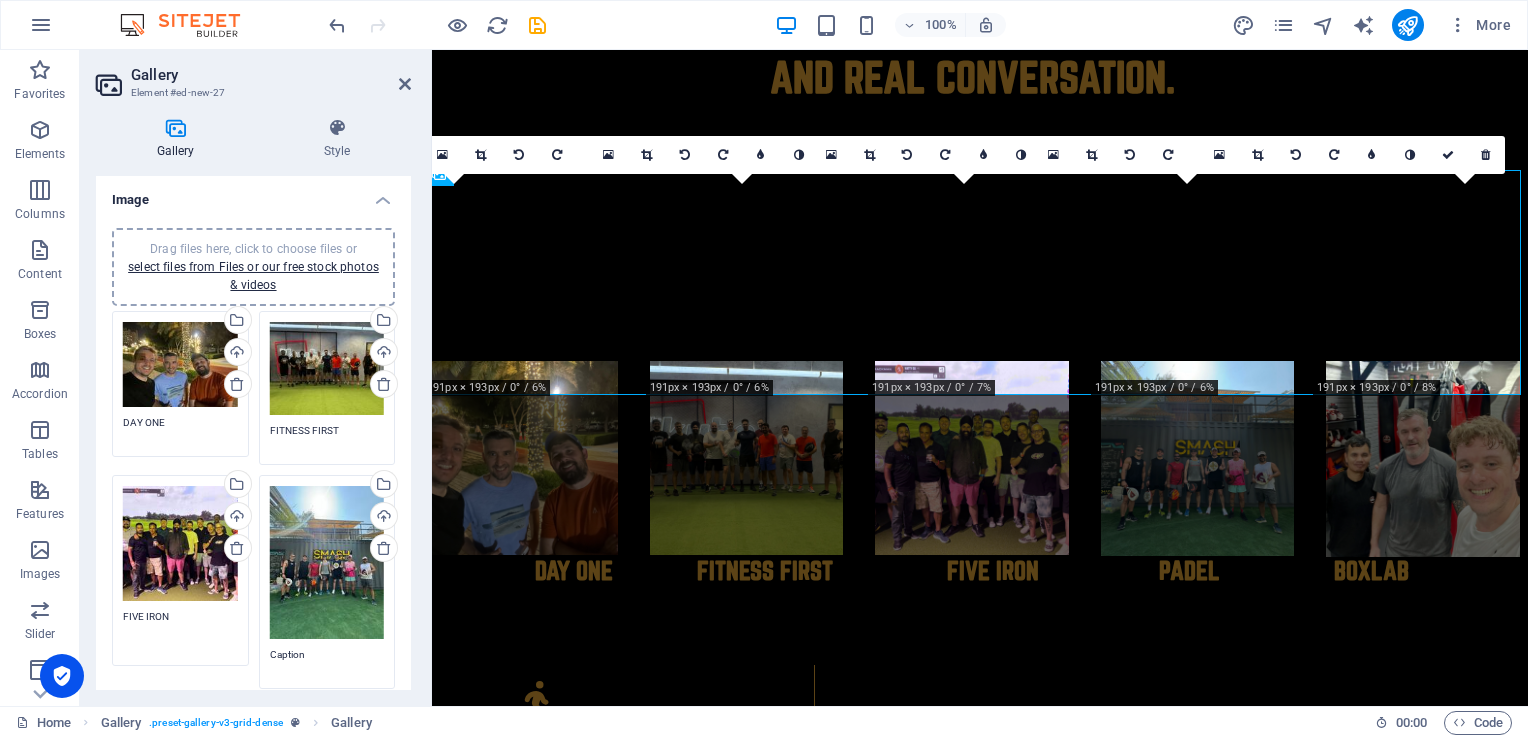 type on "FIVE IRON" 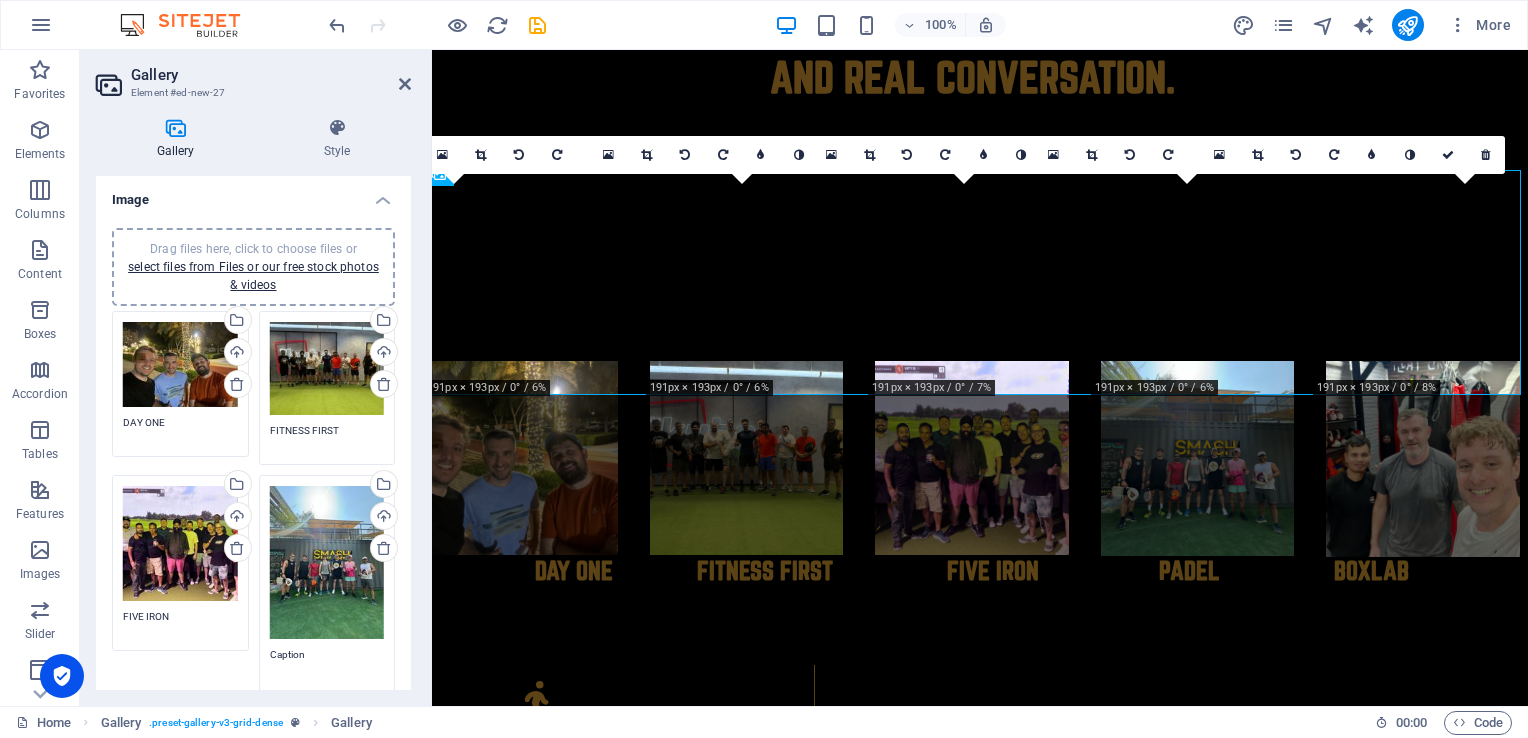 click on "Caption" at bounding box center (327, 669) 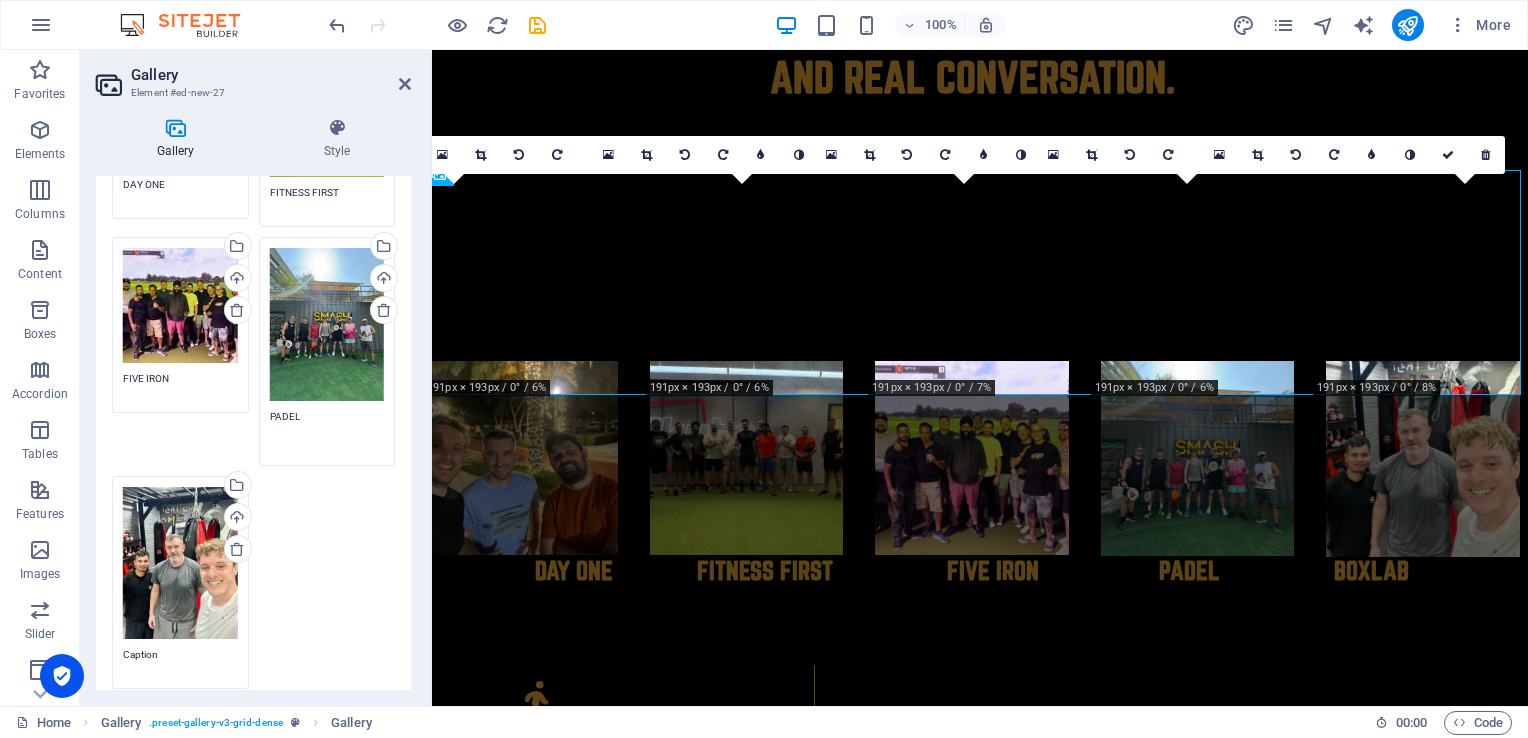 scroll, scrollTop: 300, scrollLeft: 0, axis: vertical 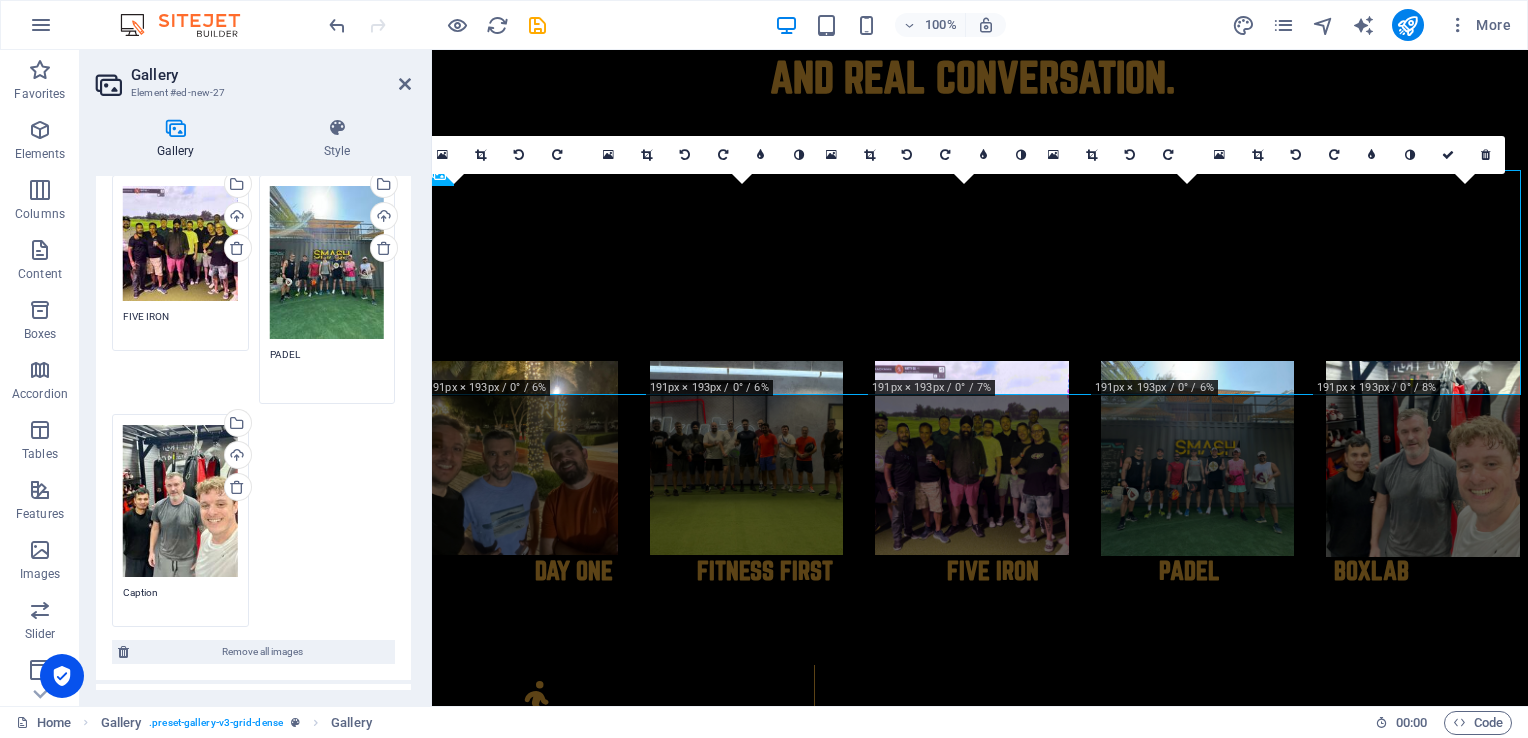 type on "PADEL" 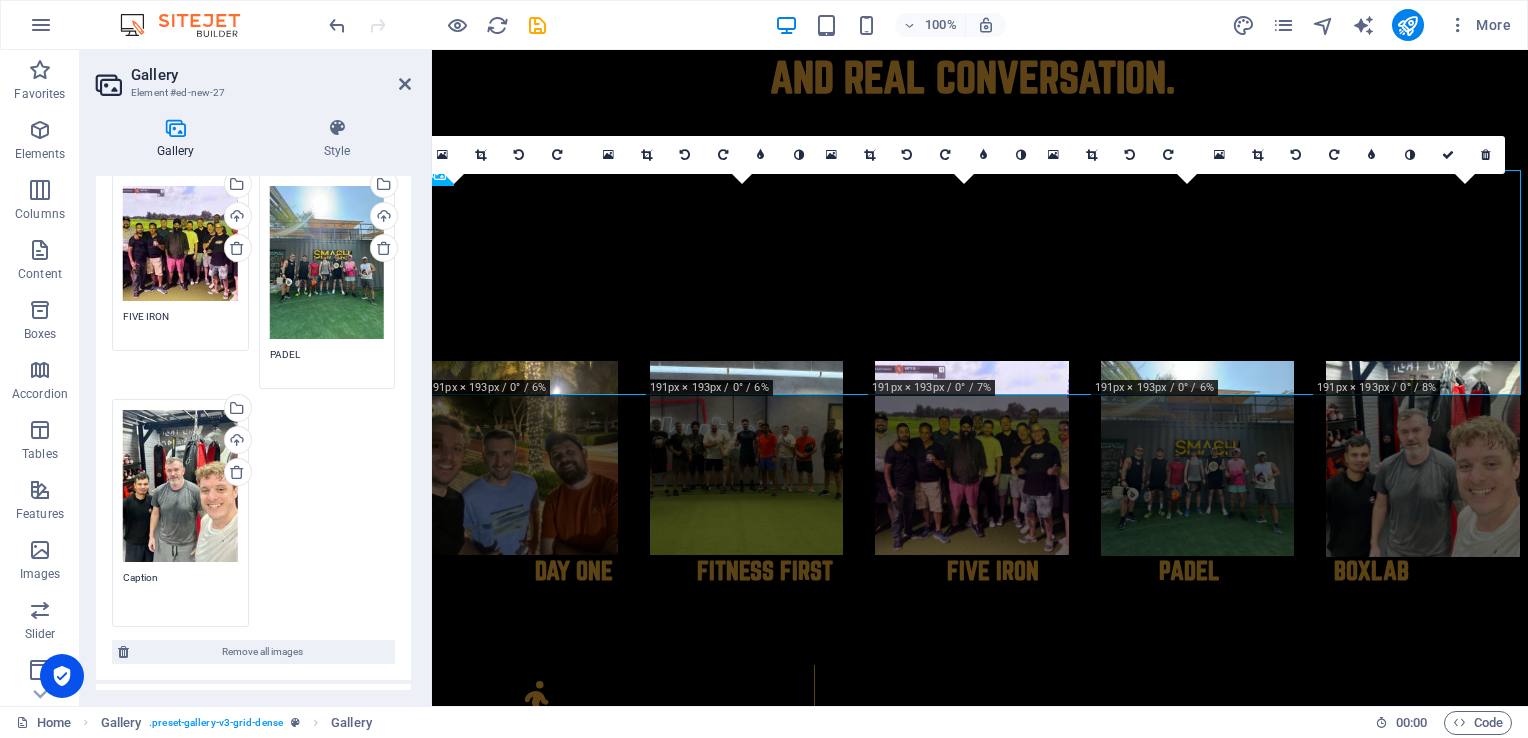 click on "Caption" at bounding box center (180, 592) 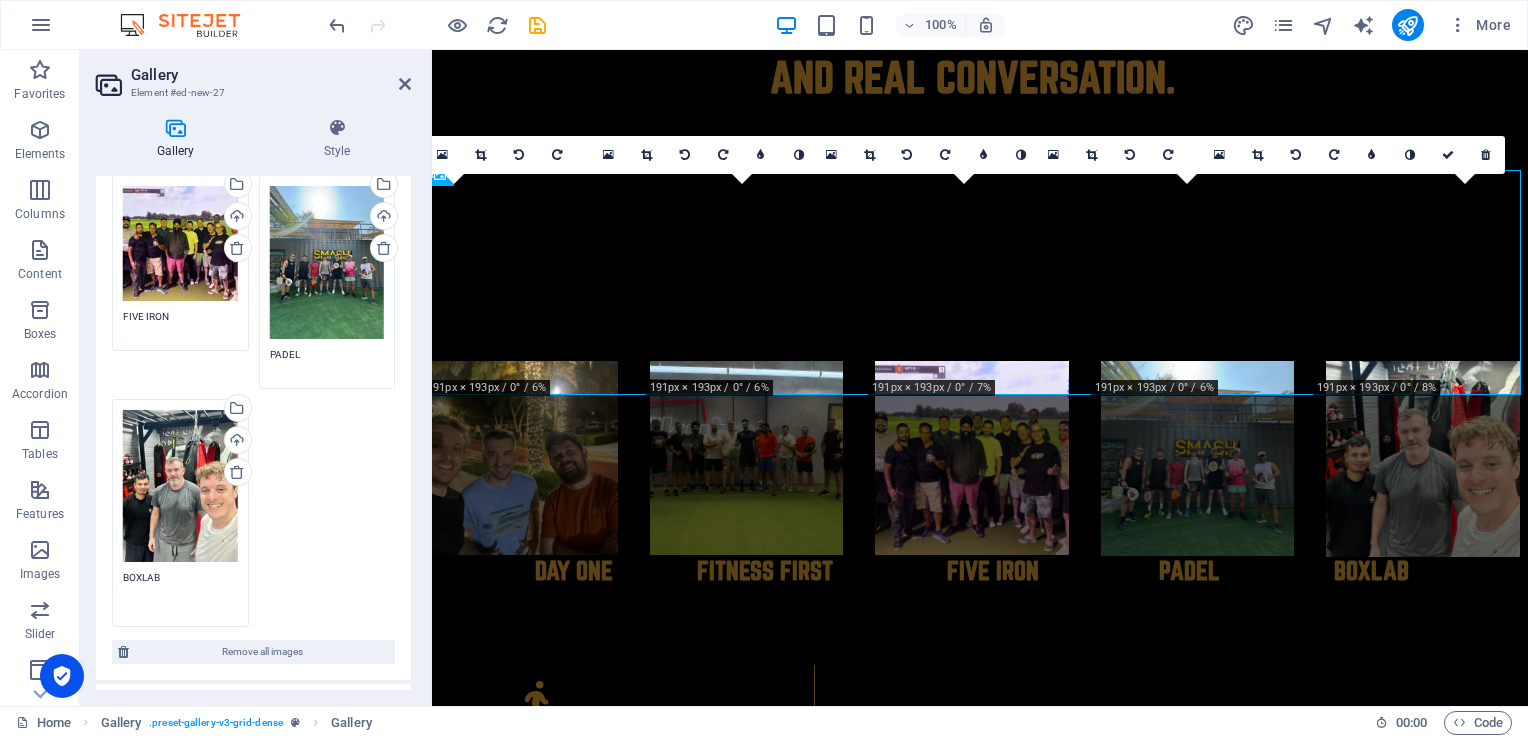 type on "BOXLAB" 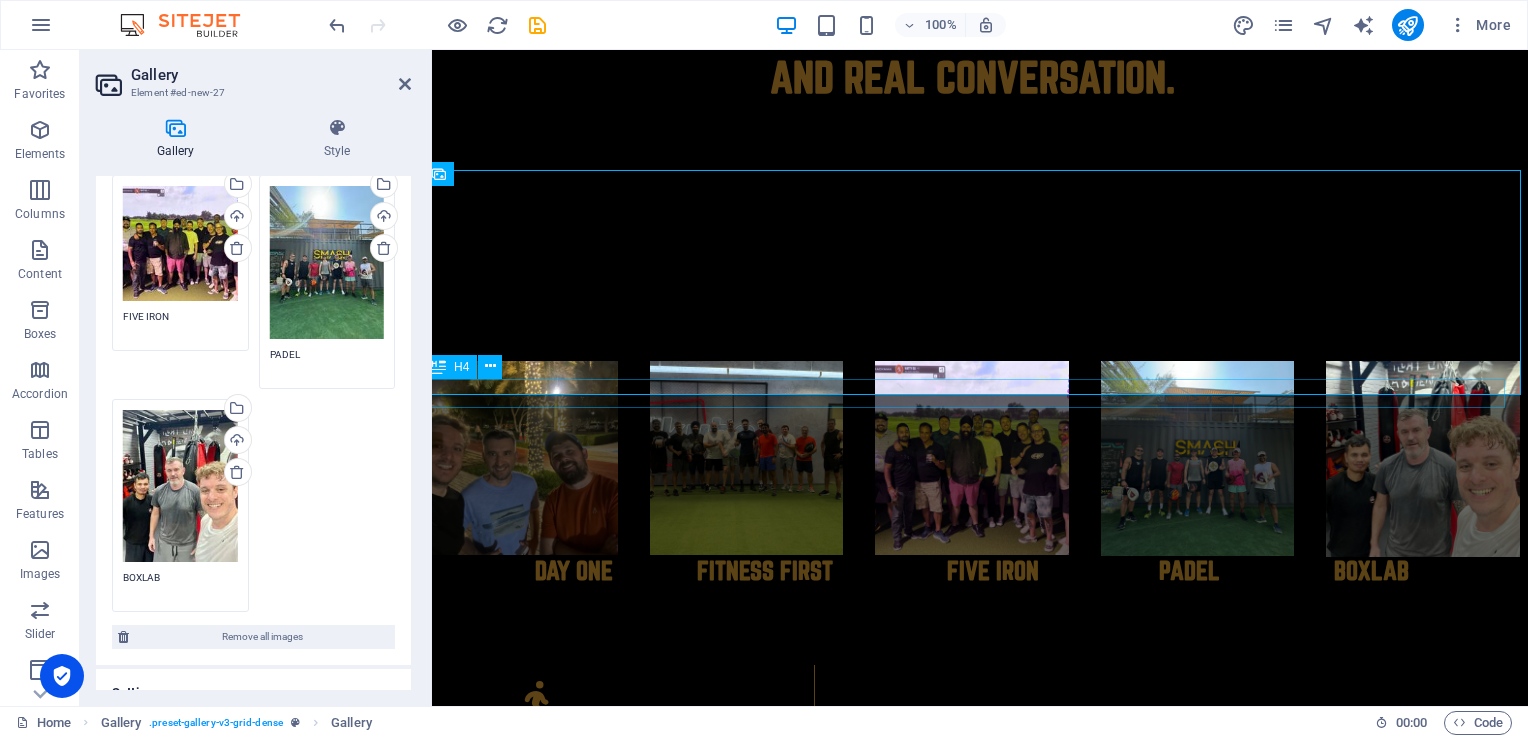 click on "DAY ONE              FITNESS FIRST                   FIVE IRON                    PADEL                   BOXLAB" at bounding box center [972, 571] 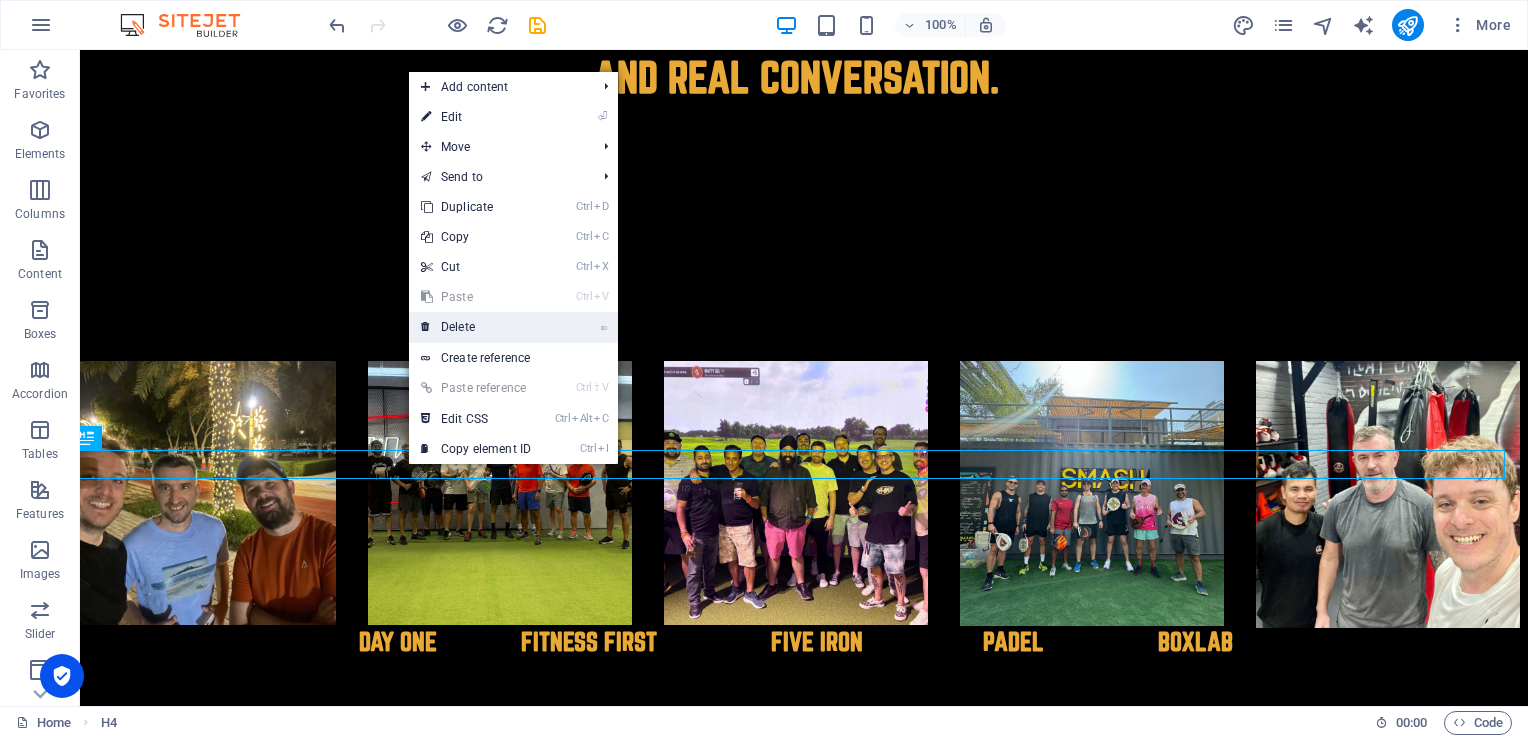 click on "⌦  Delete" at bounding box center [476, 327] 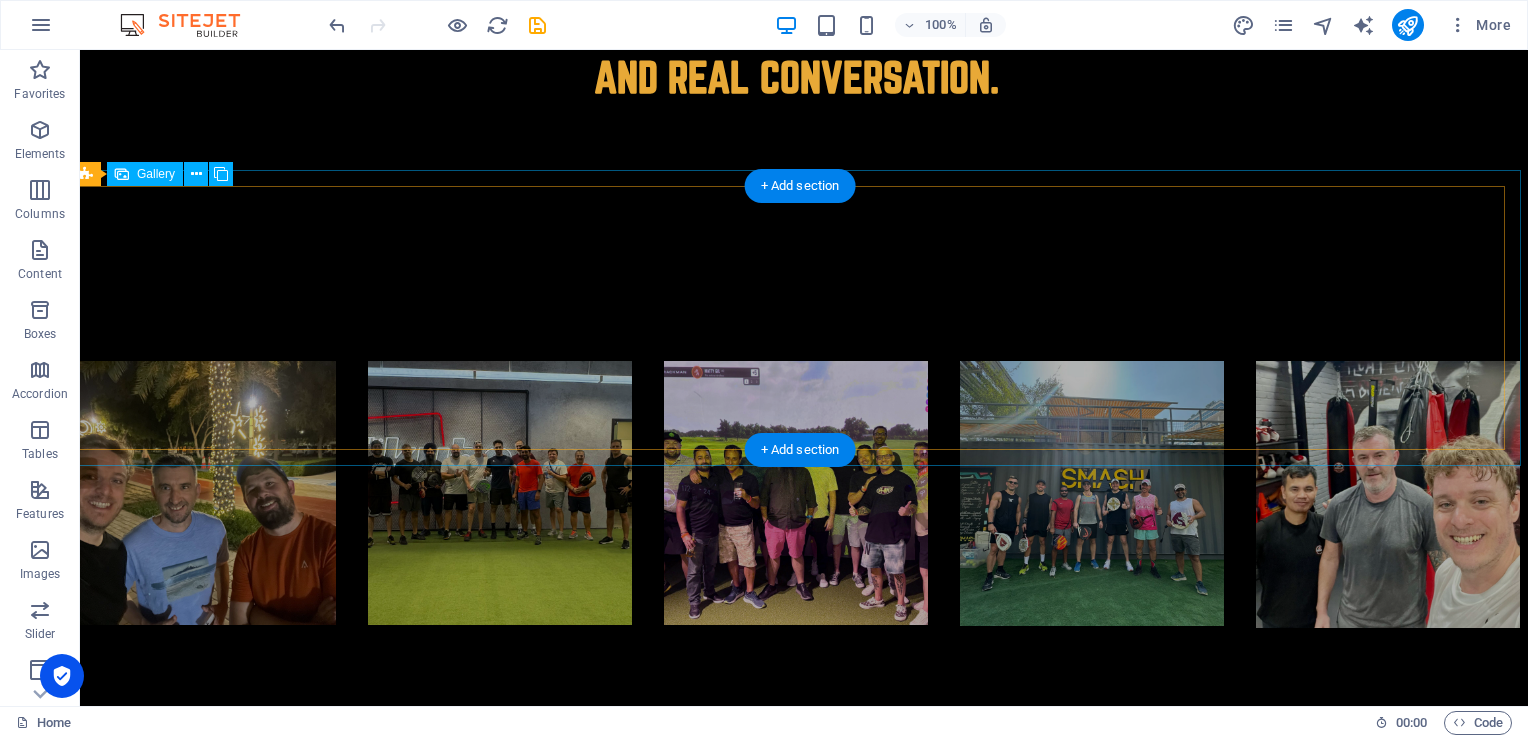 click at bounding box center (204, 494) 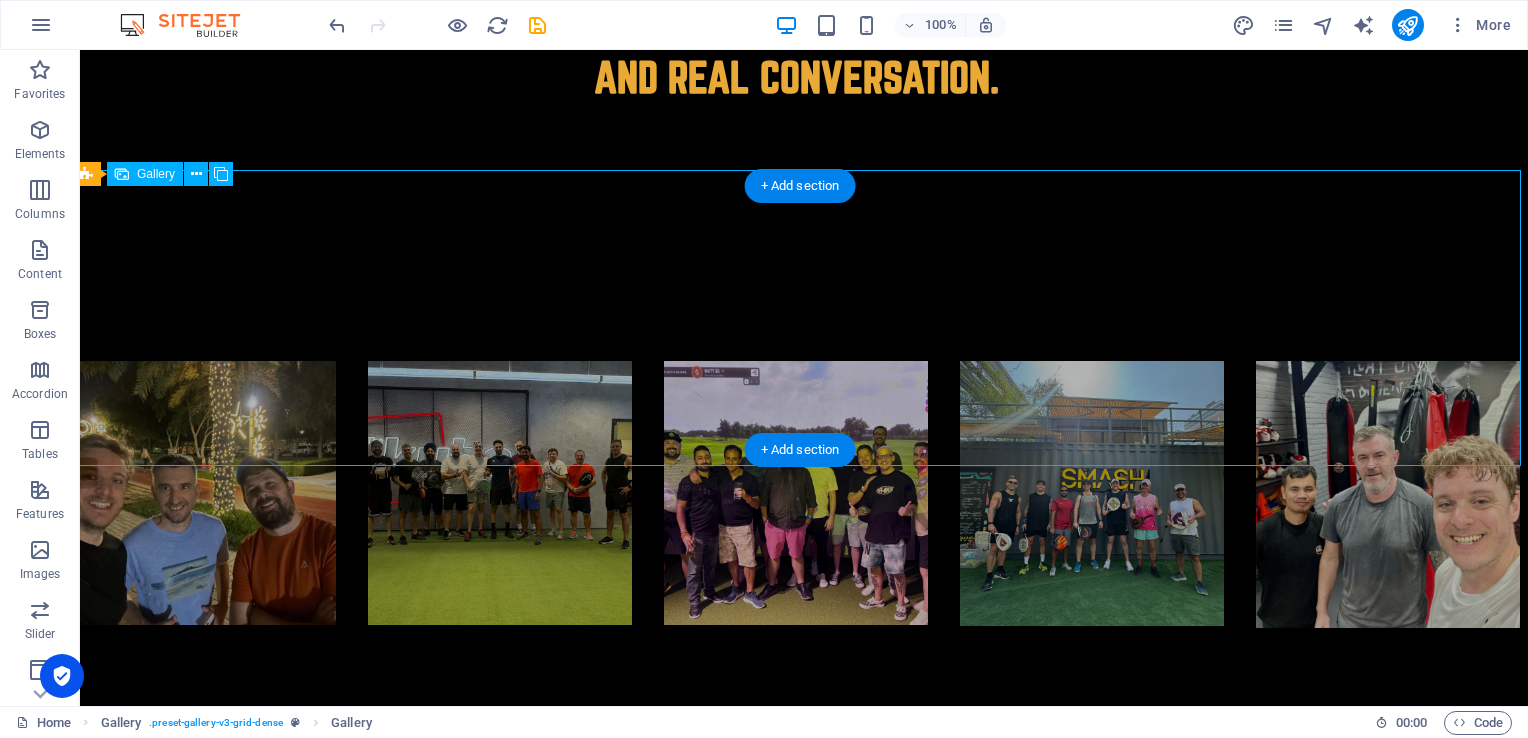 click at bounding box center [204, 494] 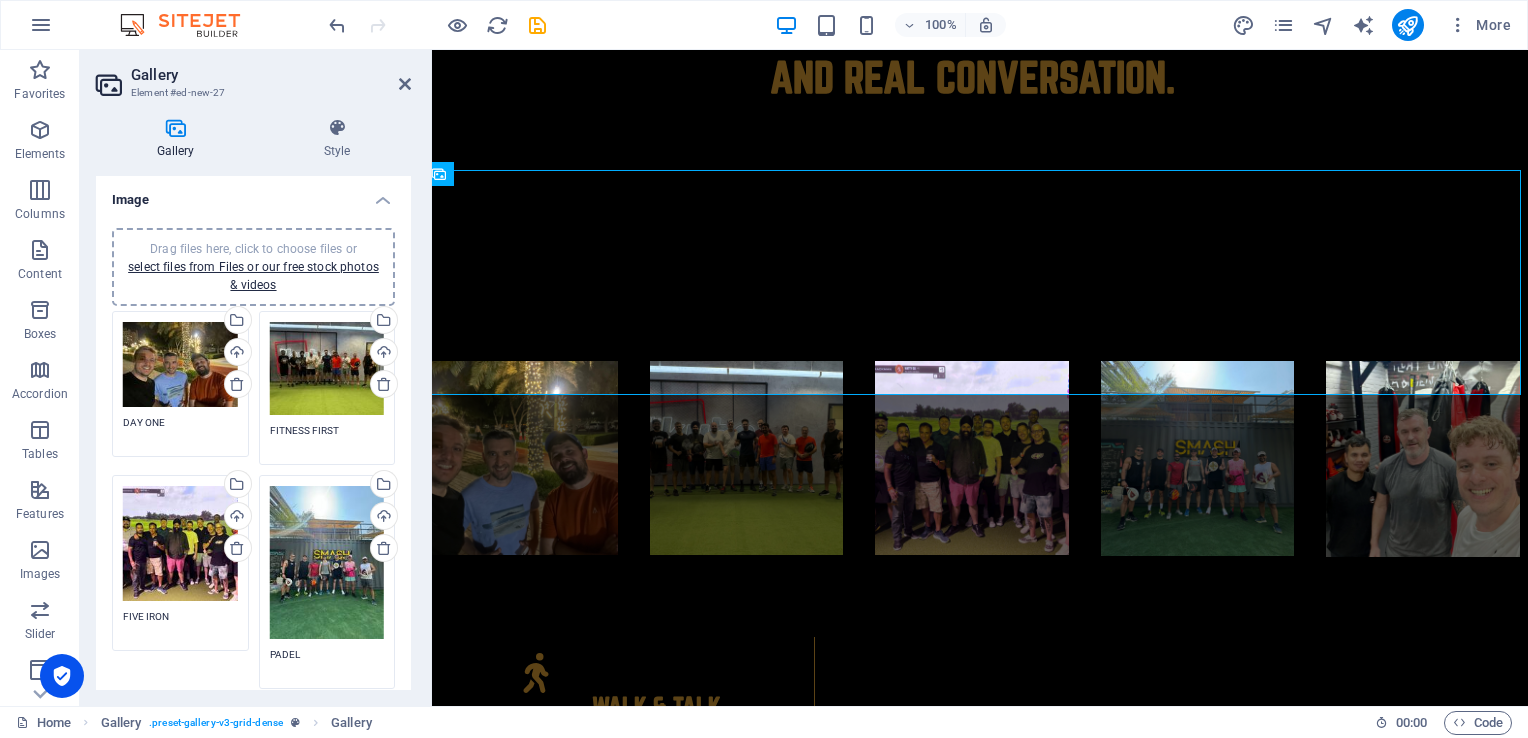 click on "Drag files here, click to choose files or select files from Files or our free stock photos & videos Select files from the file manager, stock photos, or upload file(s) Upload FITNESS FIRST" at bounding box center [327, 388] 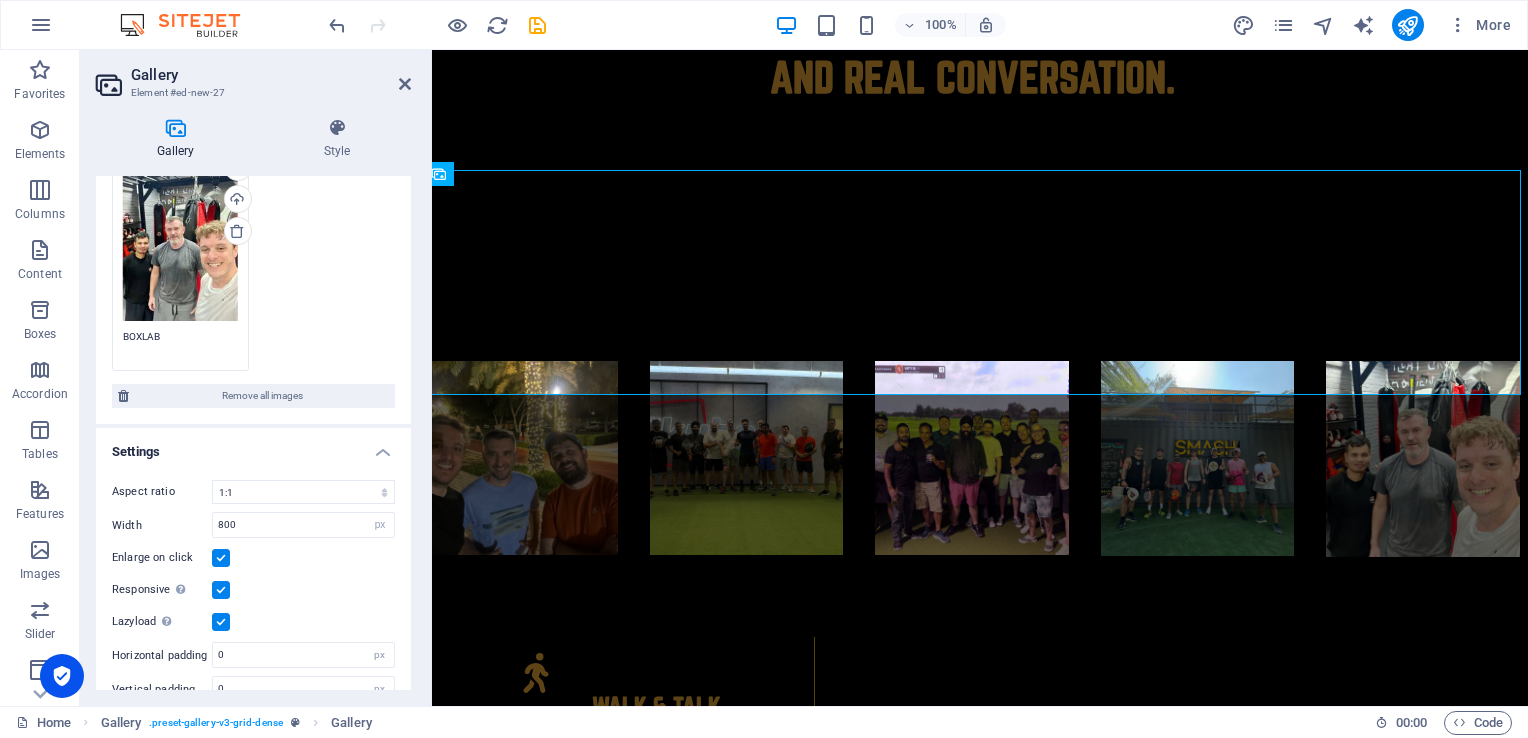scroll, scrollTop: 560, scrollLeft: 0, axis: vertical 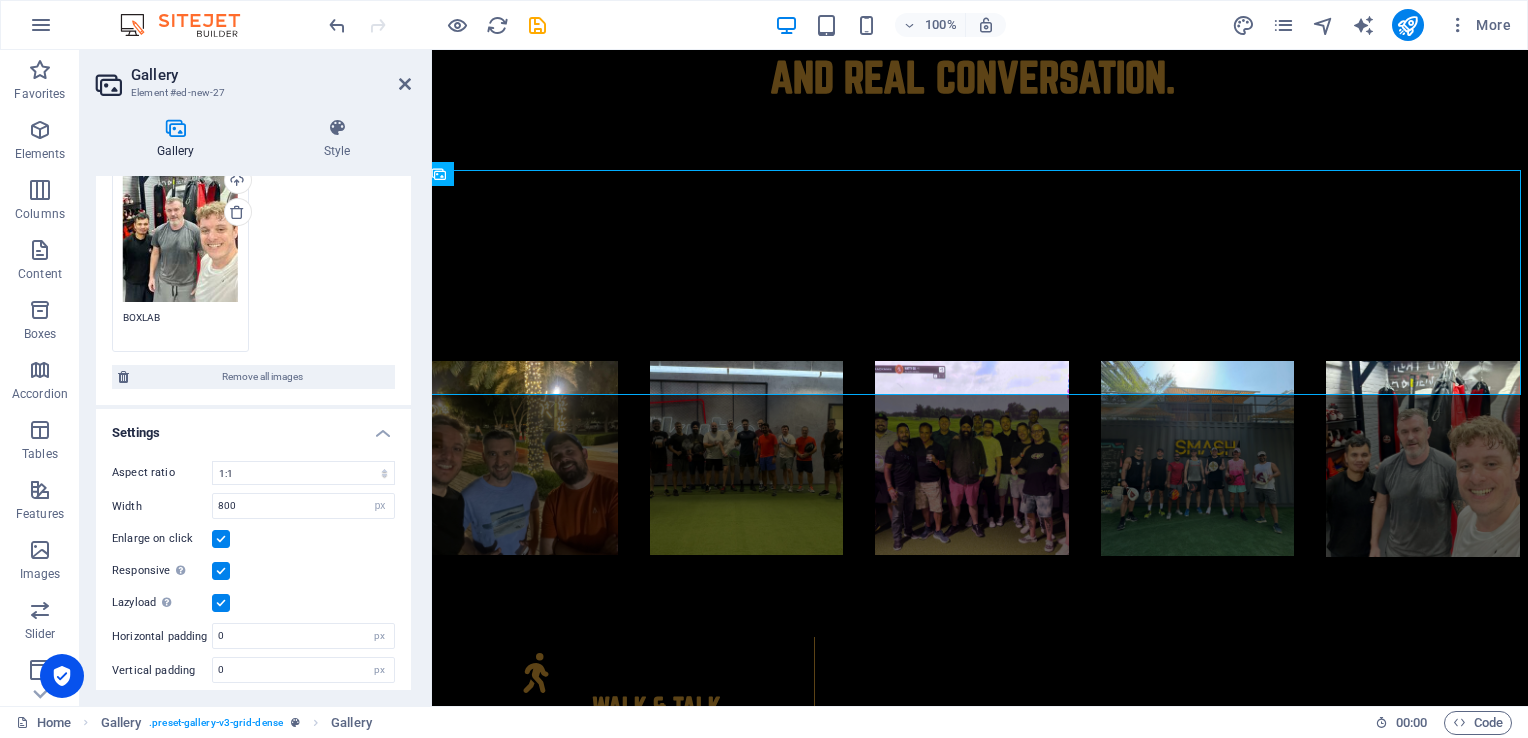 click on "BOXLAB" at bounding box center [180, 325] 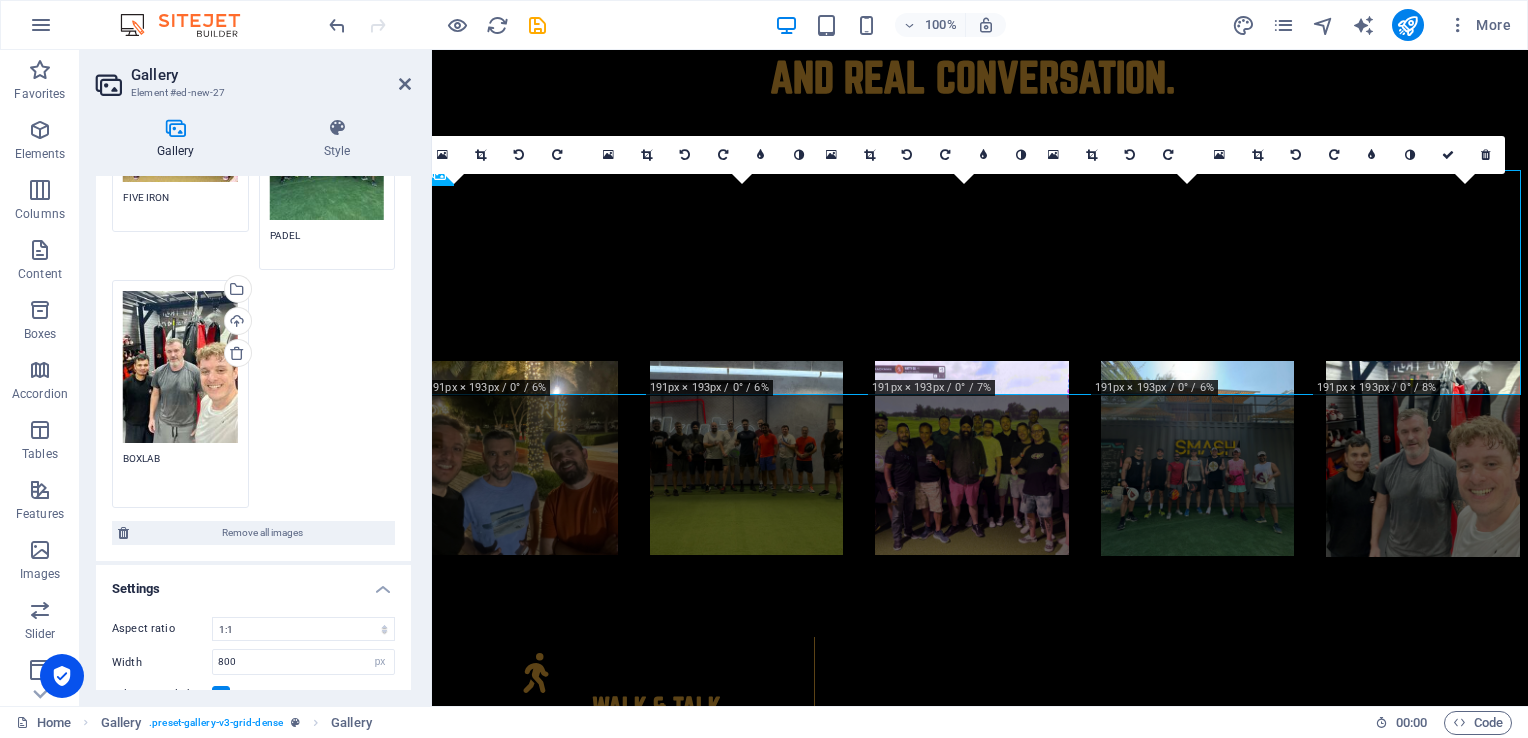 scroll, scrollTop: 360, scrollLeft: 0, axis: vertical 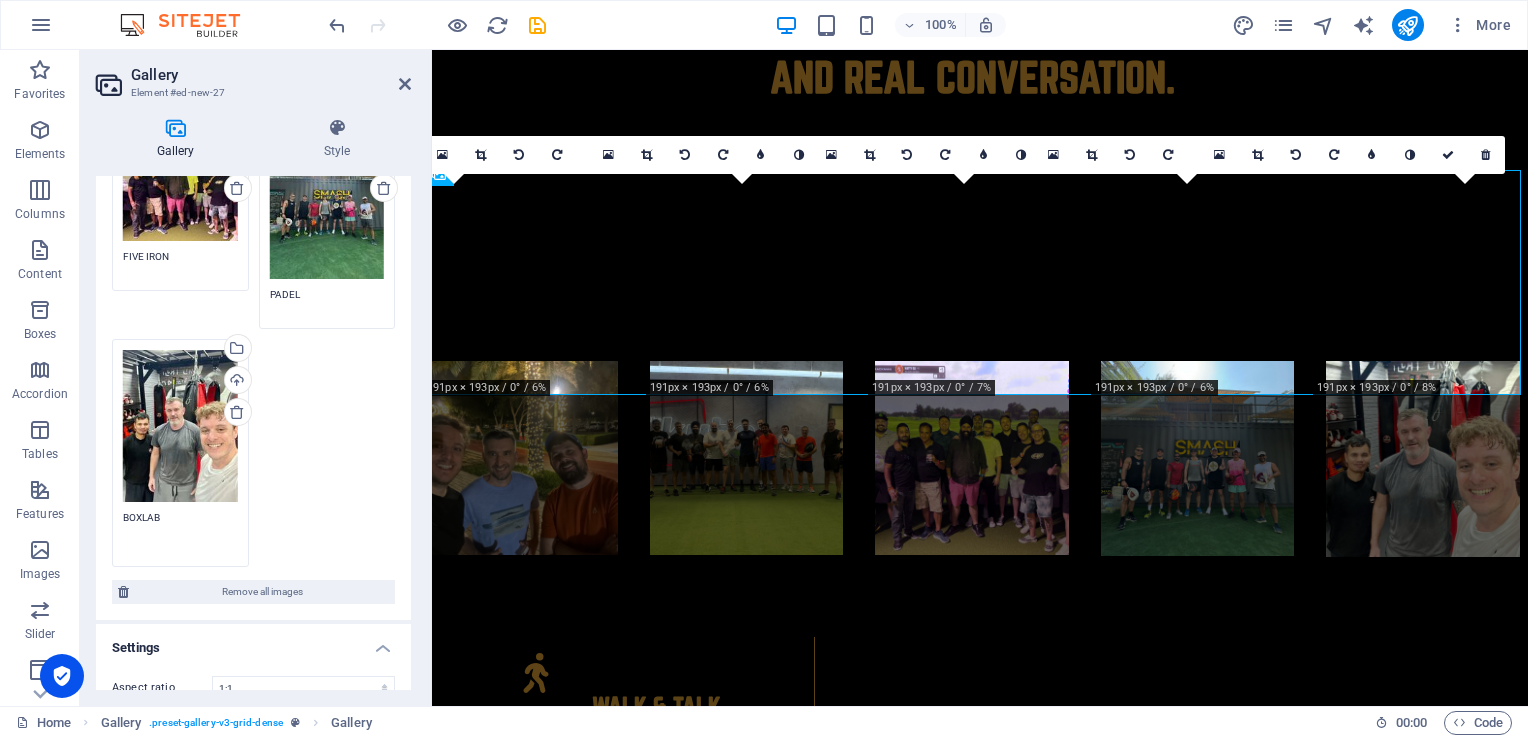 type on "BOXLAB" 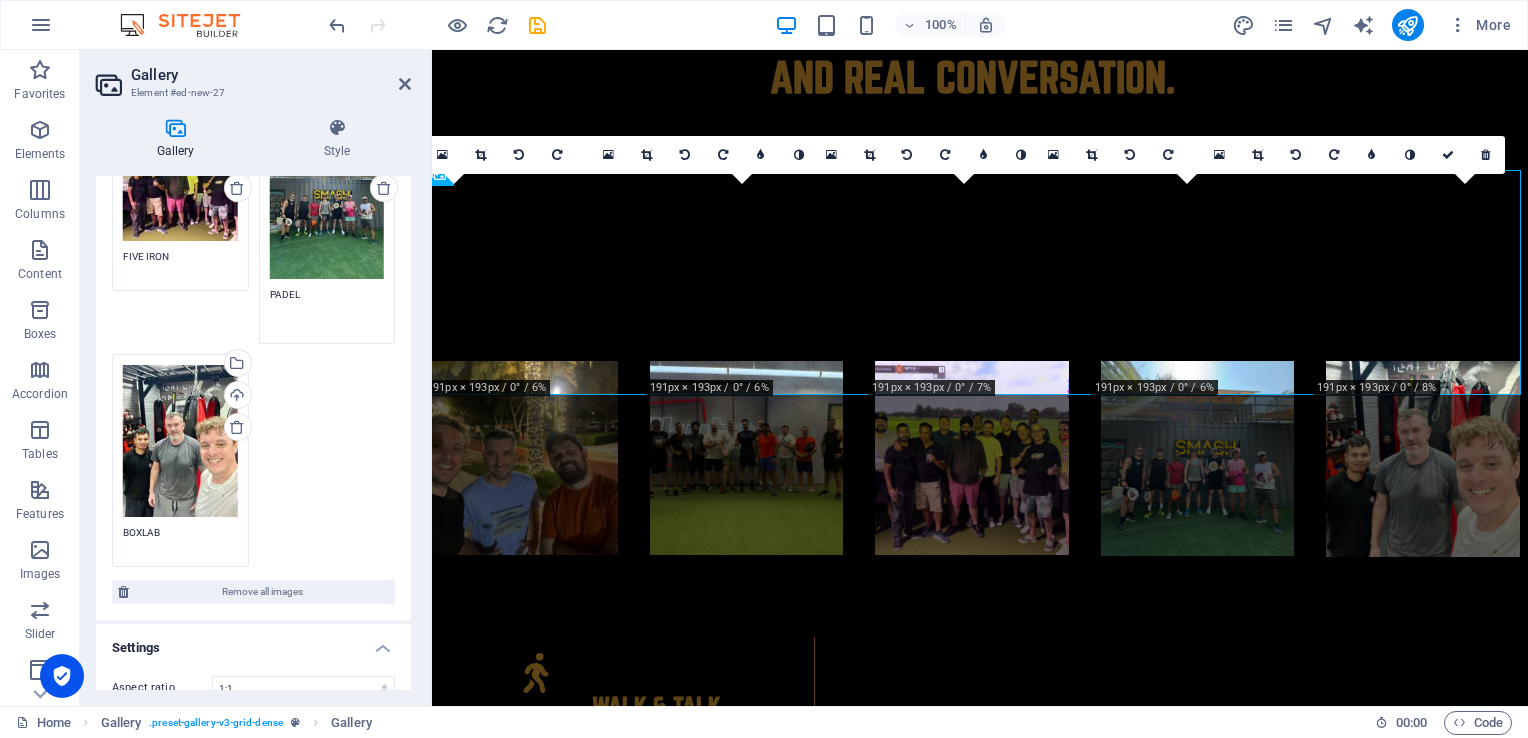 type on "PADEL" 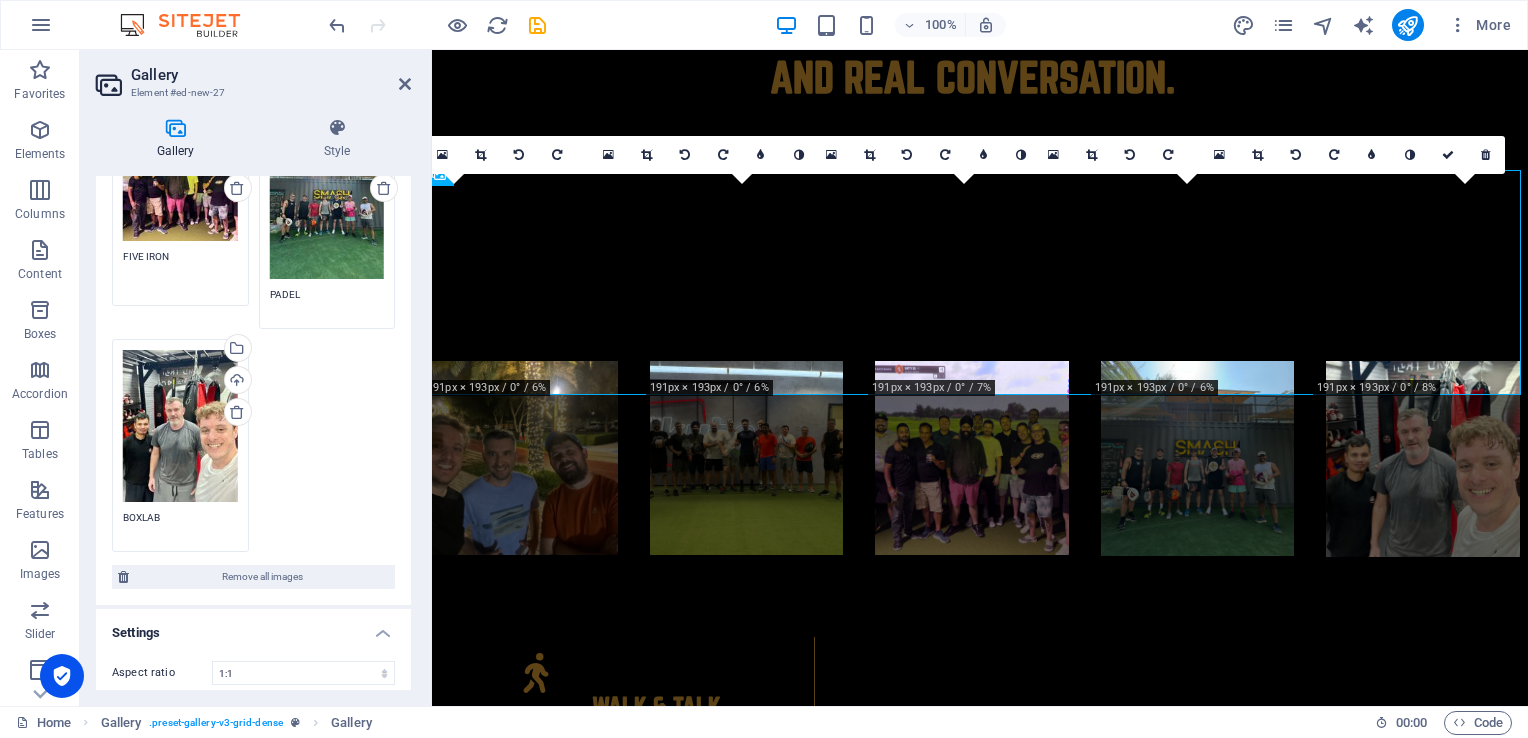 click on "FIVE IRON" at bounding box center (180, 271) 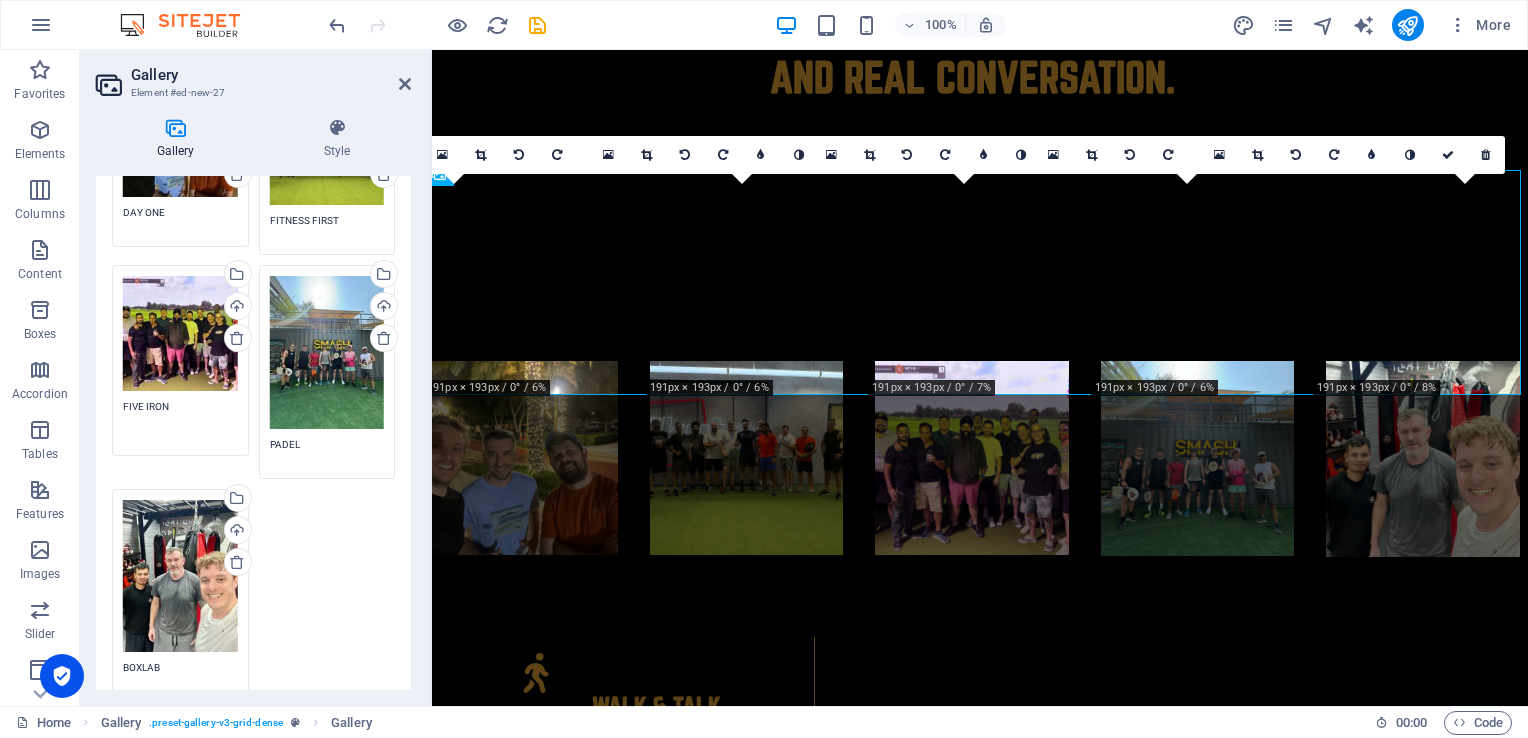scroll, scrollTop: 60, scrollLeft: 0, axis: vertical 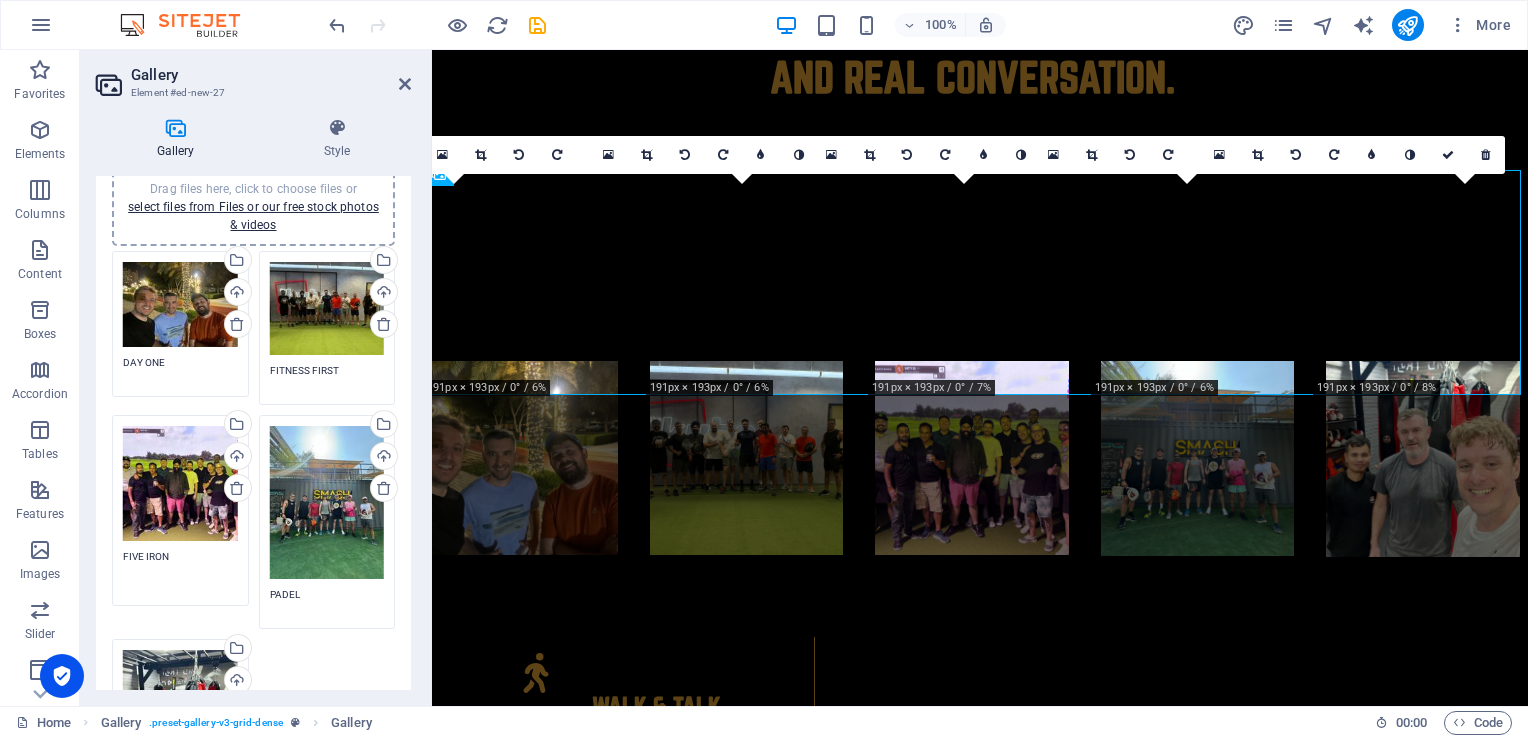 type on "FIVE IRON" 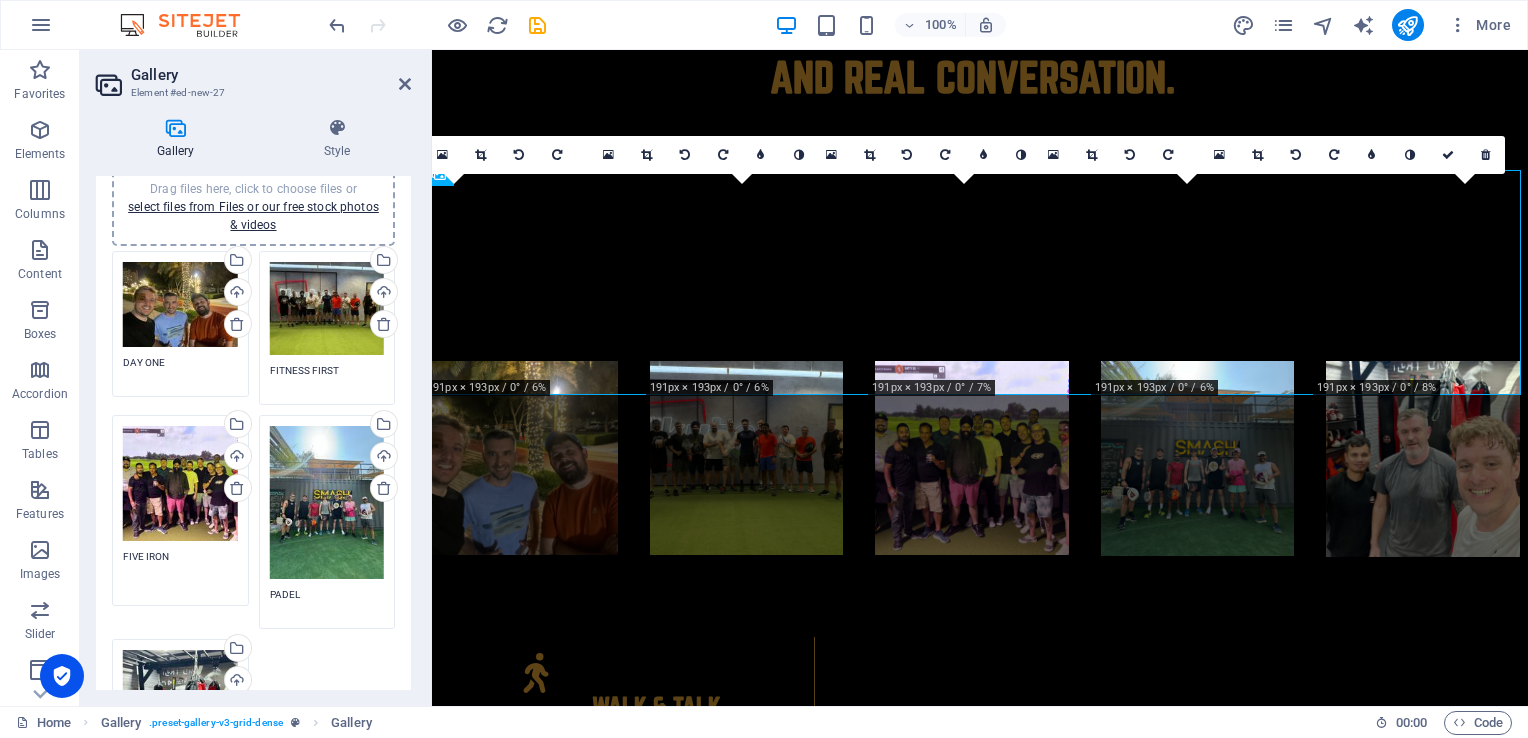 click on "FITNESS FIRST" at bounding box center (327, 378) 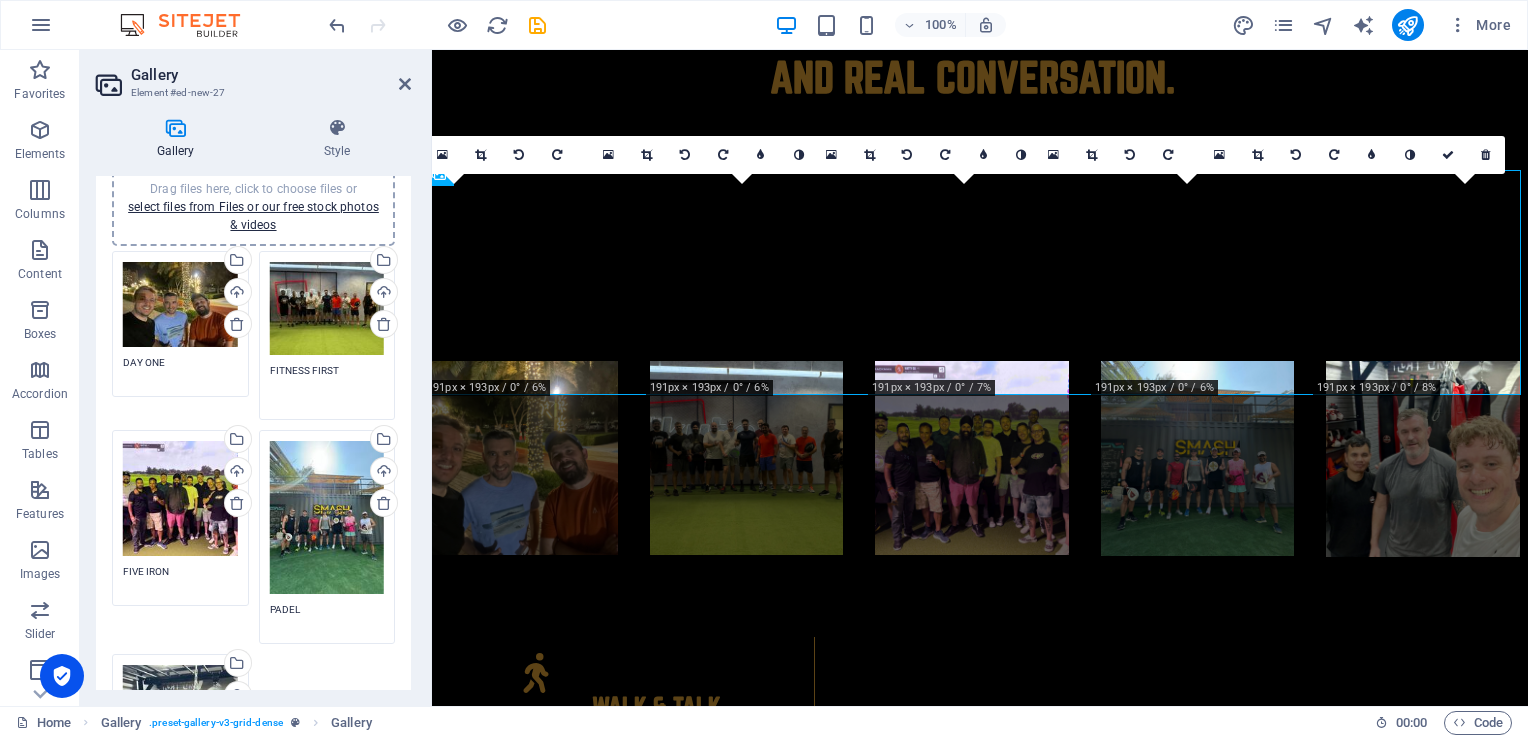click on "Drag files here, click to choose files or select files from Files or our free stock photos & videos Select files from the file manager, stock photos, or upload file(s) Upload DAY ONE" at bounding box center [180, 324] 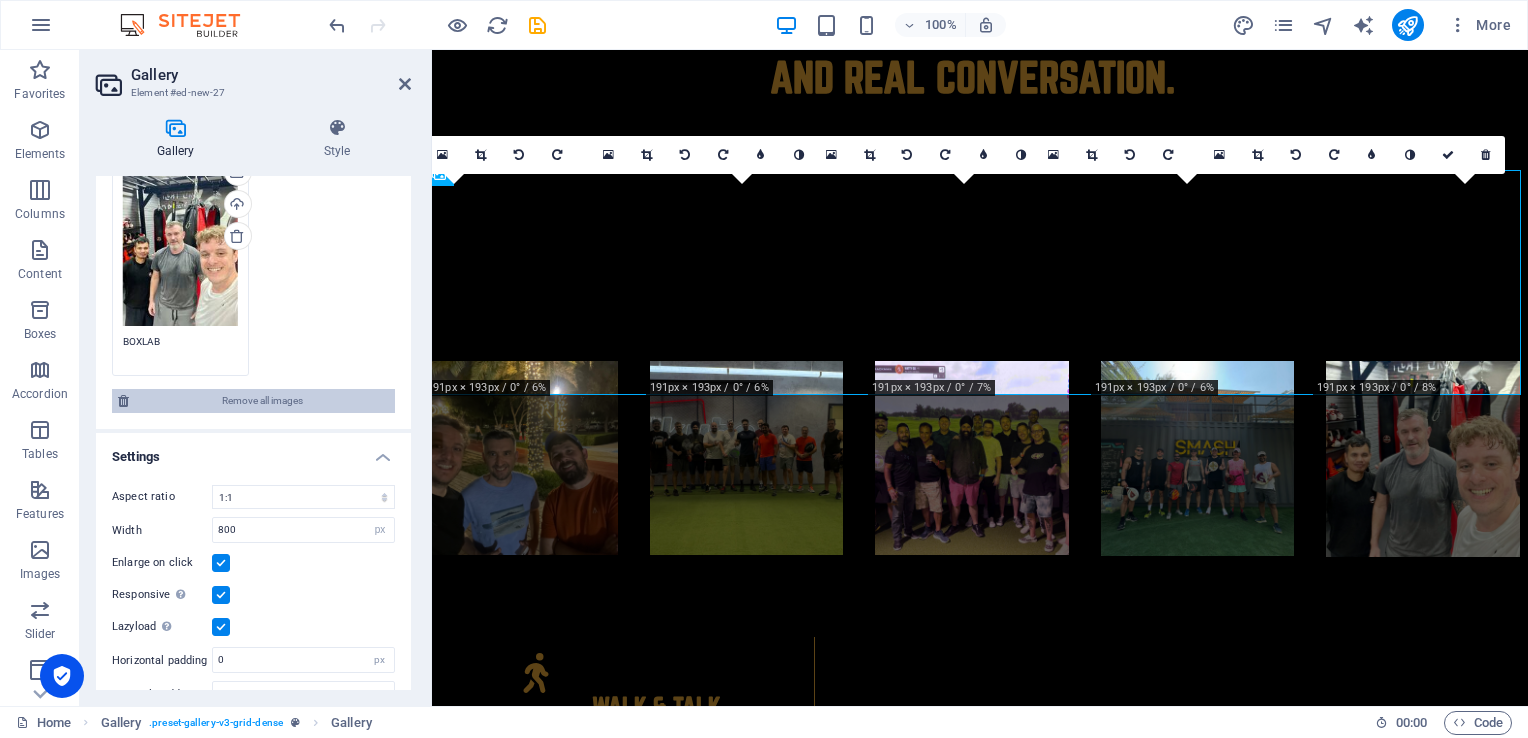 scroll, scrollTop: 567, scrollLeft: 0, axis: vertical 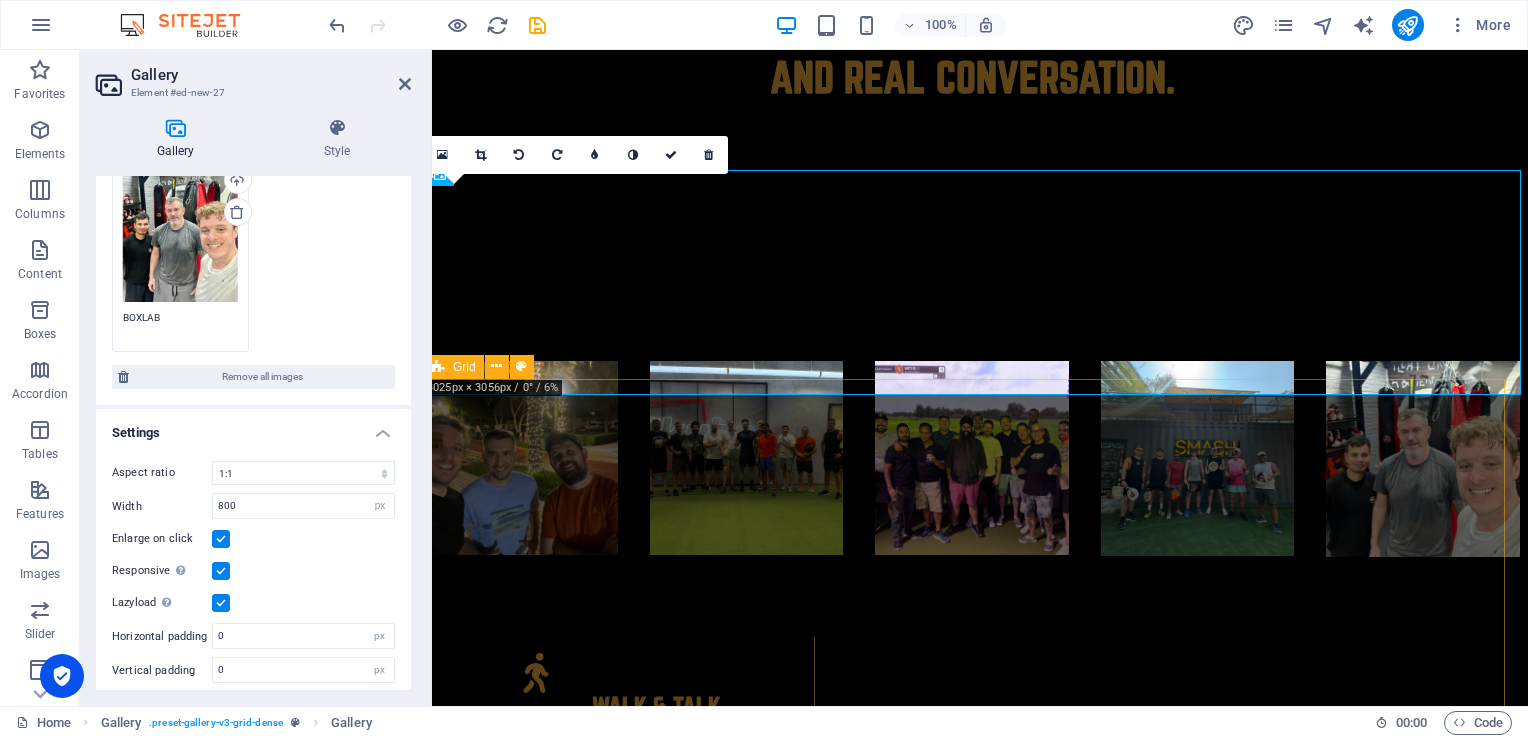 type on "DAY ONE" 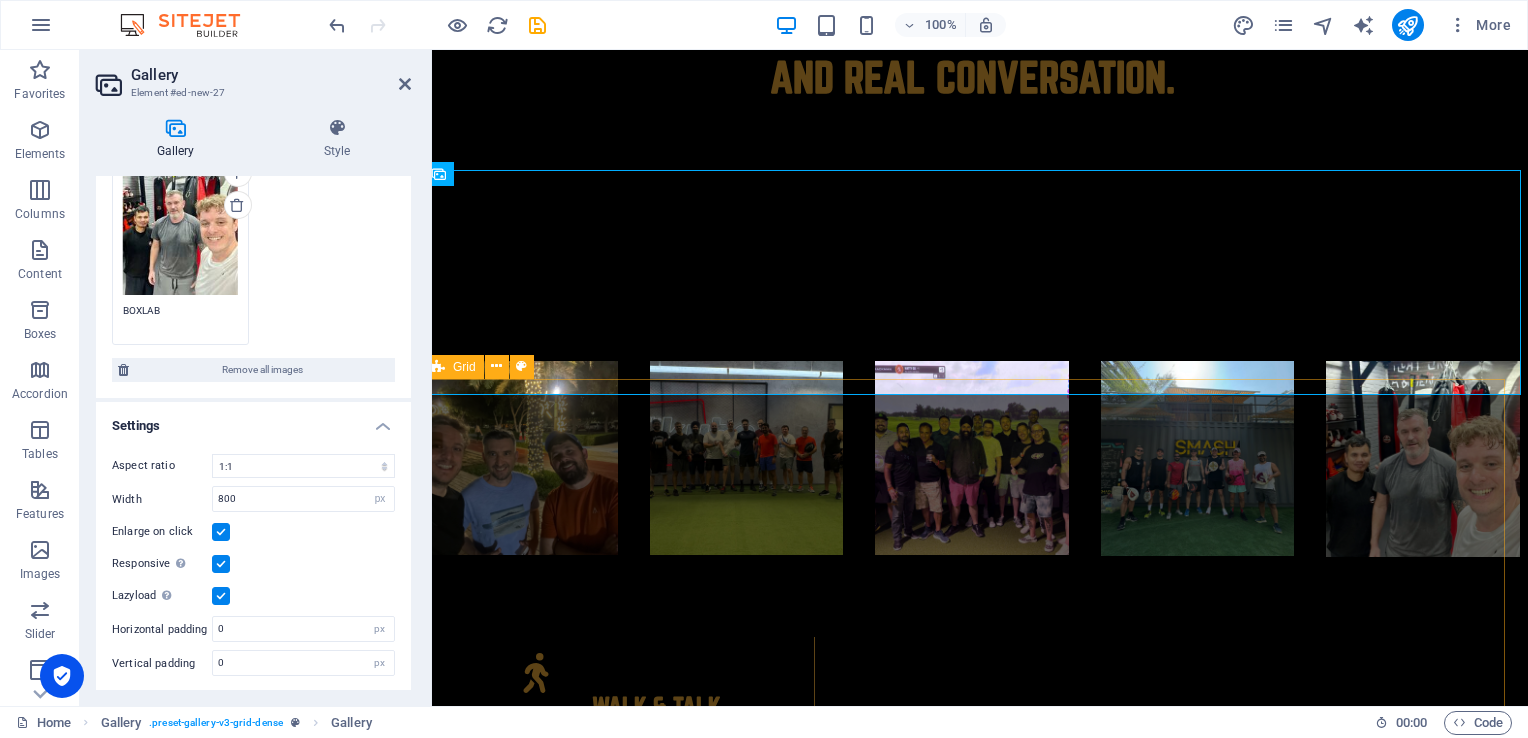 click on "WALK & TALK Weekly walks designed to encourage movement and real conversations. A space to connect, share, and support one another without judgement. PADEL Regular Padel sessions and tournaments that promote fitness, fun, and connection. All skill levels welcome—come for the game, stay for the cOMMUNITY. COFFEE CLUB Casual morning meetups for honest chats over coffee. A relaxed way to stay connected and start the day with good company. FITNESS Group fitness events that focus on strength, stamina, and supporting one another. Move together, grow stronger together. COMMUNITY More than events—this is a brotherhood. Socials, collaborations, and initiatives that bring men together with purpose. SUPPORT Mental health matters. Whether you need someone to talk to or just to know you’re not alone, we’re here to listen, not judge." at bounding box center [972, 1261] 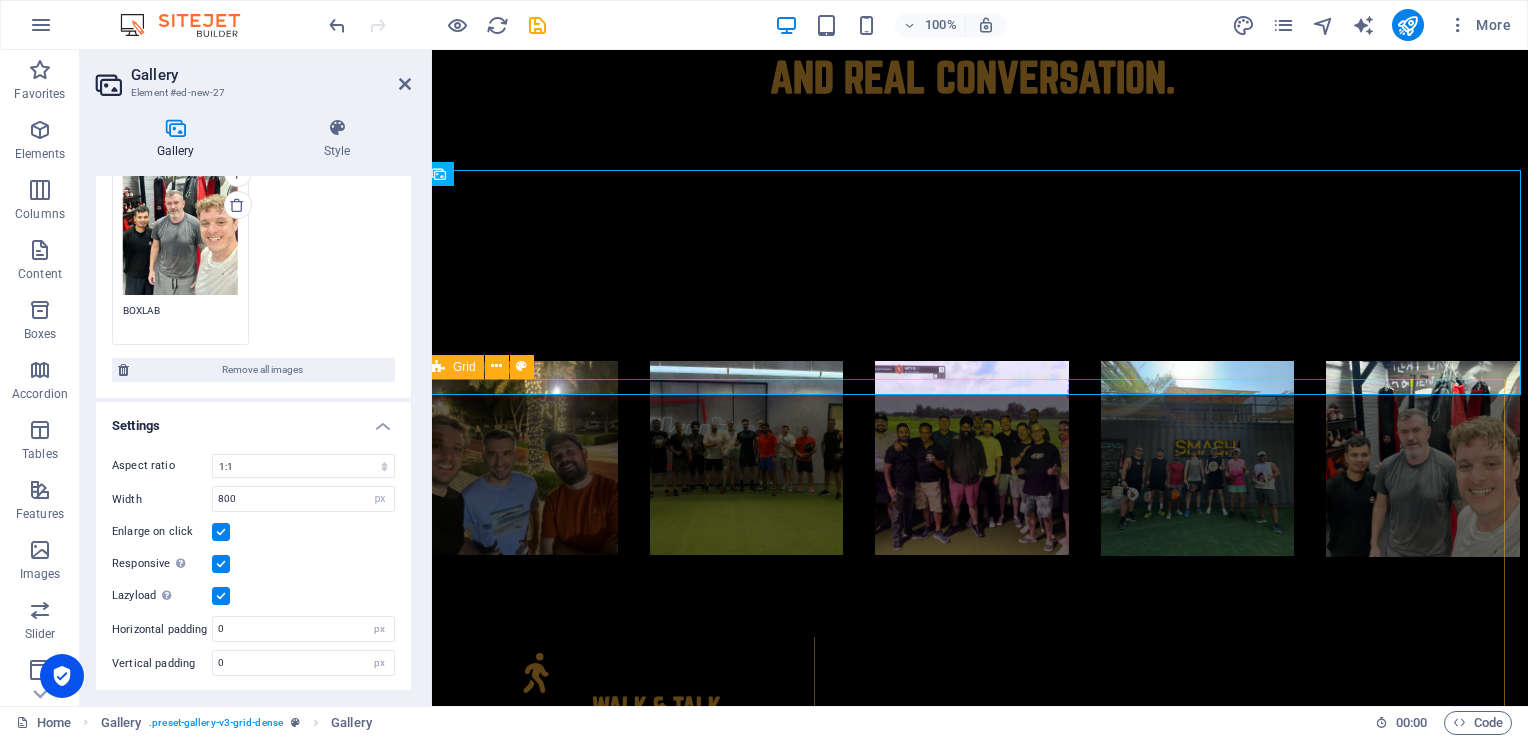 scroll, scrollTop: 560, scrollLeft: 0, axis: vertical 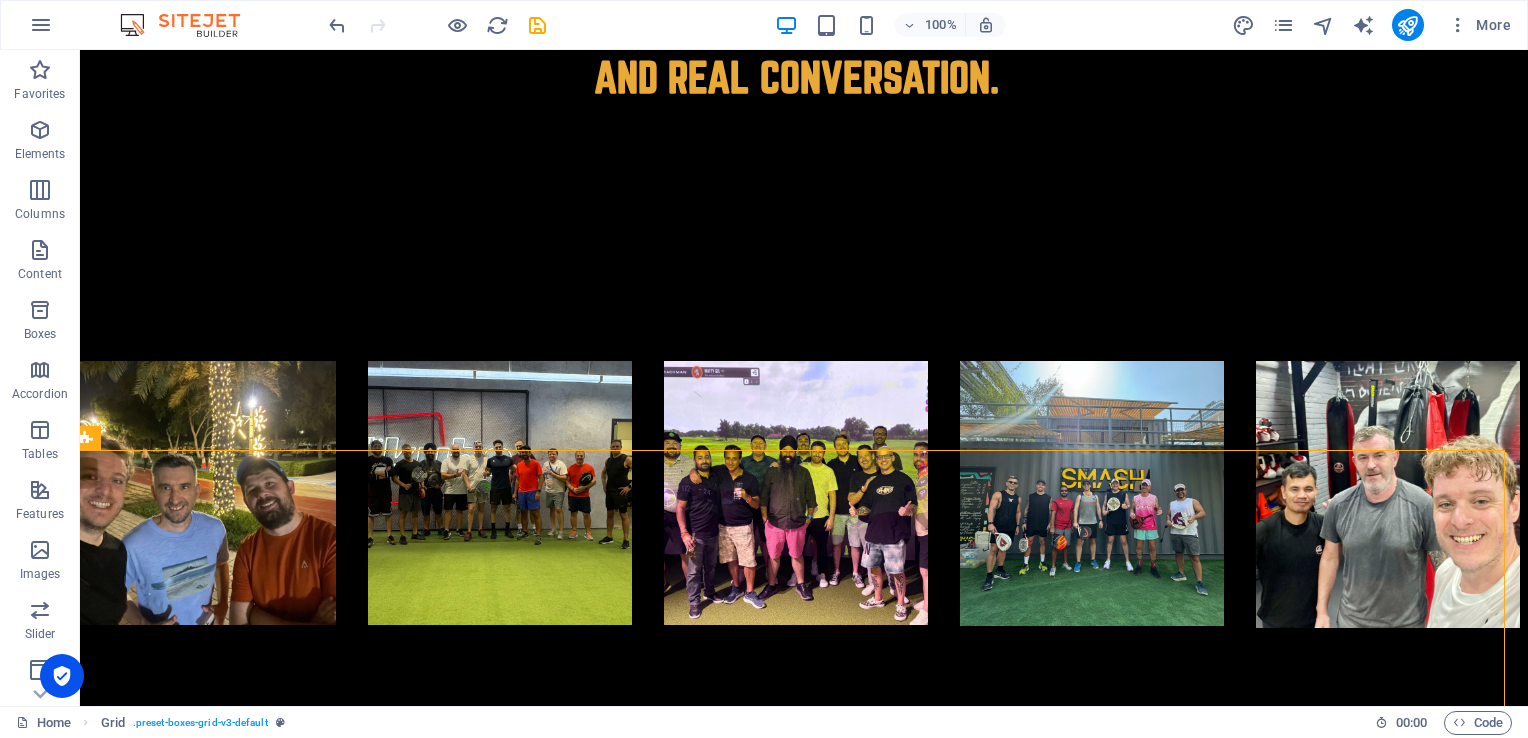 click at bounding box center (457, 25) 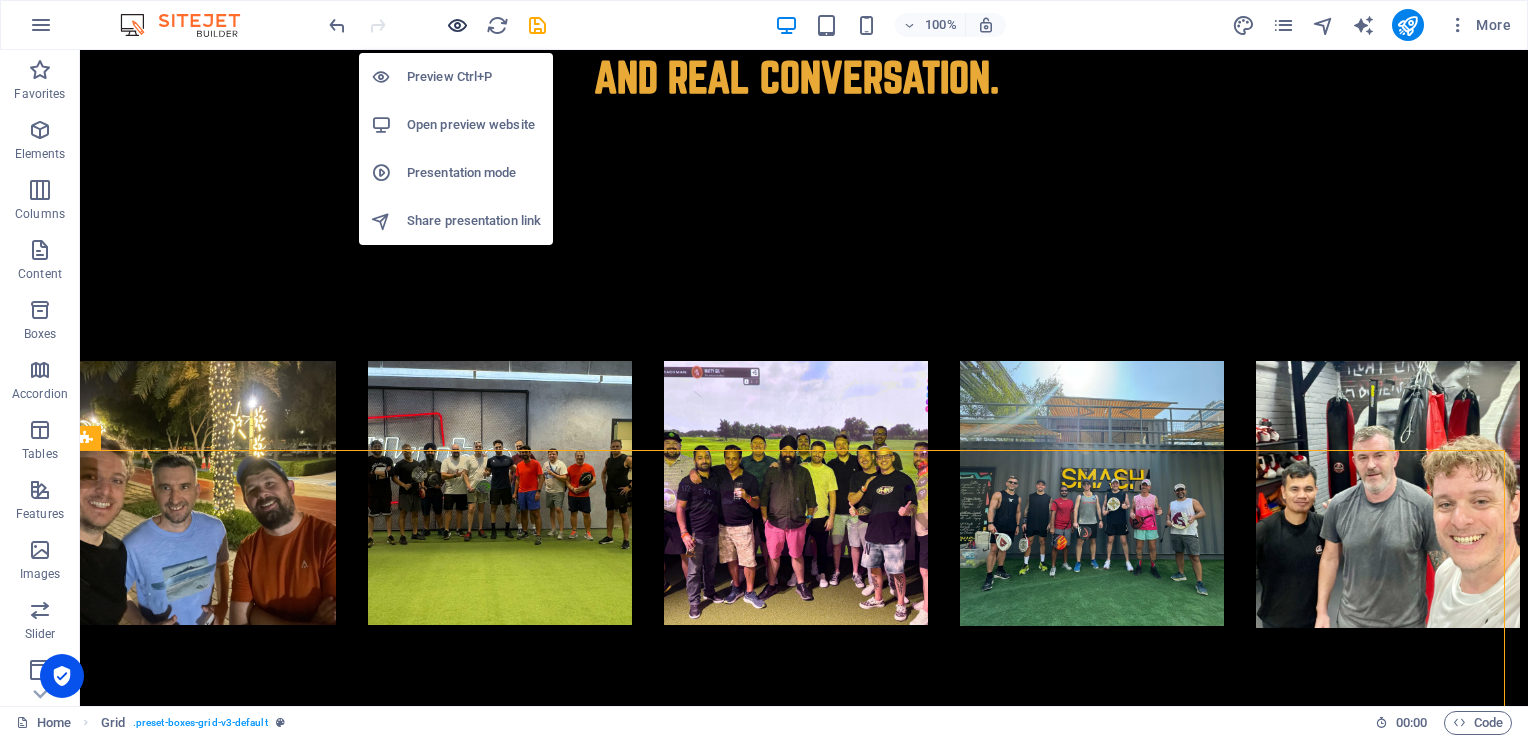 click at bounding box center [457, 25] 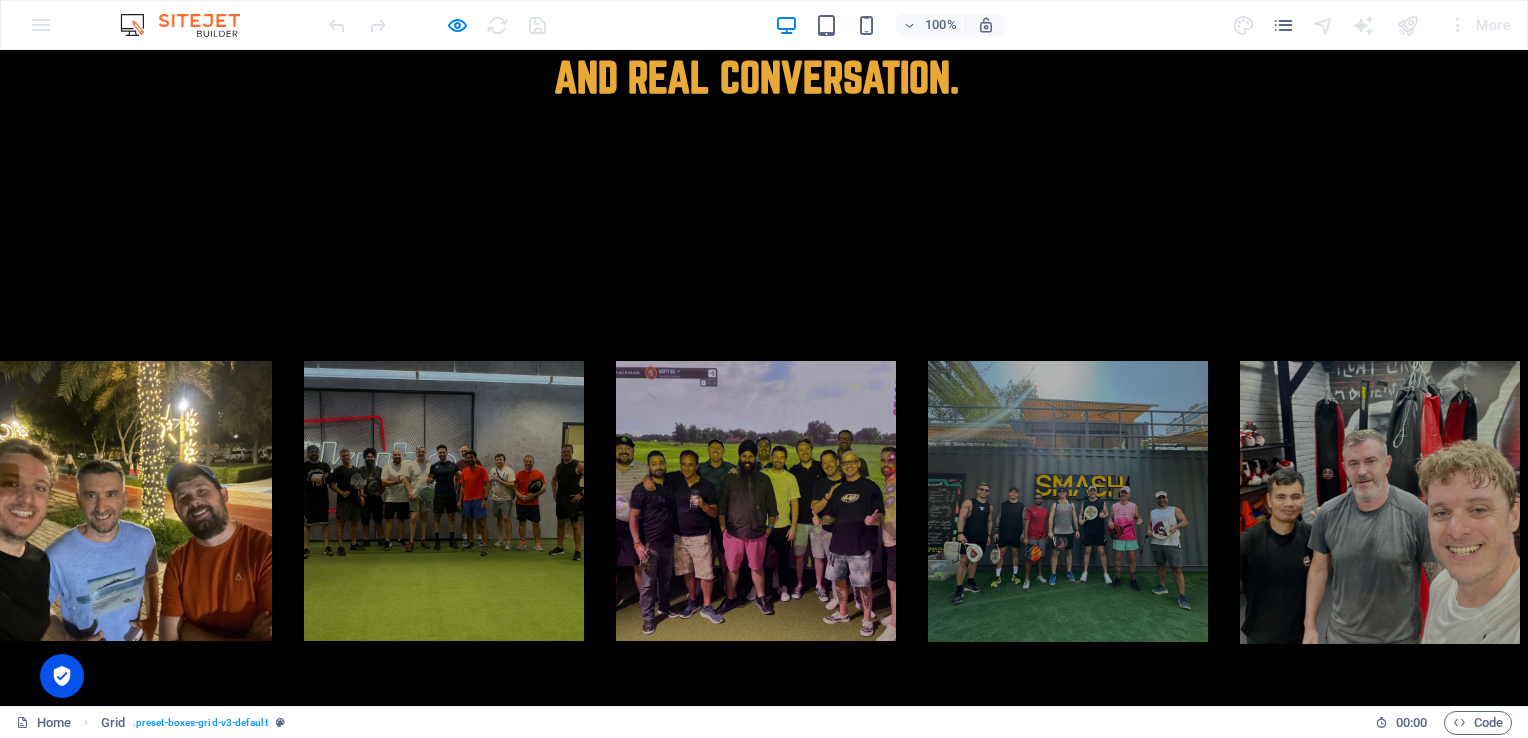 click at bounding box center [132, 501] 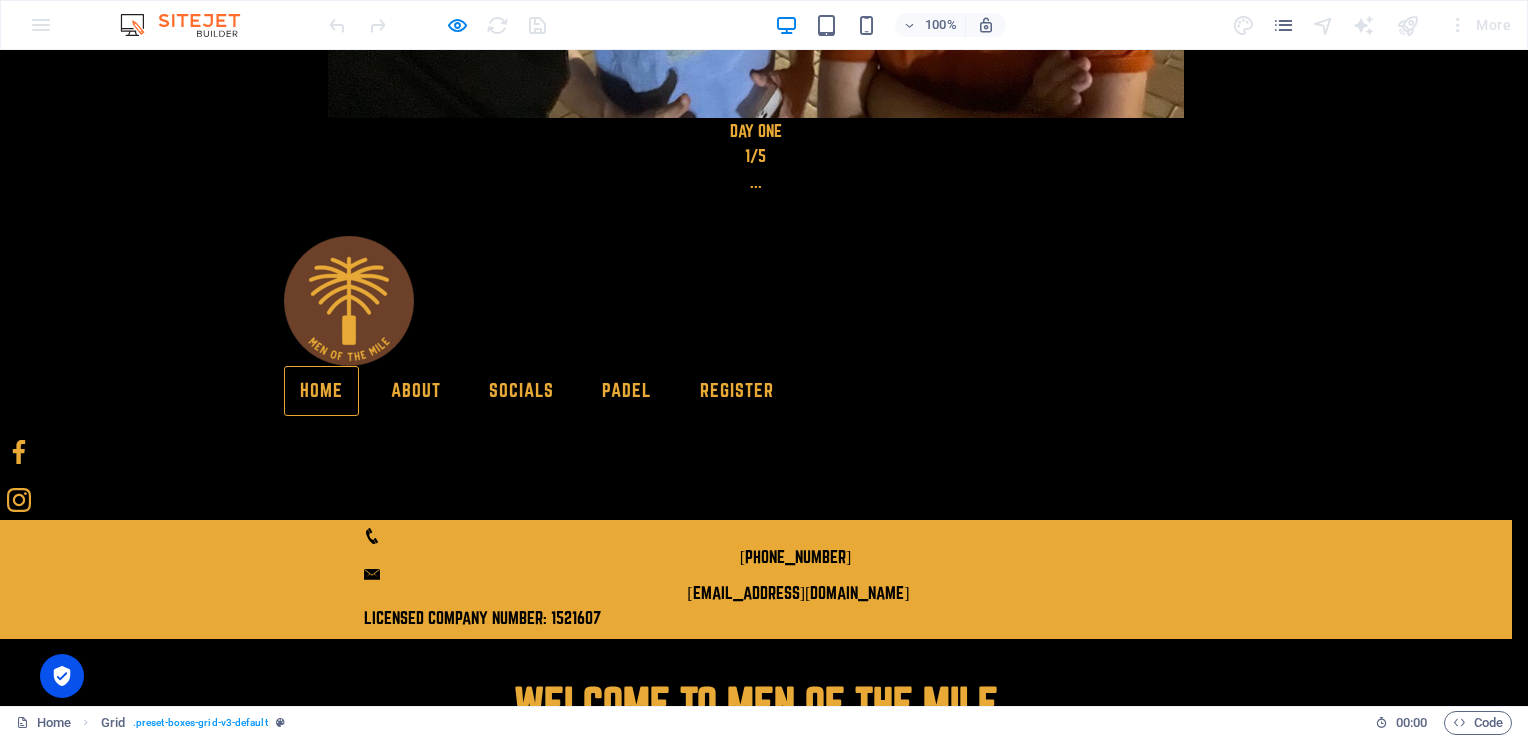 scroll, scrollTop: 600, scrollLeft: 0, axis: vertical 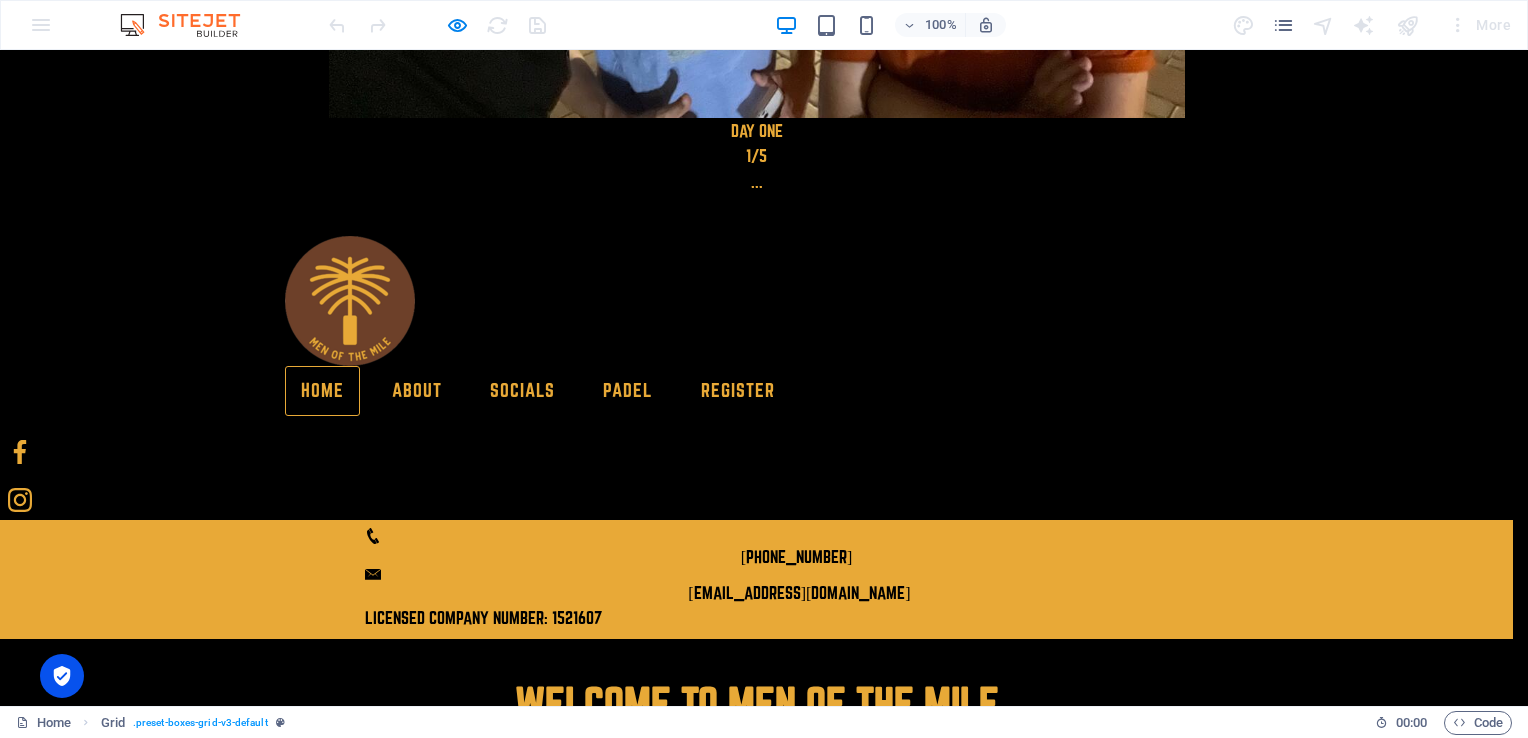 click at bounding box center [757, 213] 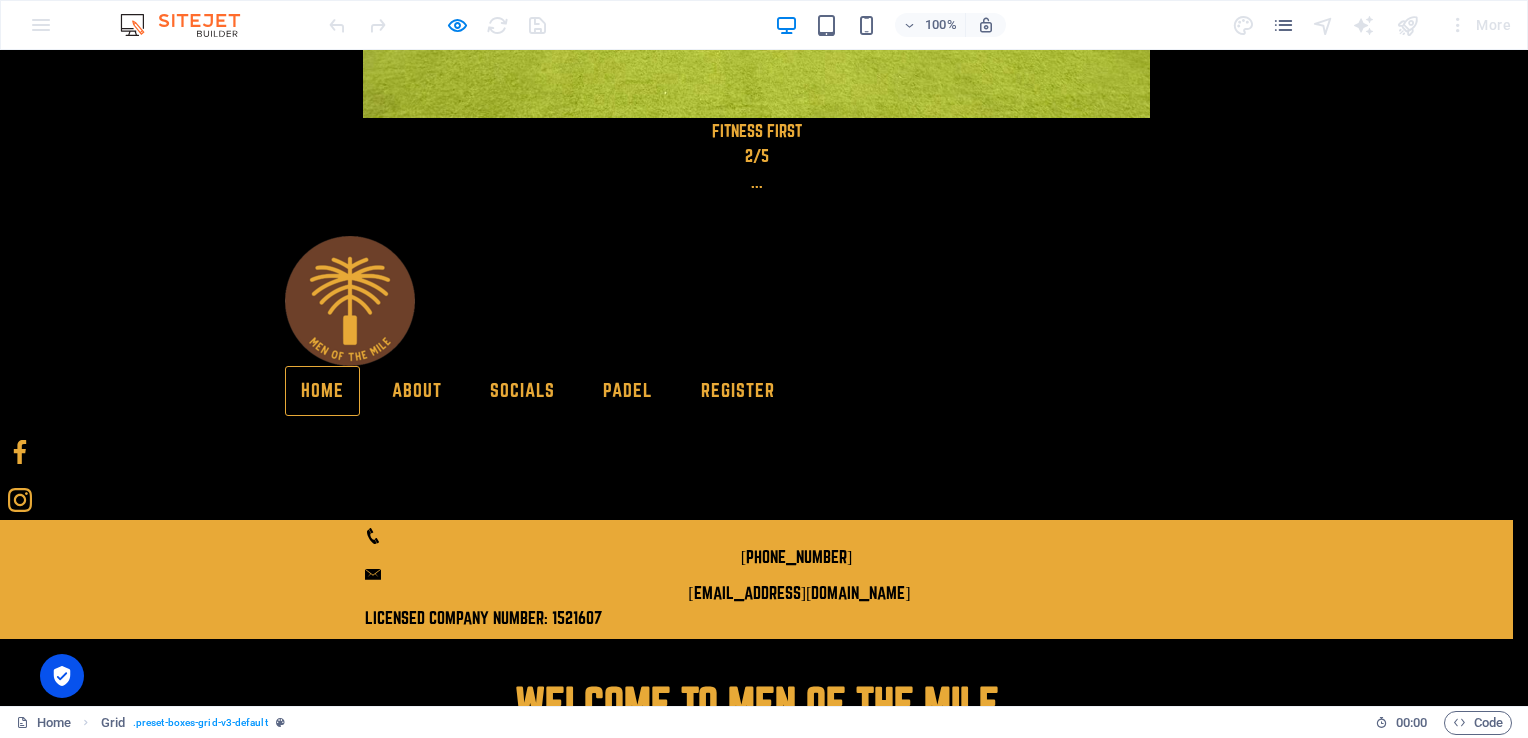 click at bounding box center [757, 213] 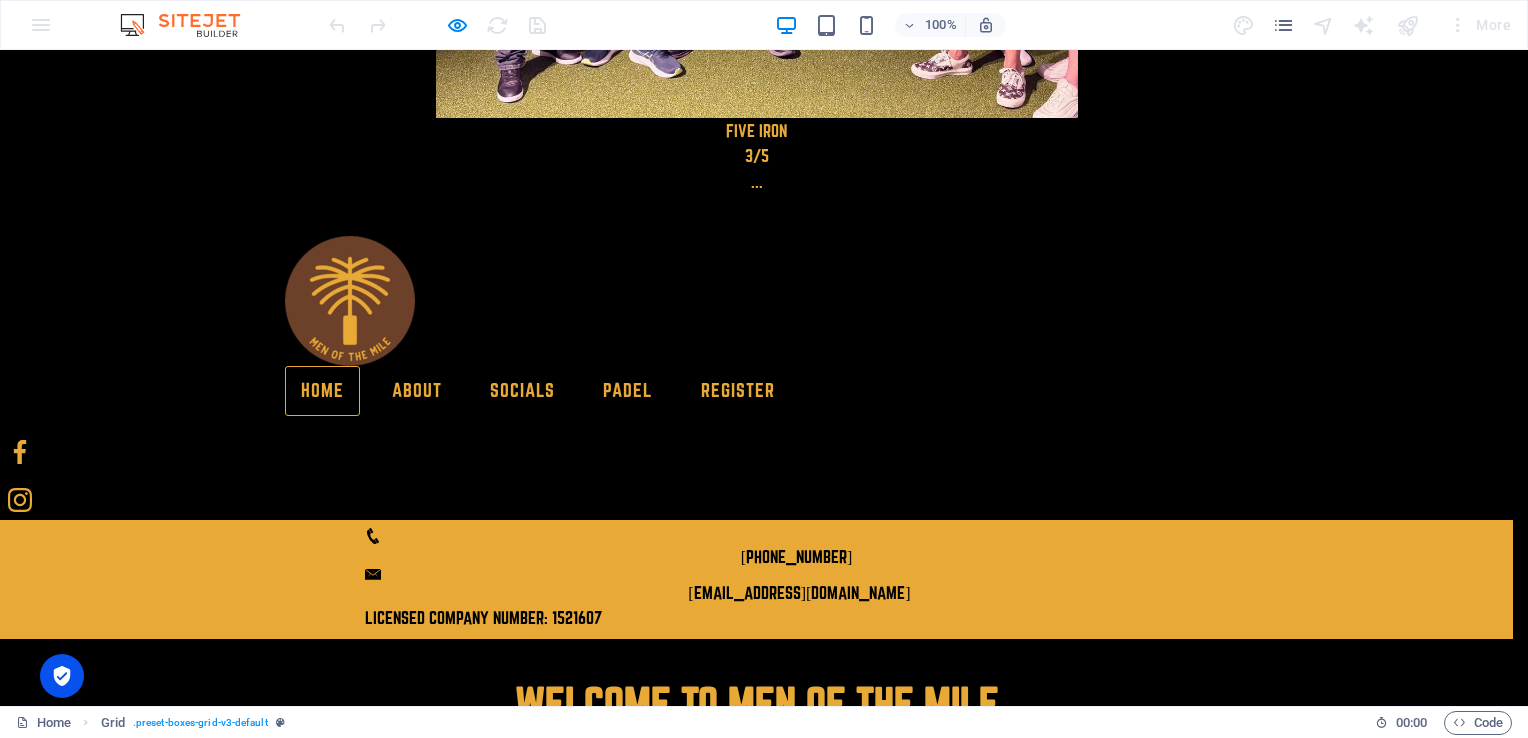 click at bounding box center [757, 213] 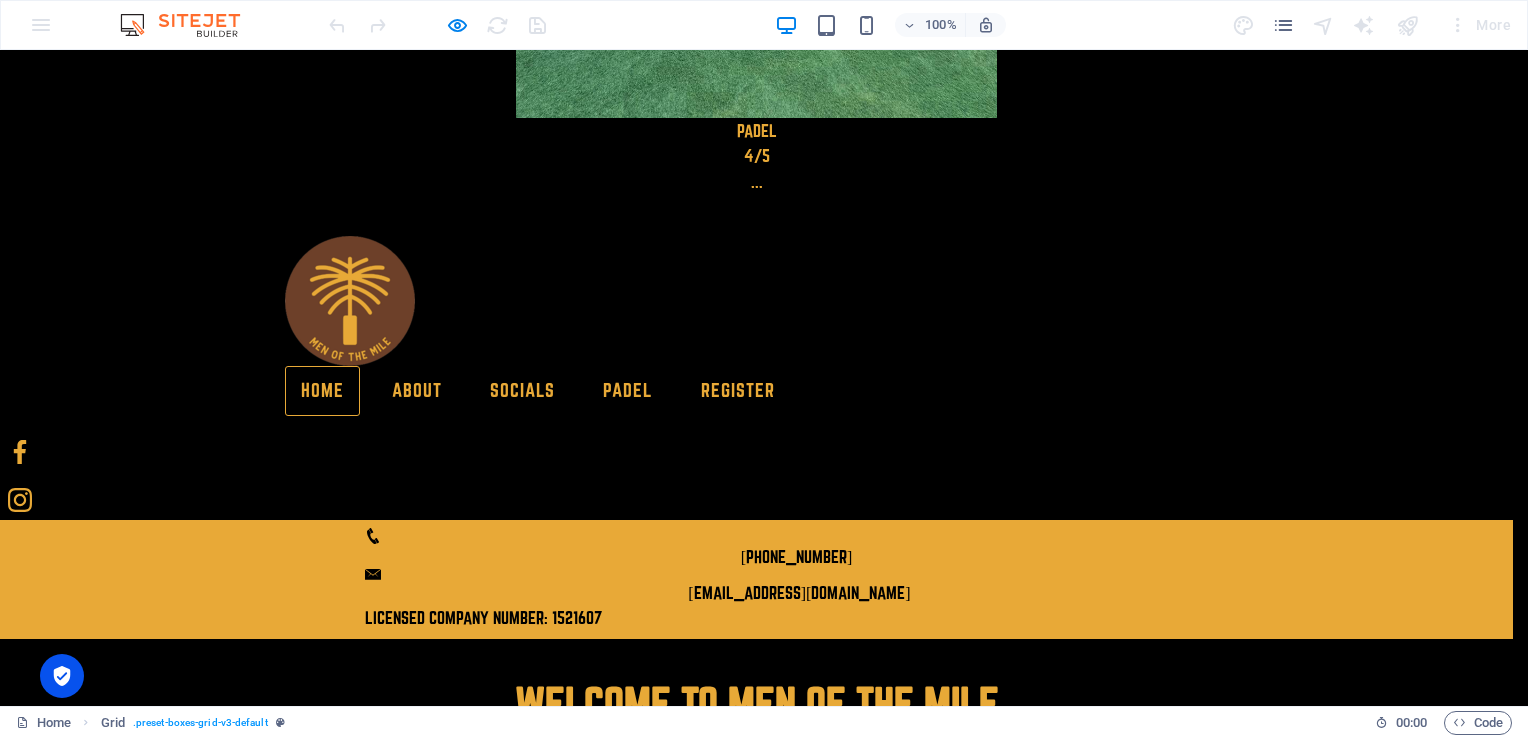 click at bounding box center [757, 213] 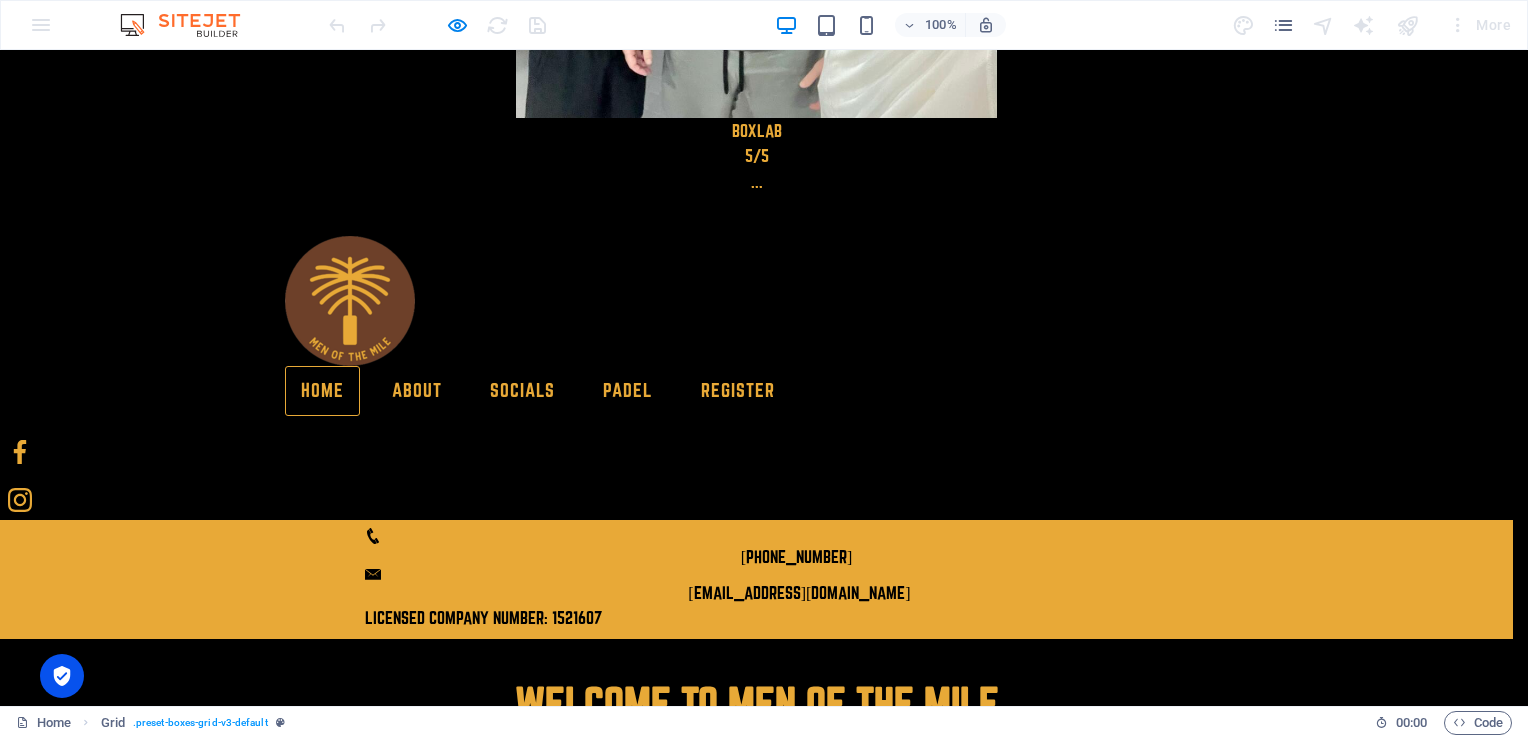 click at bounding box center [757, 213] 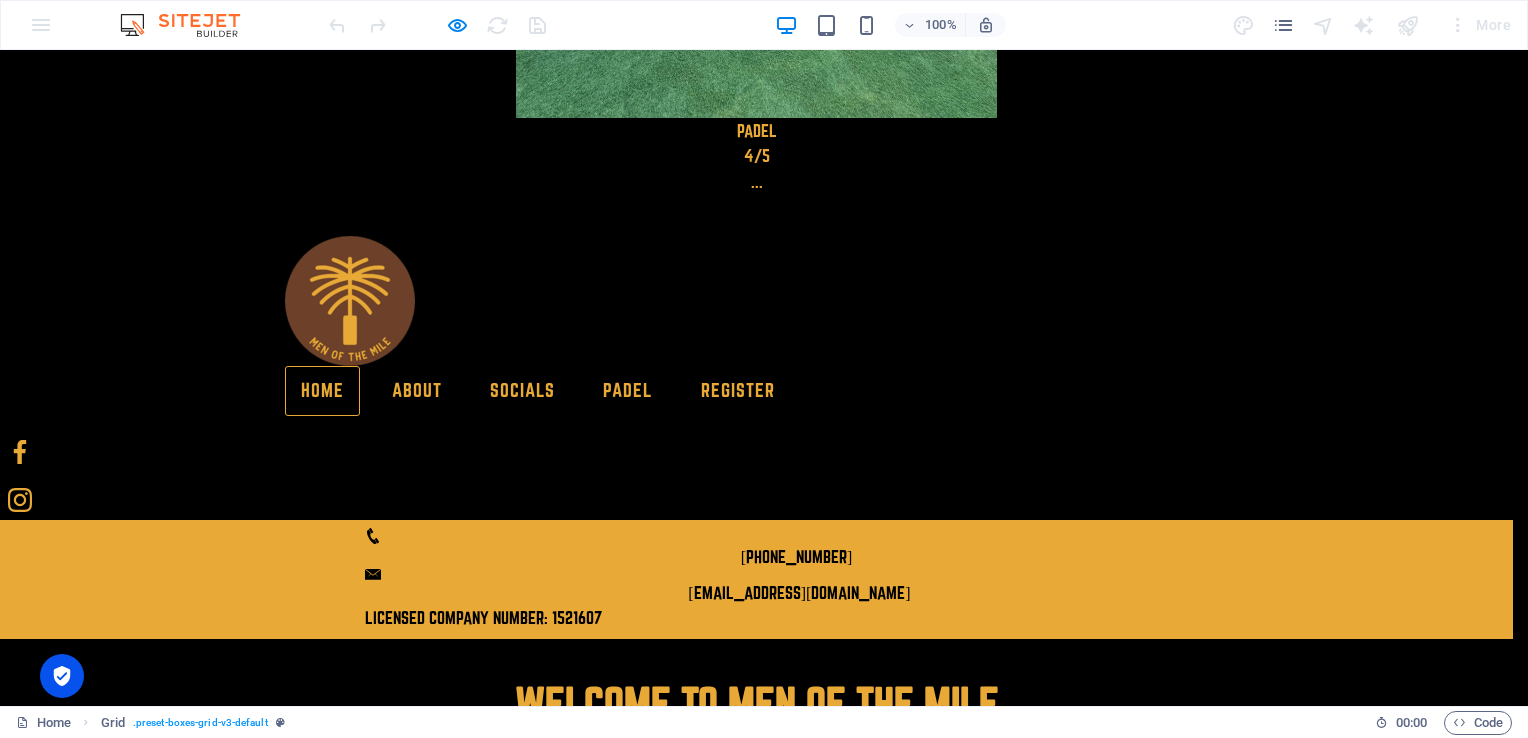 click at bounding box center (757, 213) 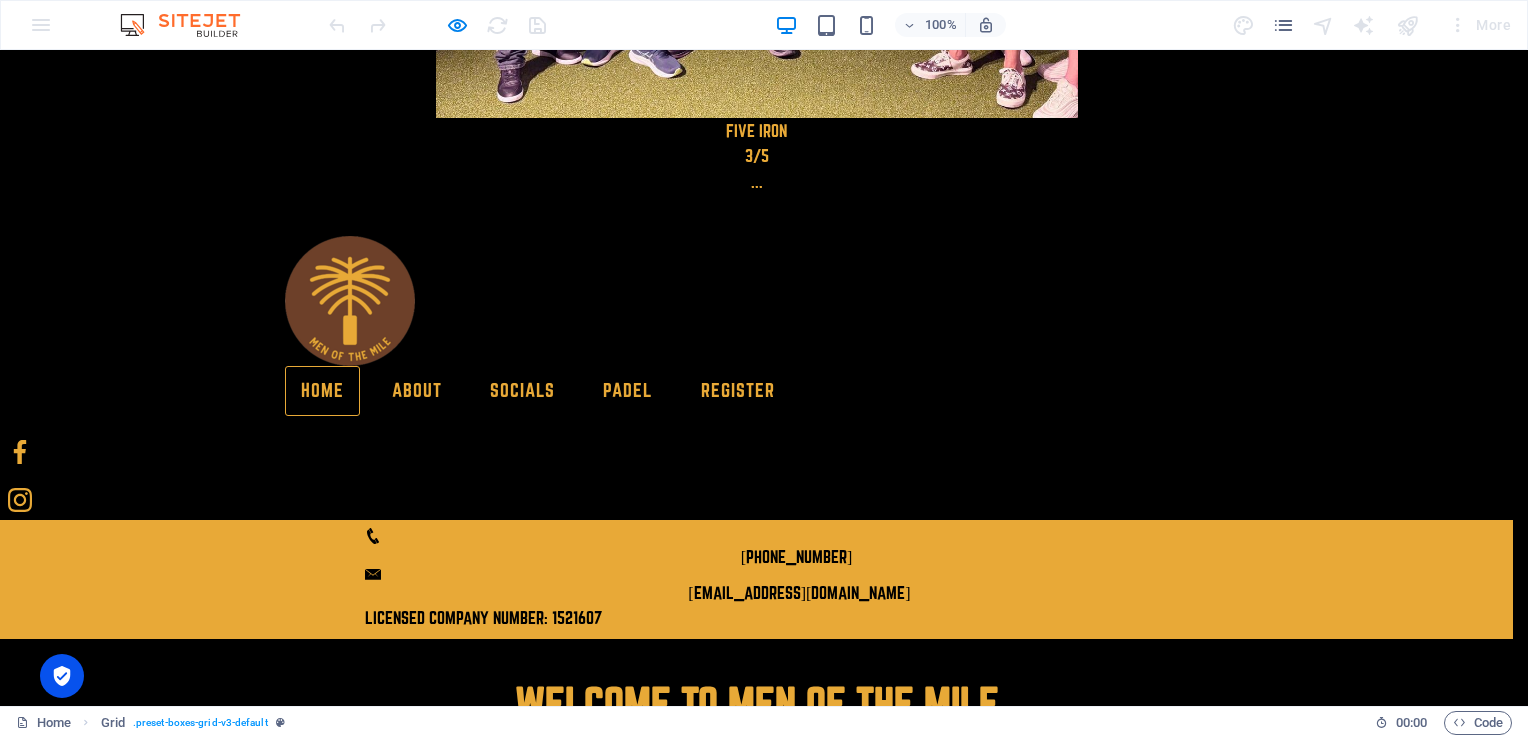 click on "×" at bounding box center (757, -537) 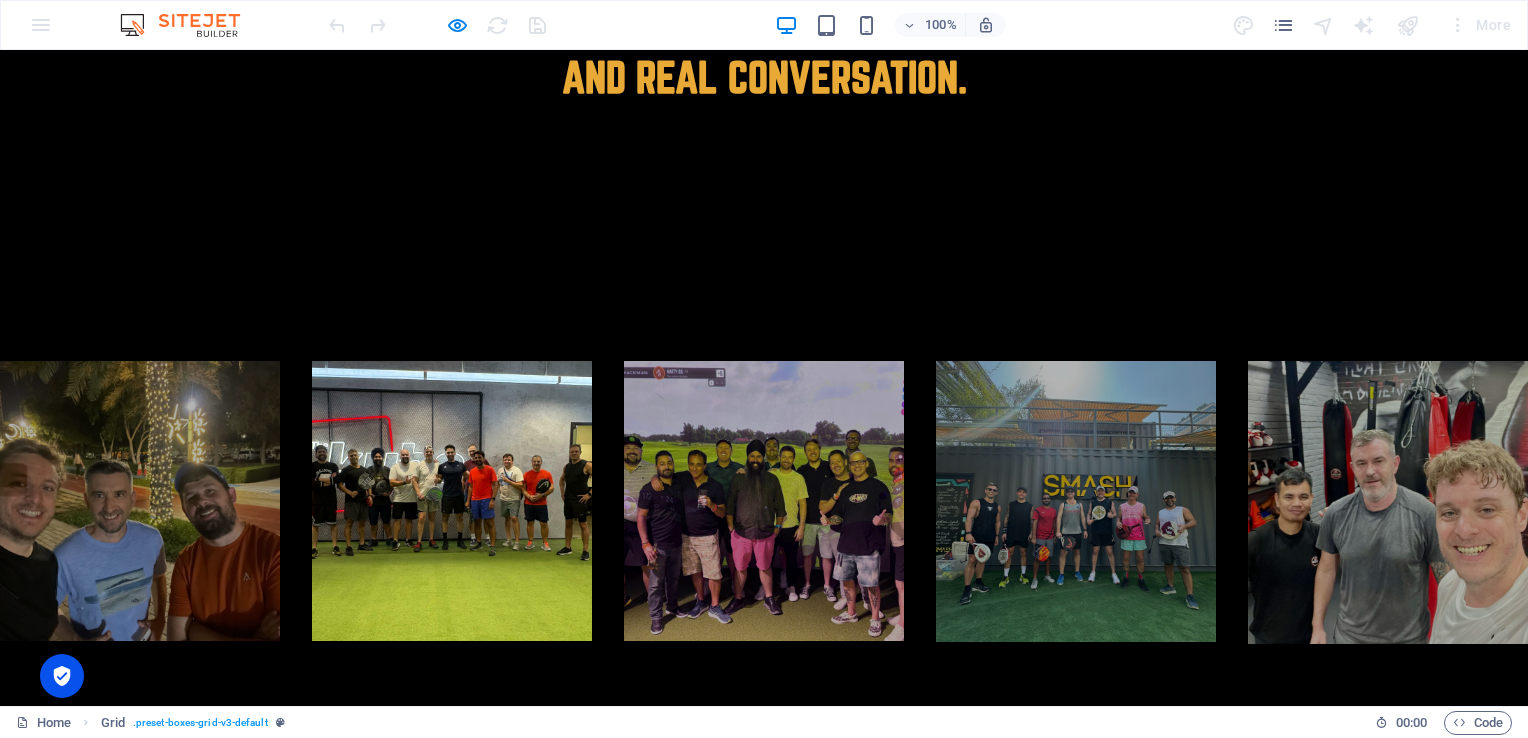 click at bounding box center (452, 501) 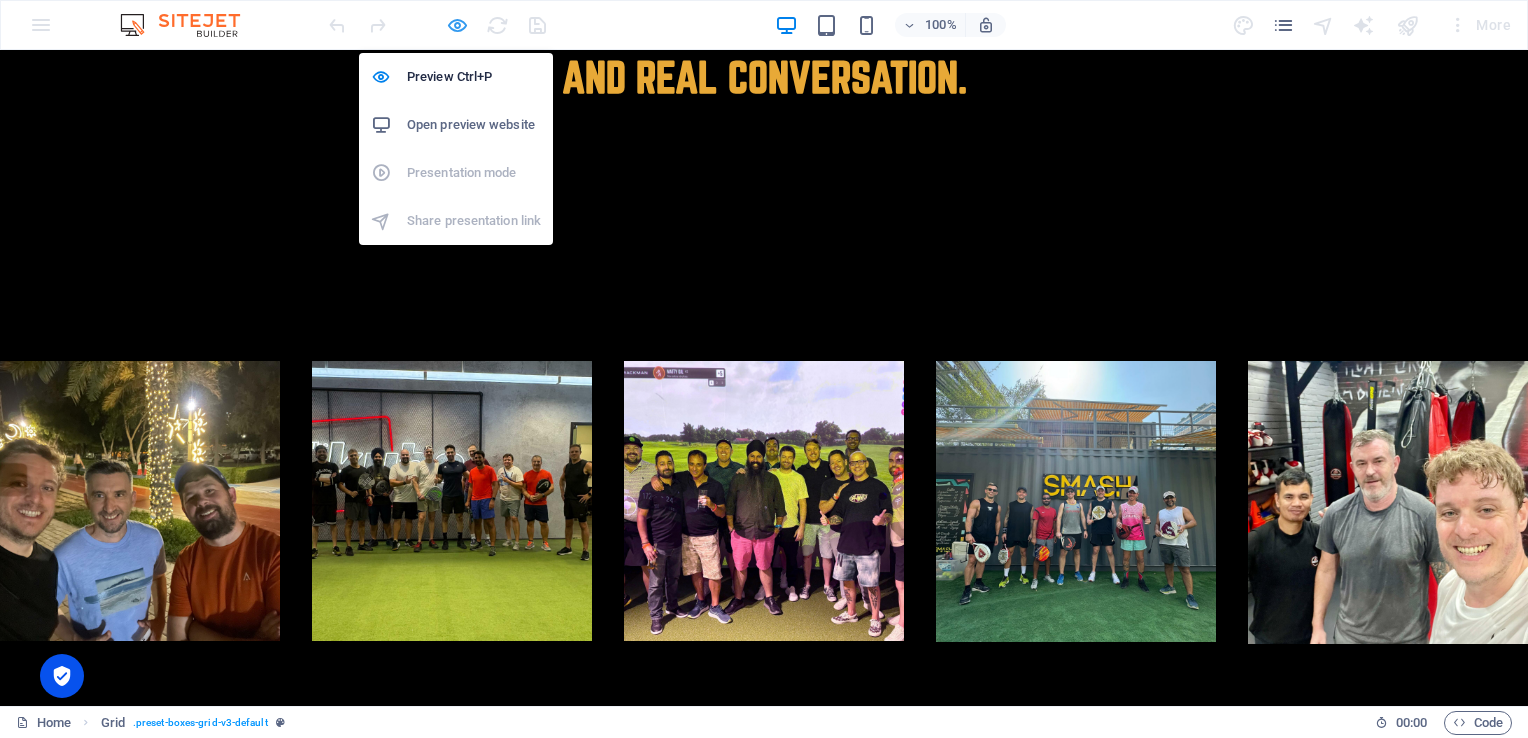 click at bounding box center [457, 25] 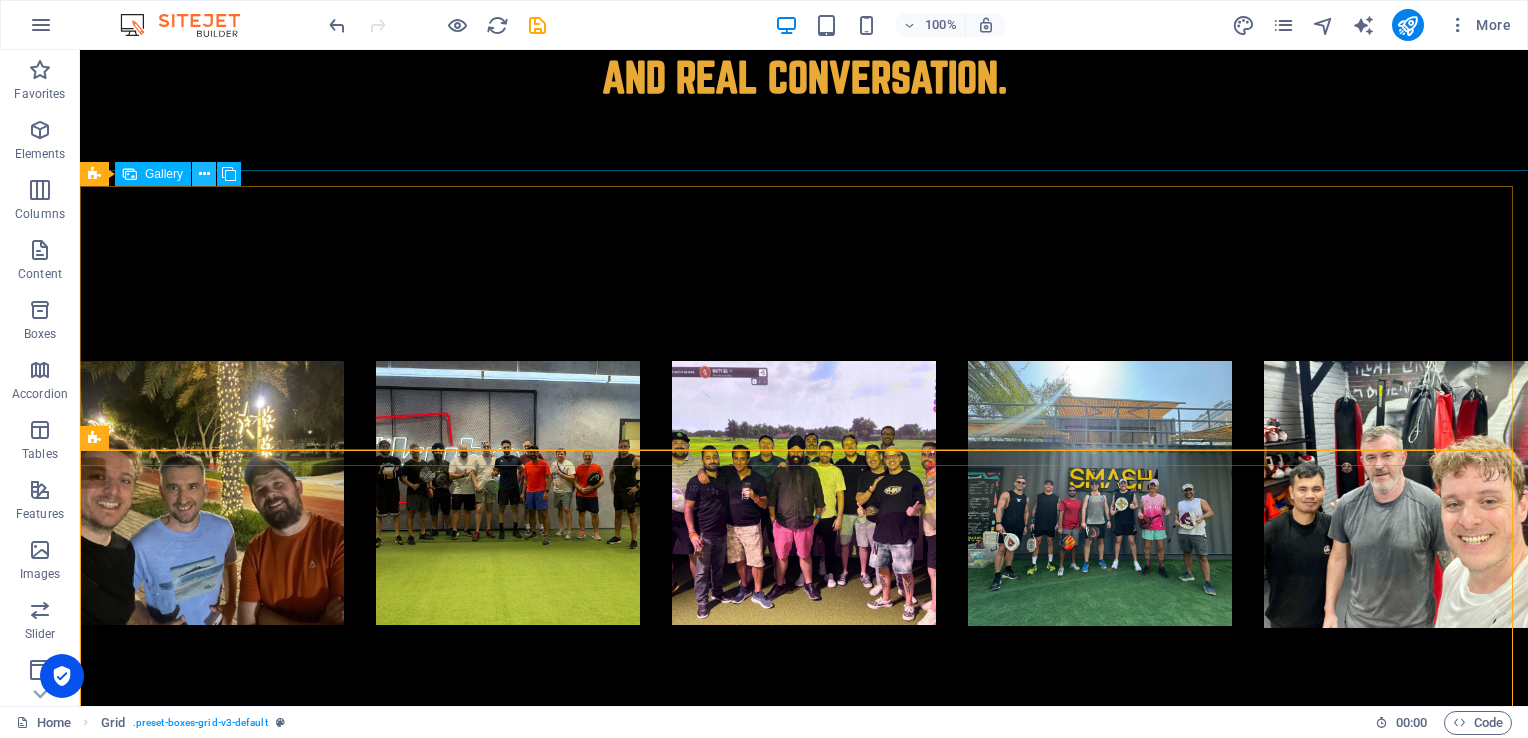 click at bounding box center (204, 174) 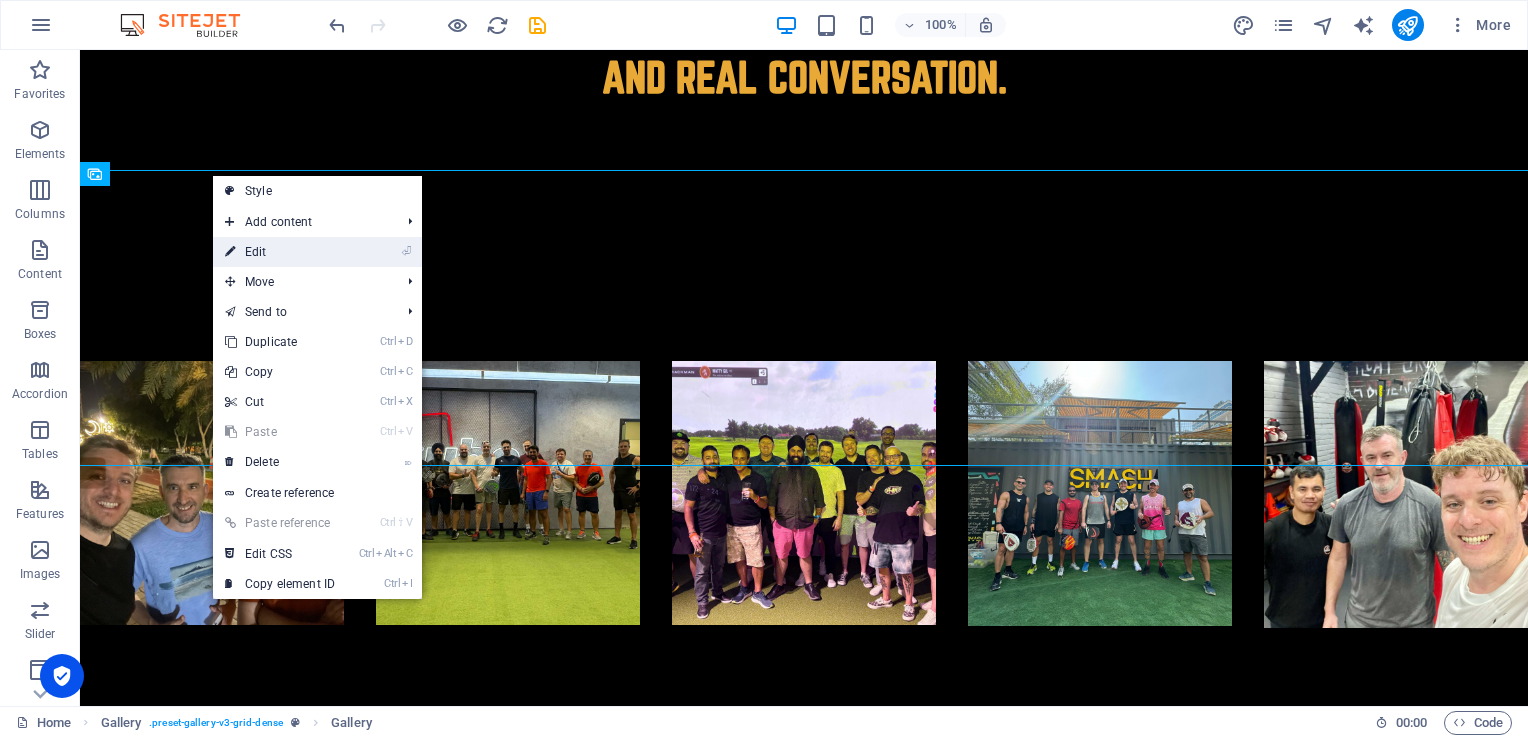 click on "⏎  Edit" at bounding box center (280, 252) 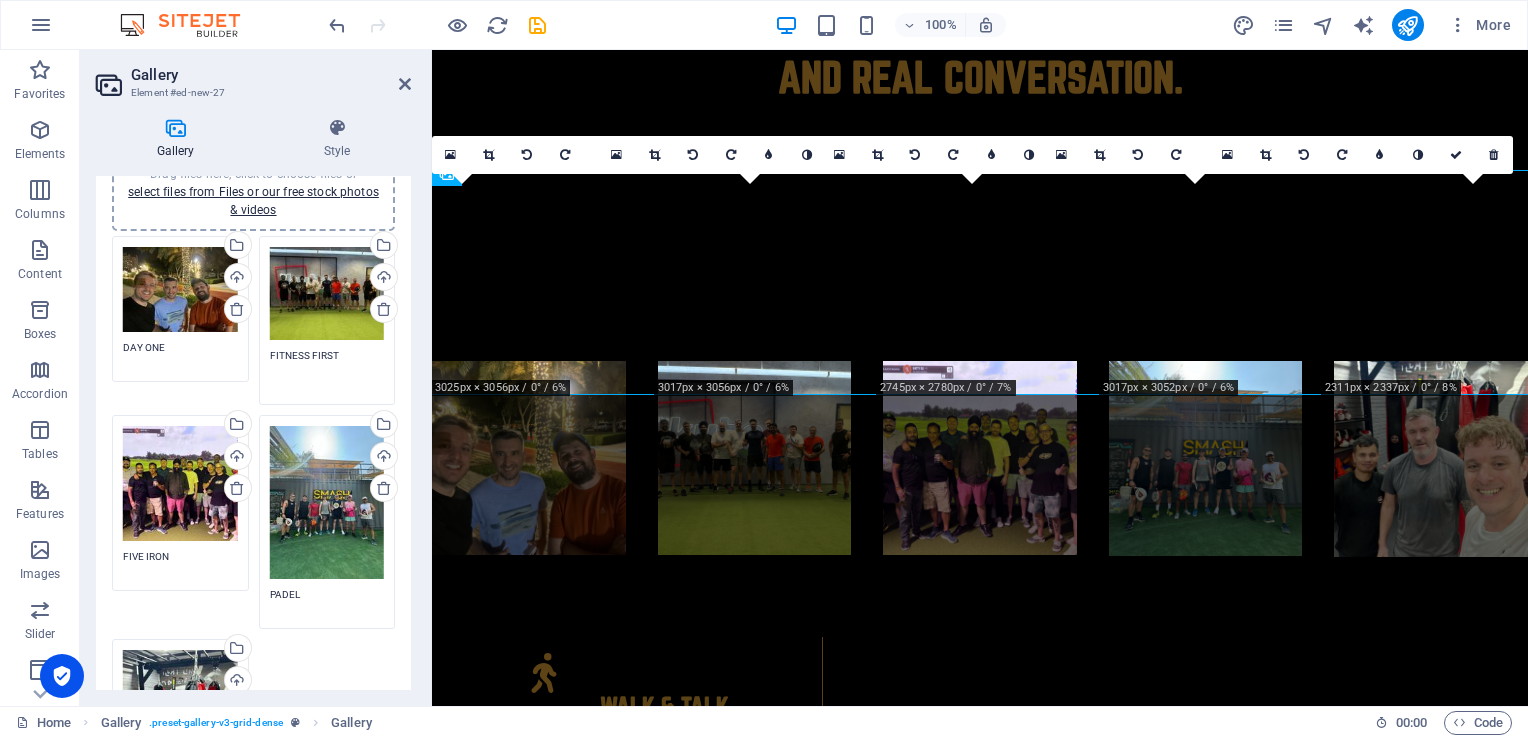 scroll, scrollTop: 0, scrollLeft: 0, axis: both 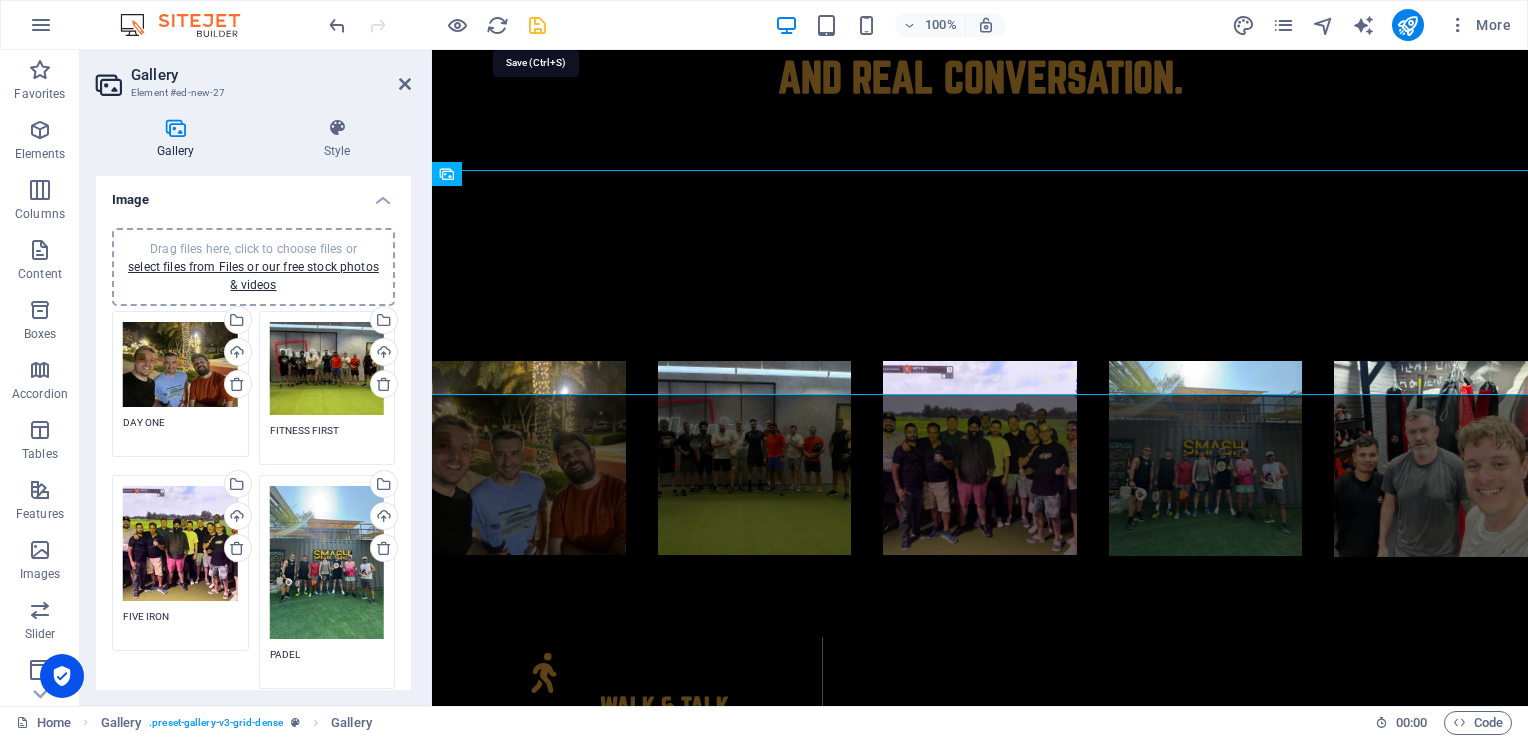 click at bounding box center (537, 25) 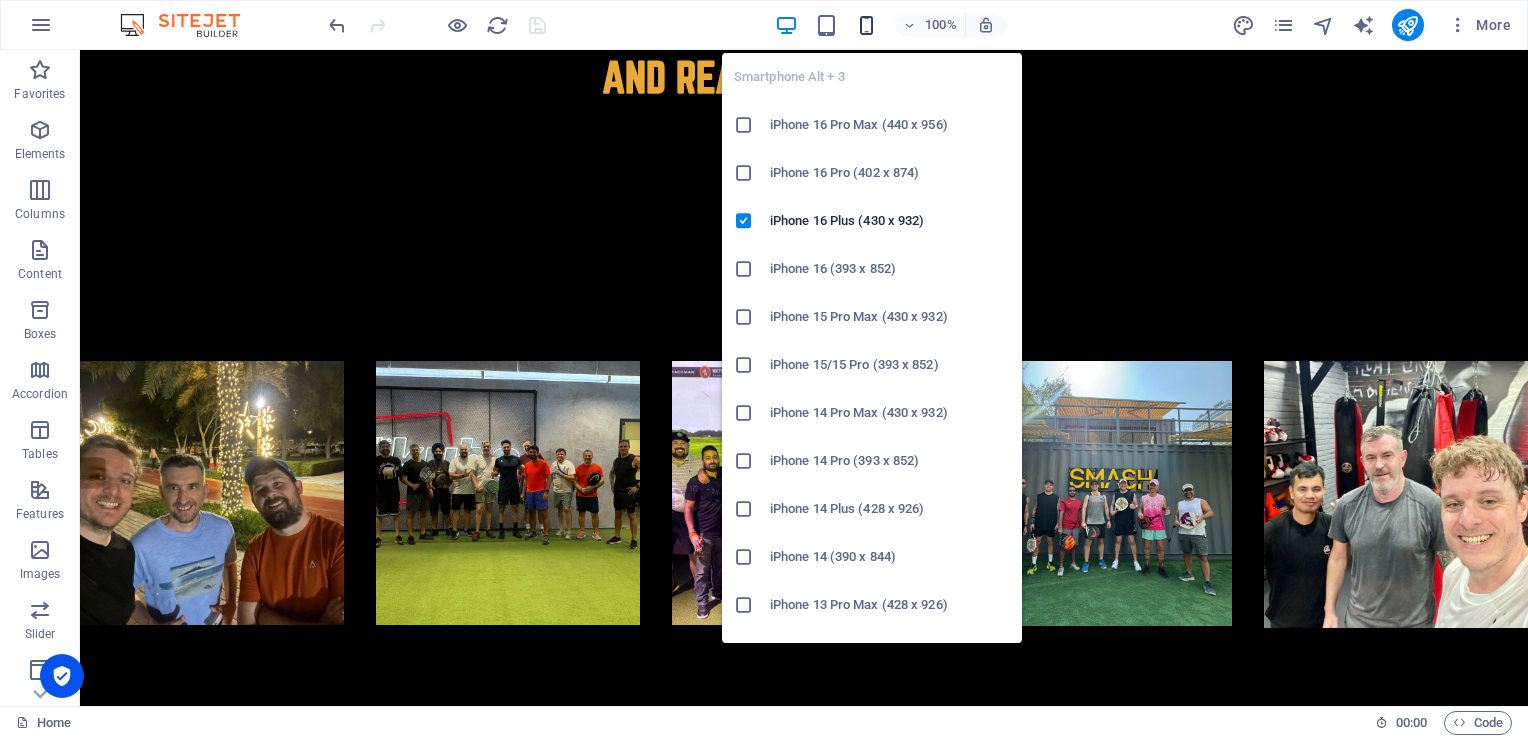 click at bounding box center [866, 25] 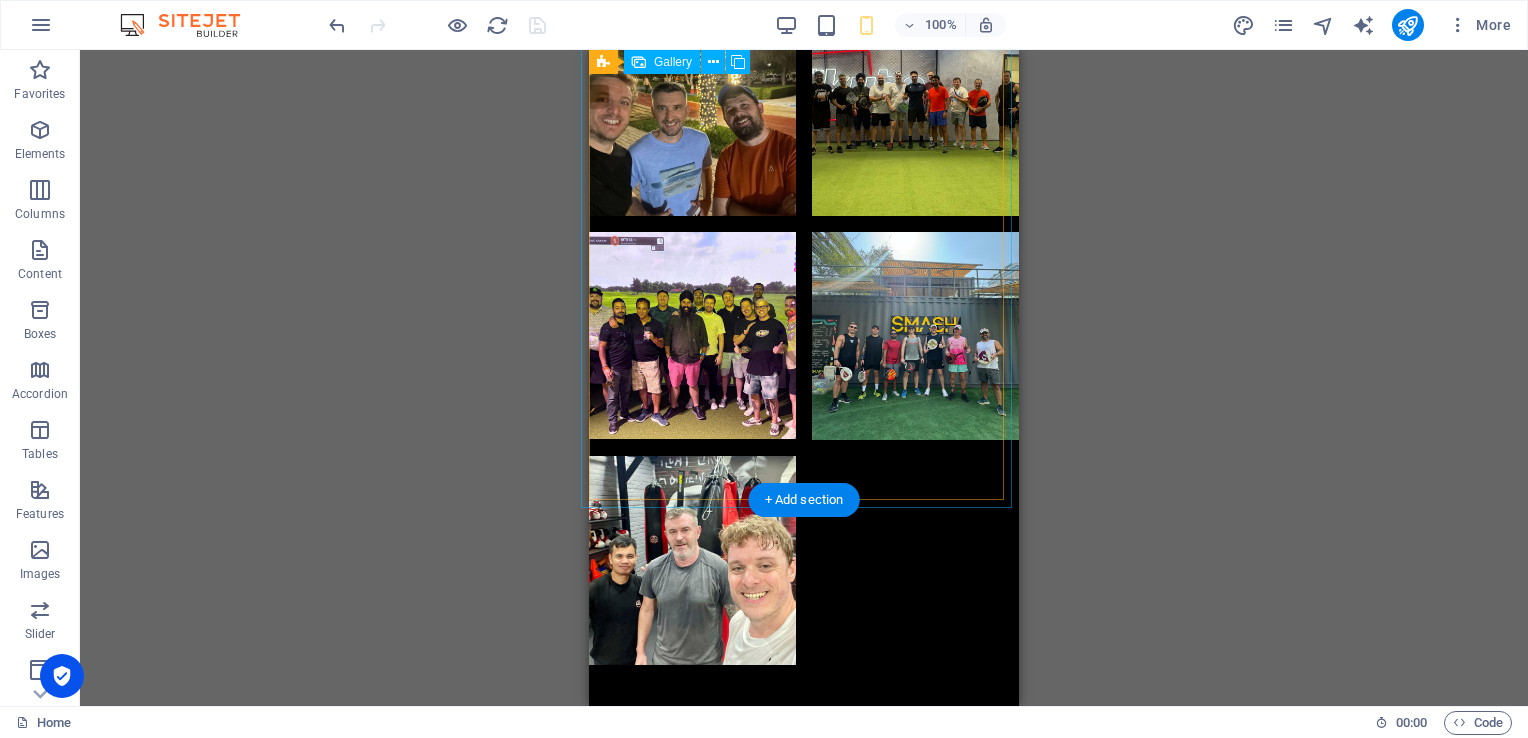 scroll, scrollTop: 848, scrollLeft: 0, axis: vertical 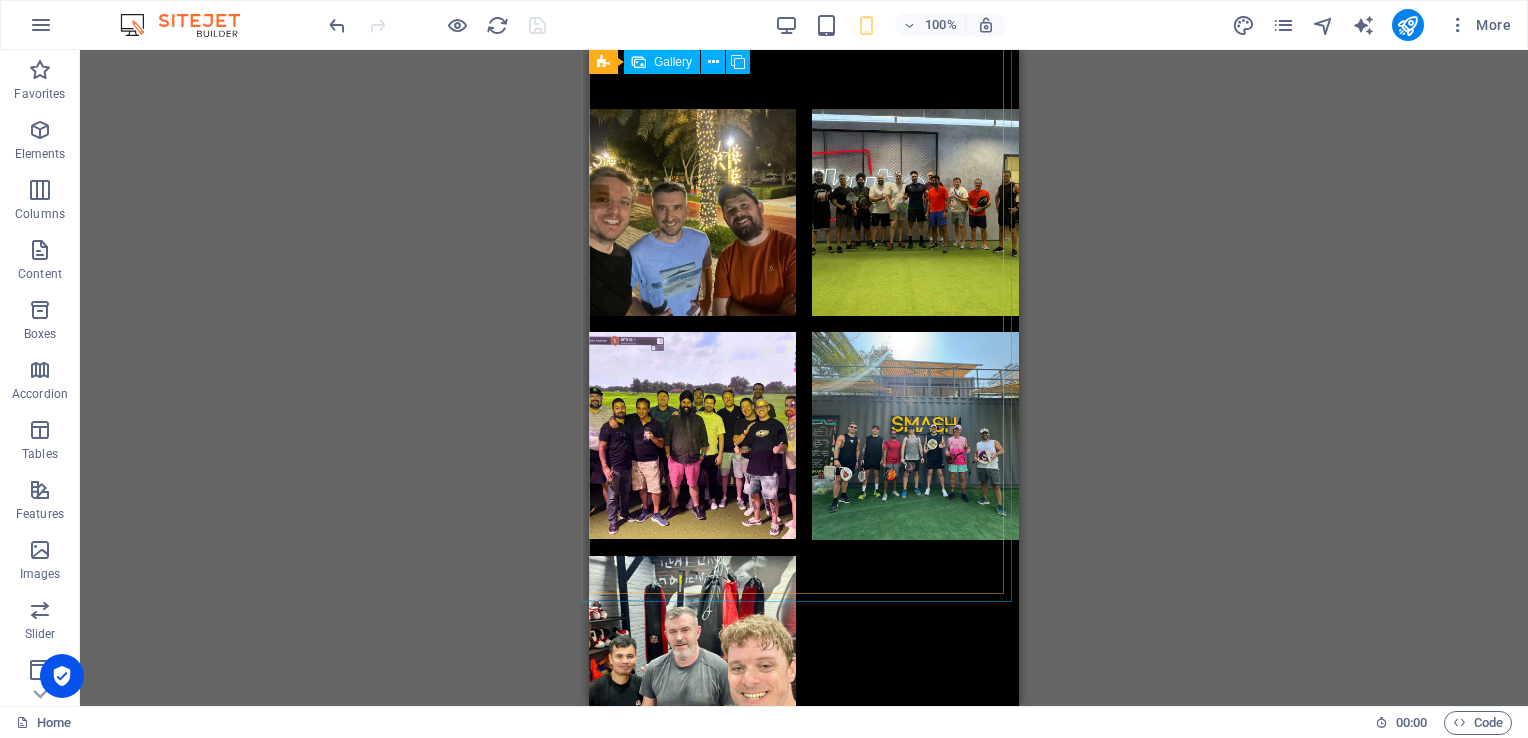 click on "Gallery" at bounding box center (662, 62) 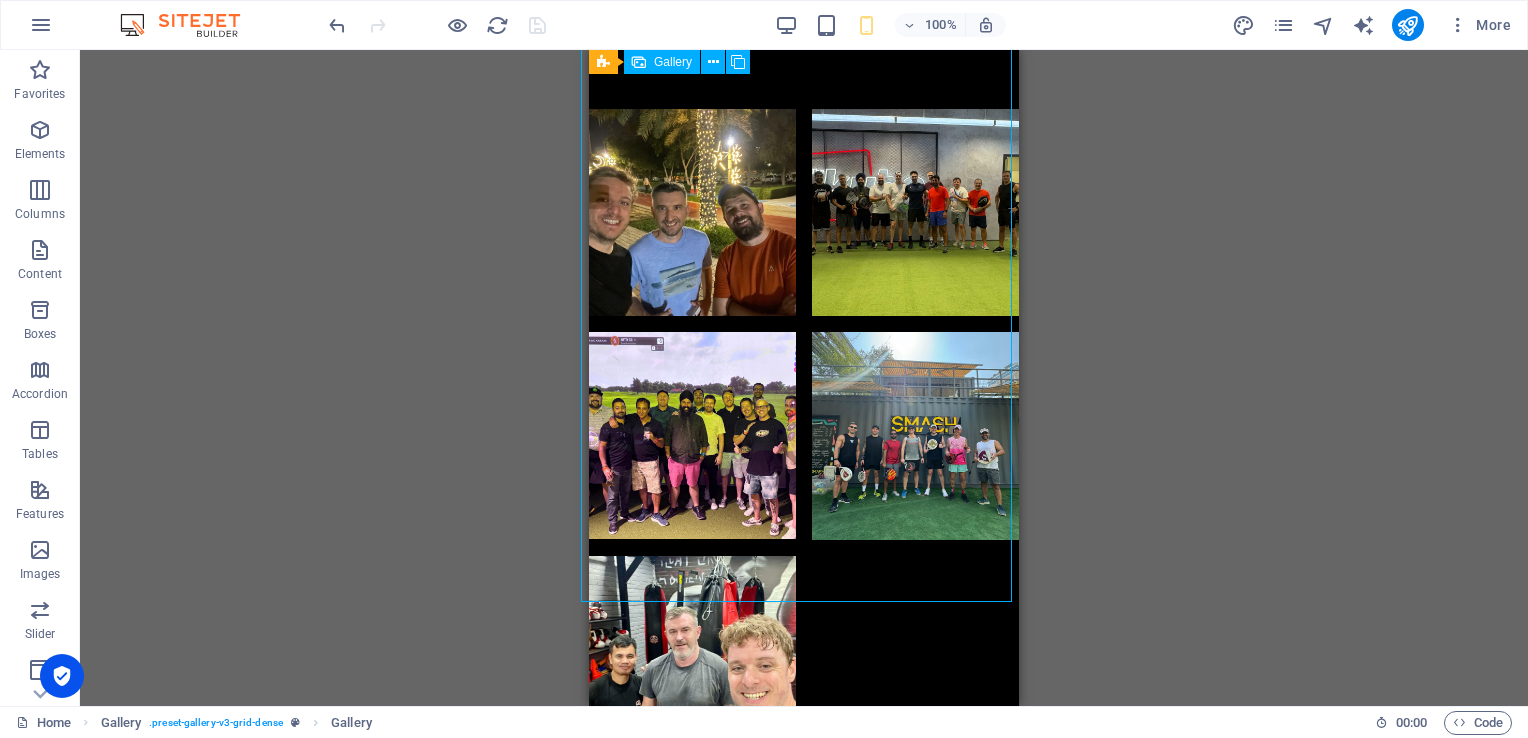click on "Gallery" at bounding box center [673, 62] 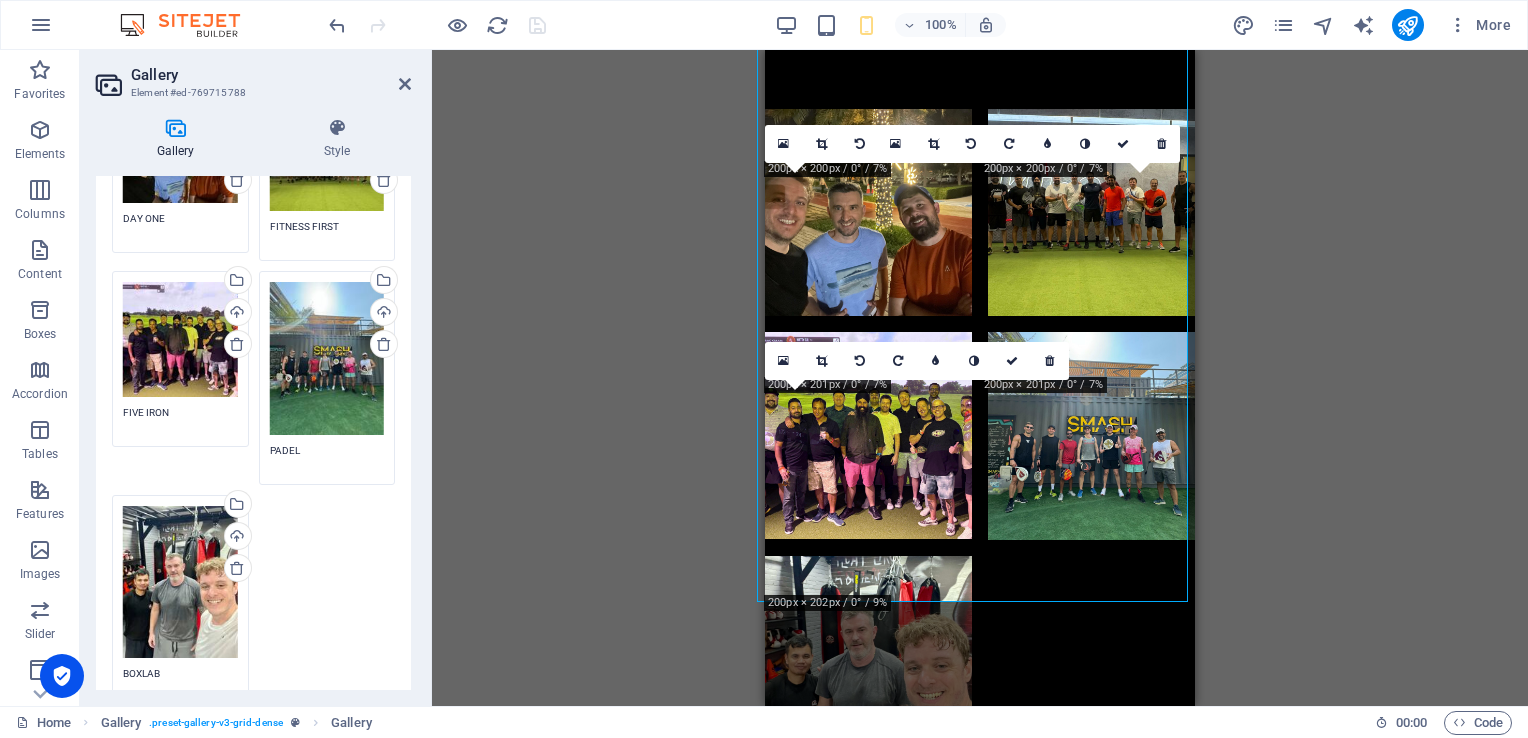 scroll, scrollTop: 300, scrollLeft: 0, axis: vertical 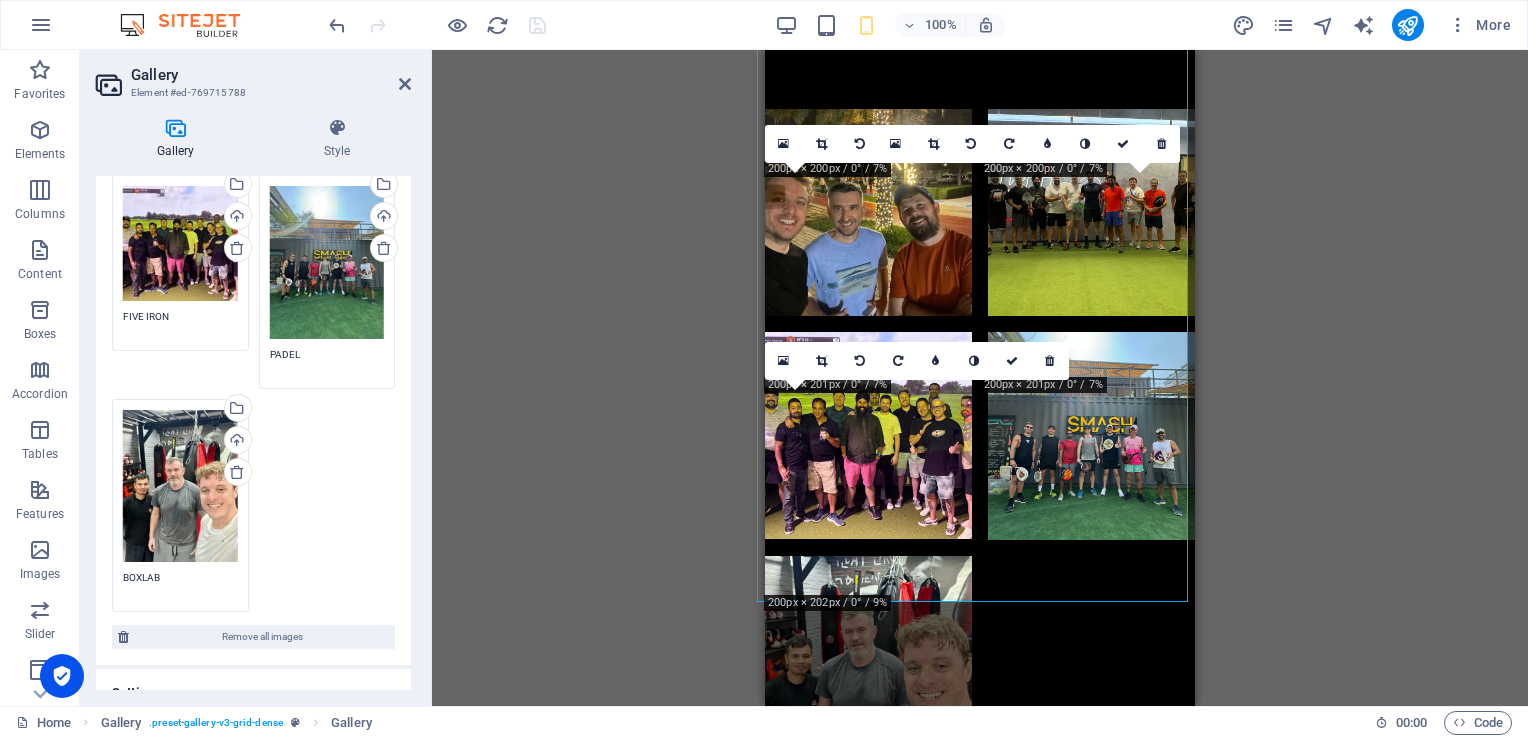 click on "Drag files here, click to choose files or select files from Files or our free stock photos & videos Select files from the file manager, stock photos, or upload file(s) Upload DAY ONE Drag files here, click to choose files or select files from Files or our free stock photos & videos Select files from the file manager, stock photos, or upload file(s) Upload FITNESS FIRST Drag files here, click to choose files or select files from Files or our free stock photos & videos Select files from the file manager, stock photos, or upload file(s) Upload FIVE IRON Drag files here, click to choose files or select files from Files or our free stock photos & videos Select files from the file manager, stock photos, or upload file(s) Upload PADEL Drag files here, click to choose files or select files from Files or our free stock photos & videos Select files from the file manager, stock photos, or upload file(s) Upload BOXLAB" at bounding box center [253, 312] 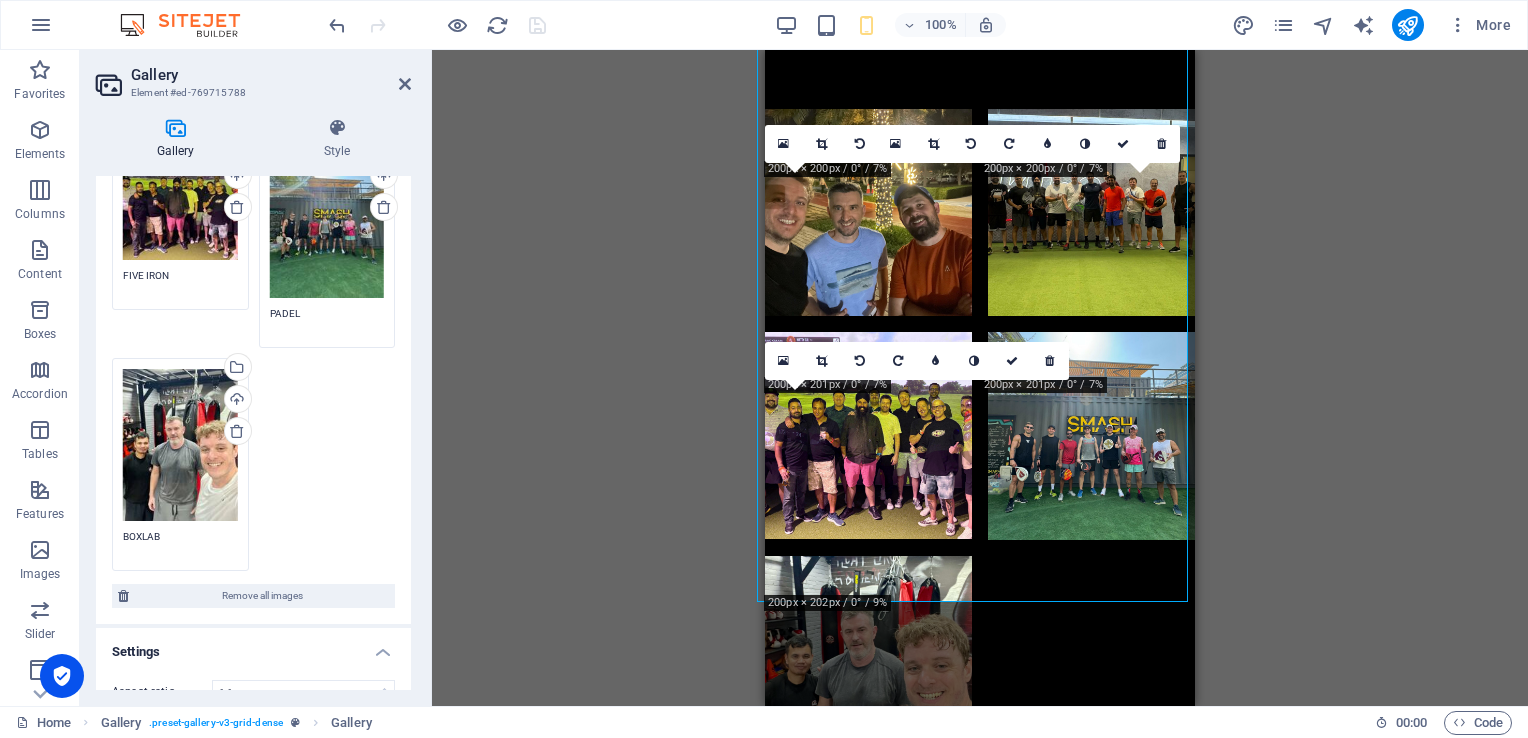 scroll, scrollTop: 300, scrollLeft: 0, axis: vertical 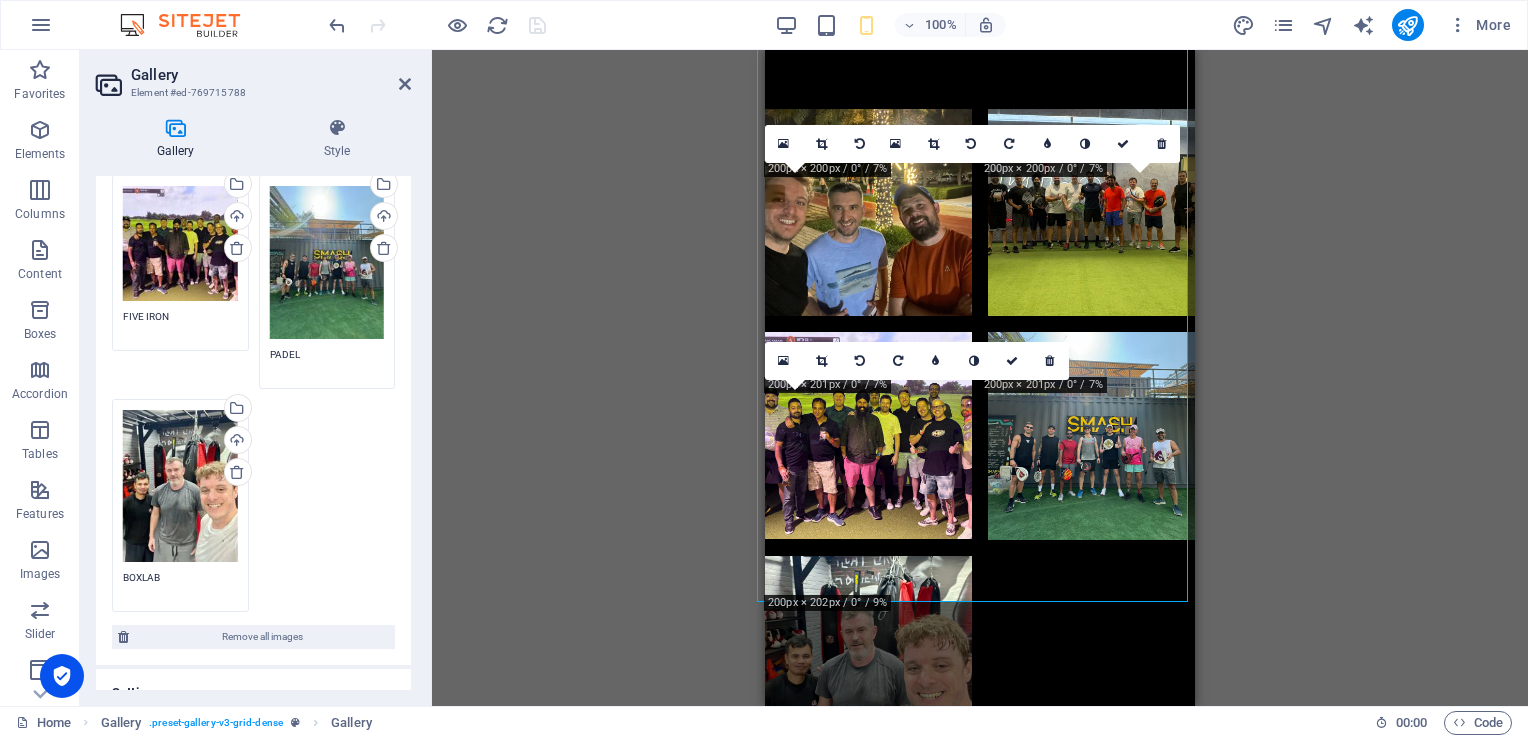 click on "Drag files here, click to choose files or select files from Files or our free stock photos & videos Select files from the file manager, stock photos, or upload file(s) Upload DAY ONE Drag files here, click to choose files or select files from Files or our free stock photos & videos Select files from the file manager, stock photos, or upload file(s) Upload FITNESS FIRST Drag files here, click to choose files or select files from Files or our free stock photos & videos Select files from the file manager, stock photos, or upload file(s) Upload FIVE IRON Drag files here, click to choose files or select files from Files or our free stock photos & videos Select files from the file manager, stock photos, or upload file(s) Upload PADEL Drag files here, click to choose files or select files from Files or our free stock photos & videos Select files from the file manager, stock photos, or upload file(s) Upload BOXLAB" at bounding box center [253, 312] 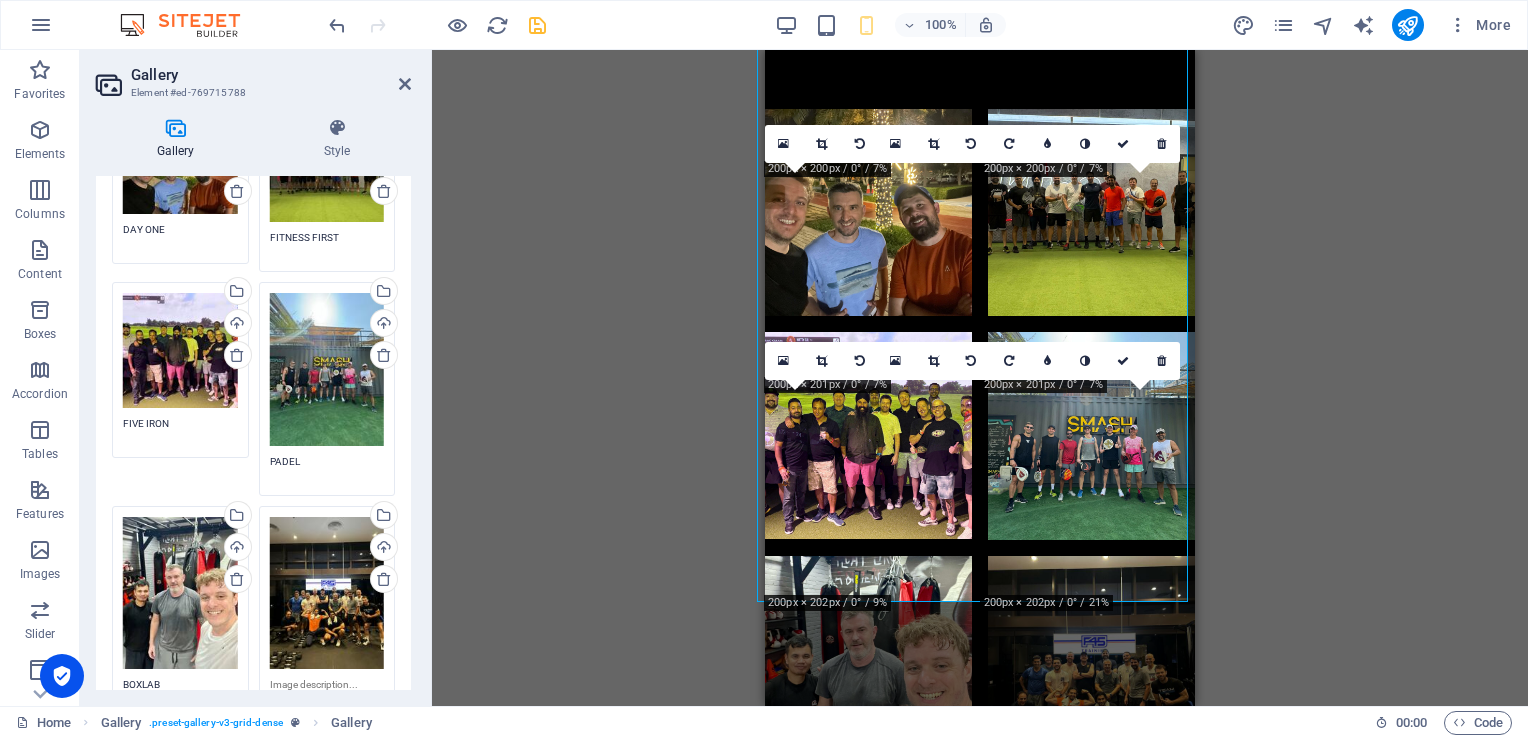 scroll, scrollTop: 400, scrollLeft: 0, axis: vertical 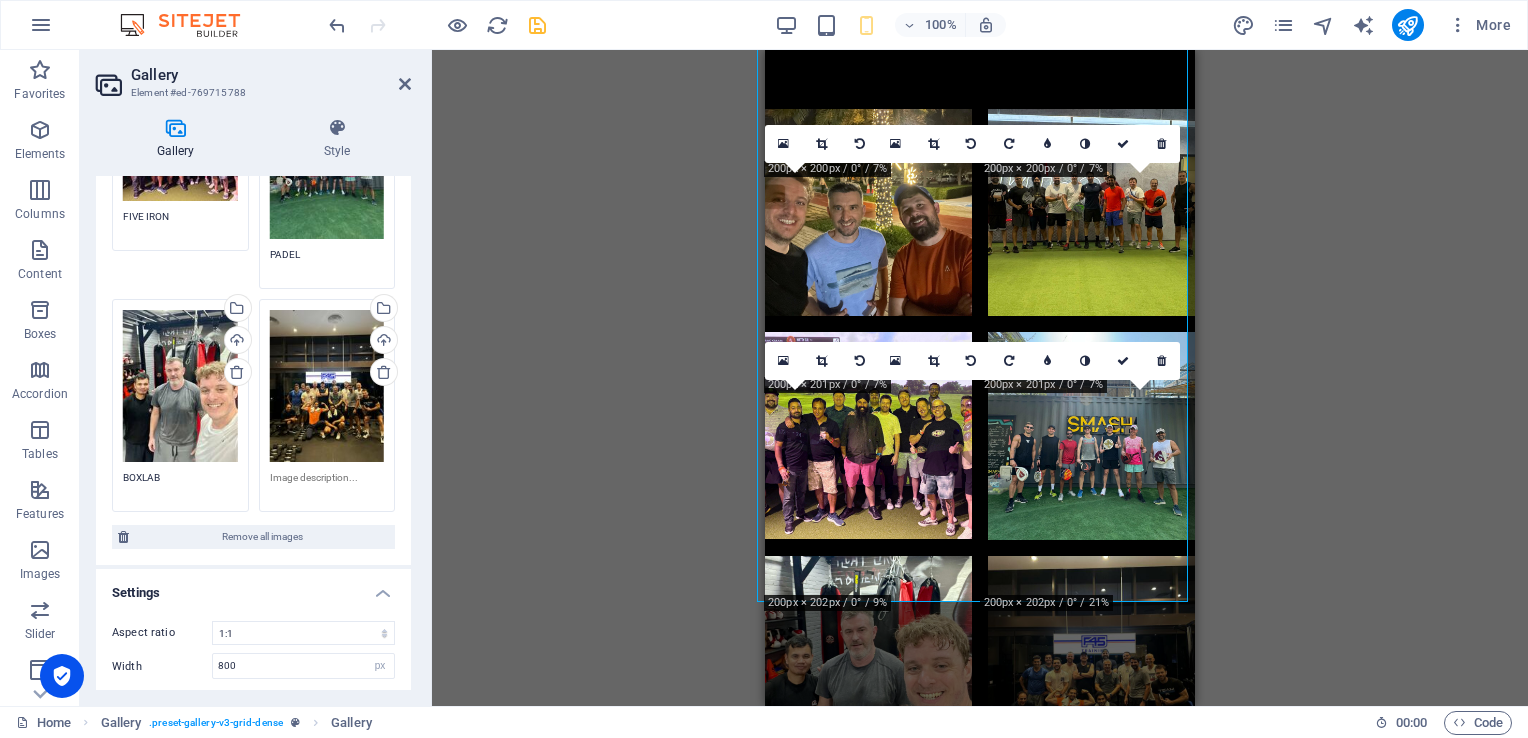 click at bounding box center [327, 485] 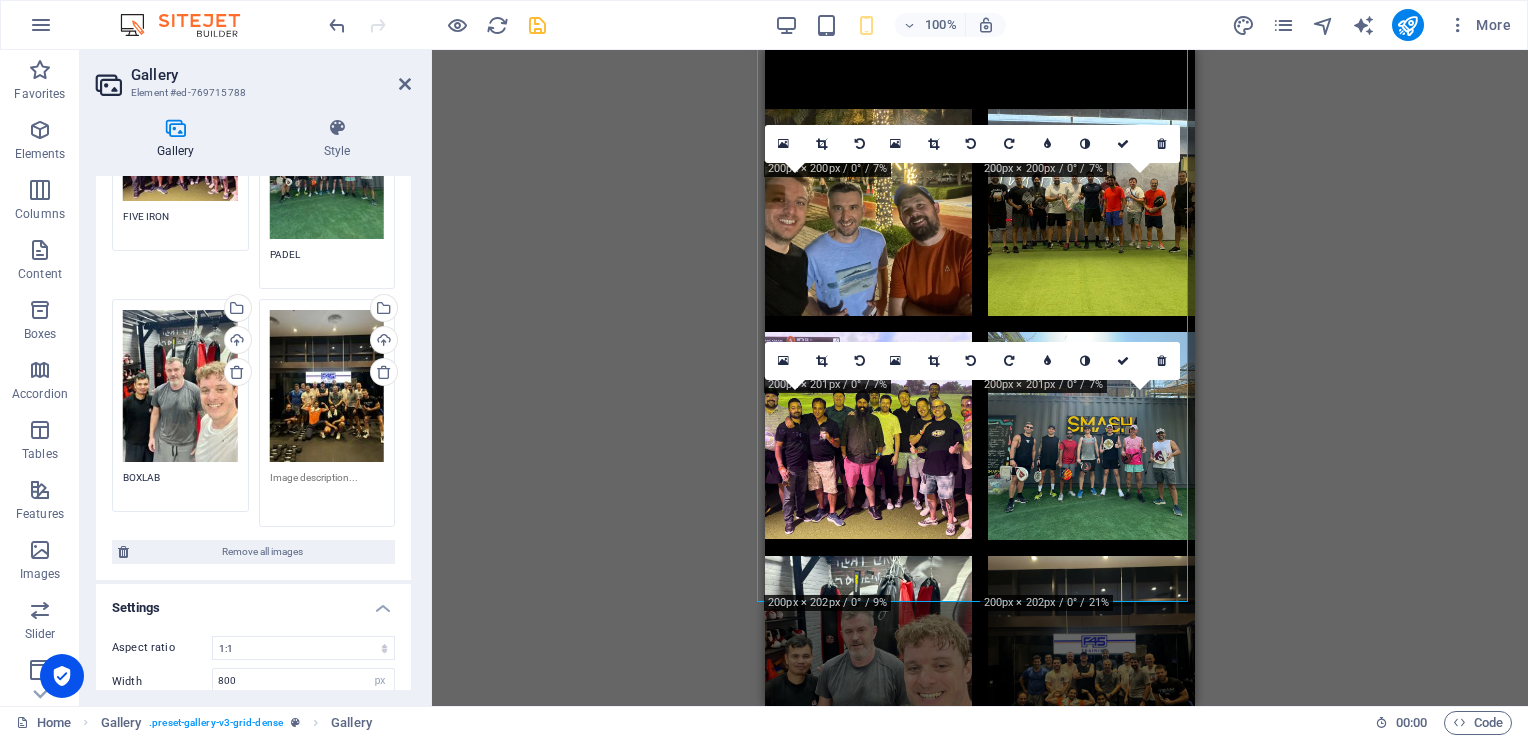 click at bounding box center (327, 492) 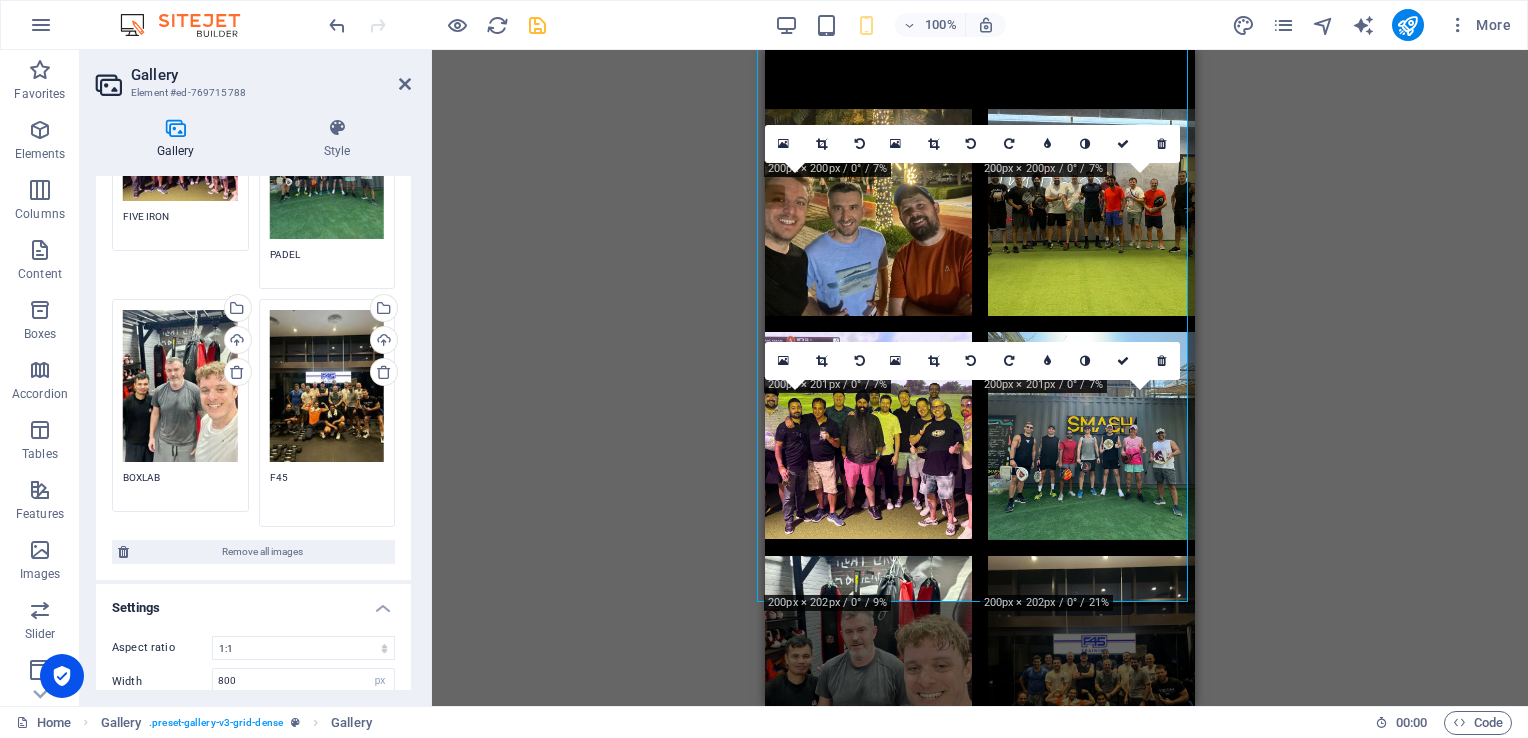 click on "Drag files here, click to choose files or select files from Files or our free stock photos & videos Select files from the file manager, stock photos, or upload file(s) Upload F45" at bounding box center (327, 413) 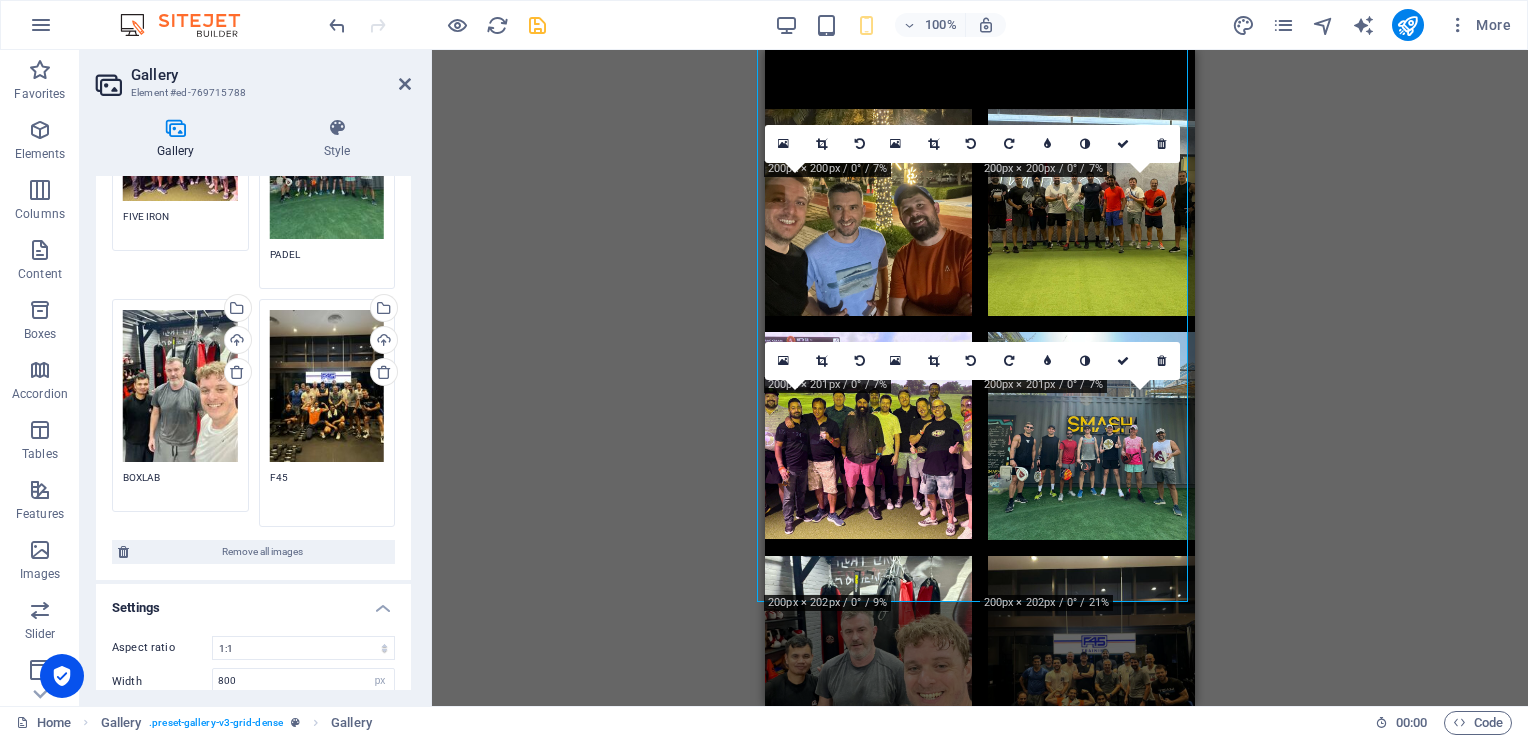 type on "F45" 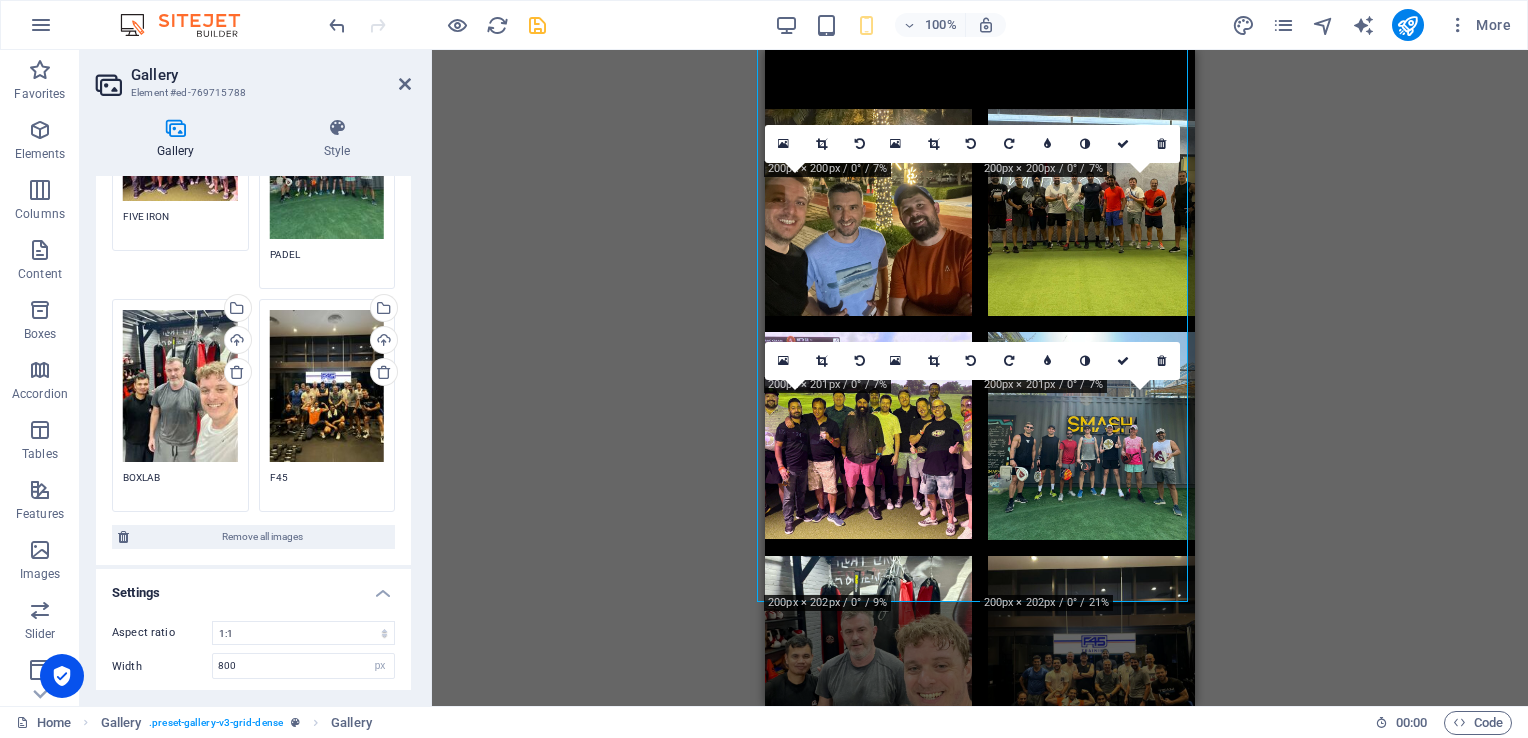 click at bounding box center (537, 25) 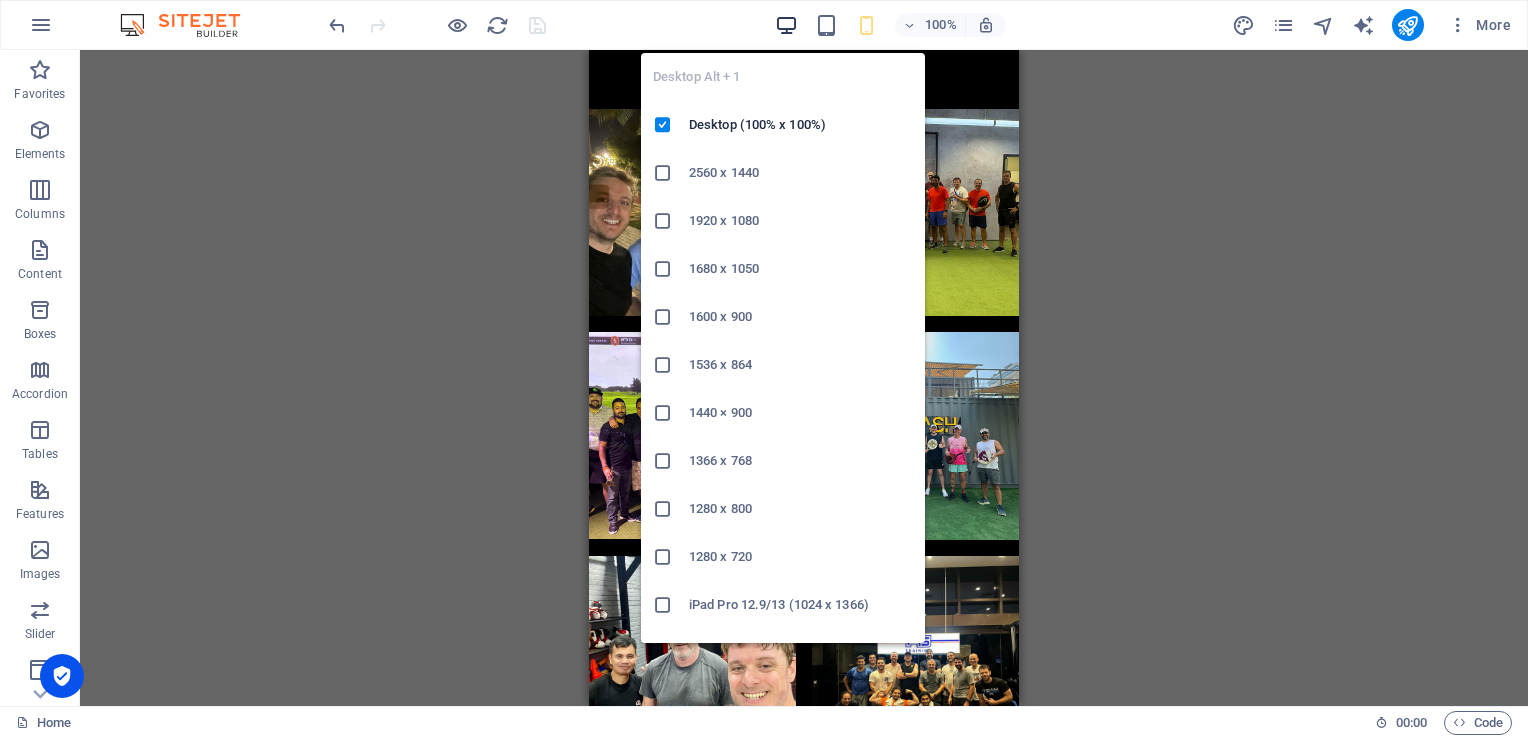 click at bounding box center (786, 25) 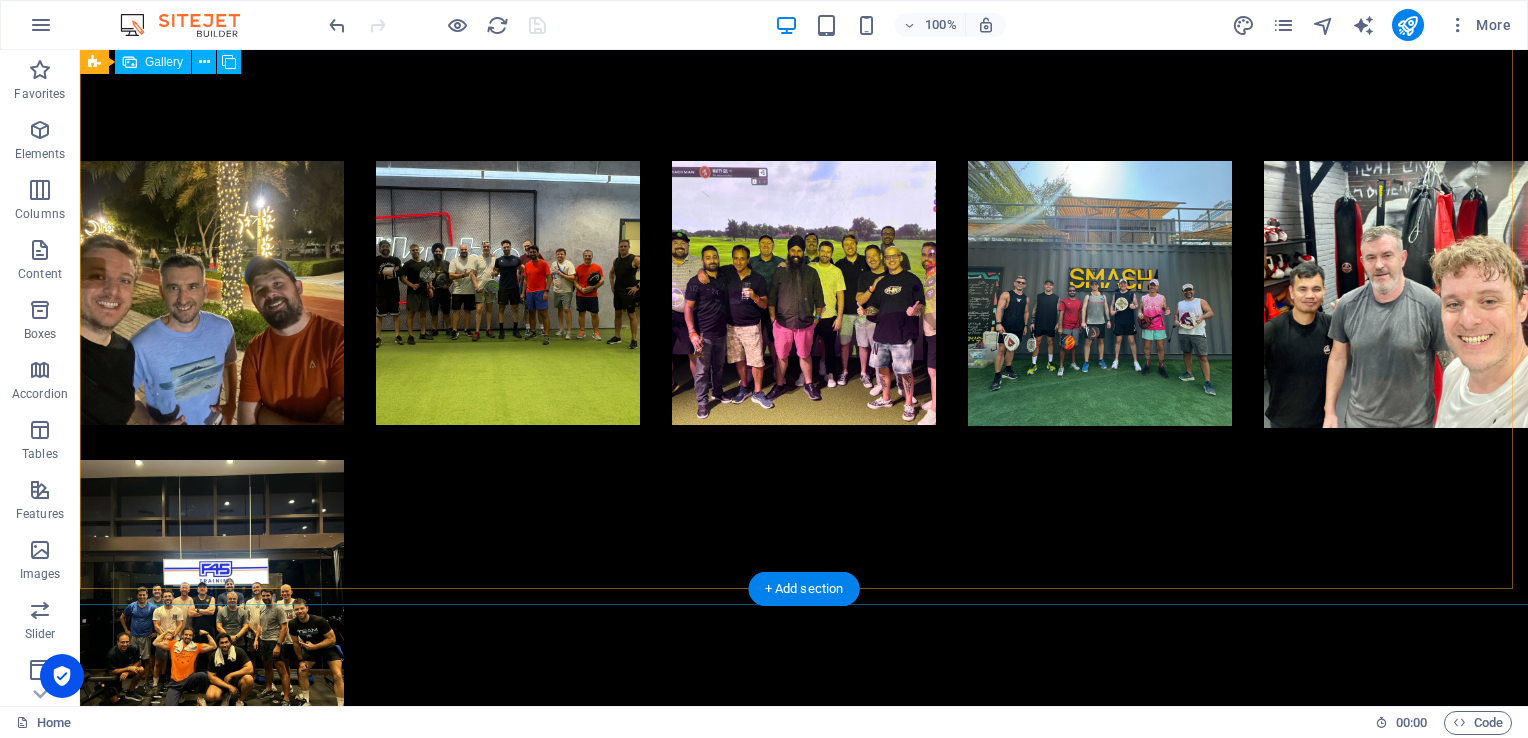 scroll, scrollTop: 200, scrollLeft: 0, axis: vertical 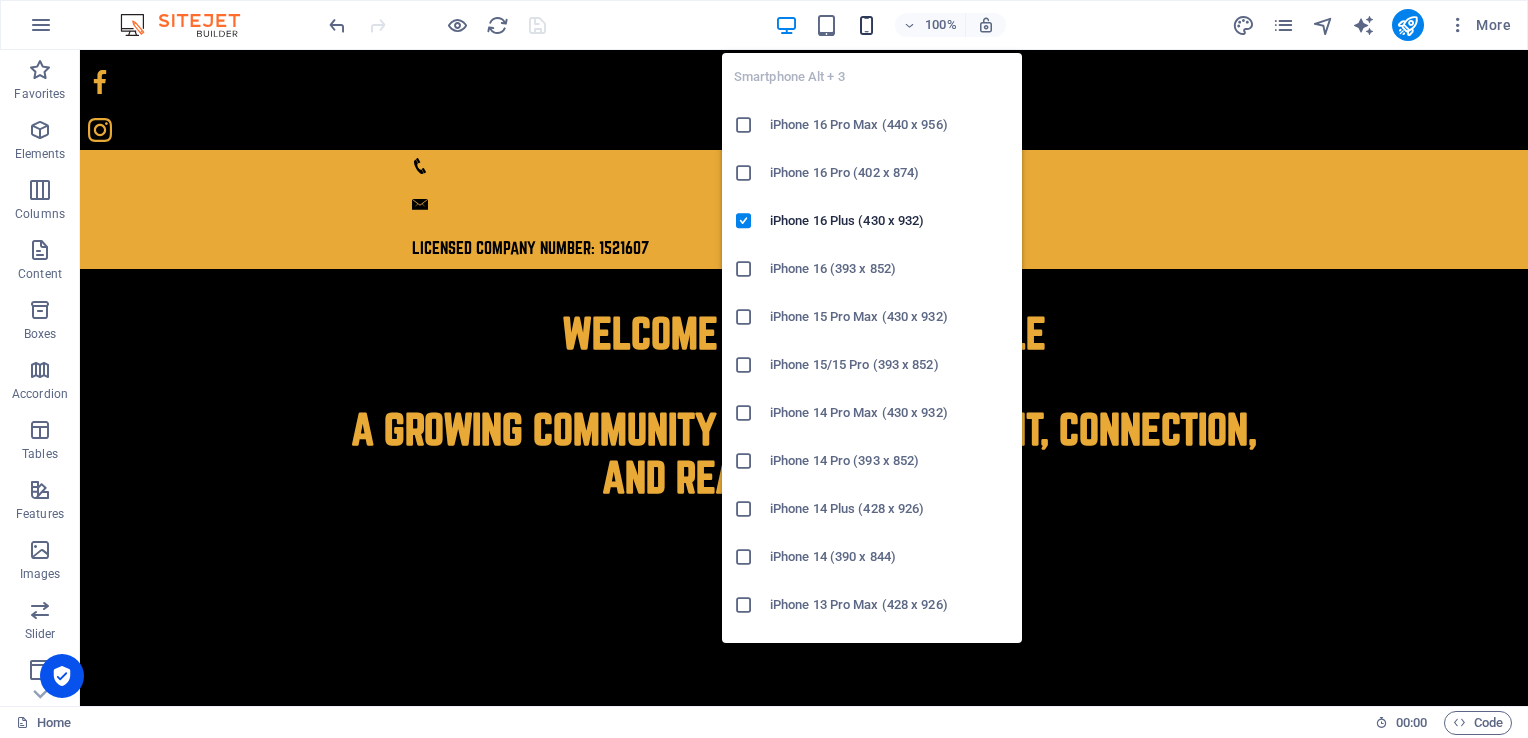 click at bounding box center (866, 25) 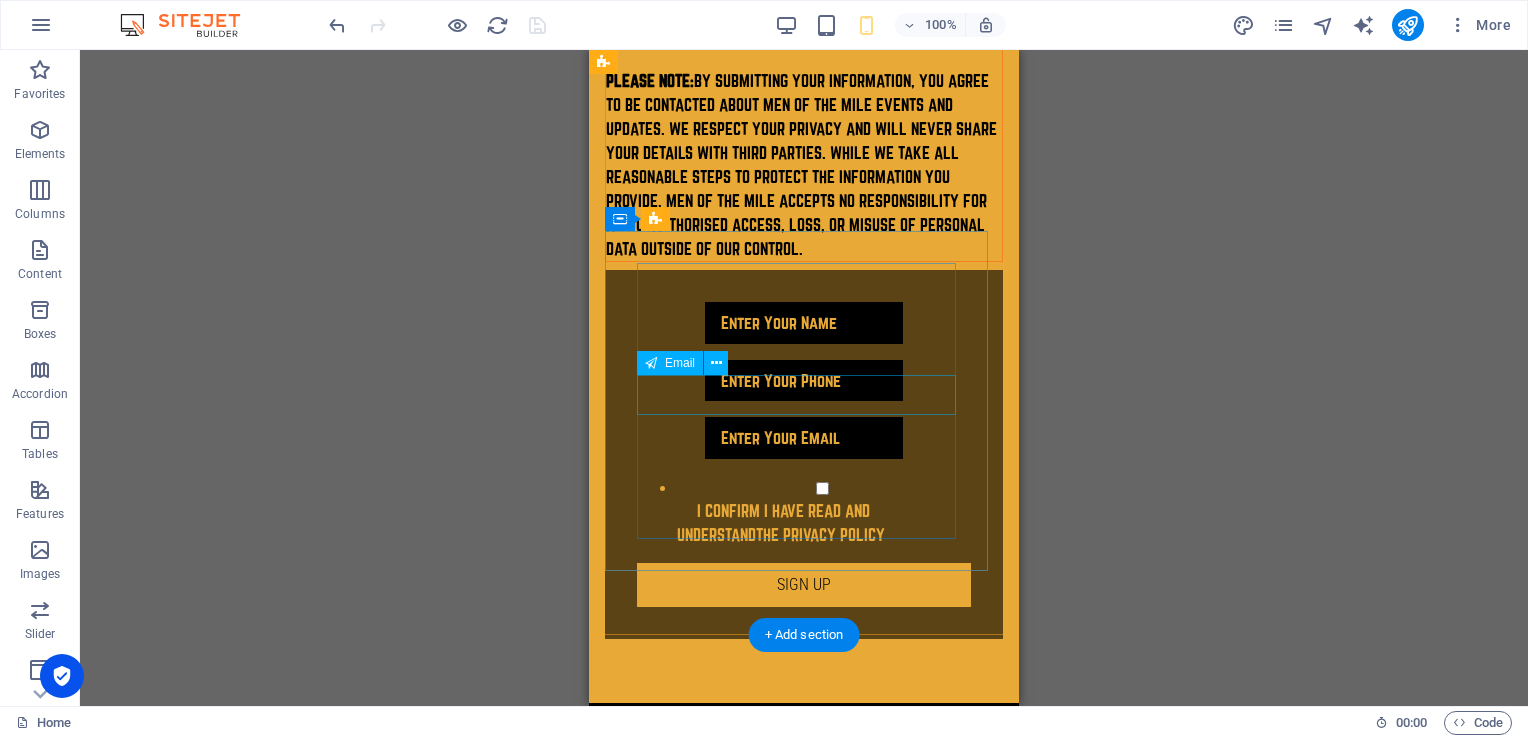 scroll, scrollTop: 6898, scrollLeft: 0, axis: vertical 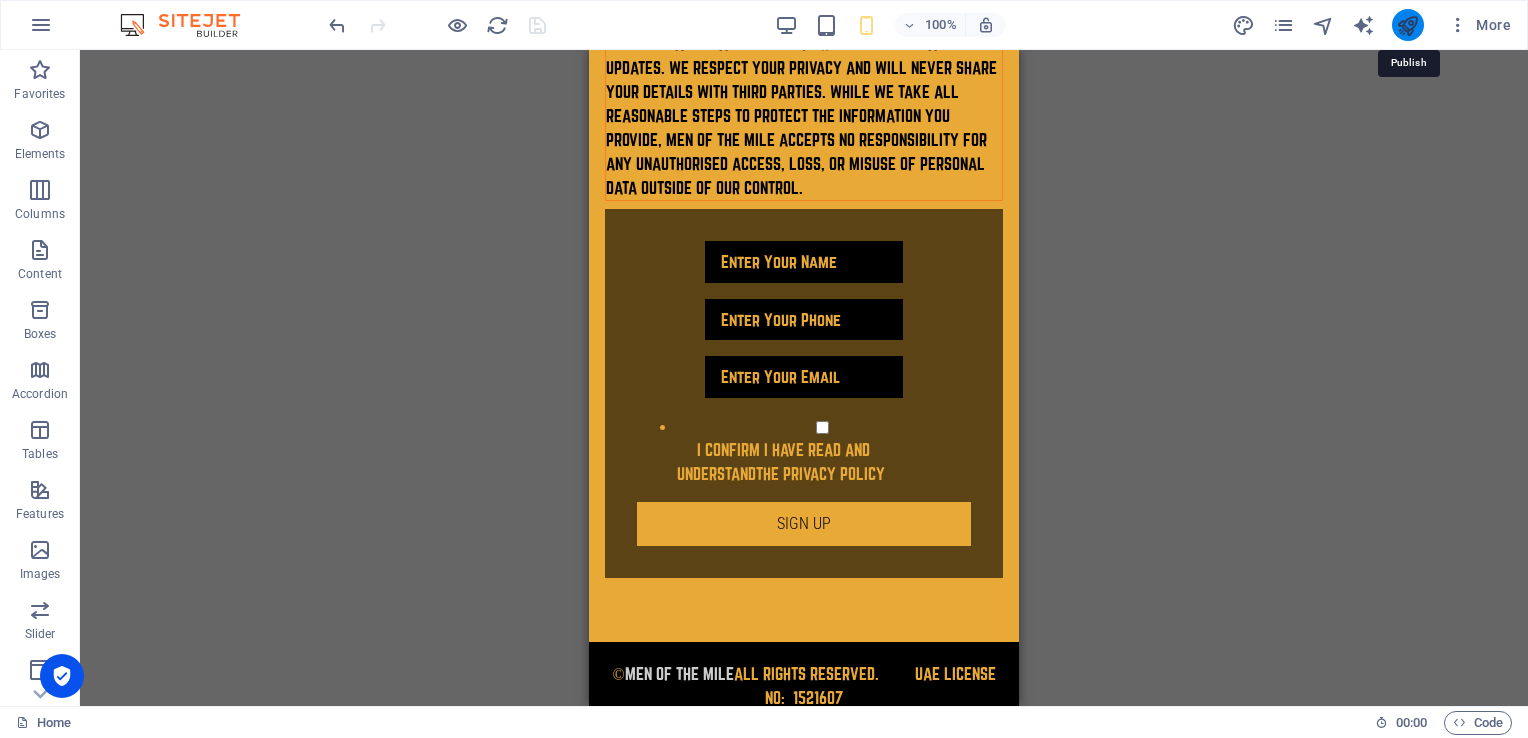 click at bounding box center (1407, 25) 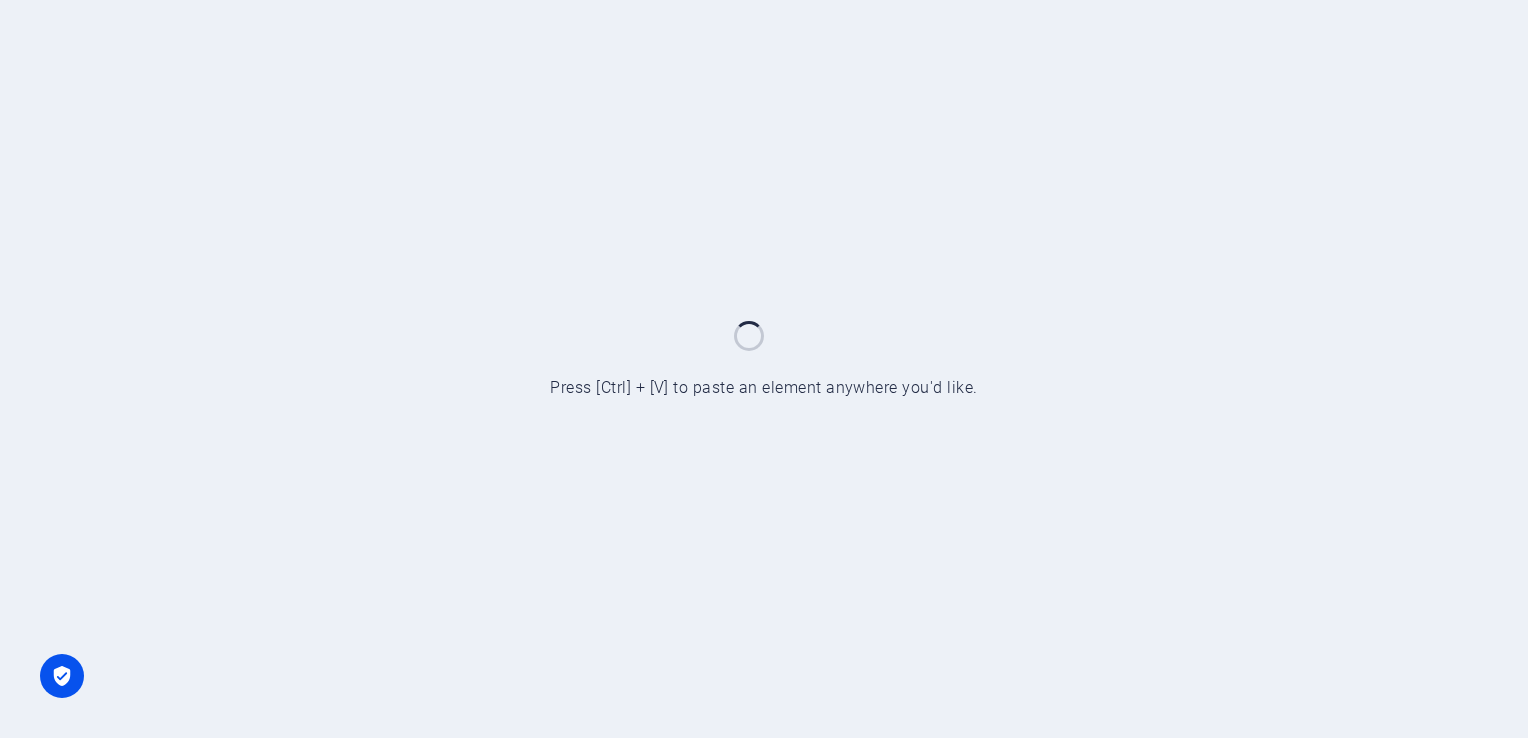 scroll, scrollTop: 0, scrollLeft: 0, axis: both 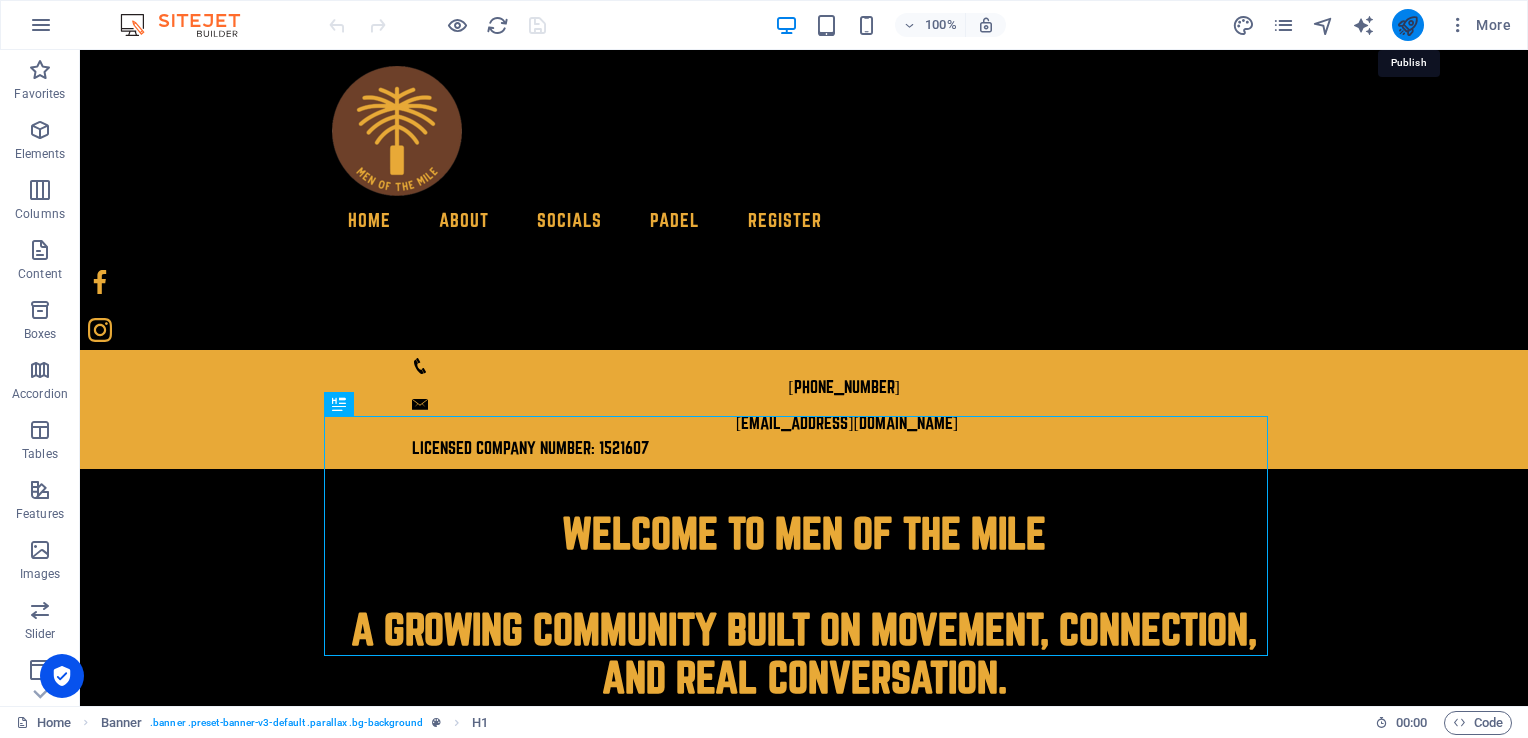 click at bounding box center (1407, 25) 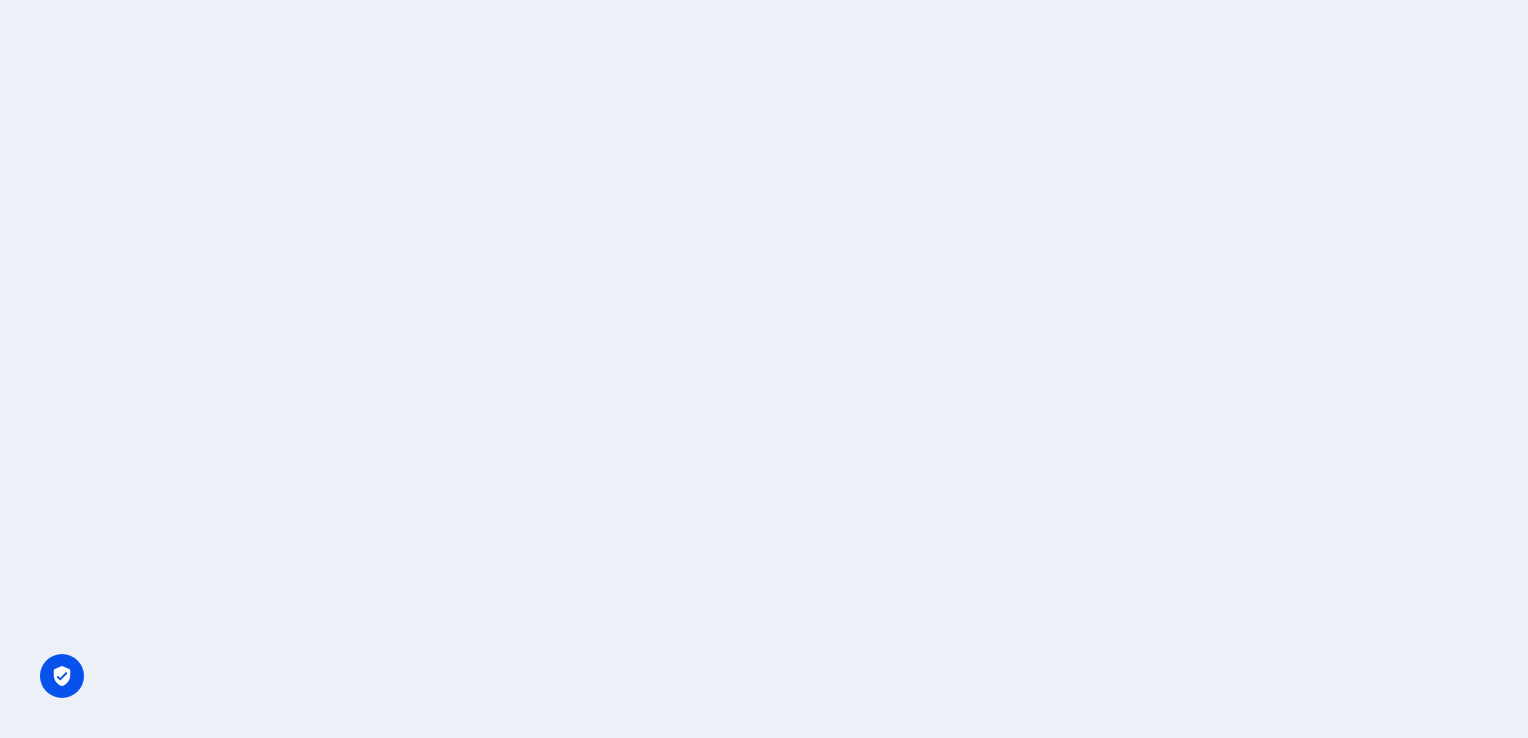 scroll, scrollTop: 0, scrollLeft: 0, axis: both 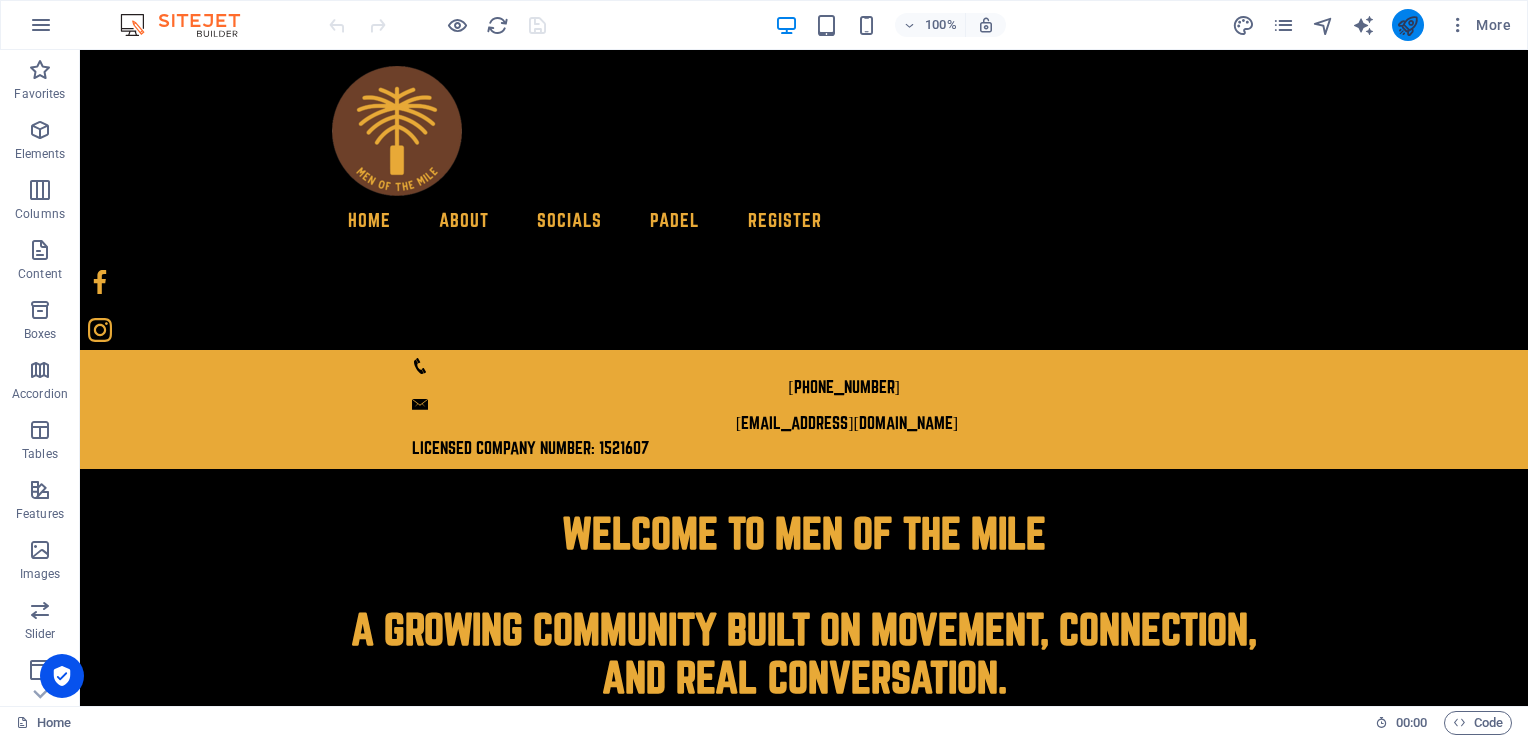 click at bounding box center [1407, 25] 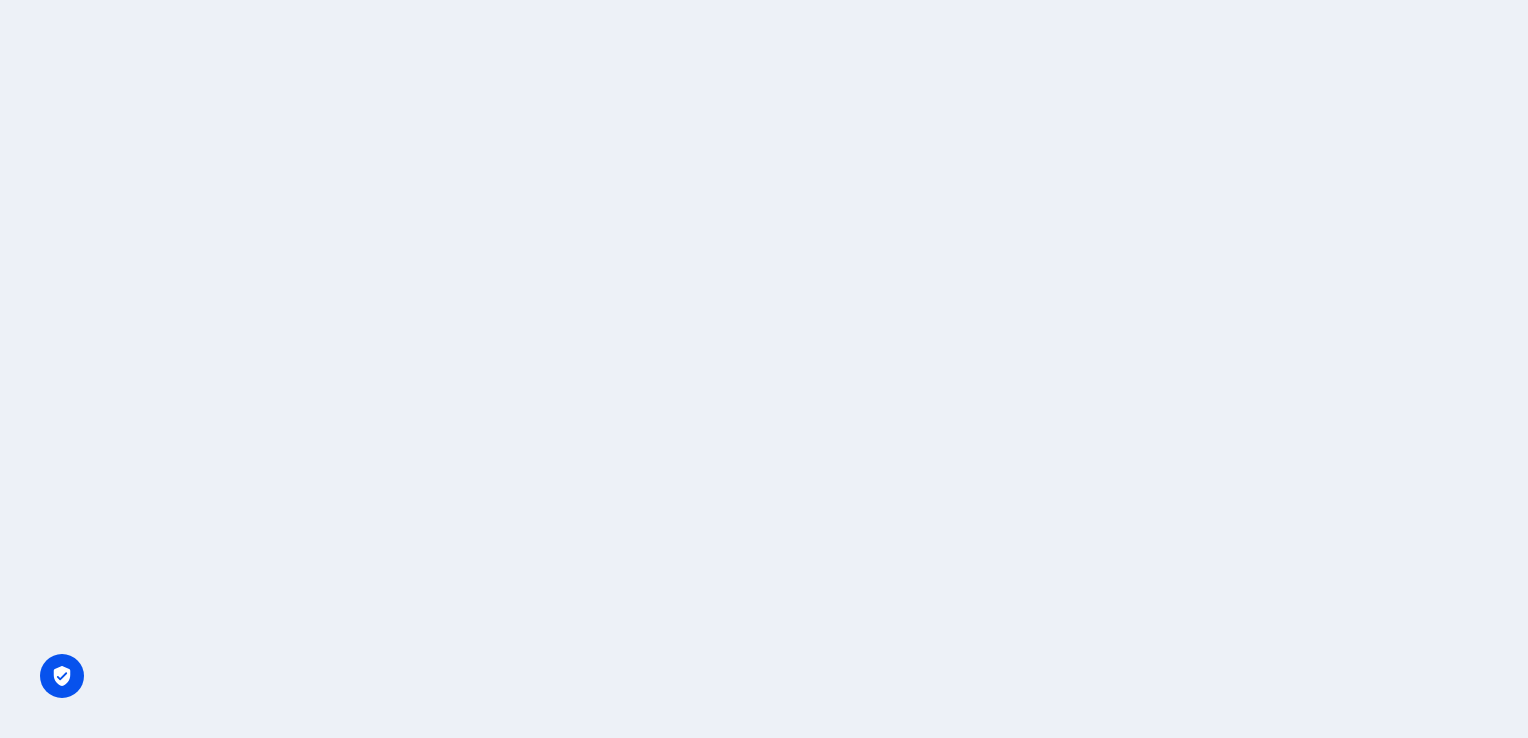scroll, scrollTop: 0, scrollLeft: 0, axis: both 